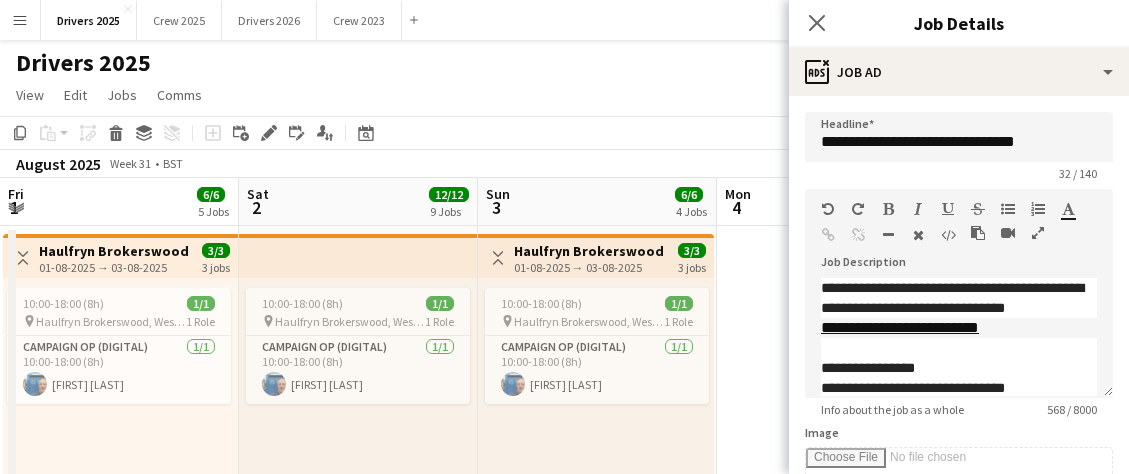 scroll, scrollTop: 0, scrollLeft: 0, axis: both 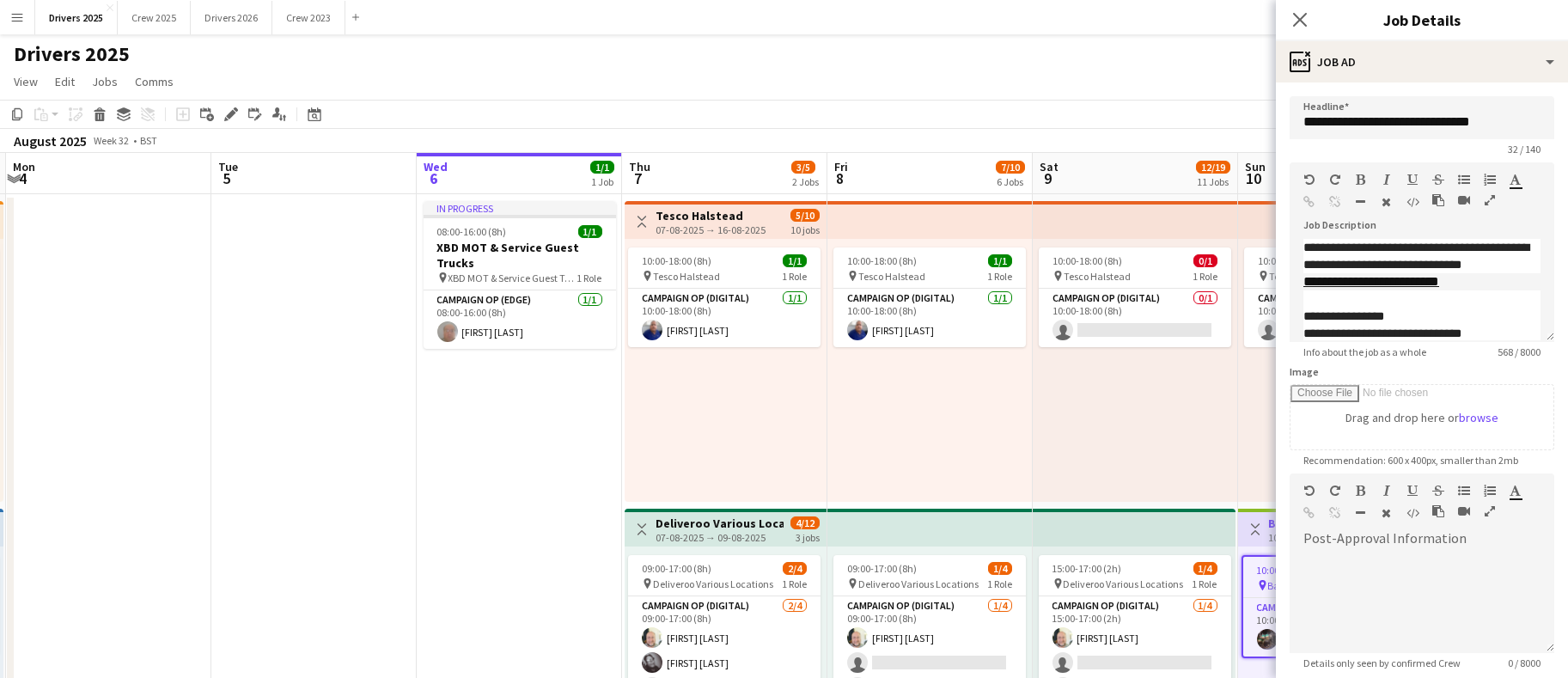 drag, startPoint x: 762, startPoint y: 432, endPoint x: 357, endPoint y: 450, distance: 405.3998 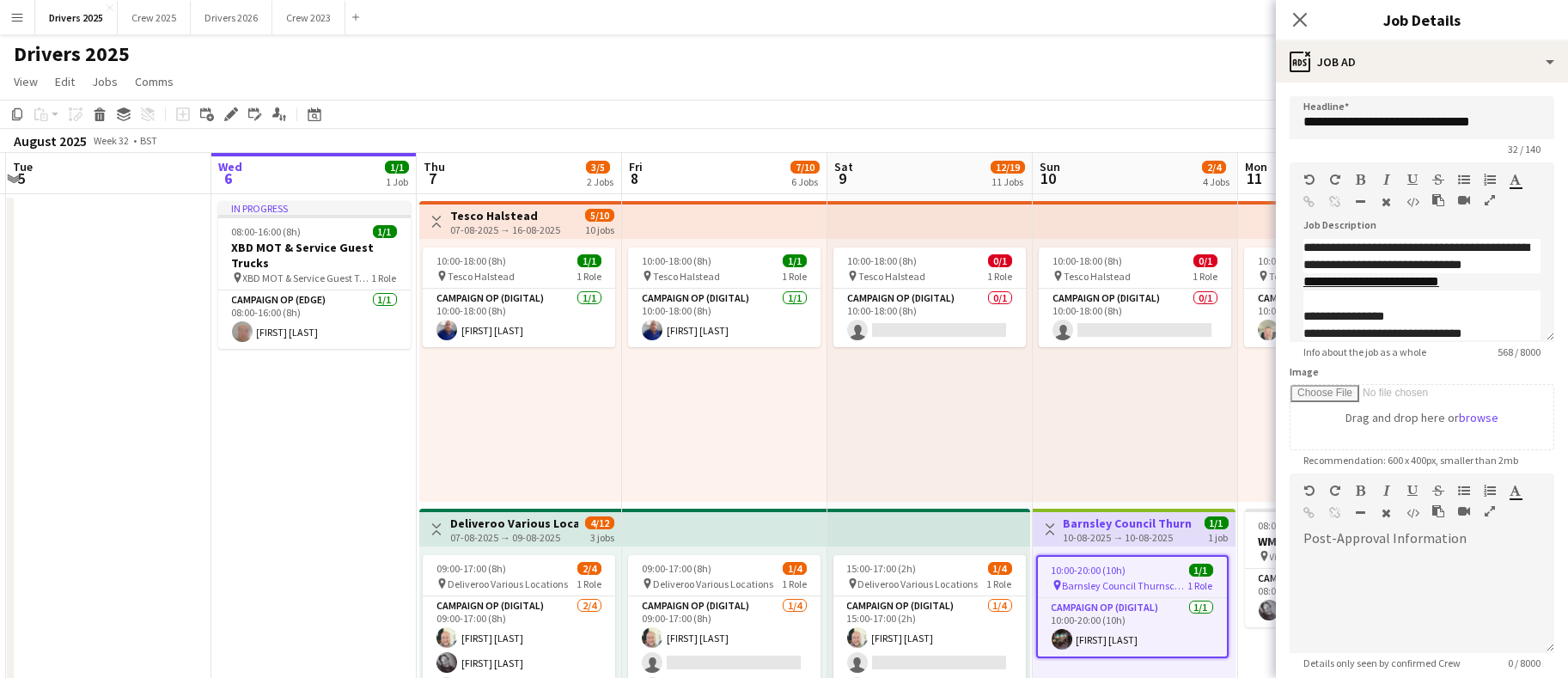 click on "07-08-2025 → 16-08-2025" at bounding box center (505, 229) 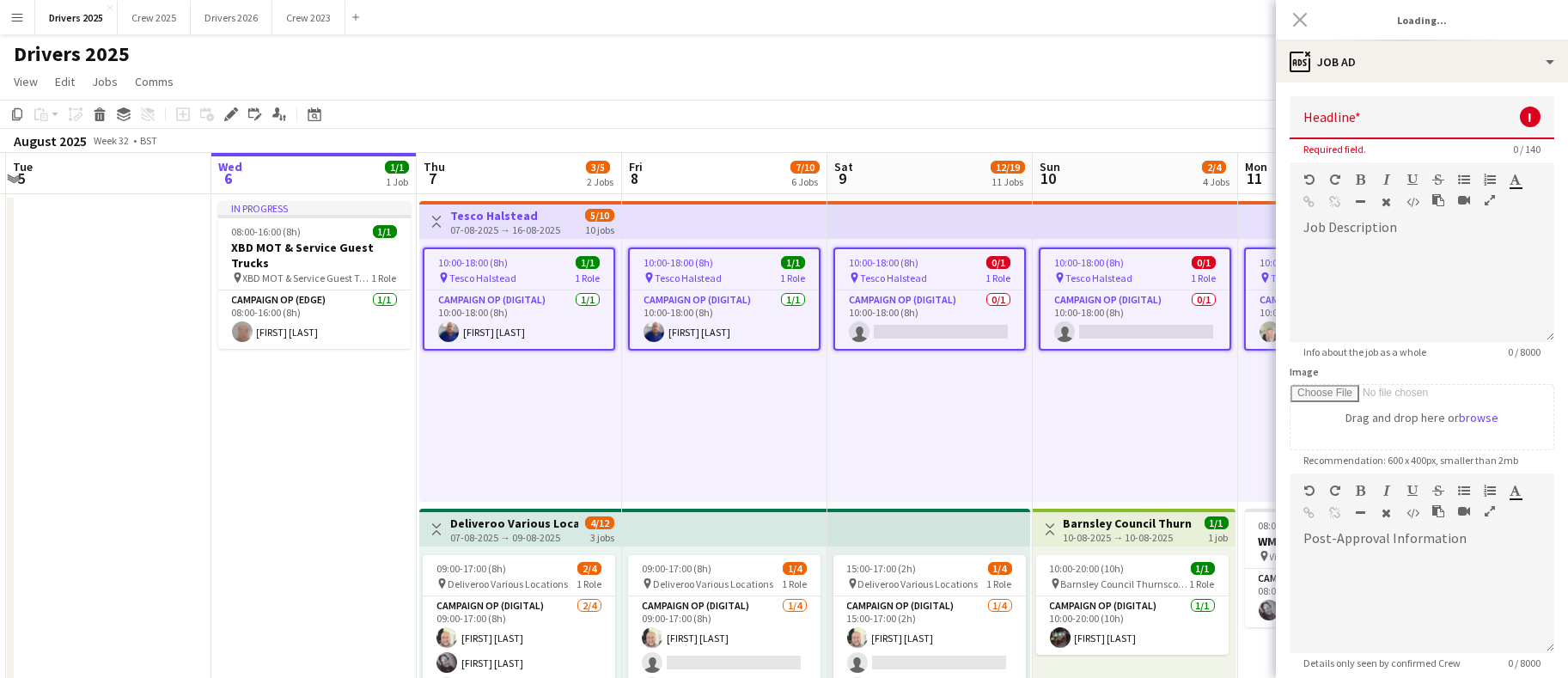 type on "**********" 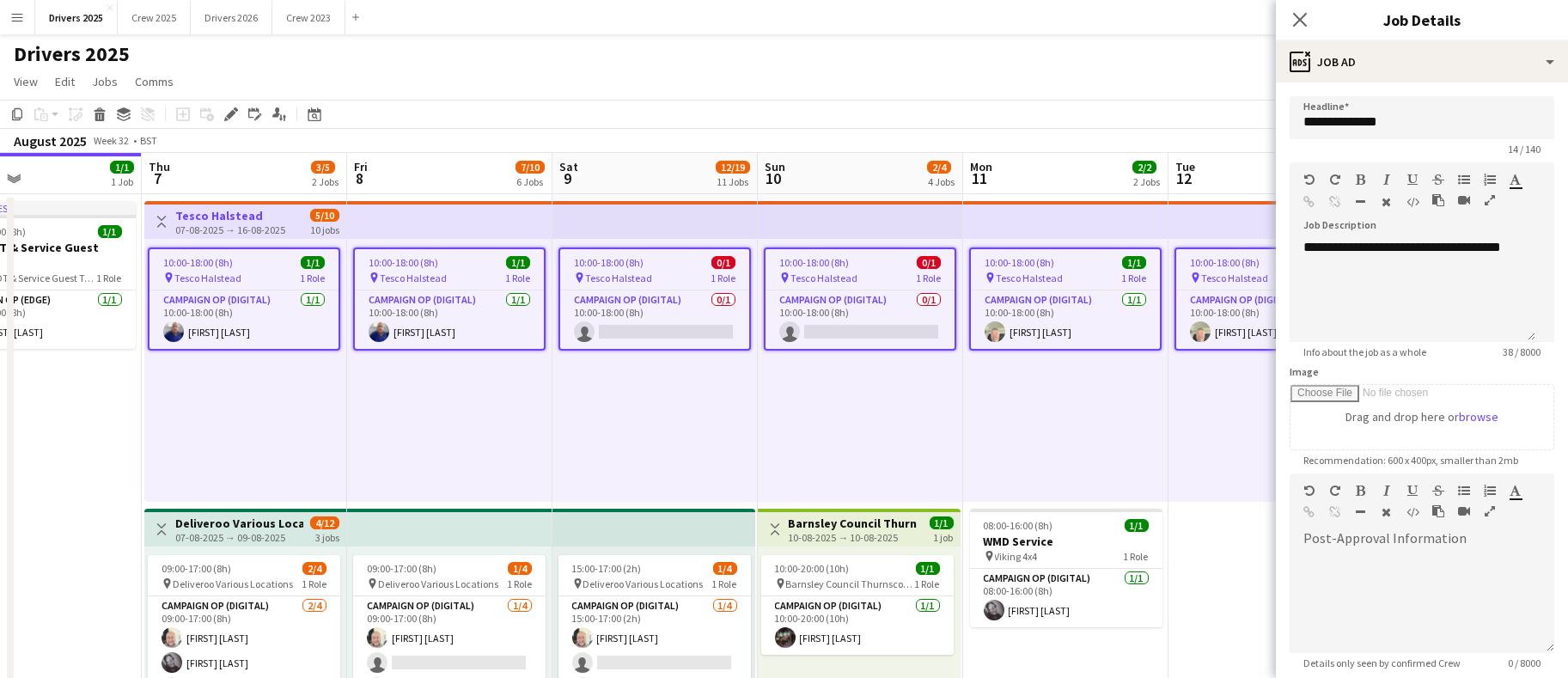 scroll, scrollTop: 0, scrollLeft: 702, axis: horizontal 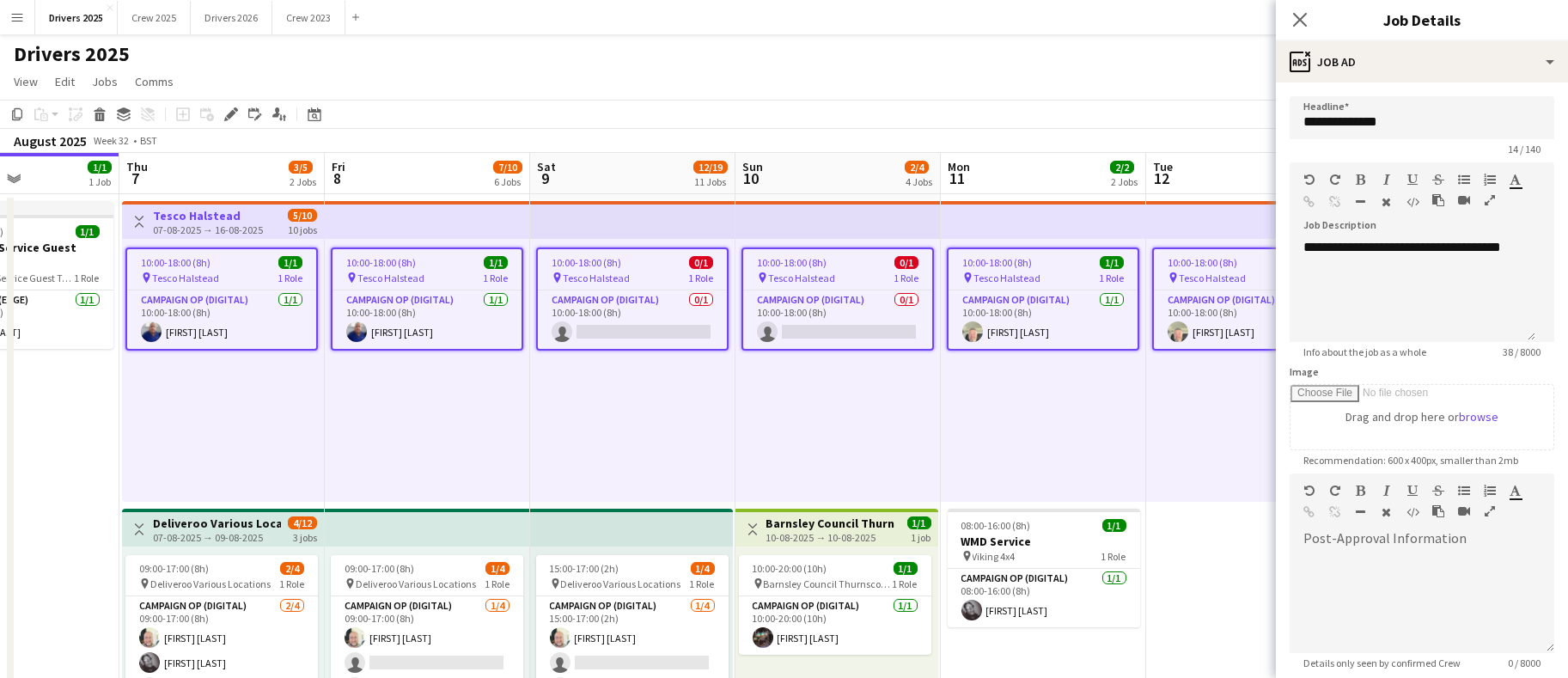 drag, startPoint x: 1071, startPoint y: 447, endPoint x: 773, endPoint y: 462, distance: 298.3773 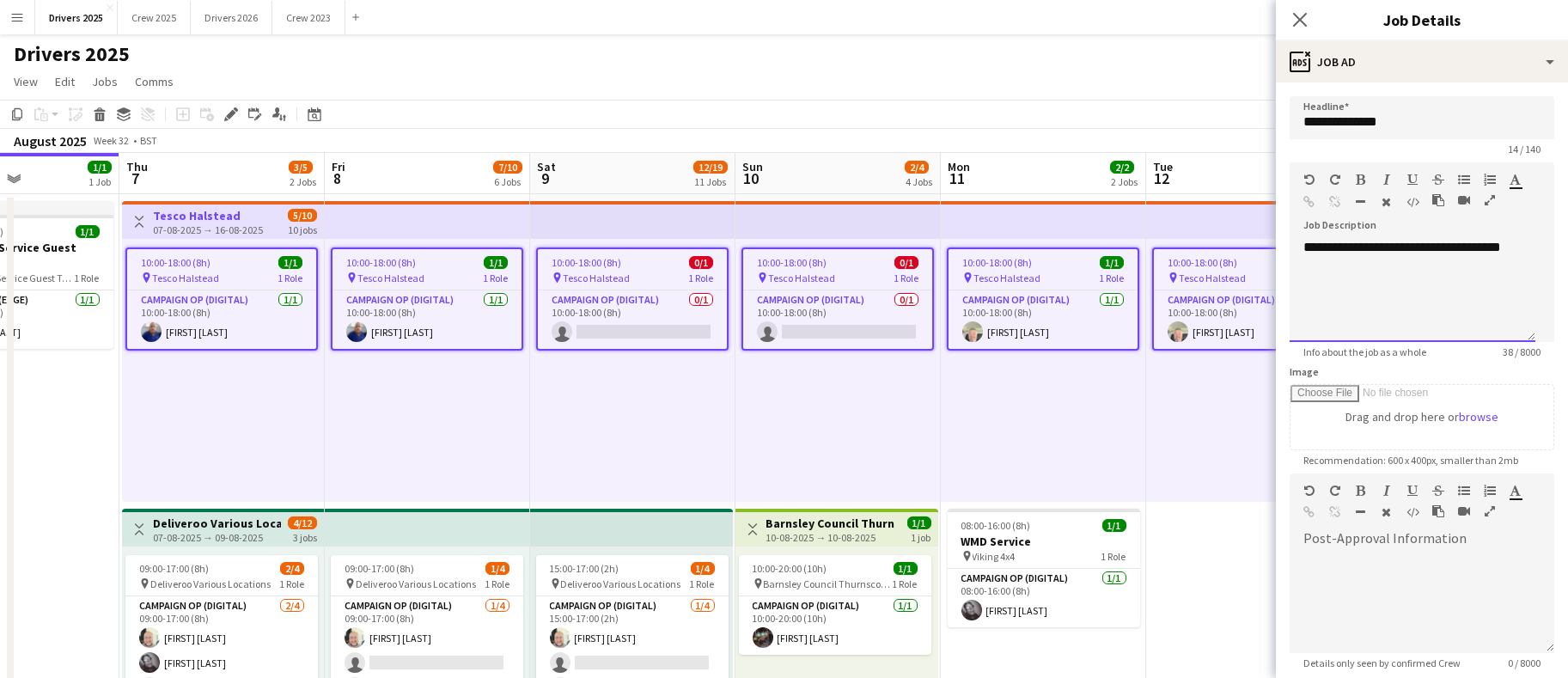 click on "**********" at bounding box center (1412, 290) 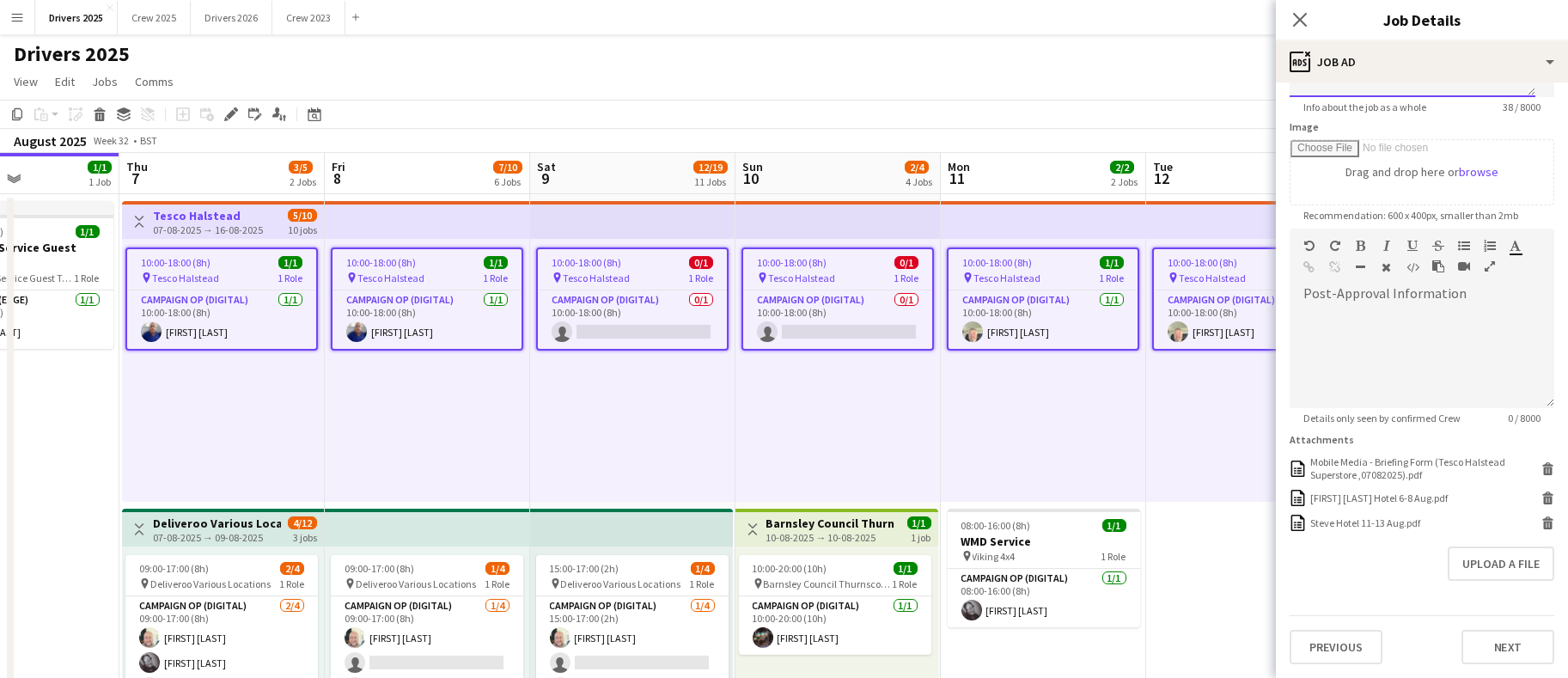 scroll, scrollTop: 0, scrollLeft: 0, axis: both 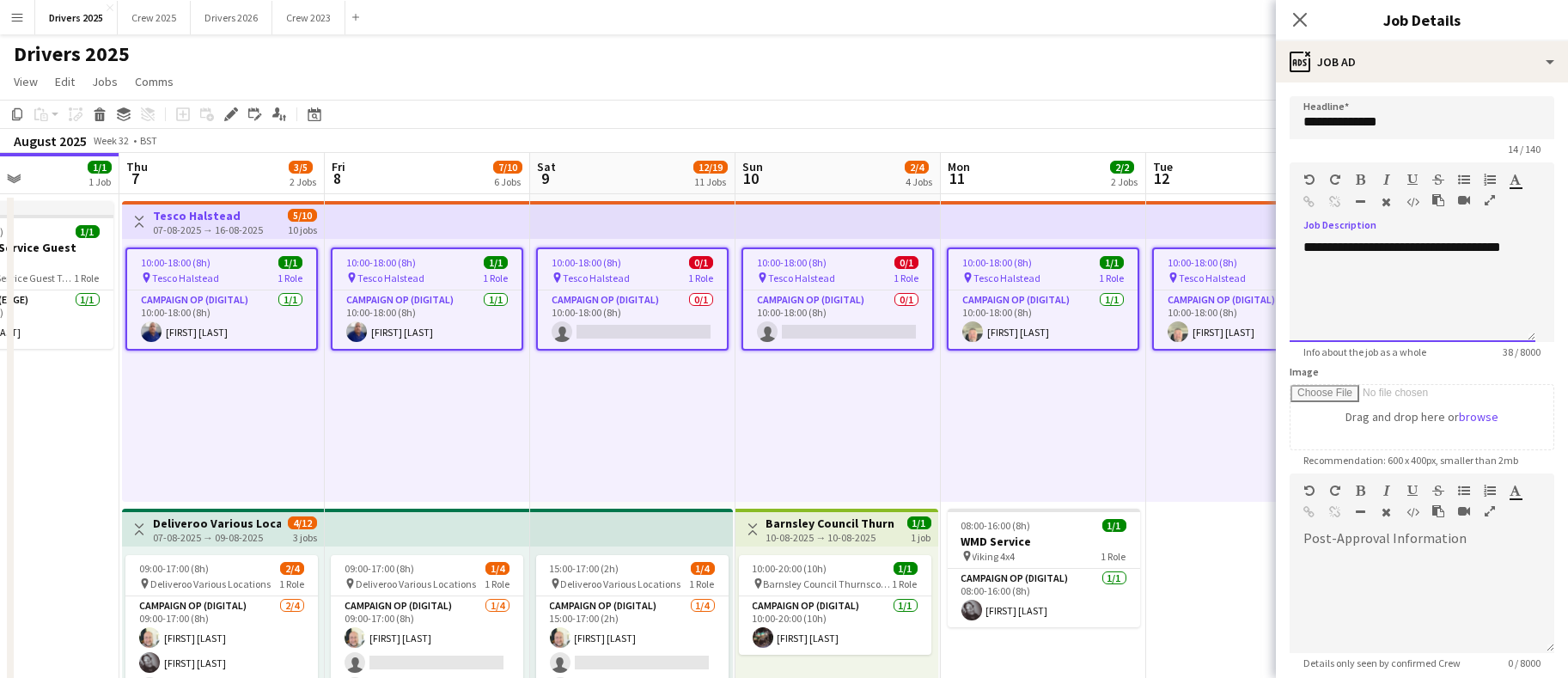 type 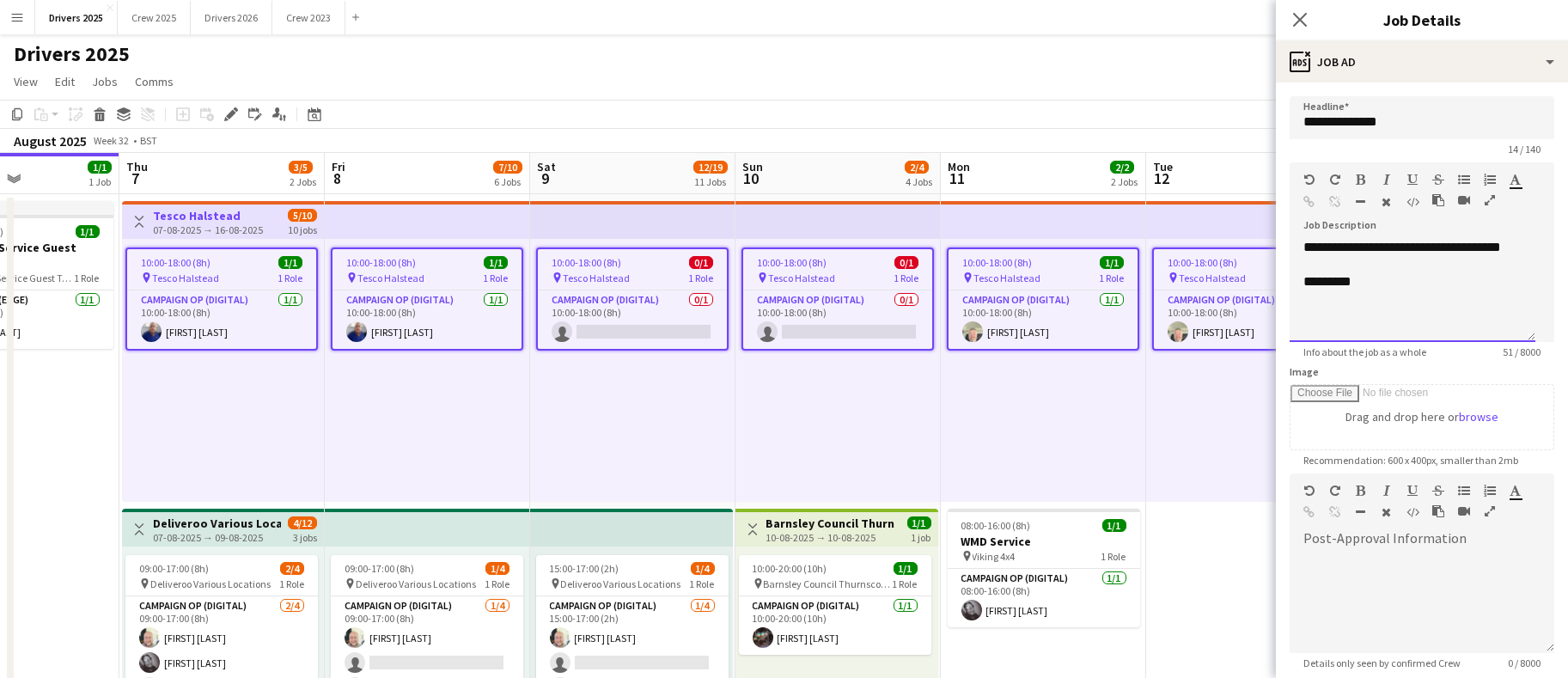 click on "*********" at bounding box center (1412, 282) 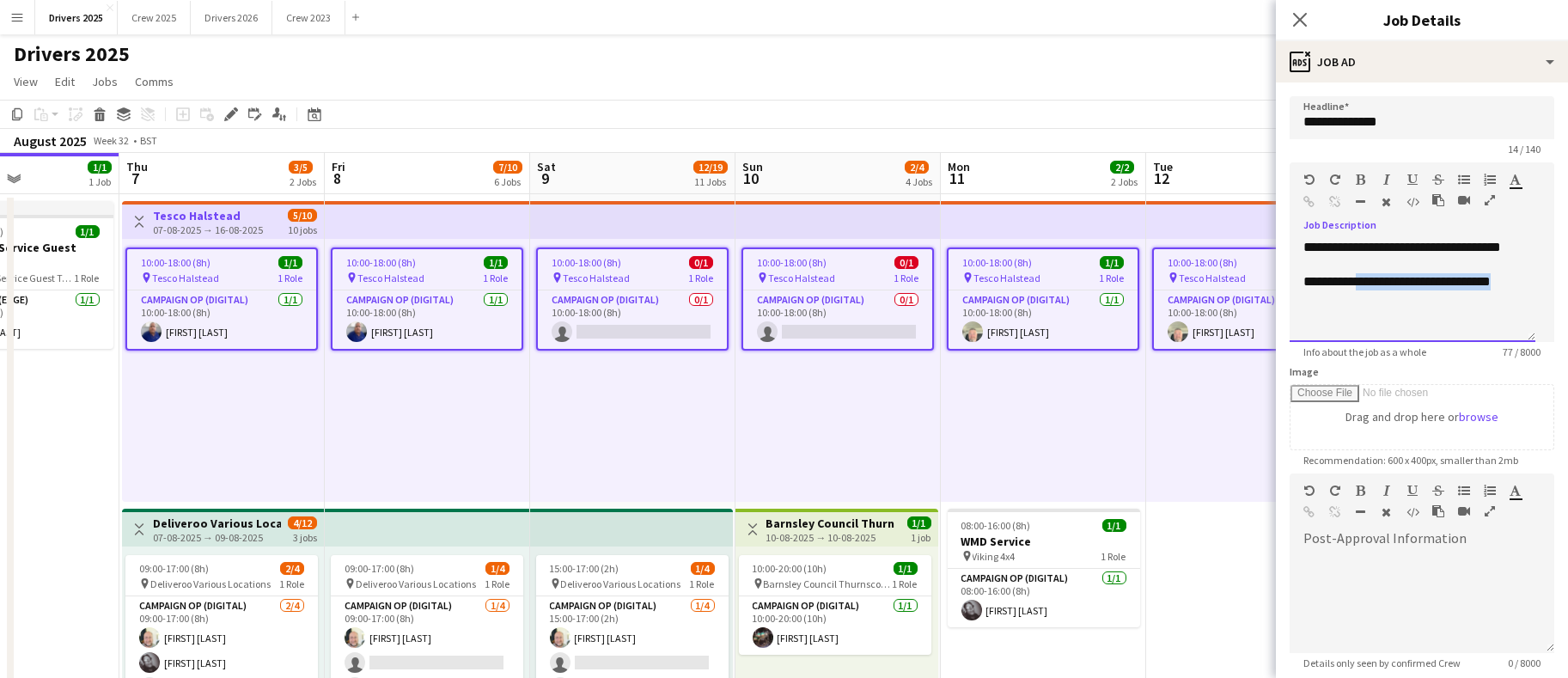 drag, startPoint x: 1514, startPoint y: 276, endPoint x: 1359, endPoint y: 282, distance: 155.11609 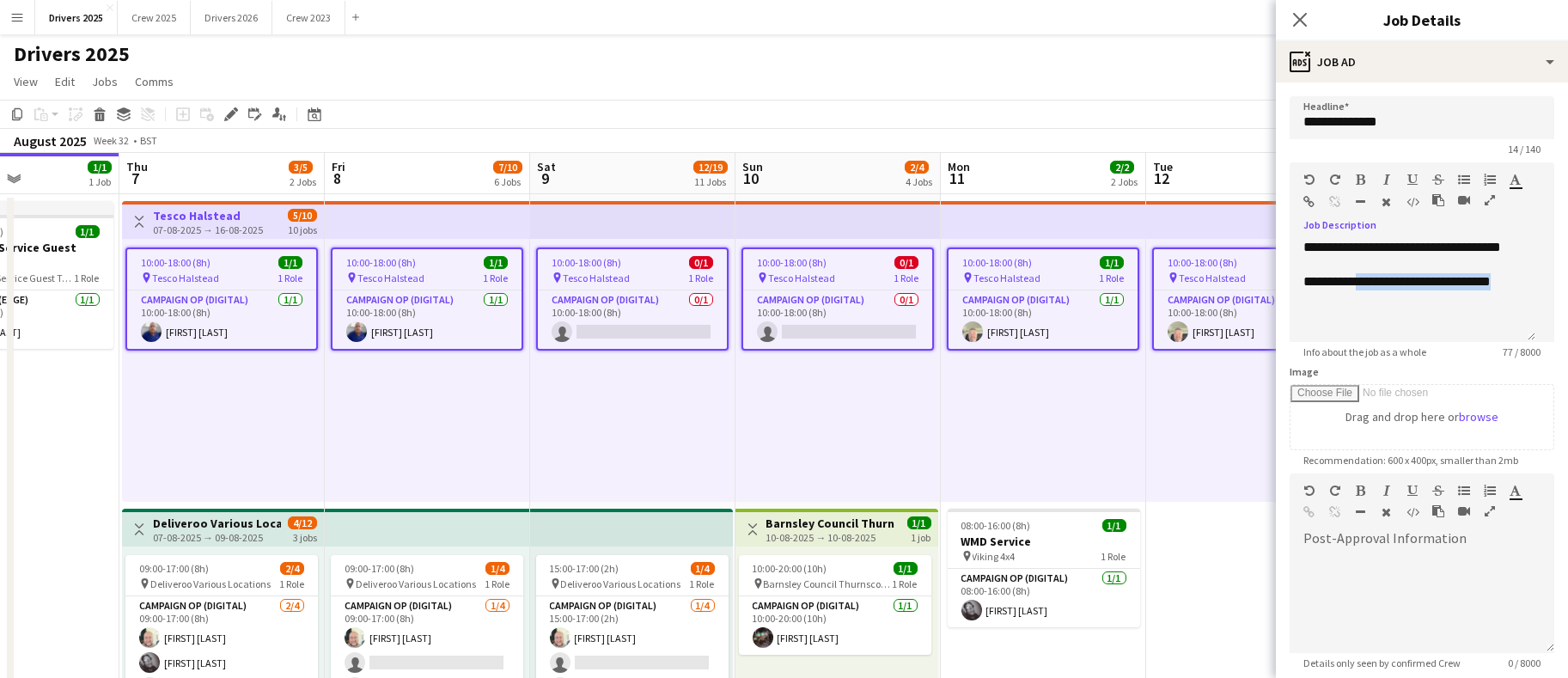 click at bounding box center [1309, 202] 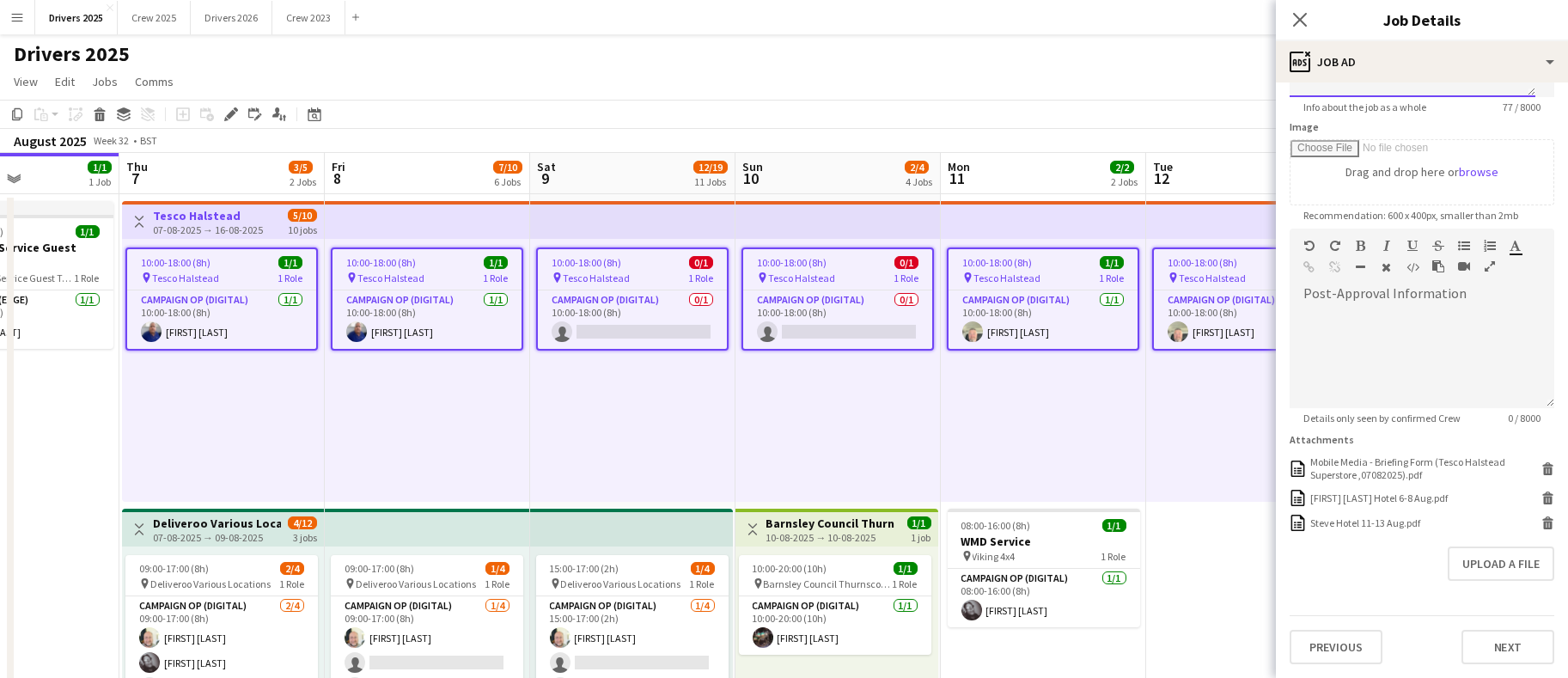 scroll, scrollTop: 0, scrollLeft: 0, axis: both 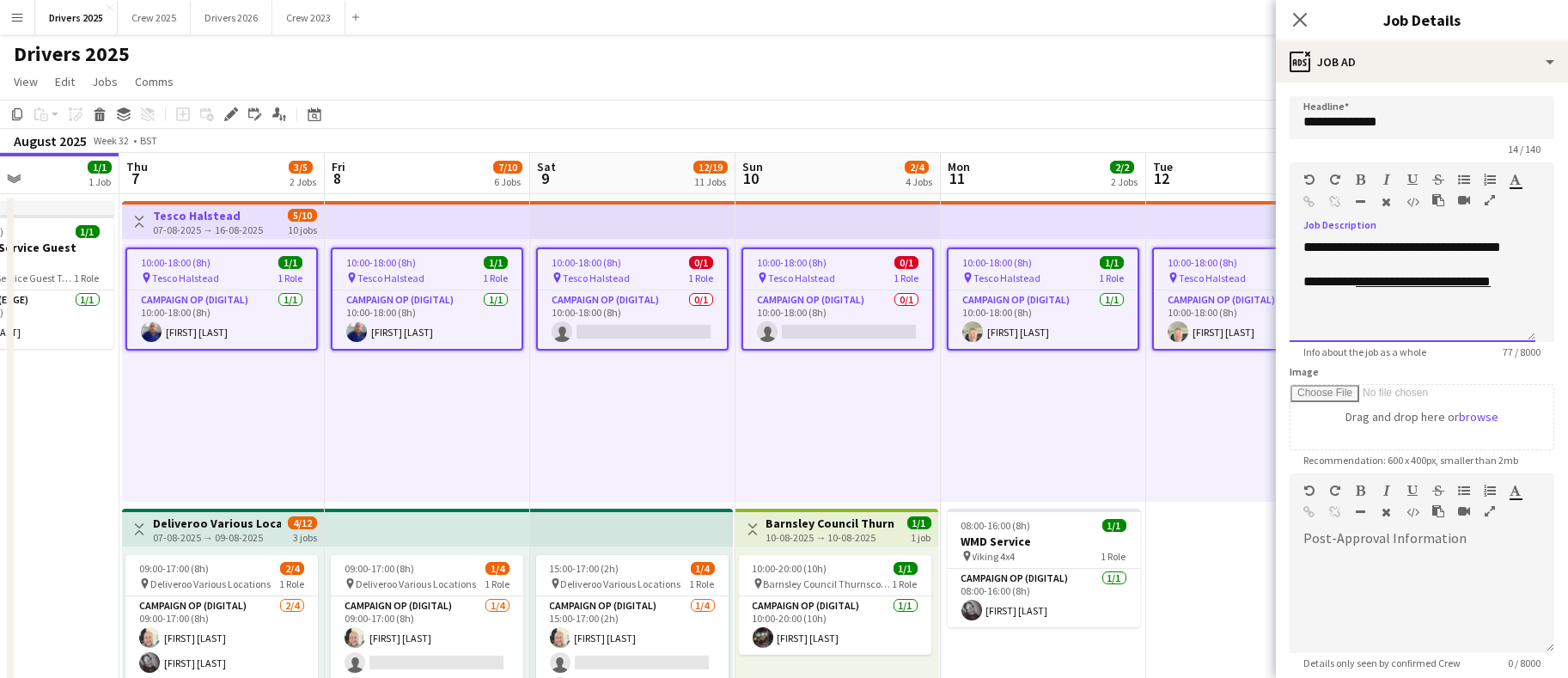click on "**********" at bounding box center [1412, 290] 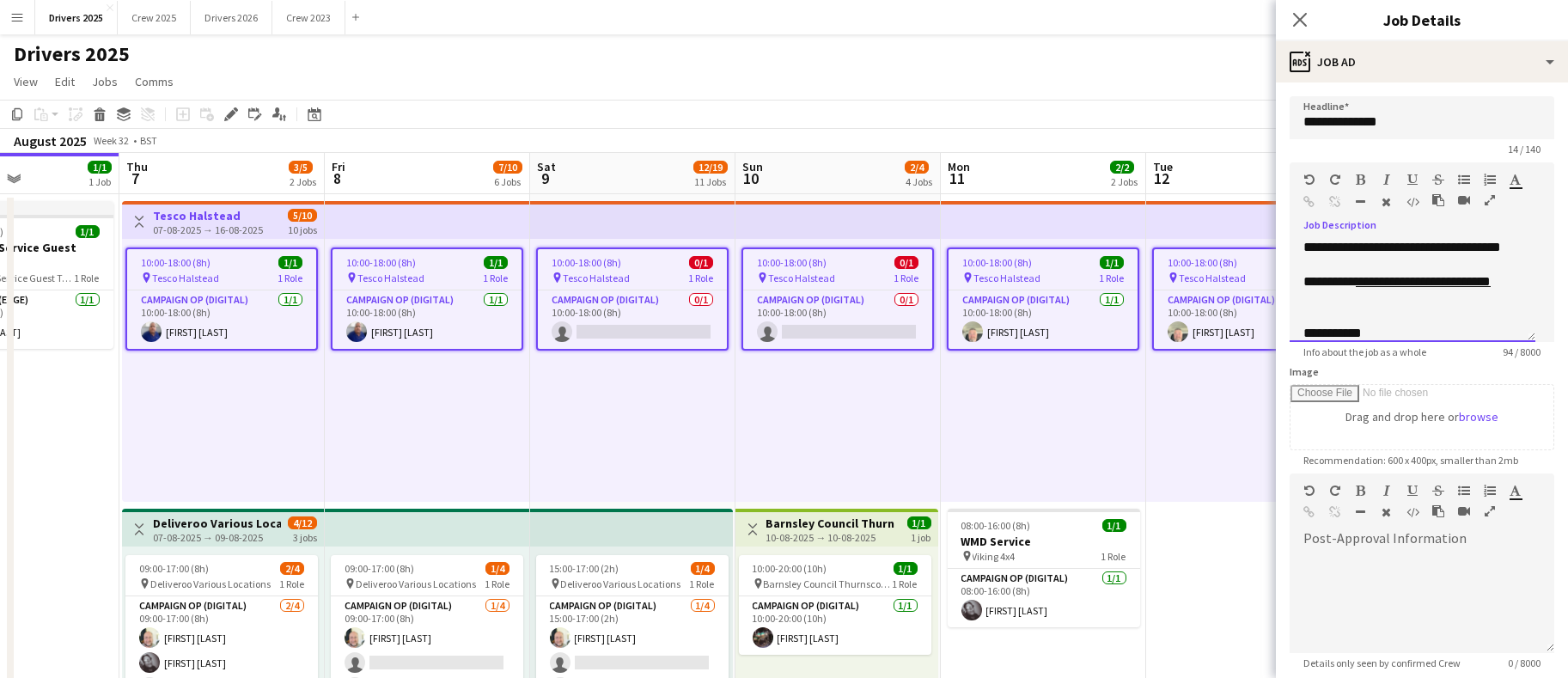 scroll, scrollTop: 36, scrollLeft: 0, axis: vertical 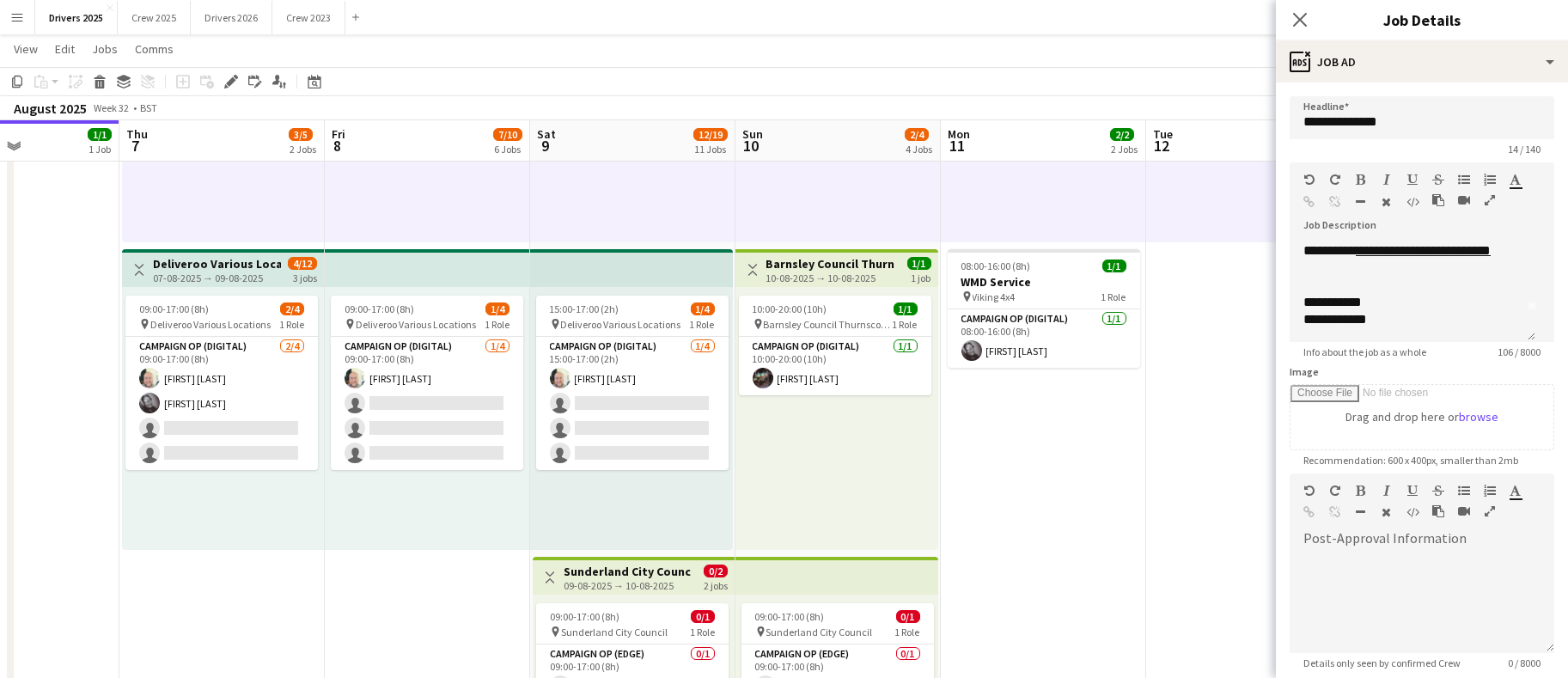click on "07-08-2025 → 09-08-2025" at bounding box center [217, 278] 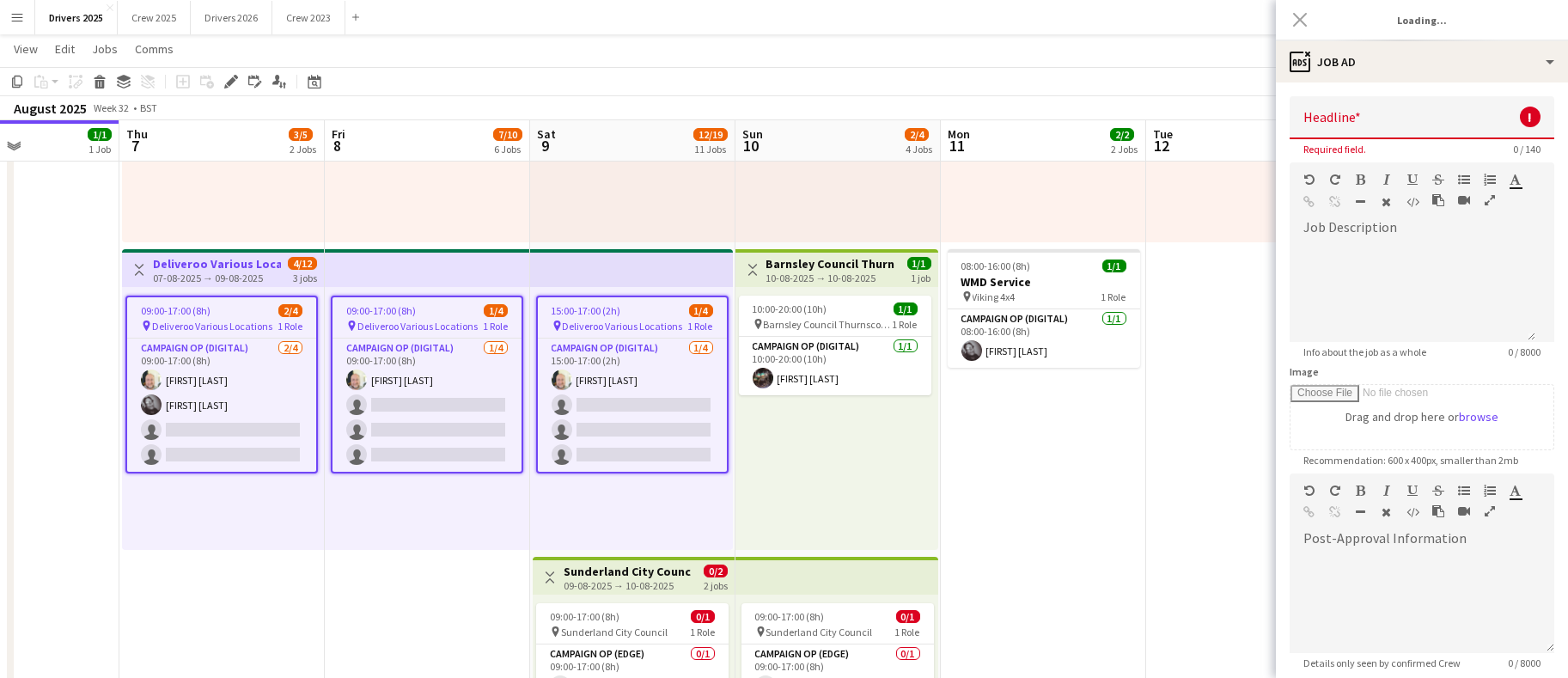 scroll, scrollTop: 0, scrollLeft: 0, axis: both 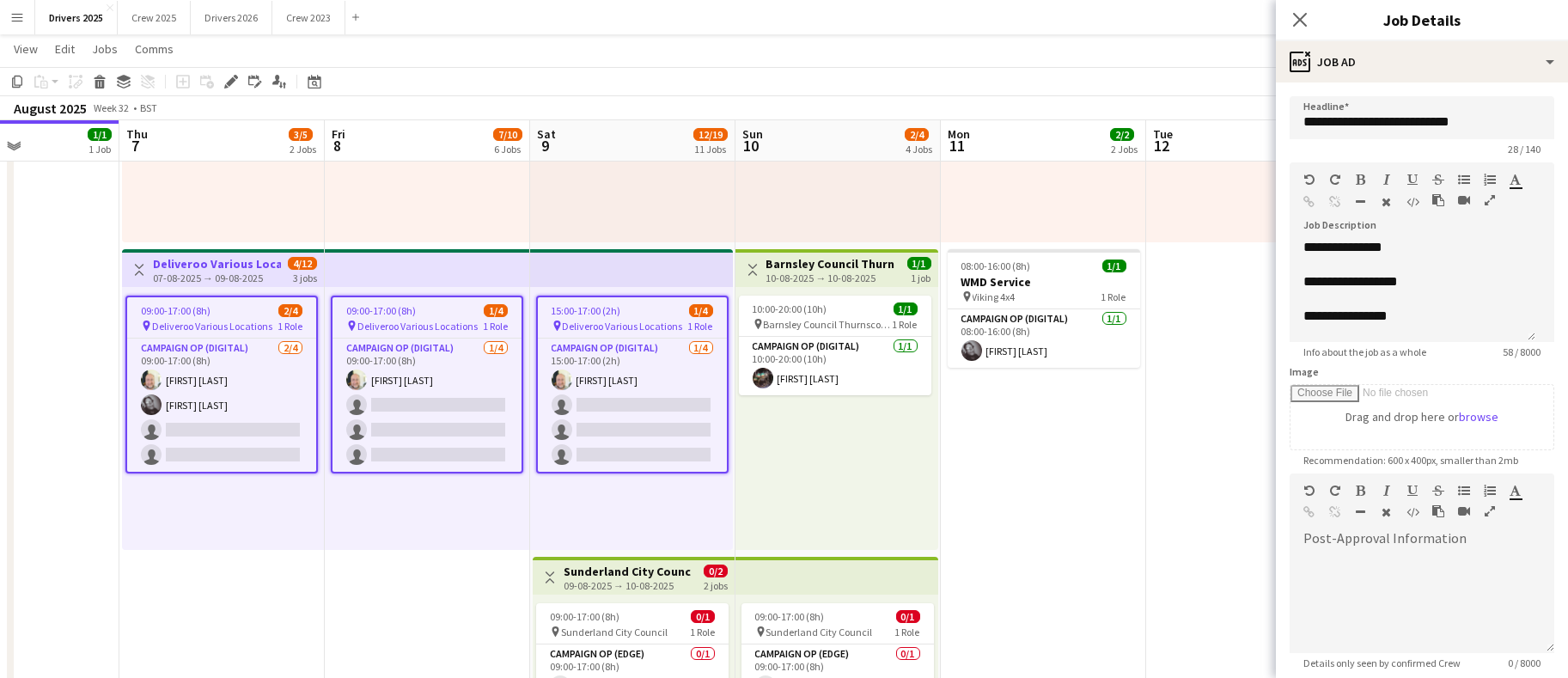 click on "15:00-17:00 (2h)    1/4
pin
Deliveroo Various Locations    1 Role   Campaign Op (Digital)   1/4   15:00-17:00 (2h)
[INITIAL] [LAST]
single-neutral-actions
single-neutral-actions
single-neutral-actions" at bounding box center [632, 384] 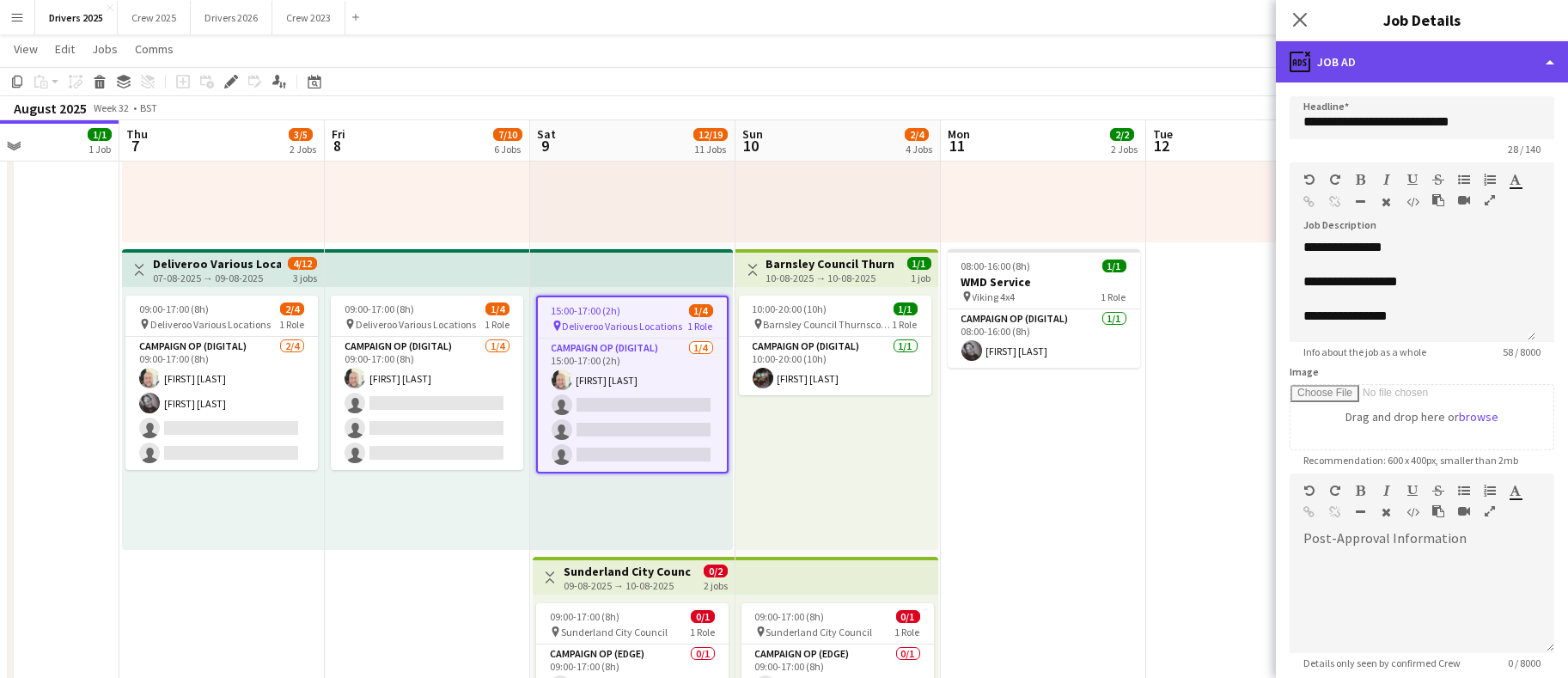click on "ads-window
Job Ad" 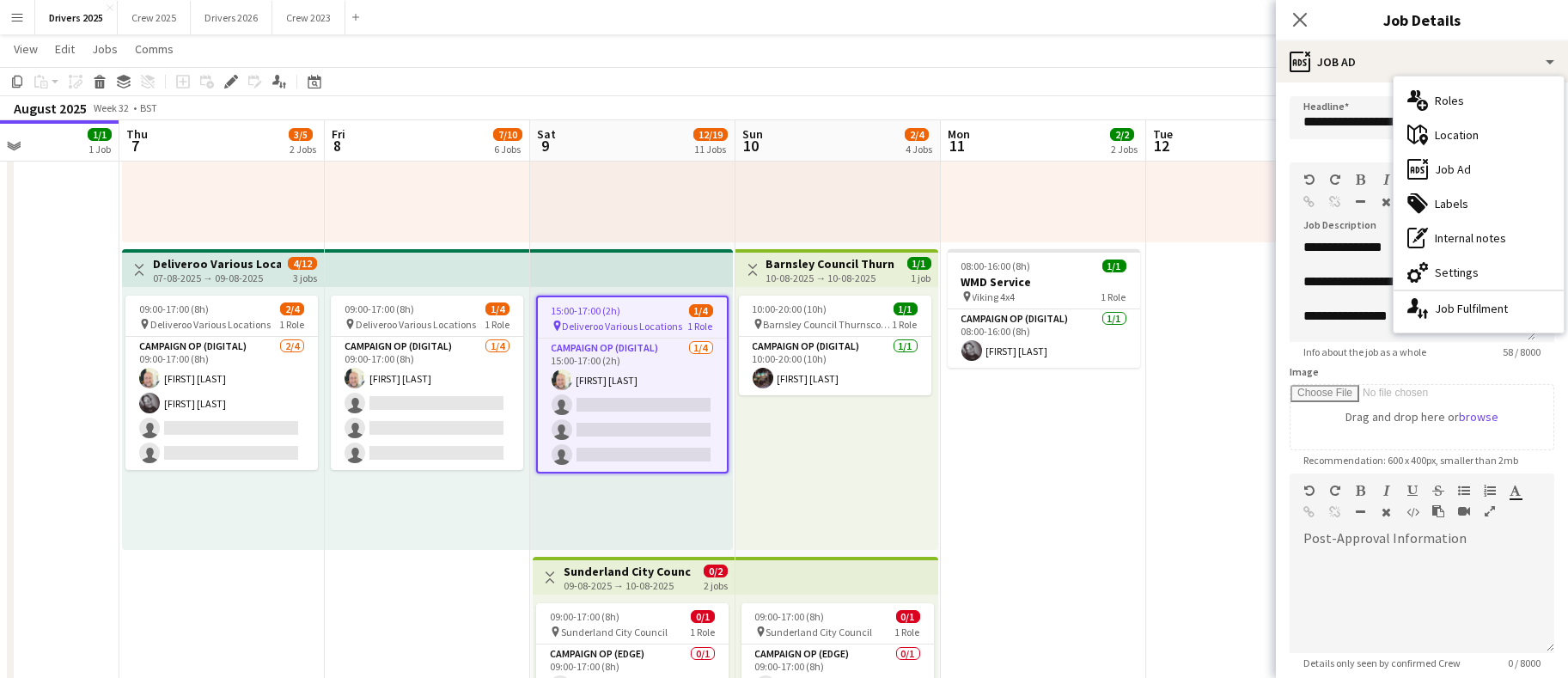 click on "multiple-users-add
Roles" at bounding box center (1479, 101) 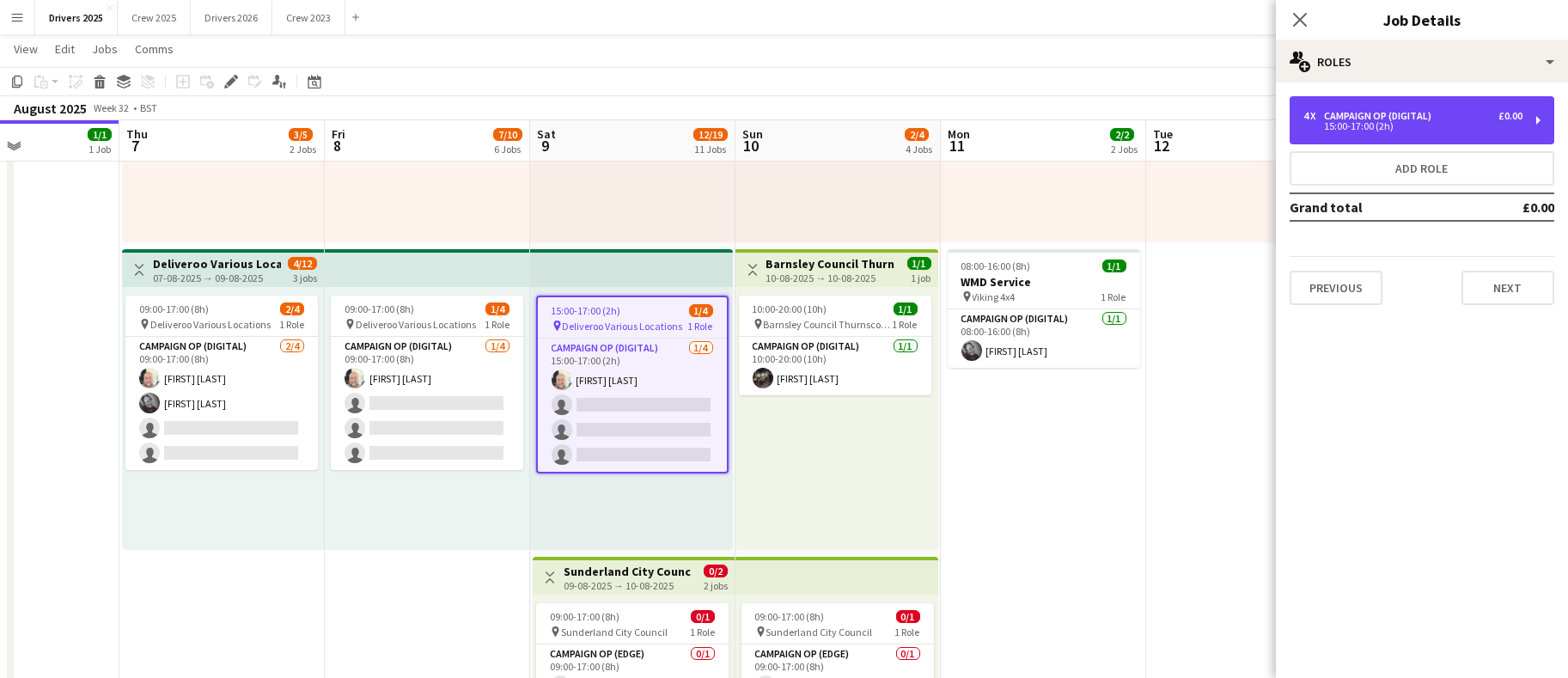 click on "Campaign Op (Digital)" at bounding box center (1381, 116) 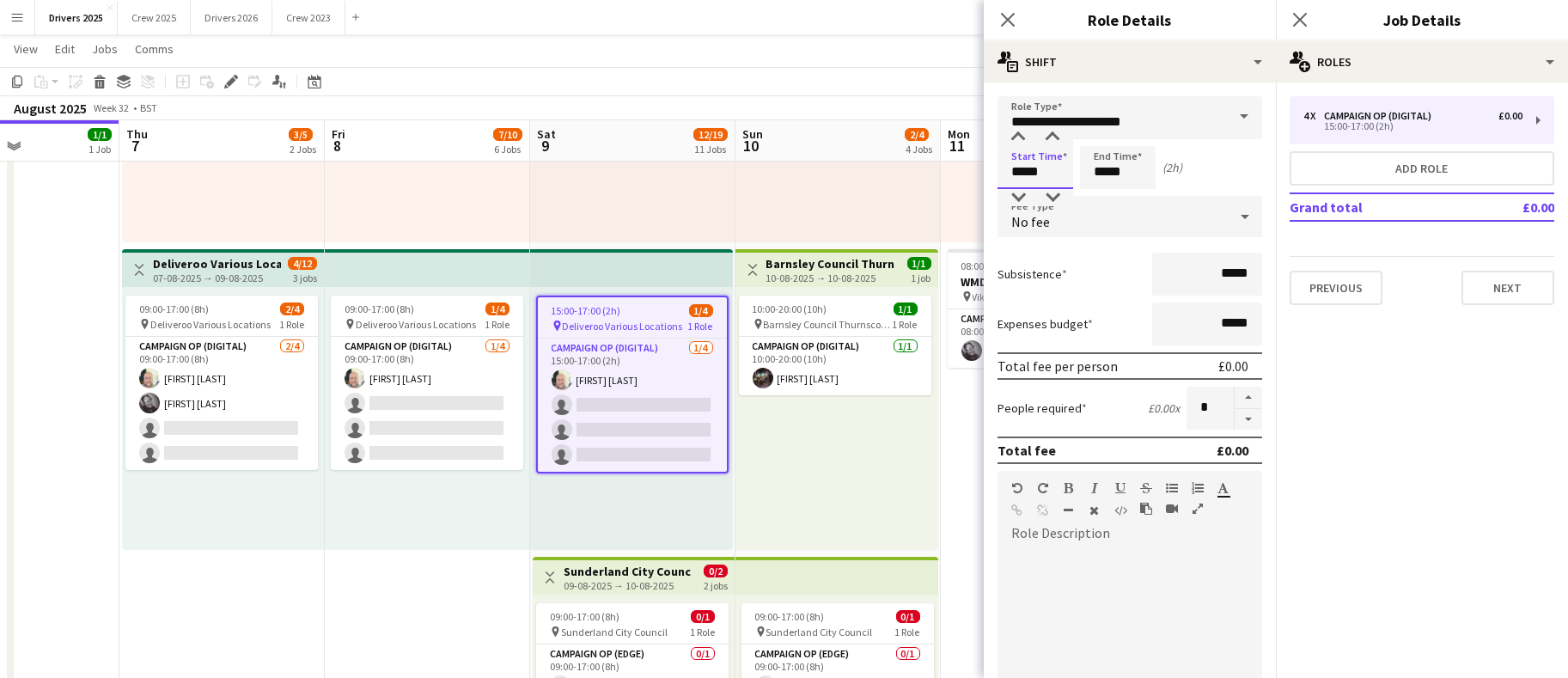 drag, startPoint x: 1008, startPoint y: 167, endPoint x: 958, endPoint y: 168, distance: 50.01 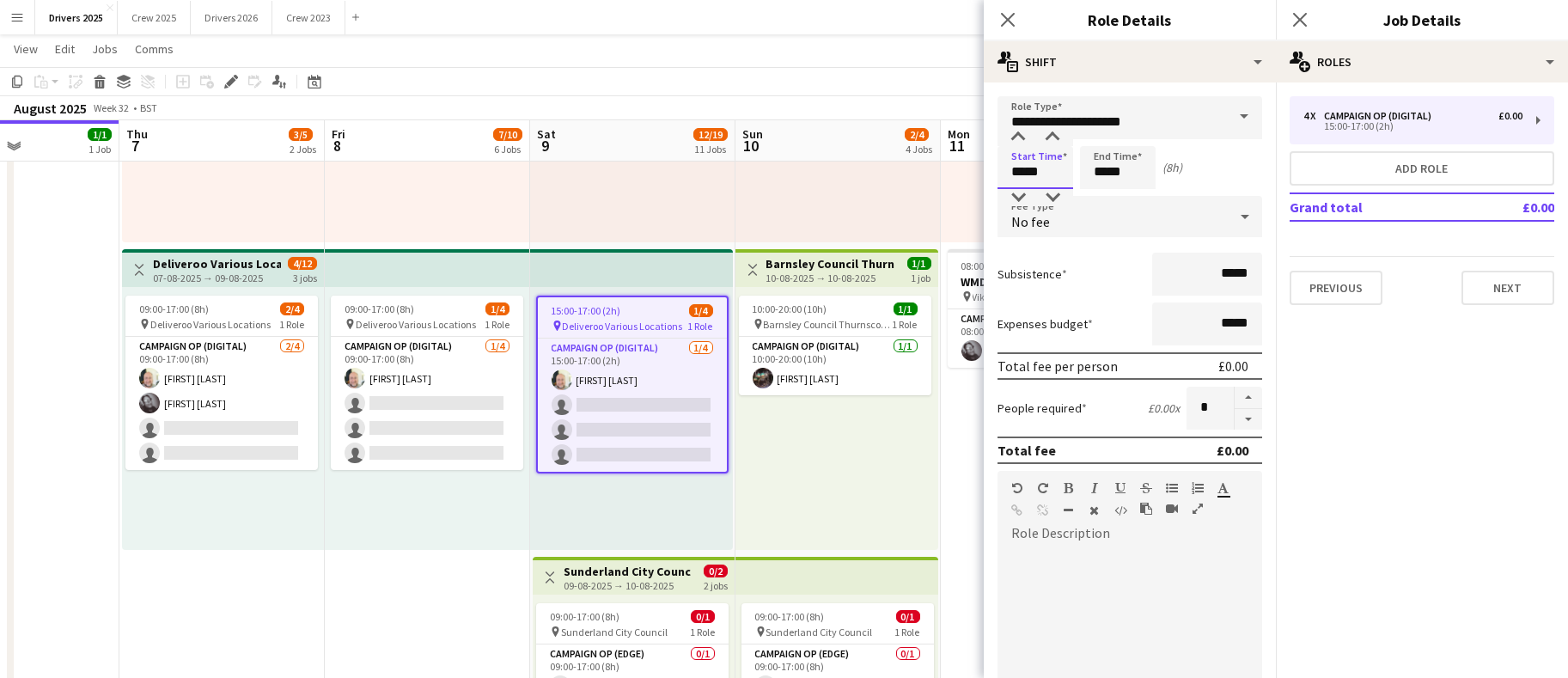 type on "*****" 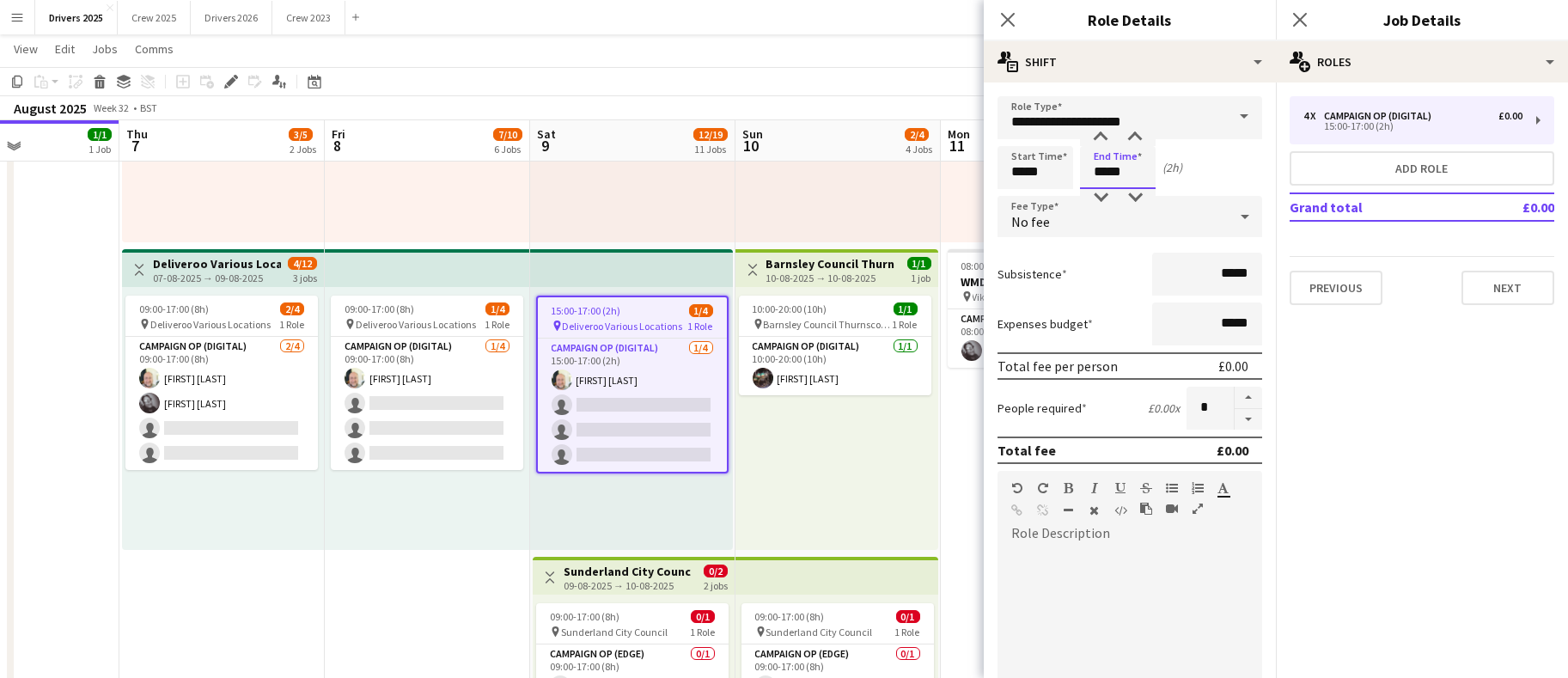 type on "*****" 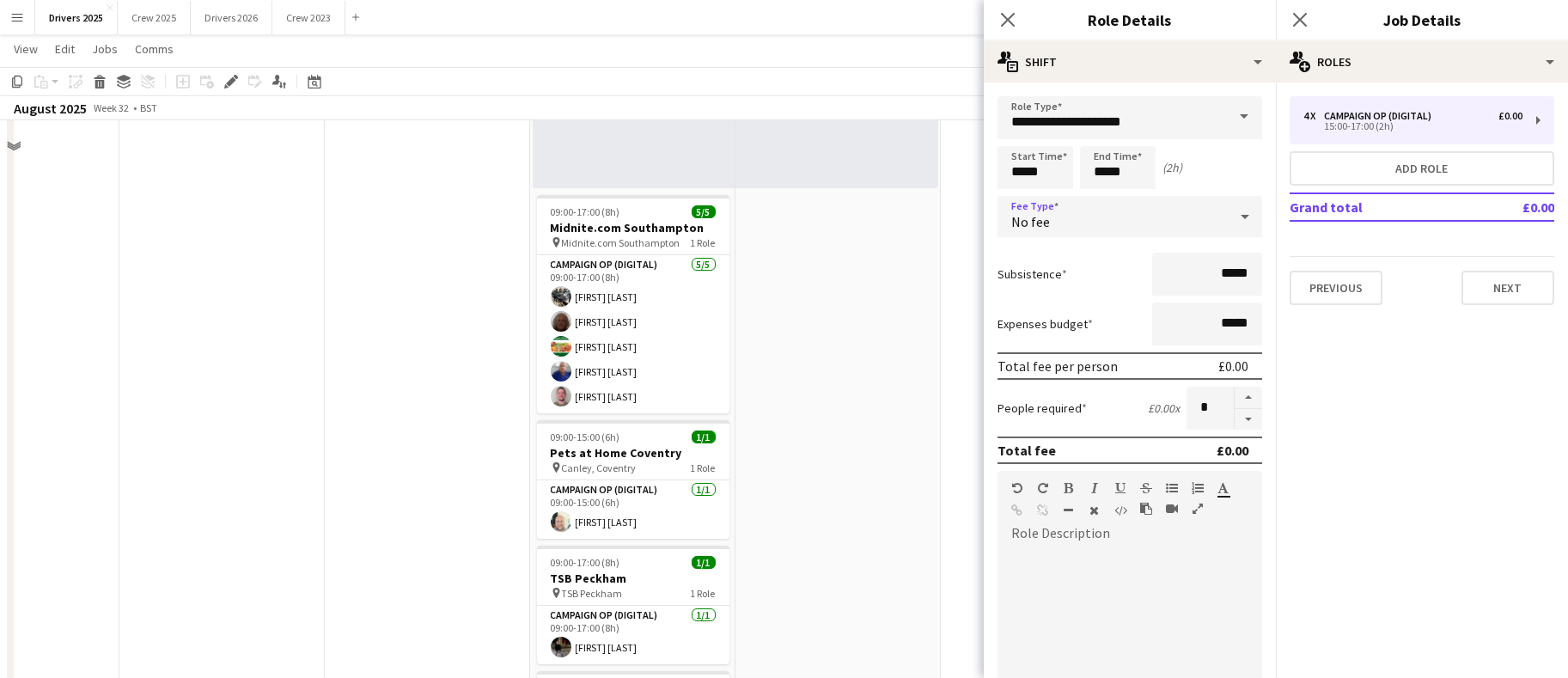 scroll, scrollTop: 2191, scrollLeft: 0, axis: vertical 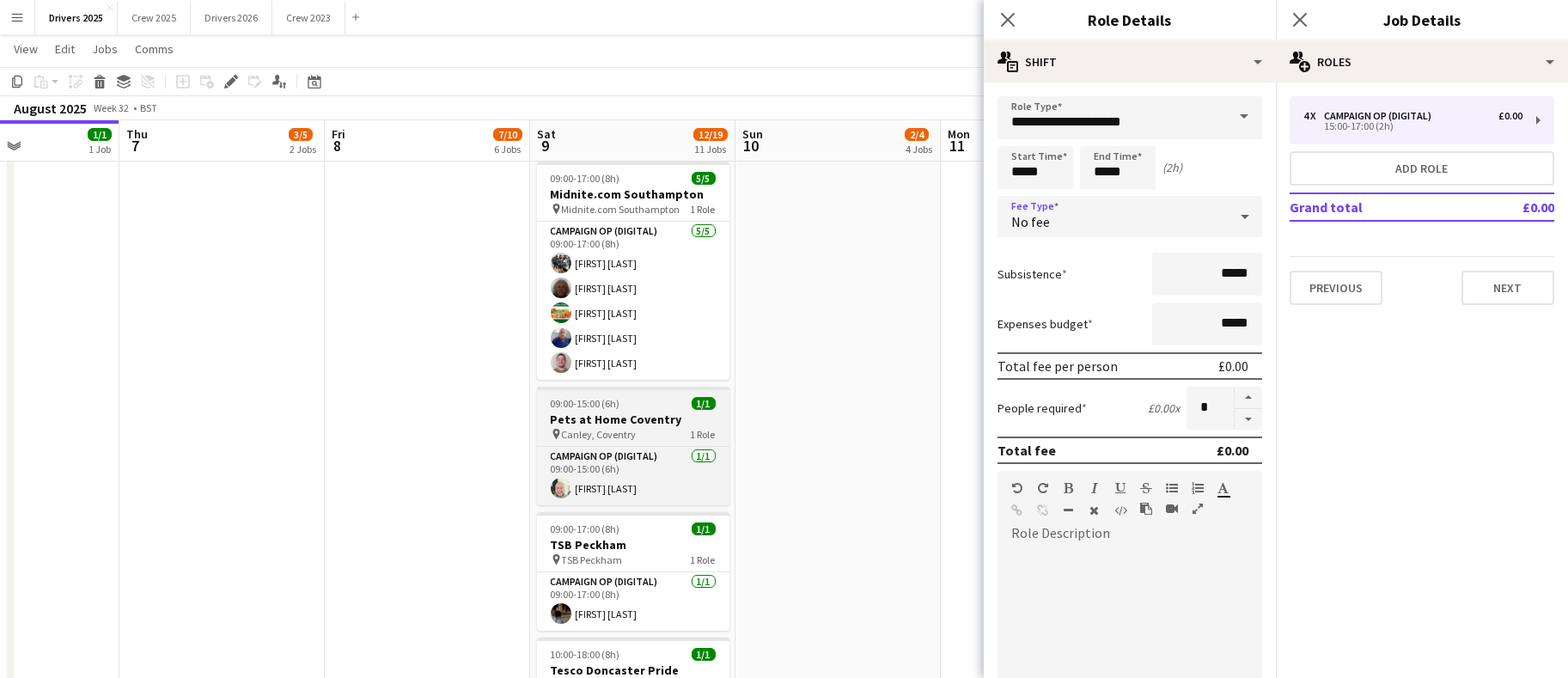 click on "09:00-15:00 (6h)    1/1   Pets at Home Coventry
pin
Canley, Coventry   1 Role   Campaign Op (Digital)   1/1   09:00-15:00 (6h)
[FIRST] [LAST]" at bounding box center (633, 446) 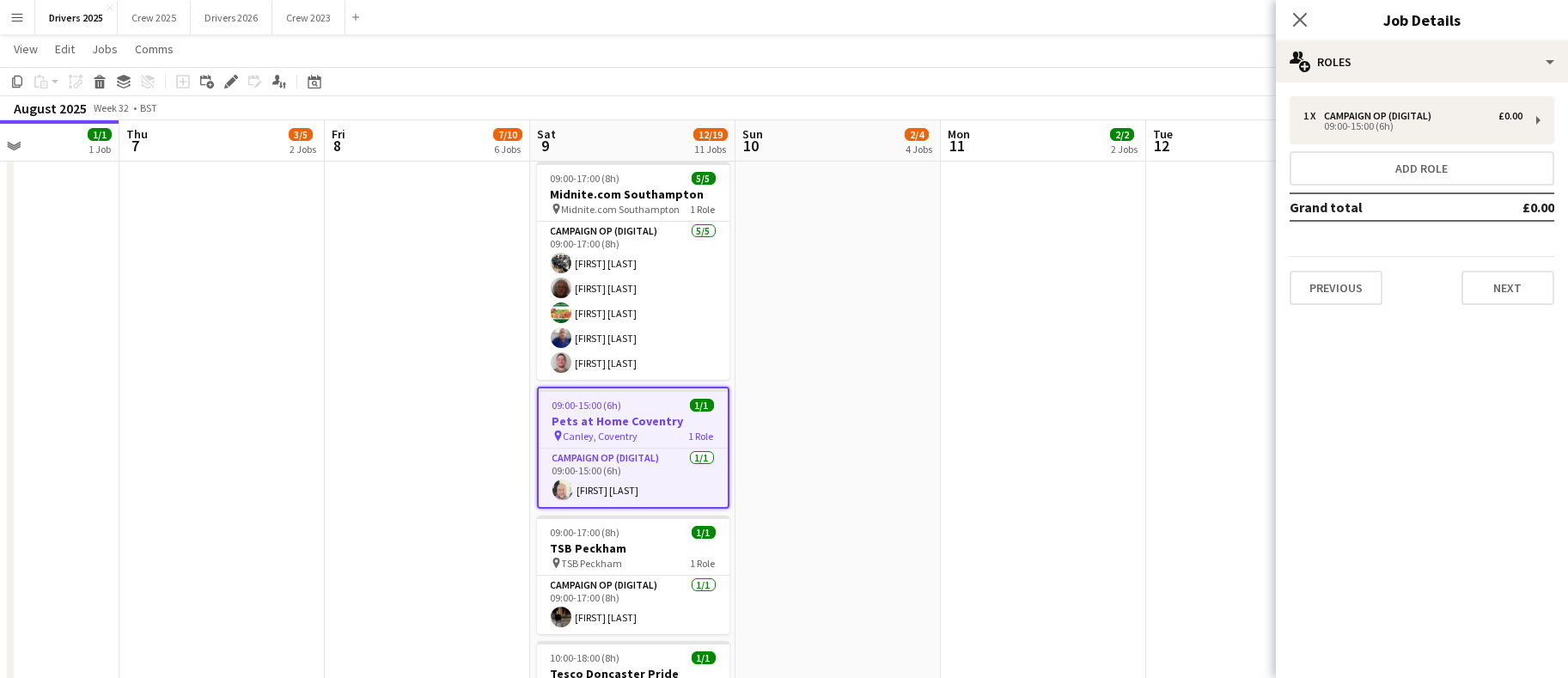 click on "09:00-15:00 (6h)    1/1   Pets at Home Coventry
pin
Canley, Coventry   1 Role   Campaign Op (Digital)   1/1   09:00-15:00 (6h)
[FIRST] [LAST]" at bounding box center [633, 448] 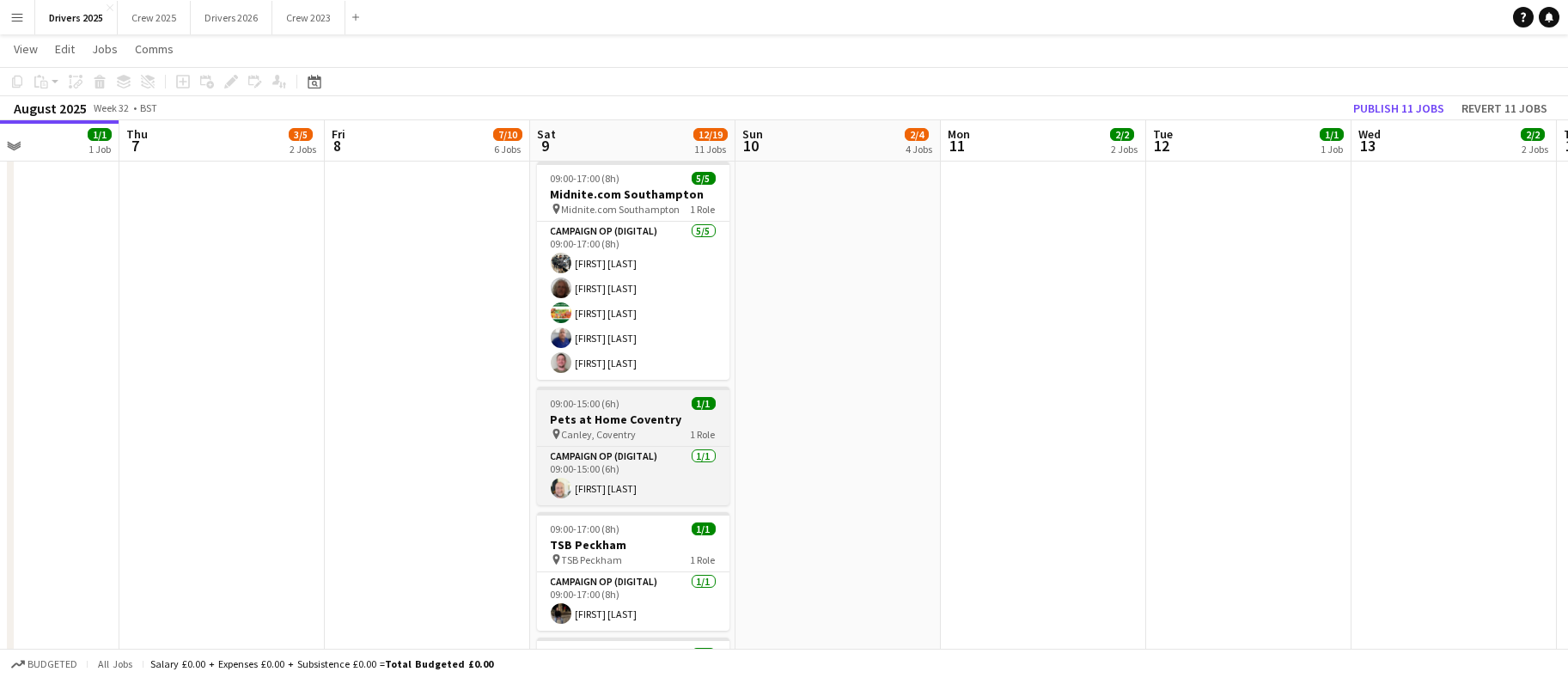 click on "09:00-15:00 (6h)    1/1   Pets at Home Coventry
pin
Canley, Coventry   1 Role   Campaign Op (Digital)   1/1   09:00-15:00 (6h)
[FIRST] [LAST]" at bounding box center (633, 446) 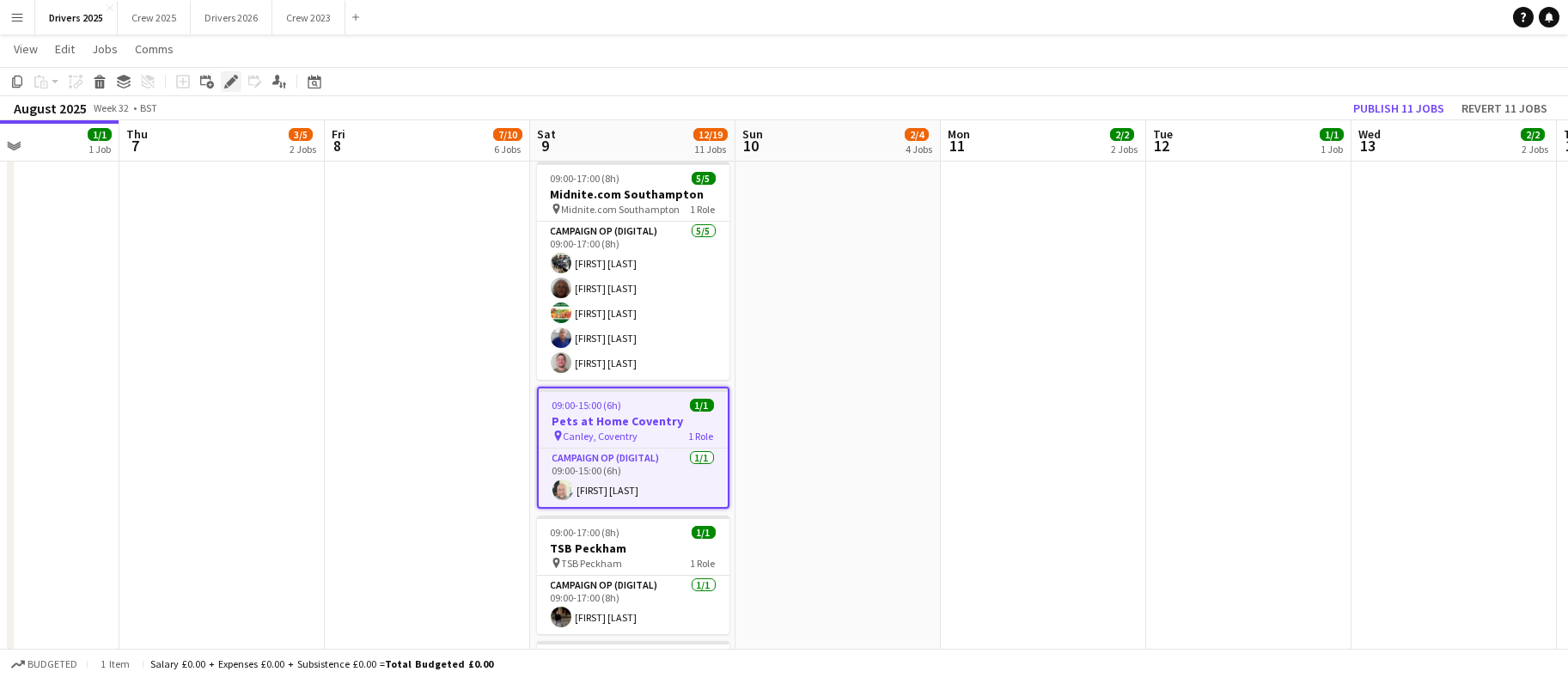 click on "Edit" 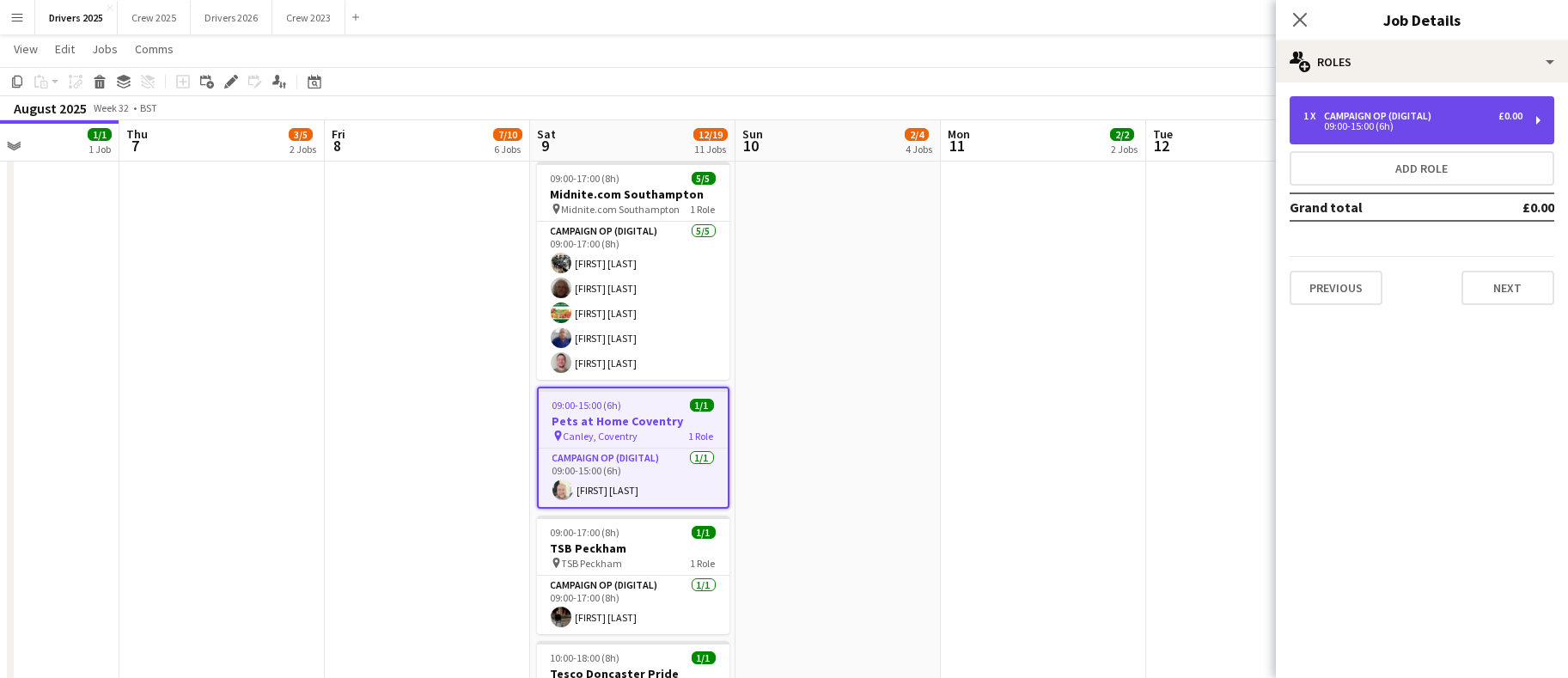 click on "09:00-15:00 (6h)" at bounding box center (1412, 126) 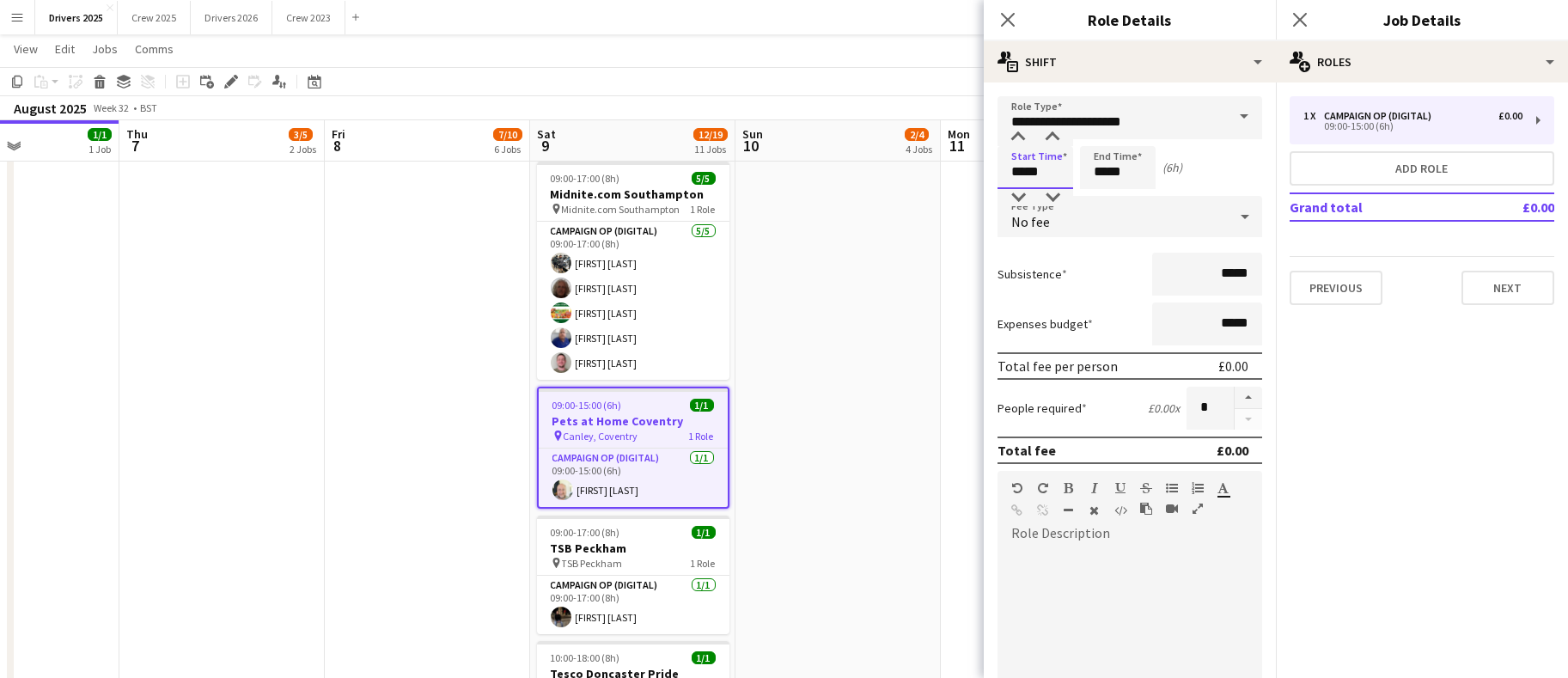 drag, startPoint x: 1048, startPoint y: 169, endPoint x: 693, endPoint y: 120, distance: 358.36573 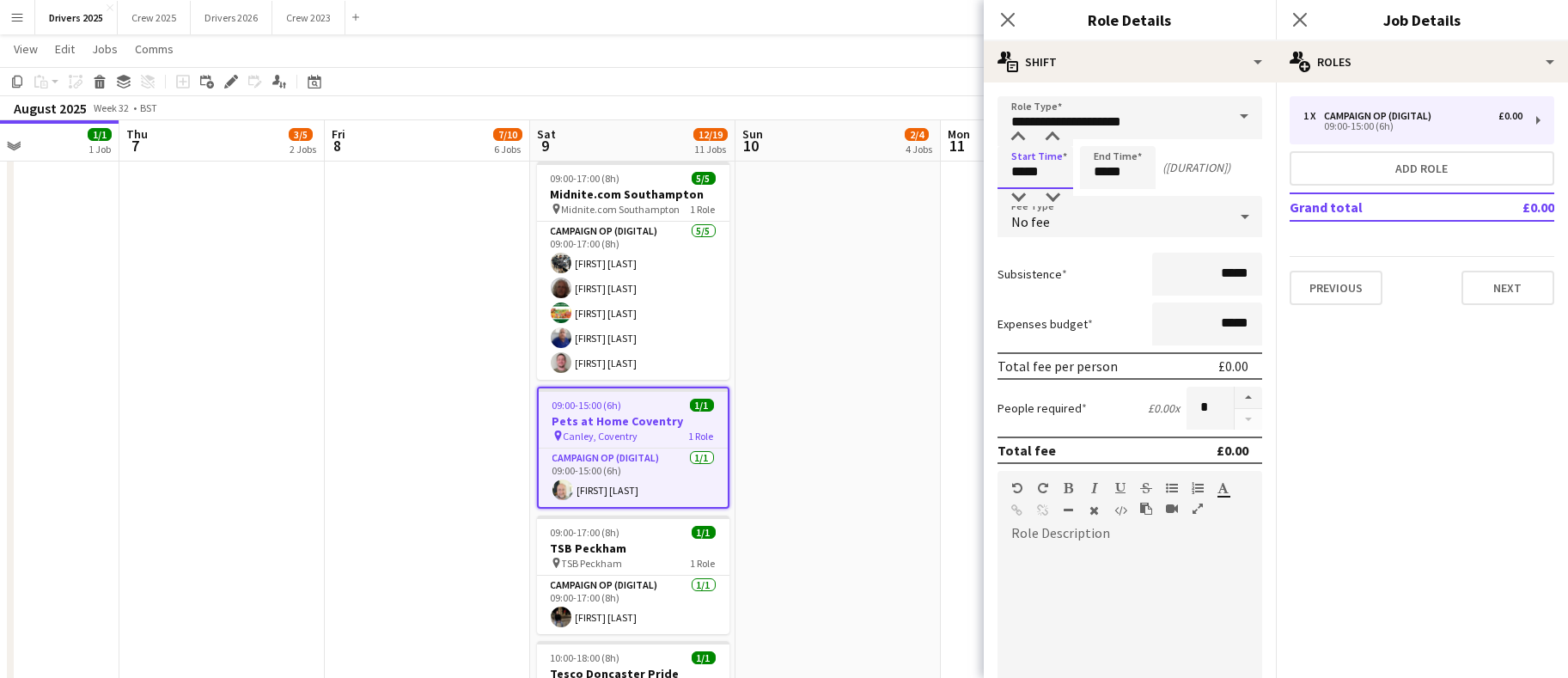 type on "*****" 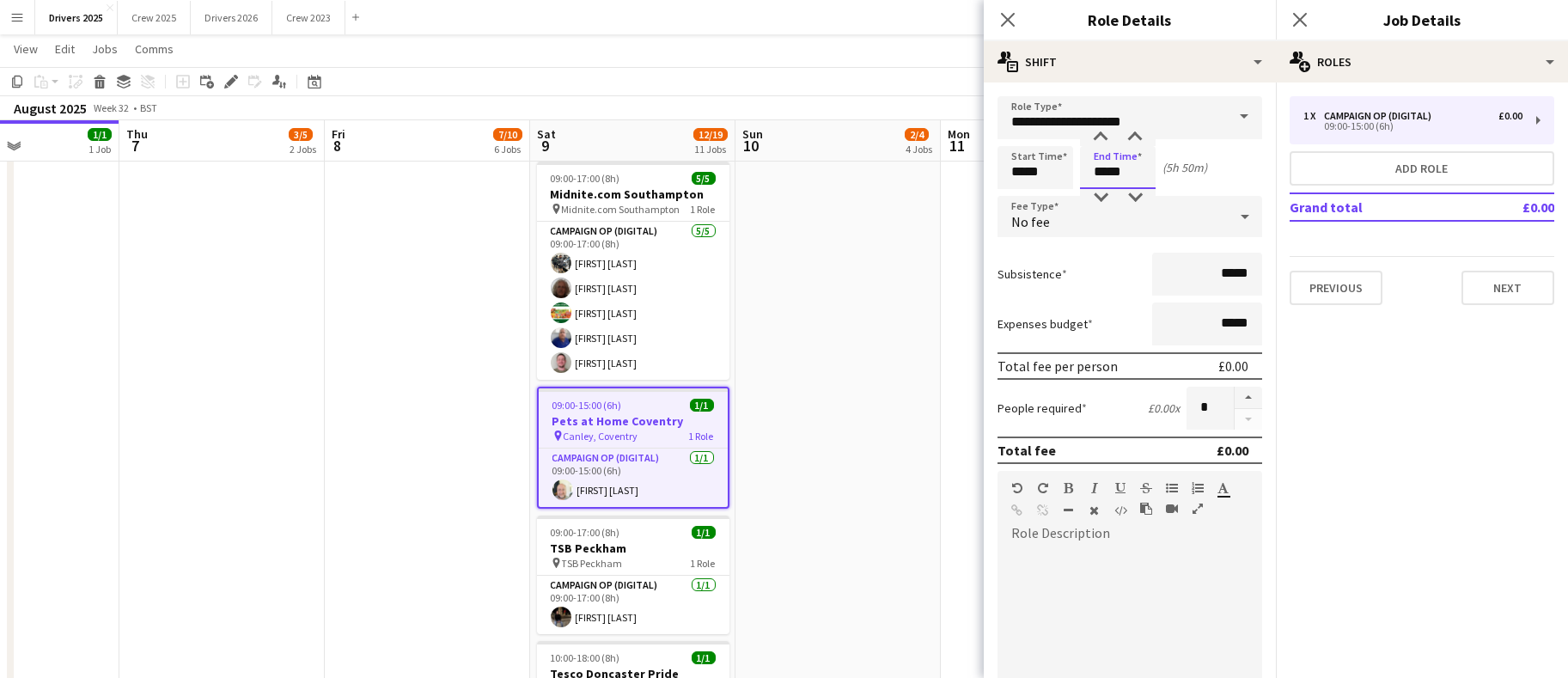 type on "*****" 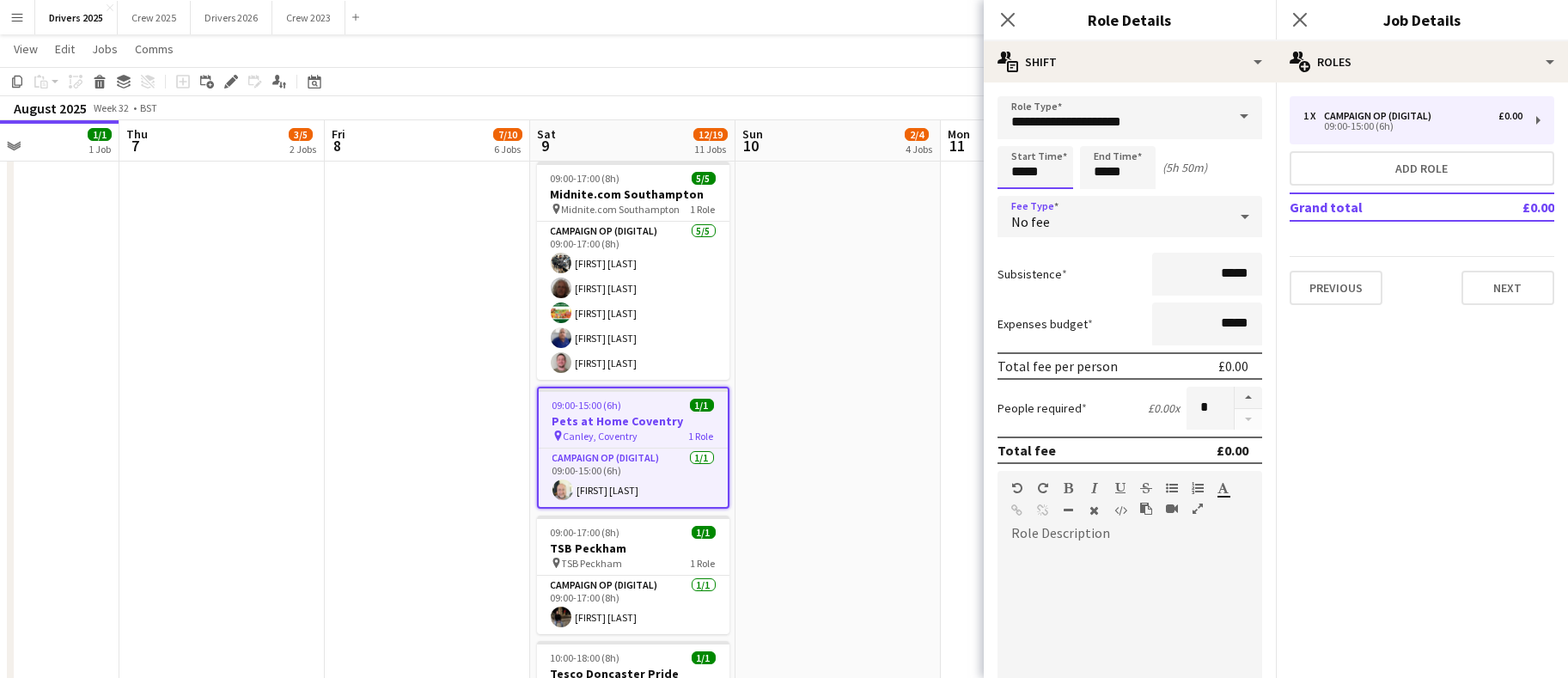 click on "*****" at bounding box center [1035, 168] 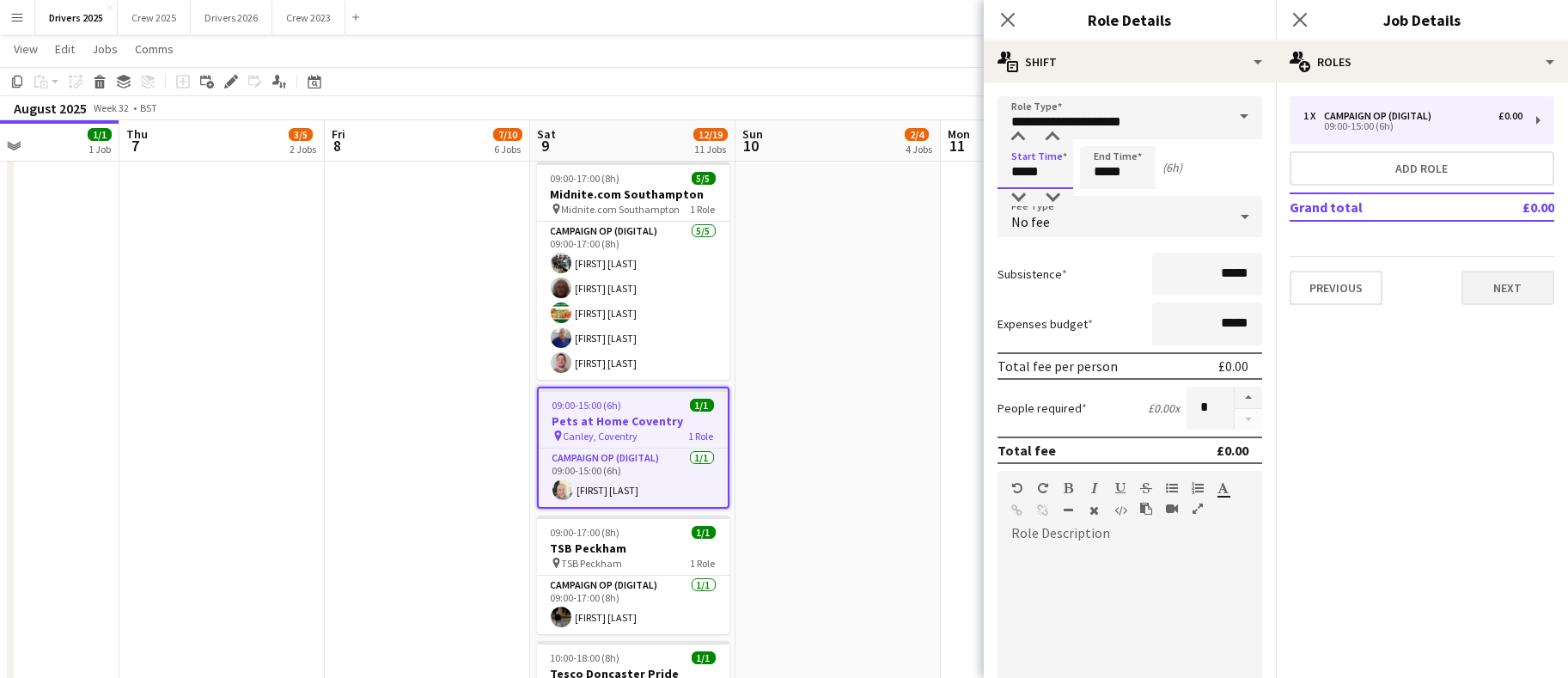 type on "*****" 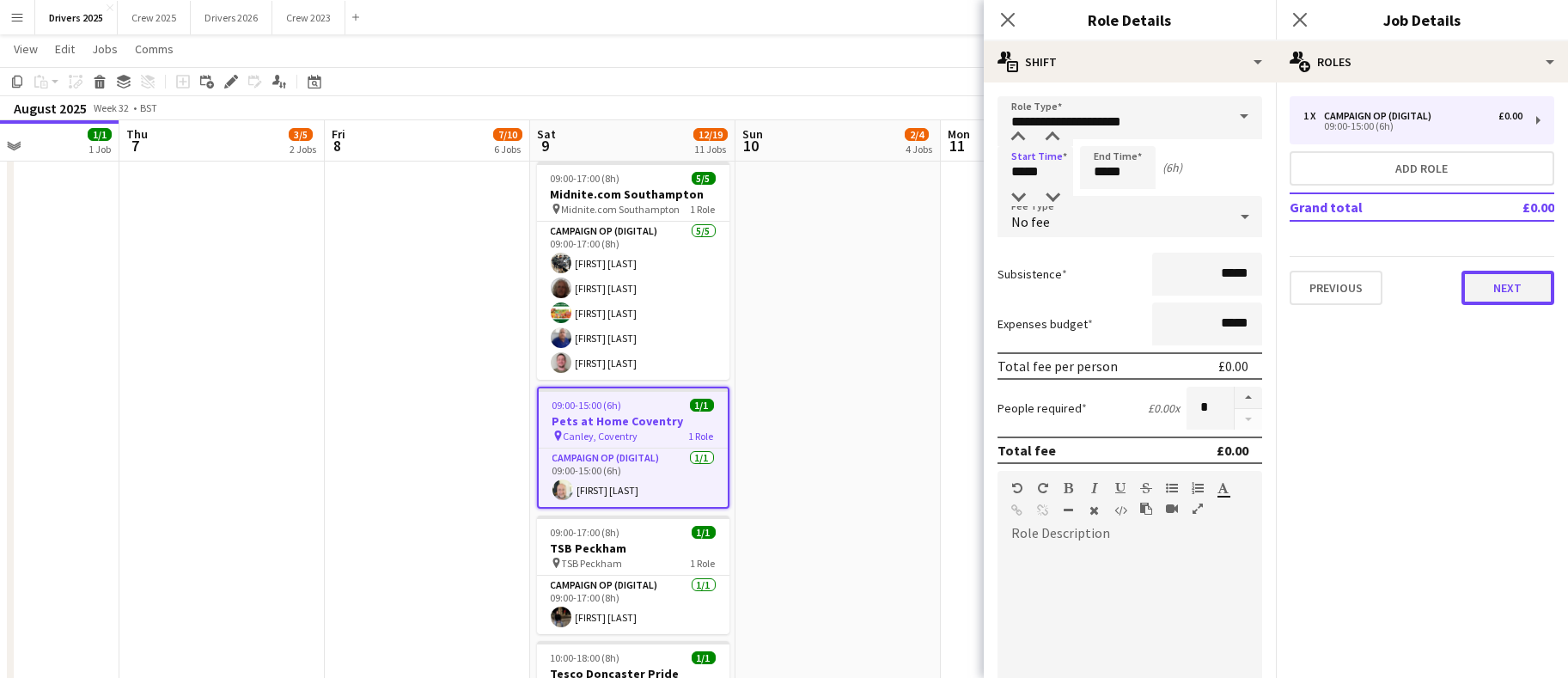click on "Next" at bounding box center [1508, 288] 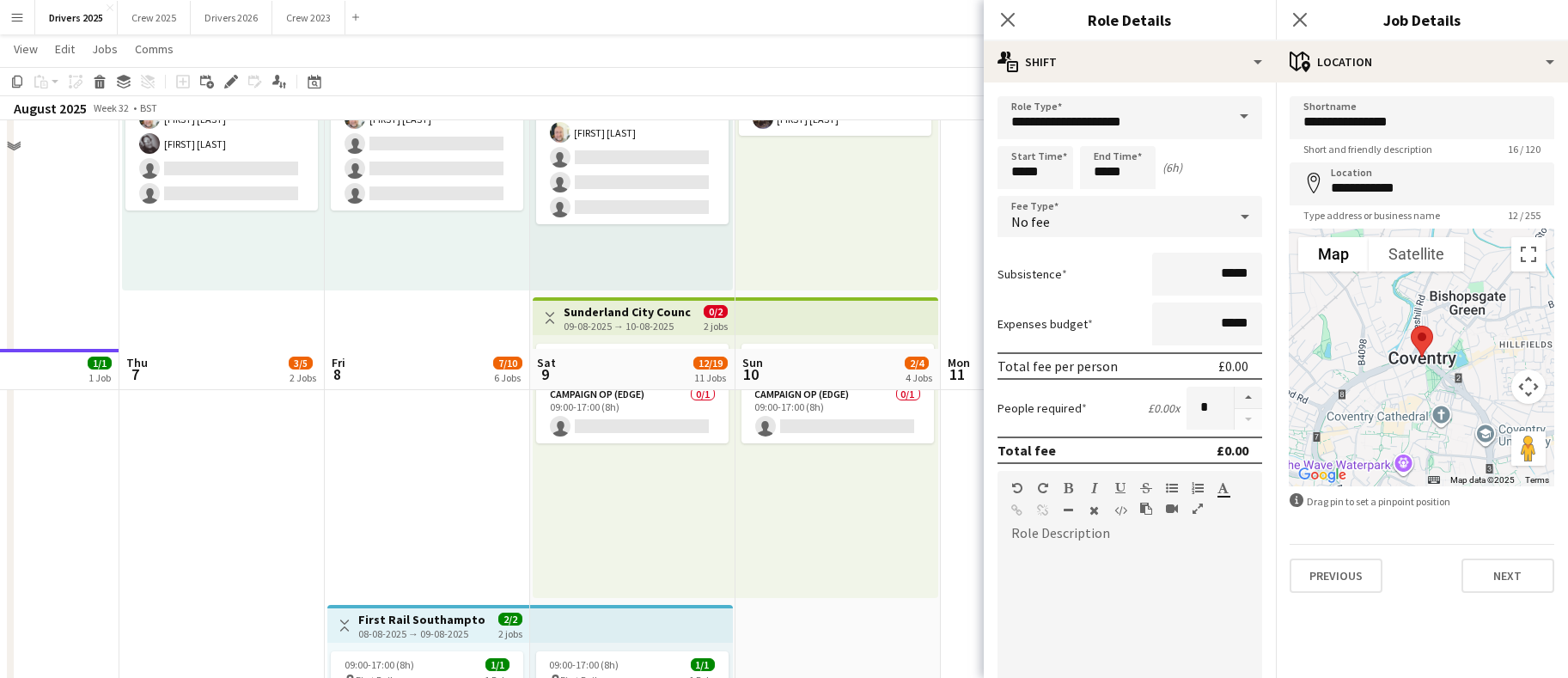 scroll, scrollTop: 516, scrollLeft: 0, axis: vertical 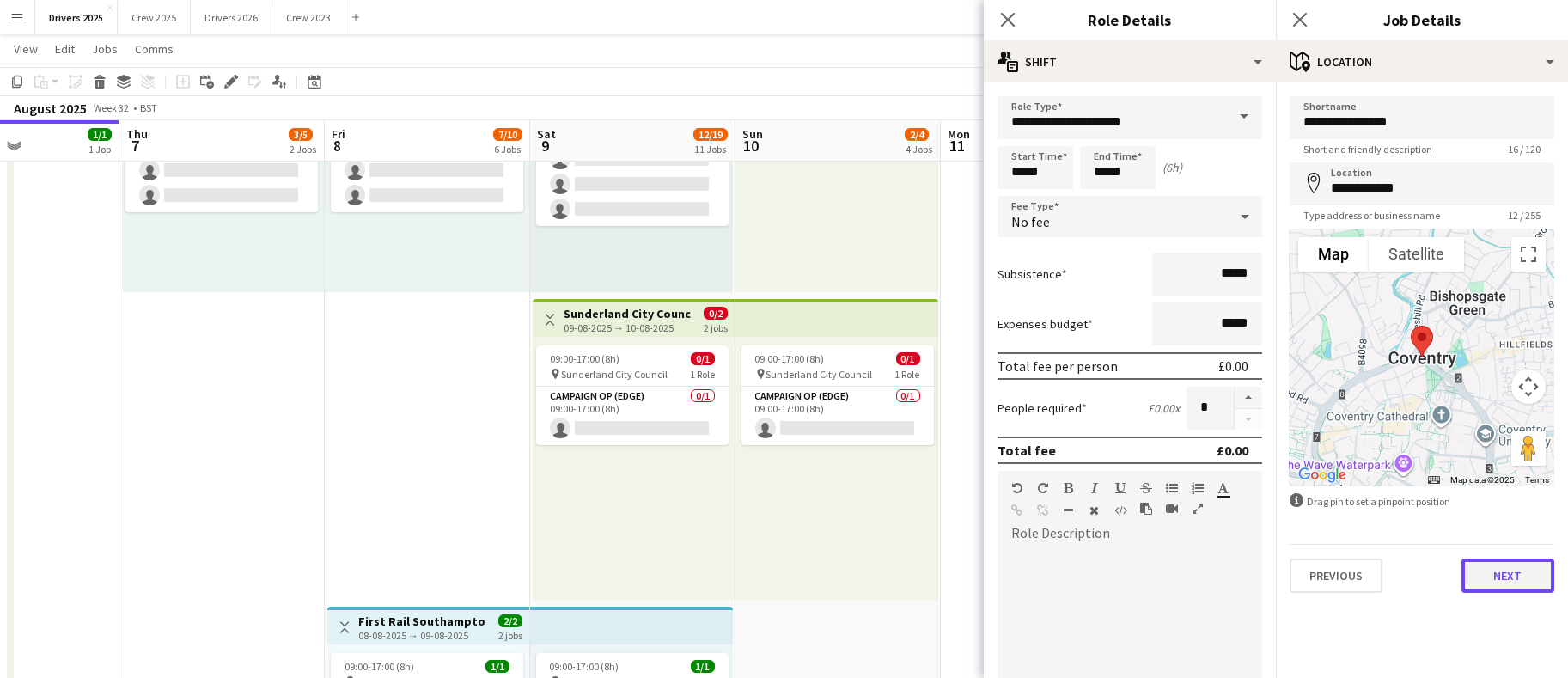 click on "Next" at bounding box center (1508, 576) 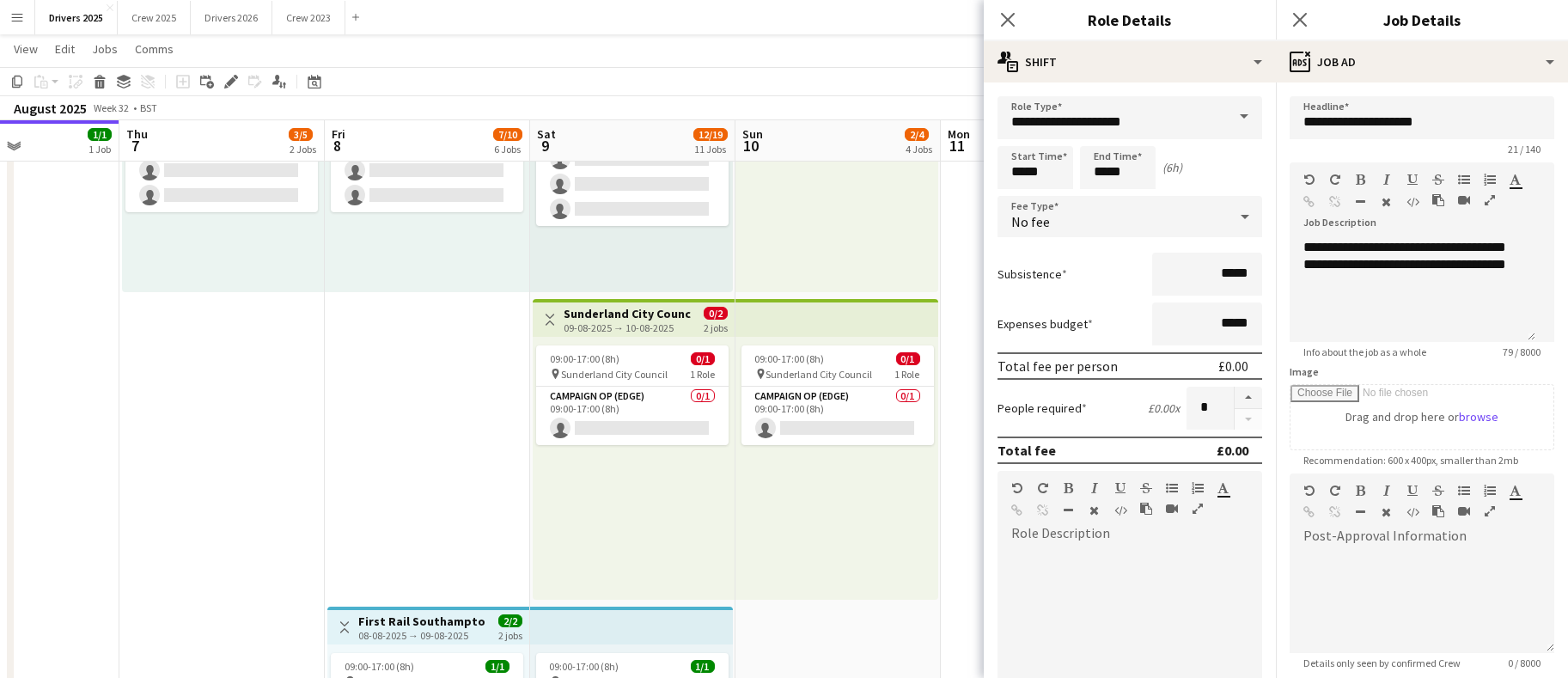 click on "Updated   10:00-18:00 (8h)    1/1
pin
Tesco Halstead   1 Role   Campaign Op (Digital)   1/1   10:00-18:00 (8h)
[FIRST] [LAST]     09:00-17:00 (8h)    1/4
pin
Deliveroo Various Locations    1 Role   Campaign Op (Digital)   1/4   09:00-17:00 (8h)
[INITIAL] [LAST]
single-neutral-actions
single-neutral-actions
single-neutral-actions
Toggle View
First Rail Southampton  08-08-2025 → 09-08-2025   2/2   2 jobs      09:00-17:00 (8h)    1/1
pin
First Rail   1 Role   Campaign Op (Edge)   1/1   09:00-17:00 (8h)
[FIRST] [LAST]
Toggle View
Johnnie Walker Edinburgh  08-08-2025 → 09-08-2025   3/4   2 jobs      09:00-17:00 (8h)    2/2
pin
Johnnie Walker Edinburgh   1 Role   Campaign Op (Digital)   2/2   09:00-17:00 (8h)
[FIRST] [LAST]" at bounding box center [427, 1810] 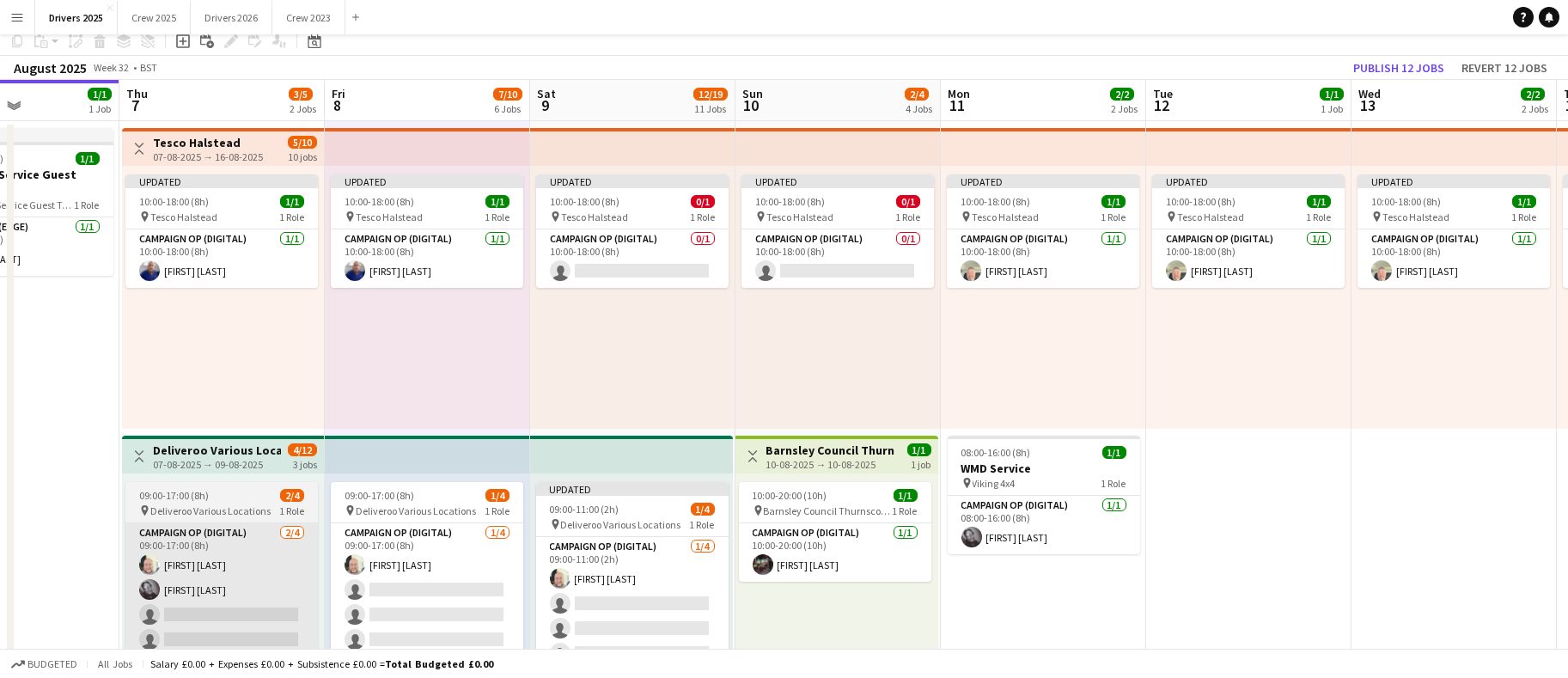 scroll, scrollTop: 129, scrollLeft: 0, axis: vertical 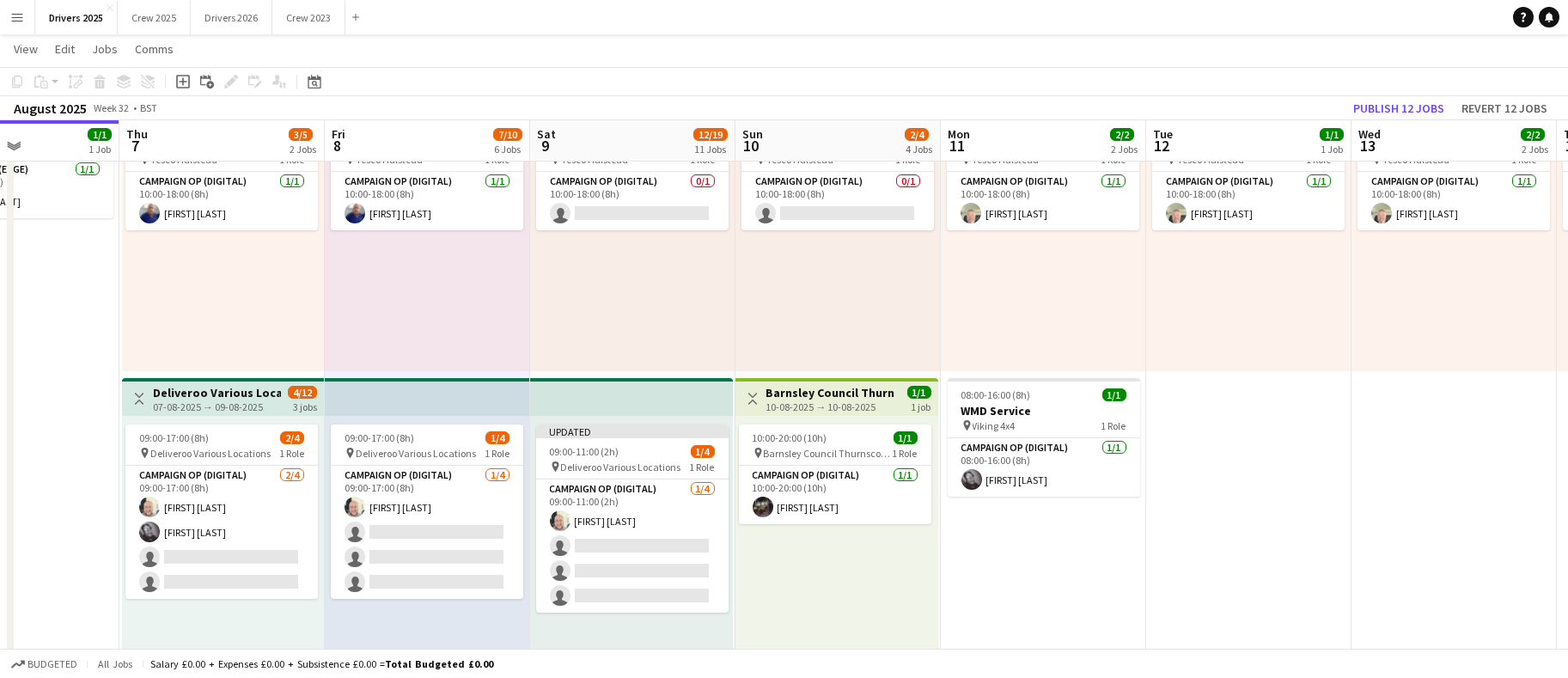 click on "07-08-2025 → 09-08-2025" at bounding box center (217, 406) 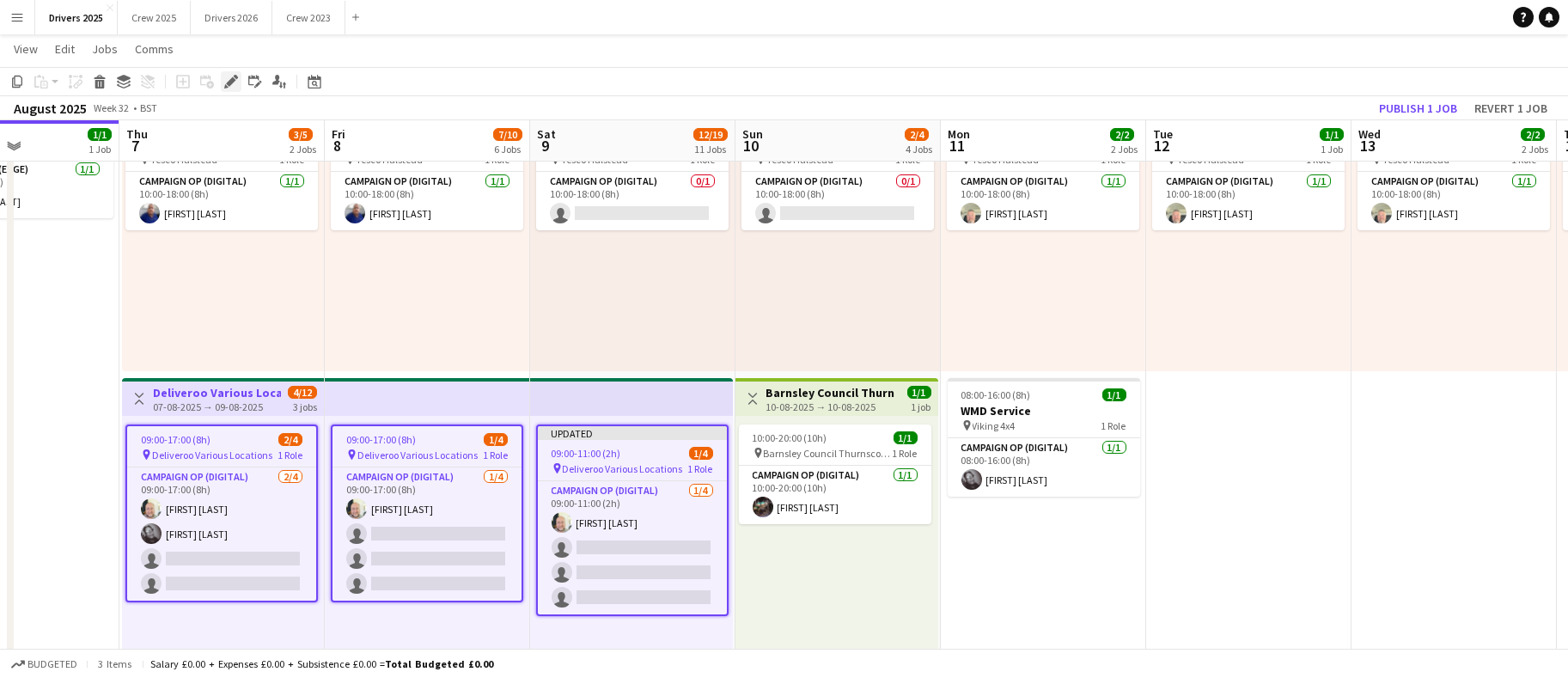 click on "Edit" 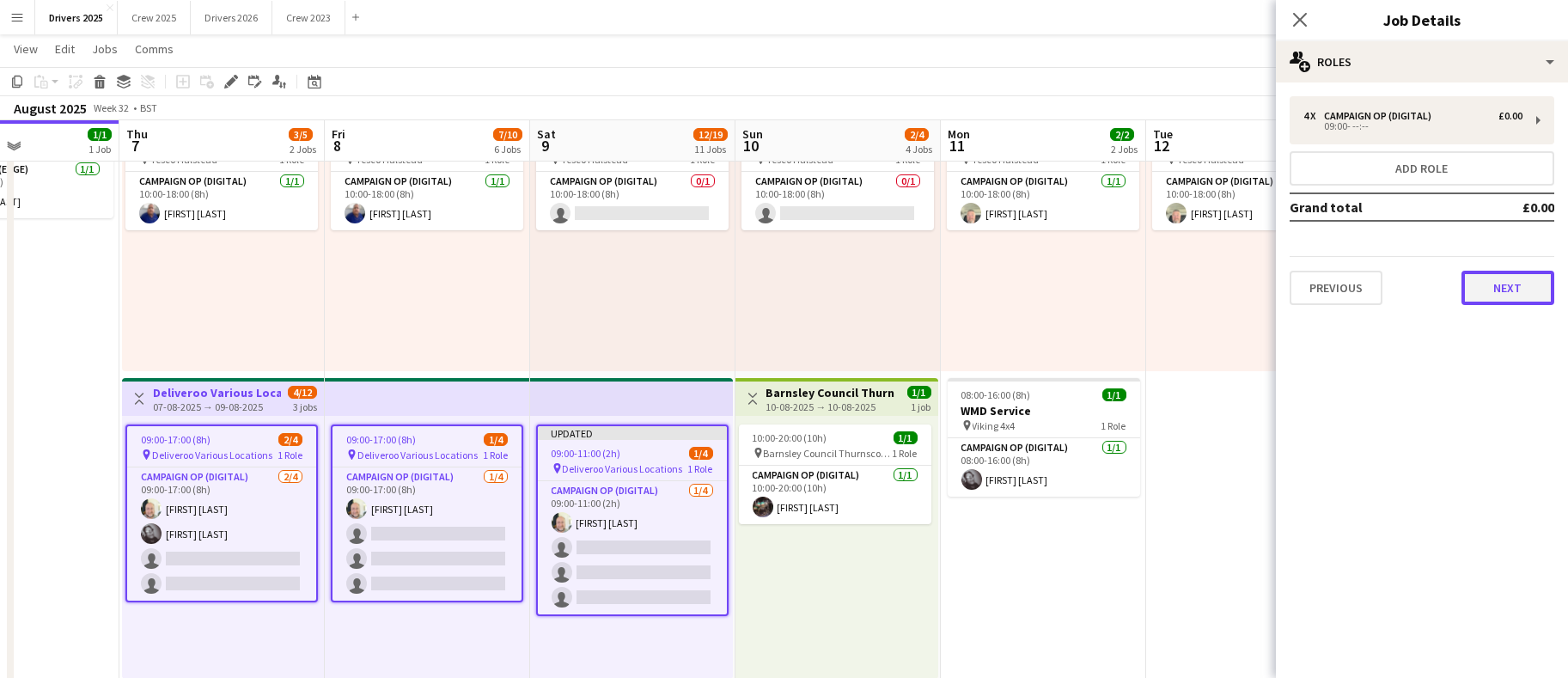 click on "Next" at bounding box center (1508, 288) 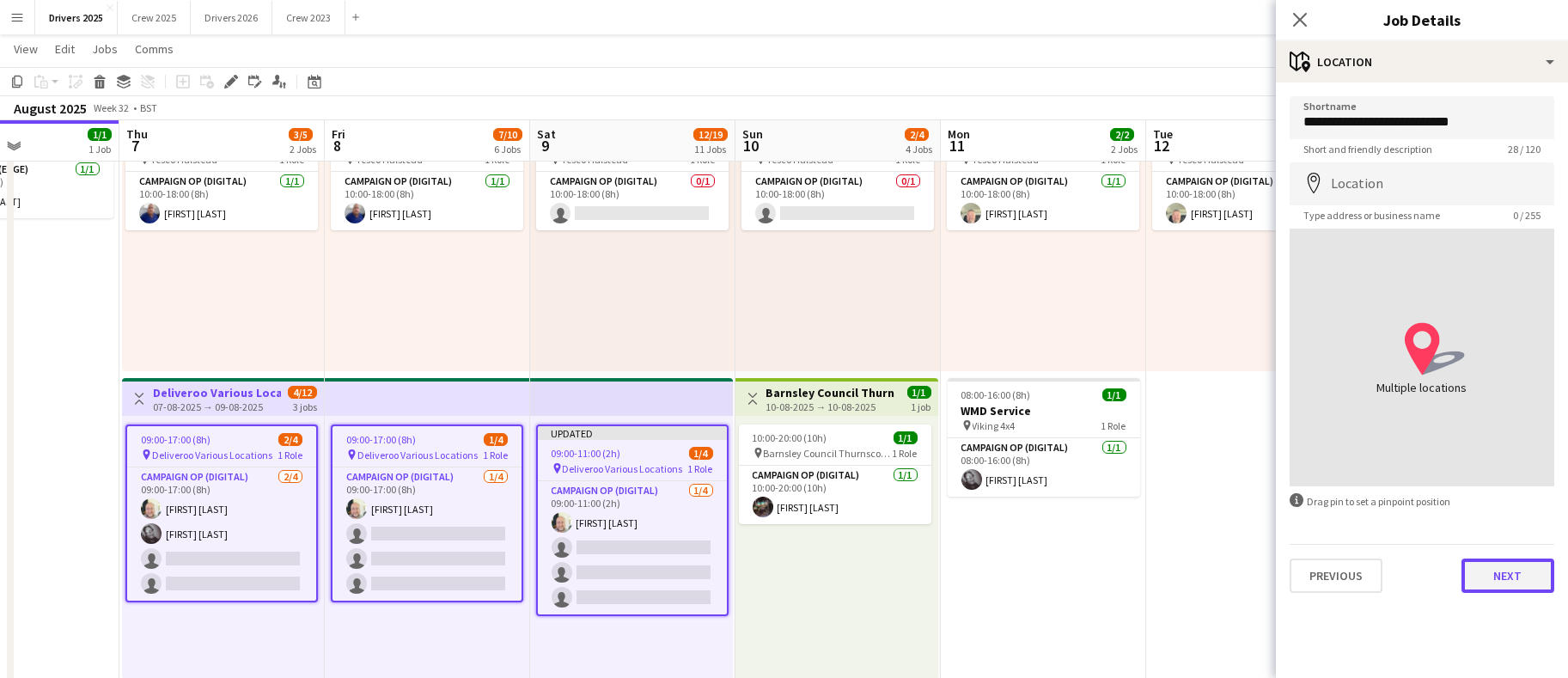 click on "Next" at bounding box center [1508, 576] 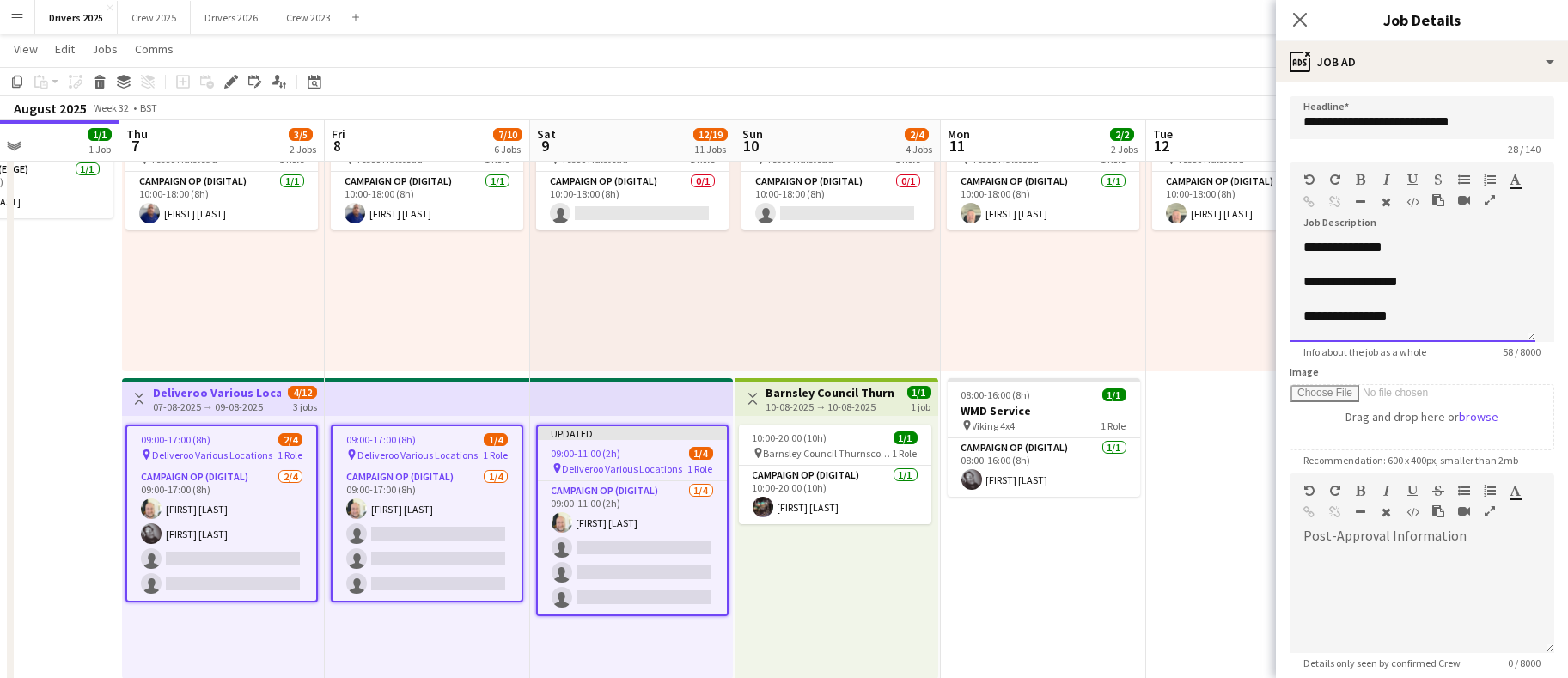 click on "**********" at bounding box center [1422, 284] 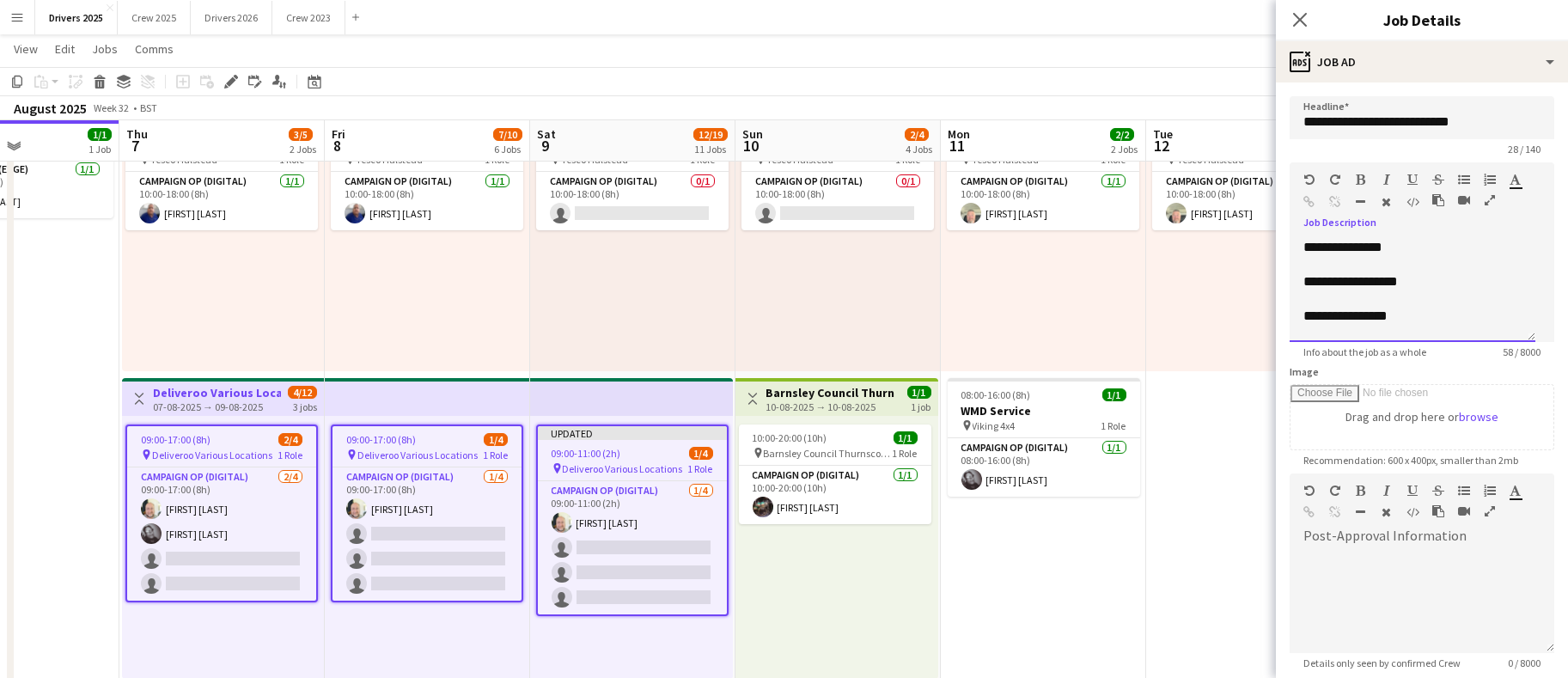 click on "**********" at bounding box center [1412, 316] 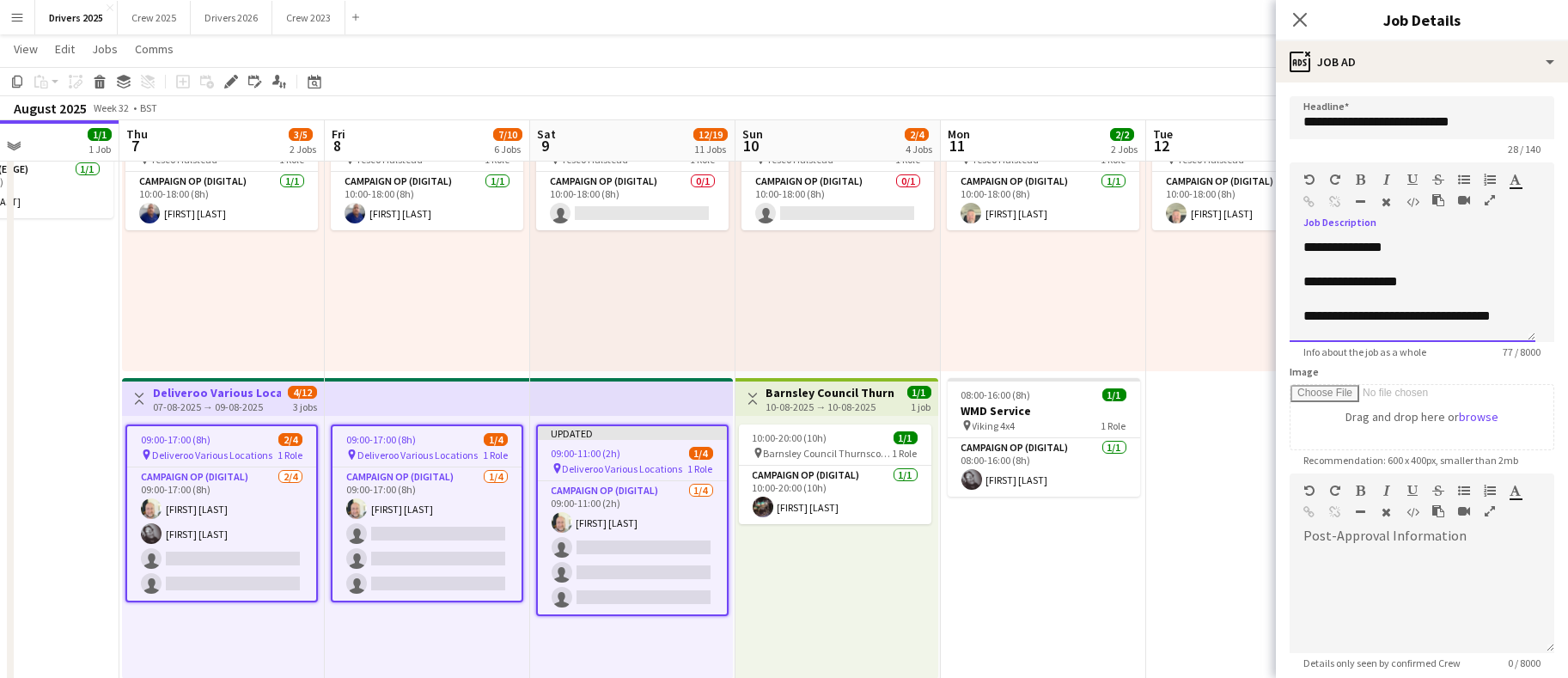 scroll, scrollTop: 1, scrollLeft: 0, axis: vertical 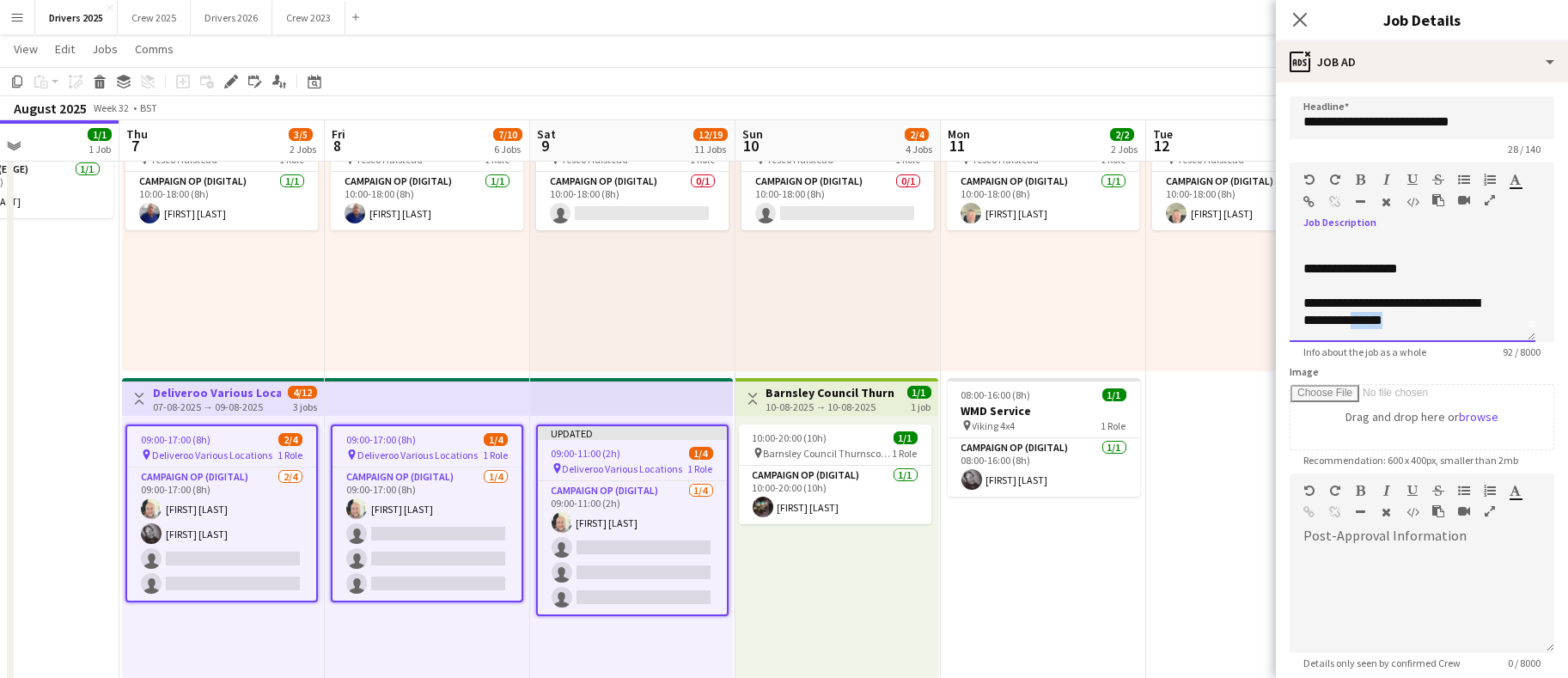 drag, startPoint x: 1434, startPoint y: 328, endPoint x: 1381, endPoint y: 325, distance: 53.0848 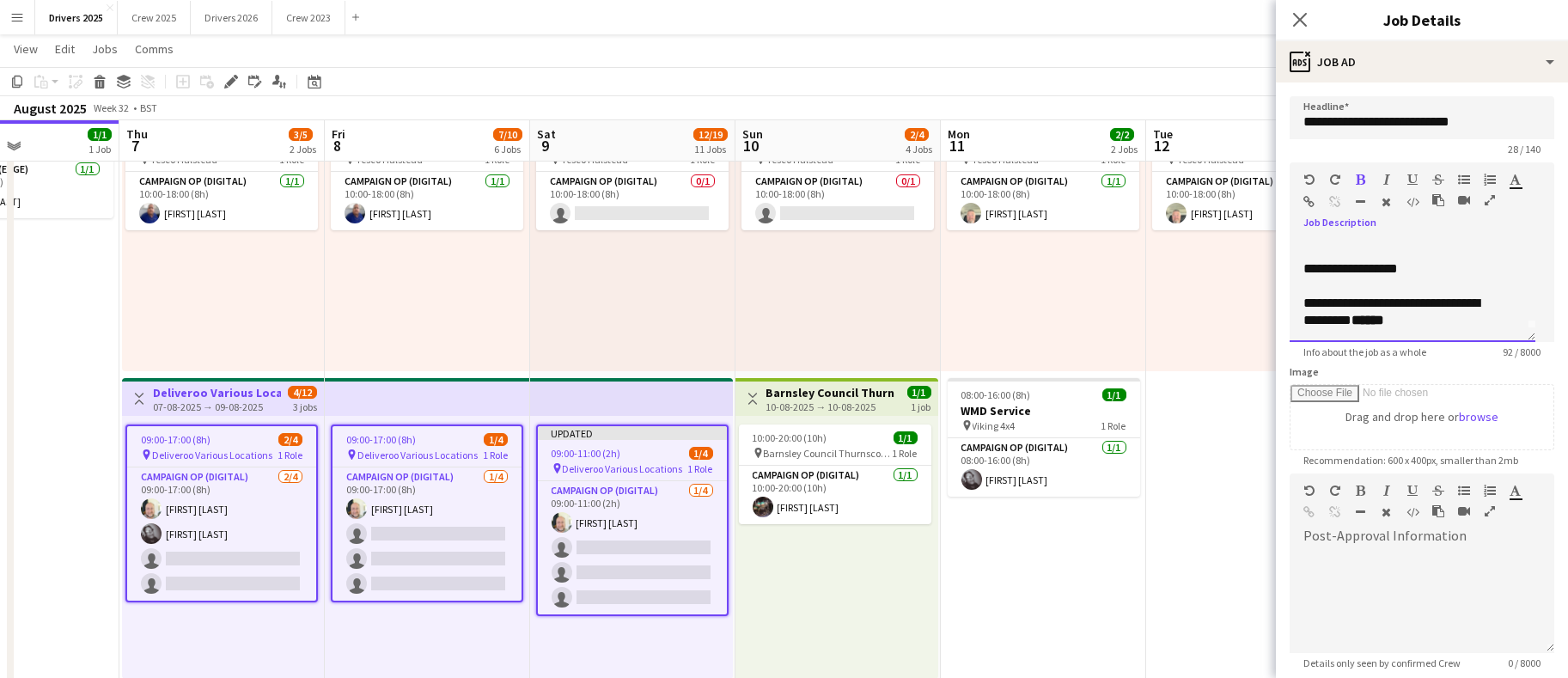 copy on "*******" 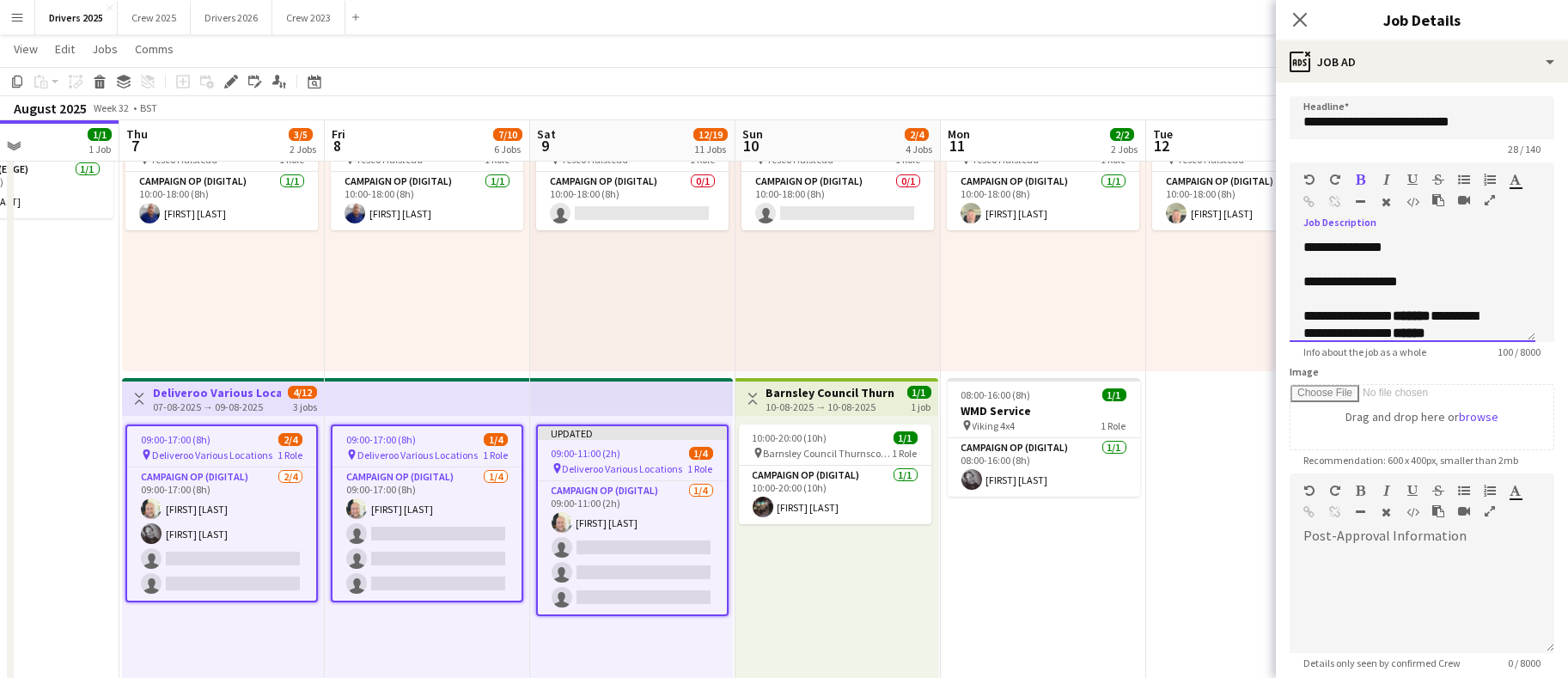 scroll, scrollTop: 13, scrollLeft: 0, axis: vertical 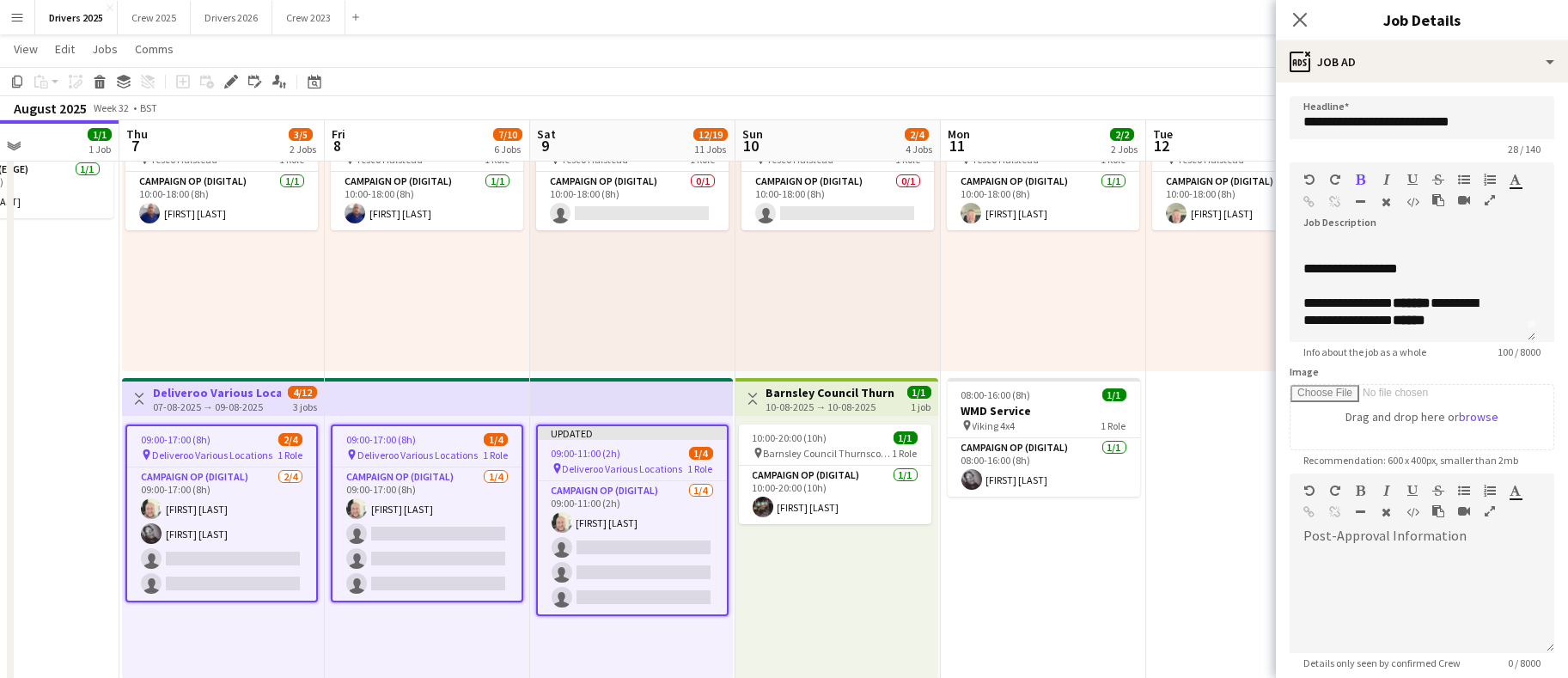 click on "**********" at bounding box center [1422, 466] 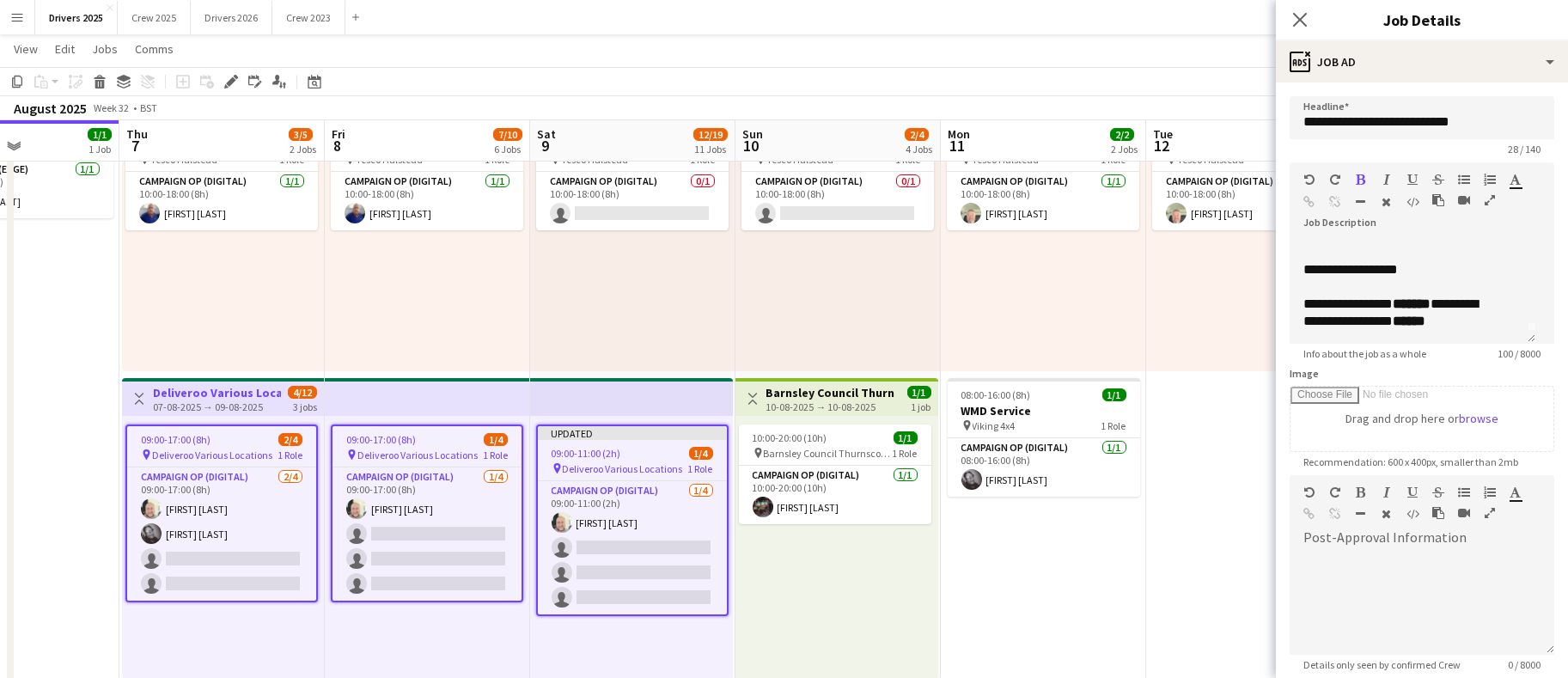 scroll, scrollTop: 0, scrollLeft: 0, axis: both 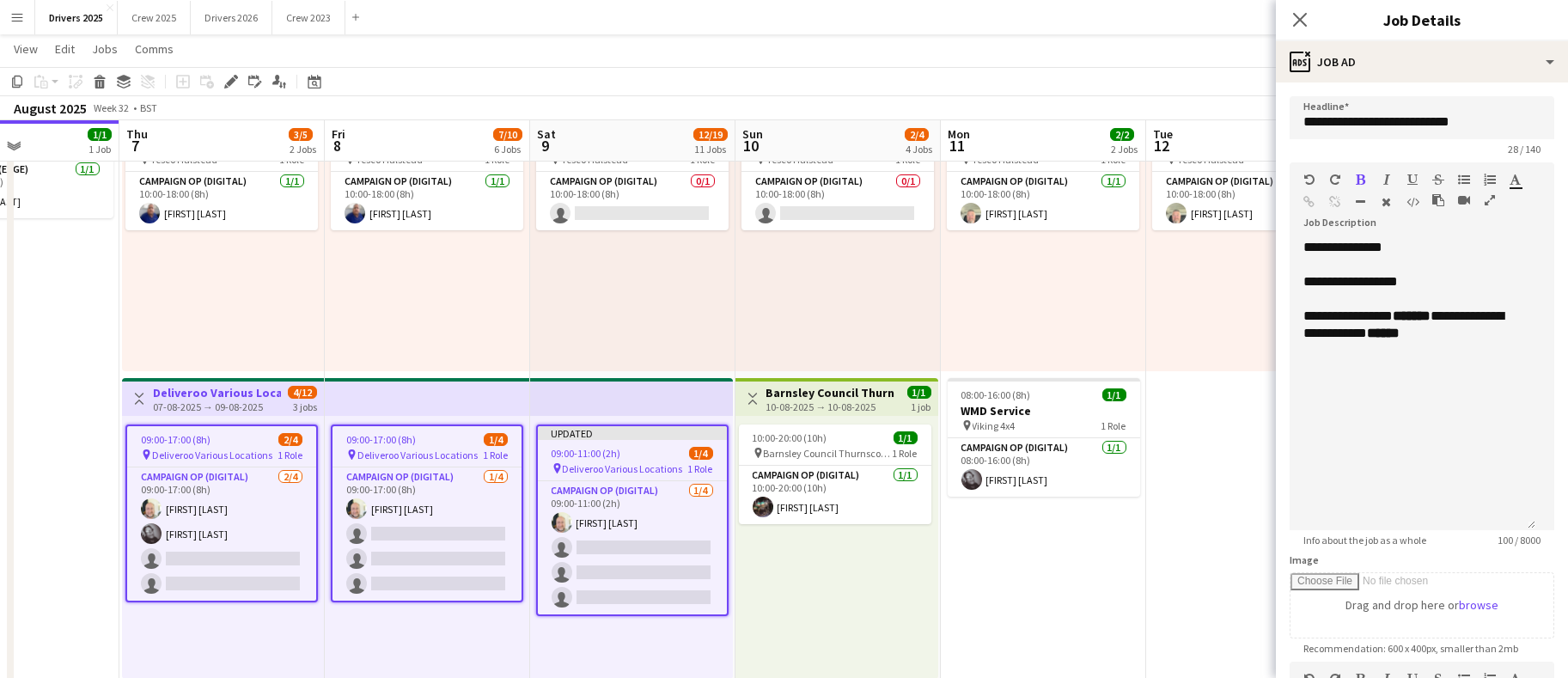 drag, startPoint x: 1526, startPoint y: 334, endPoint x: 1507, endPoint y: 465, distance: 132.37069 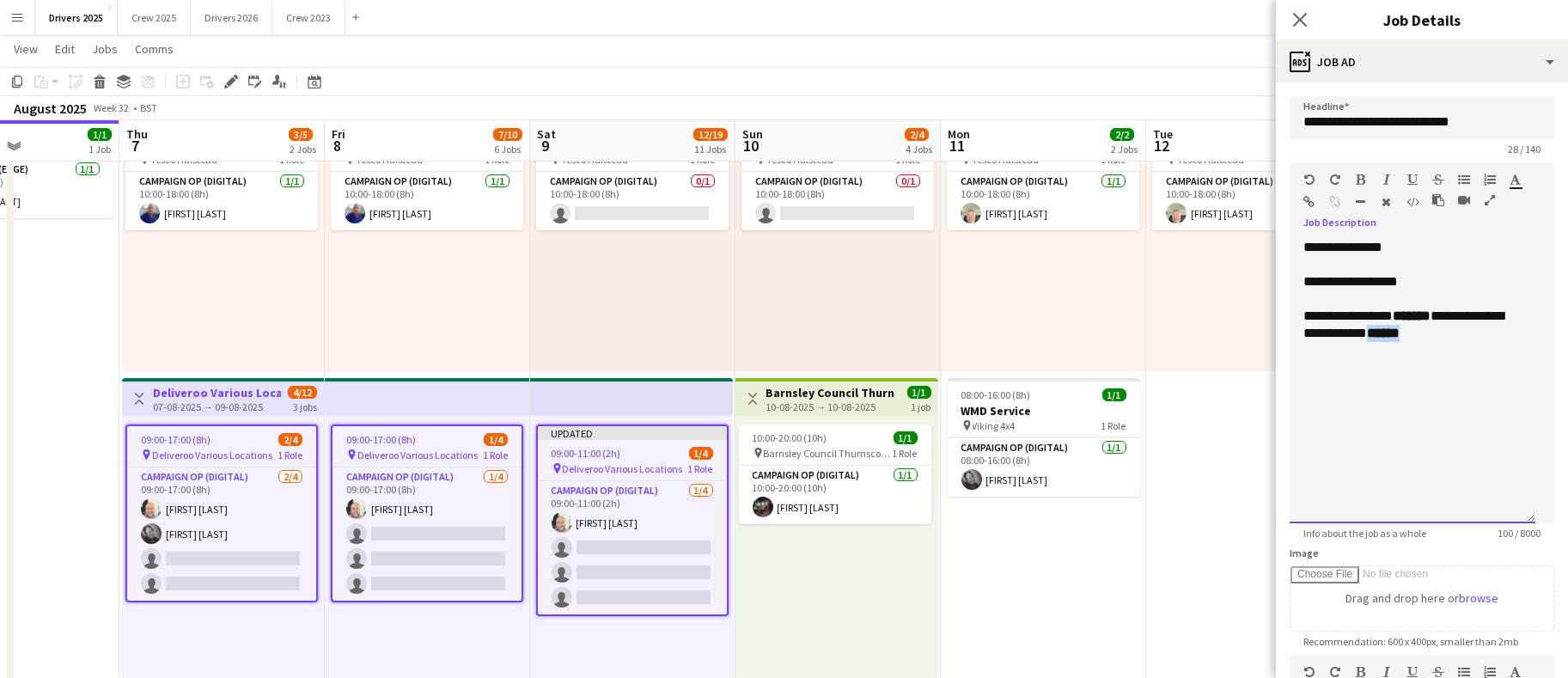 drag, startPoint x: 1480, startPoint y: 337, endPoint x: 1431, endPoint y: 328, distance: 49.819675 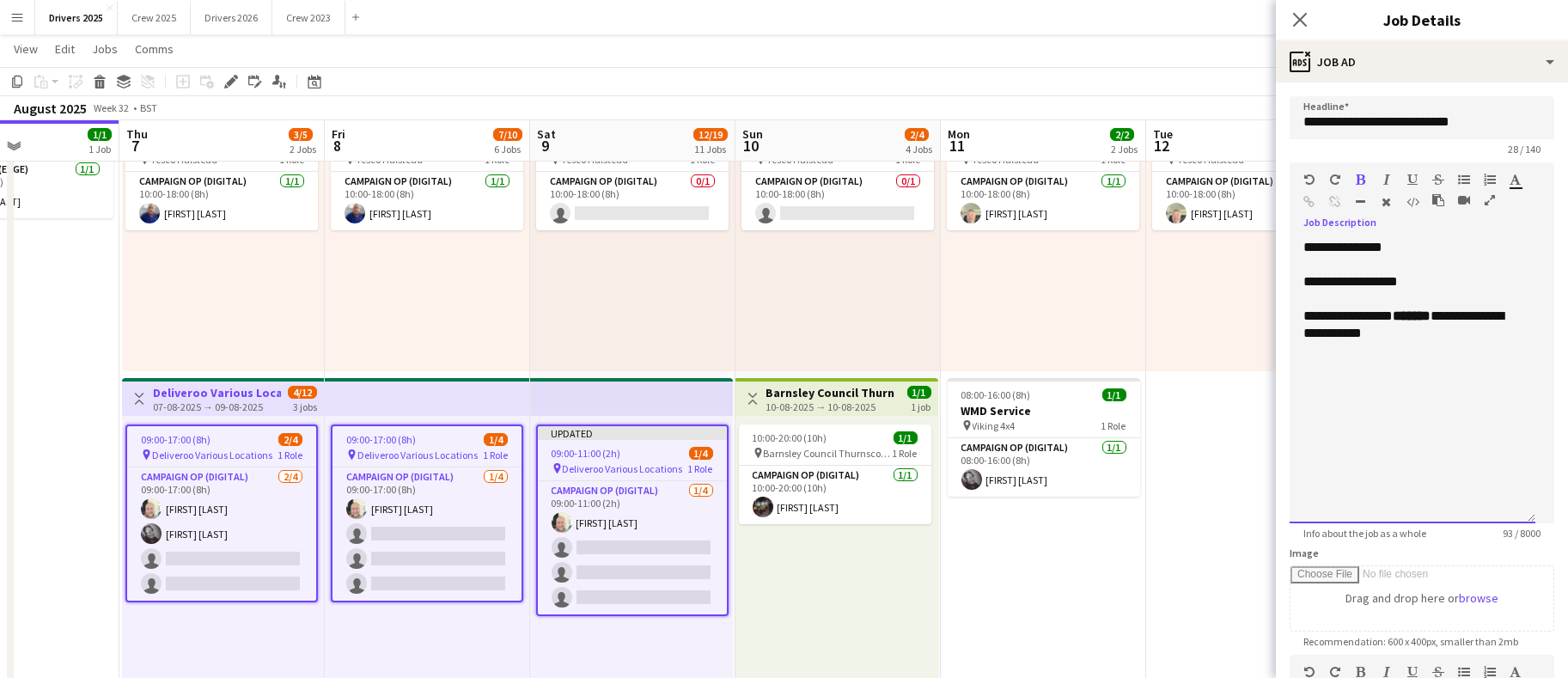 click on "******" at bounding box center [1412, 315] 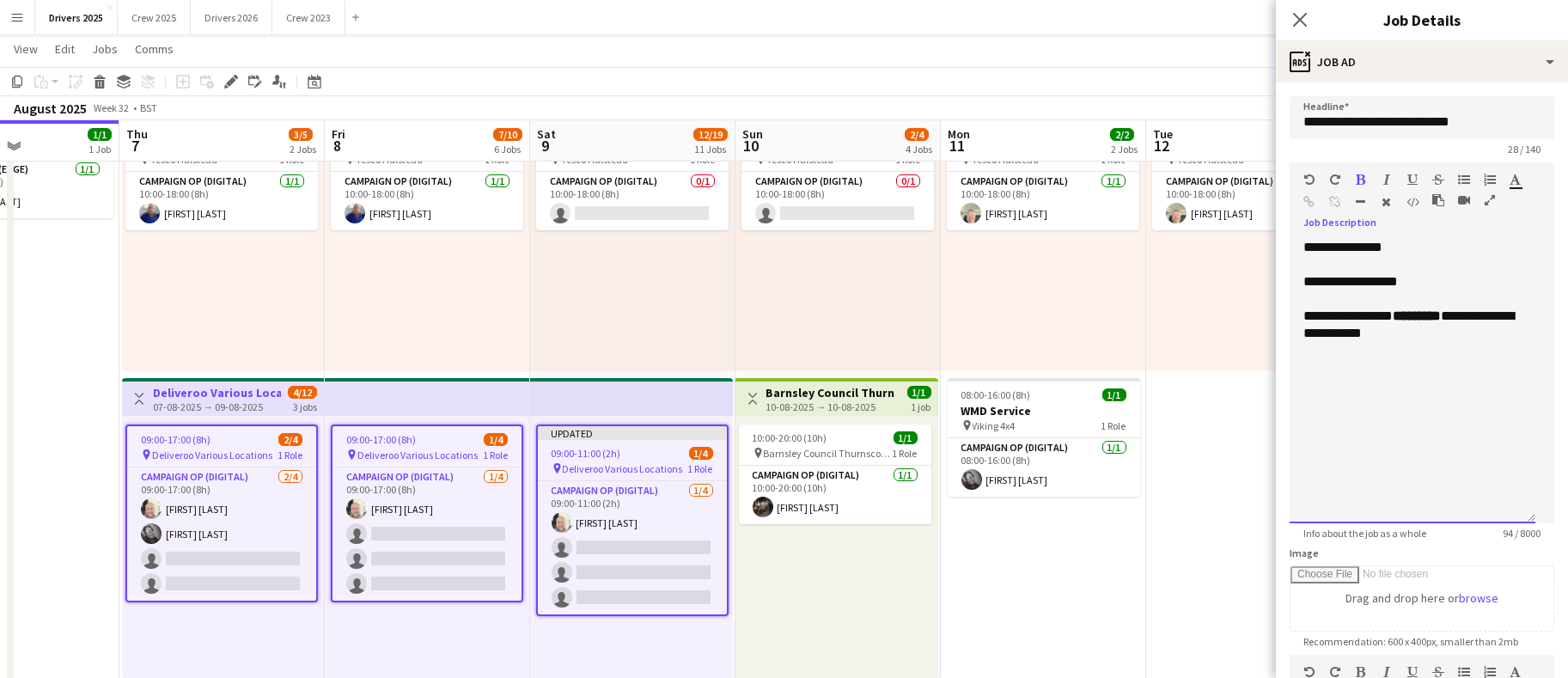 click on "**********" at bounding box center [1412, 381] 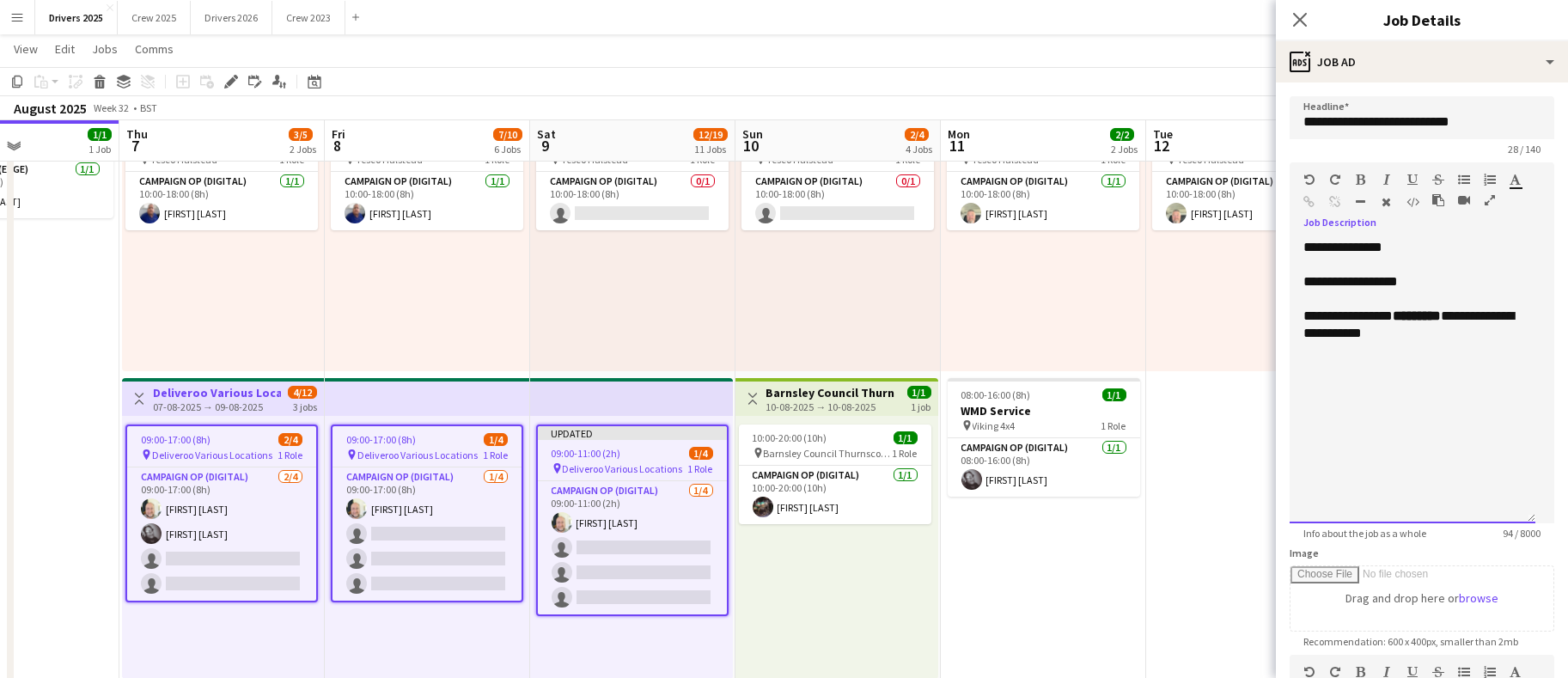 click on "**********" at bounding box center (1412, 282) 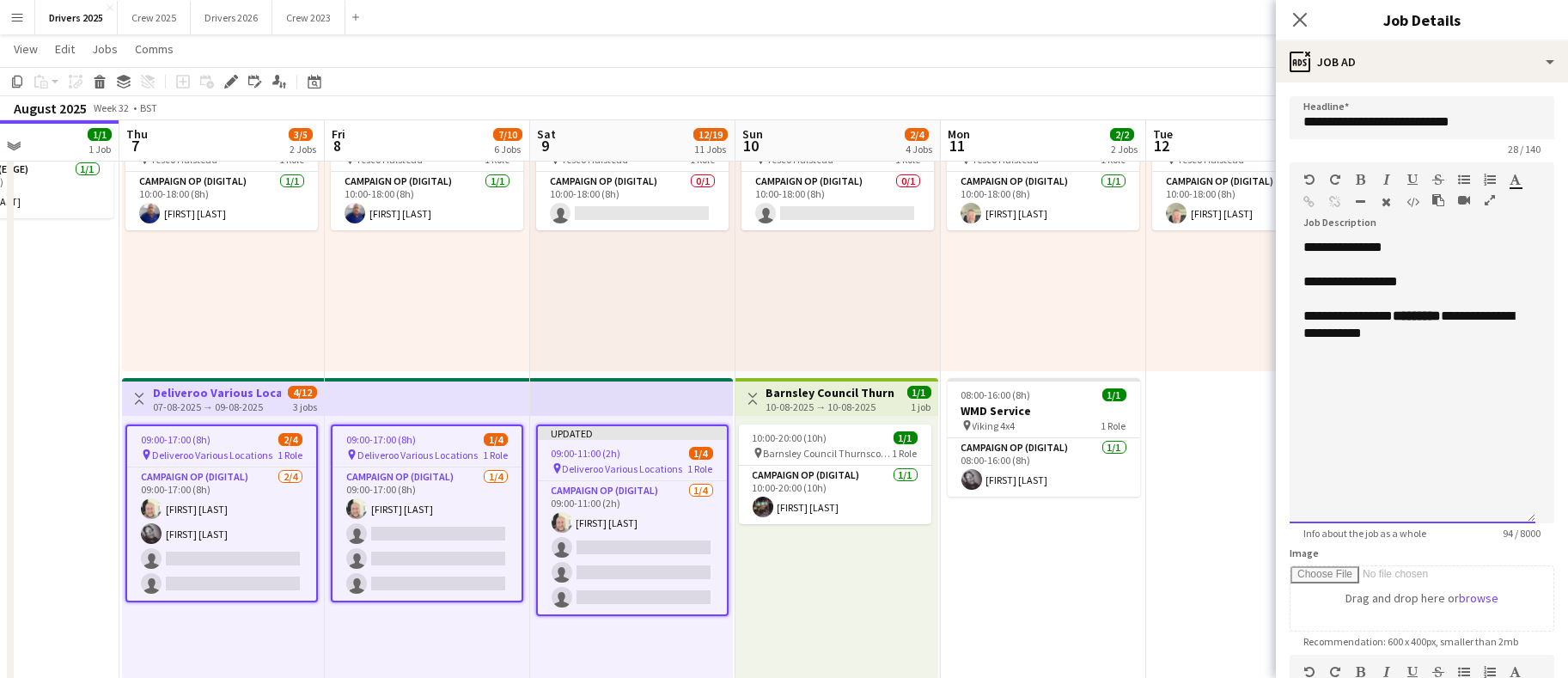 click on "**********" at bounding box center (1412, 282) 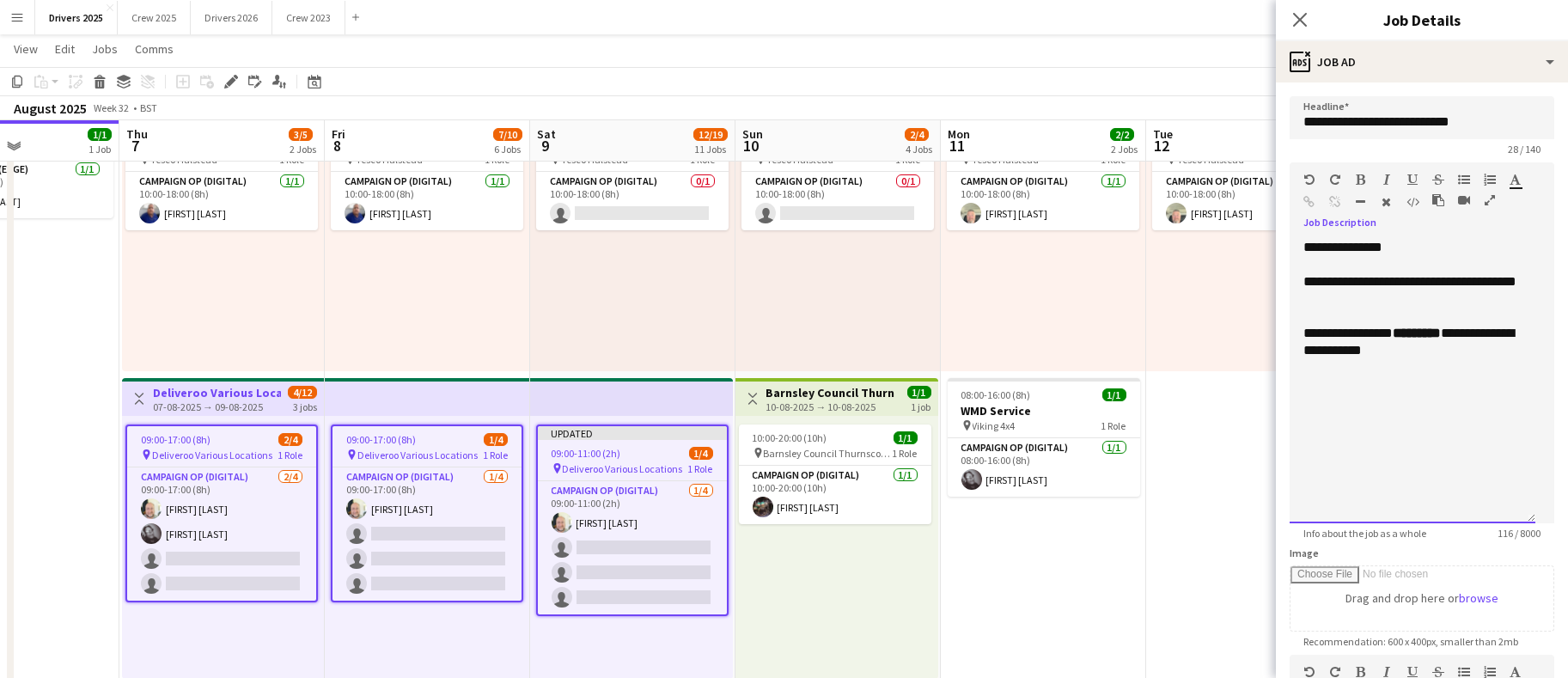 click on "**********" at bounding box center [1412, 381] 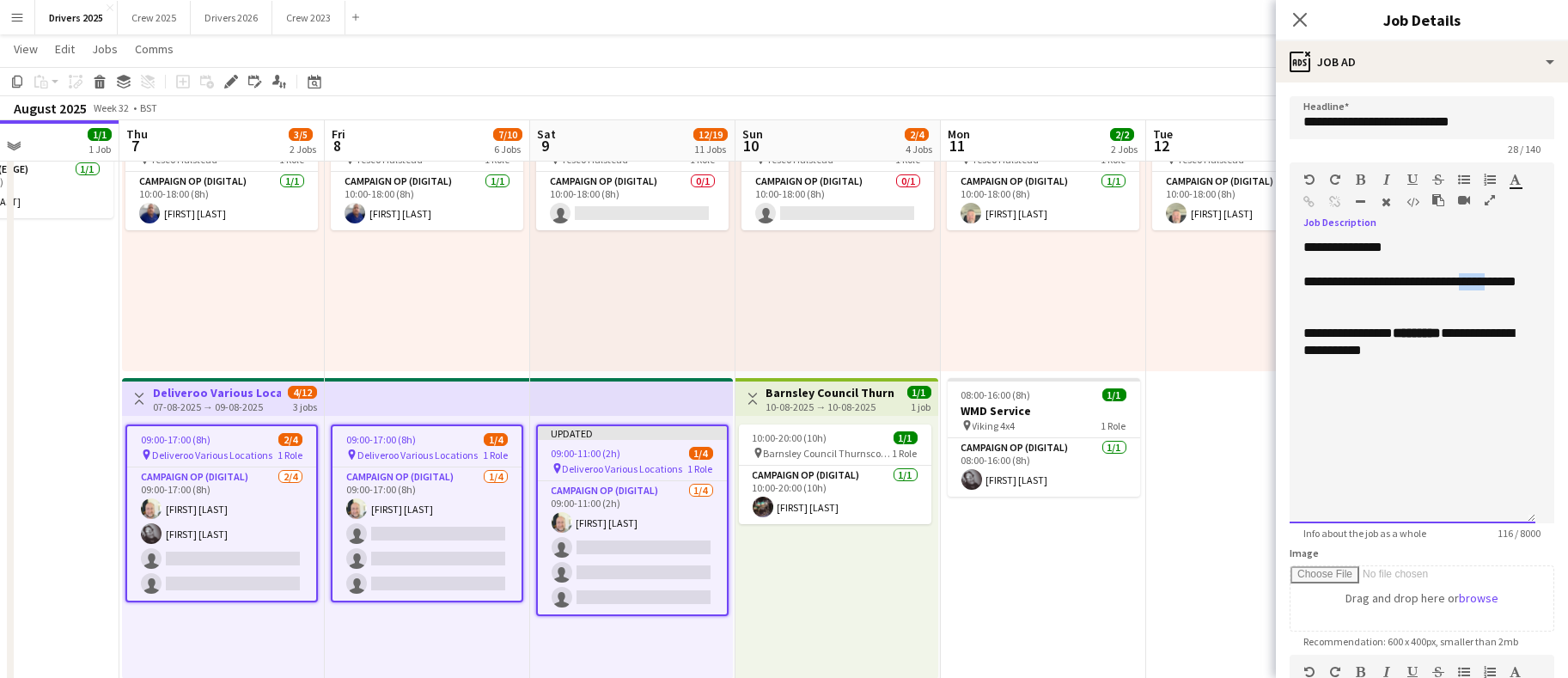drag, startPoint x: 1515, startPoint y: 276, endPoint x: 1482, endPoint y: 285, distance: 34.20526 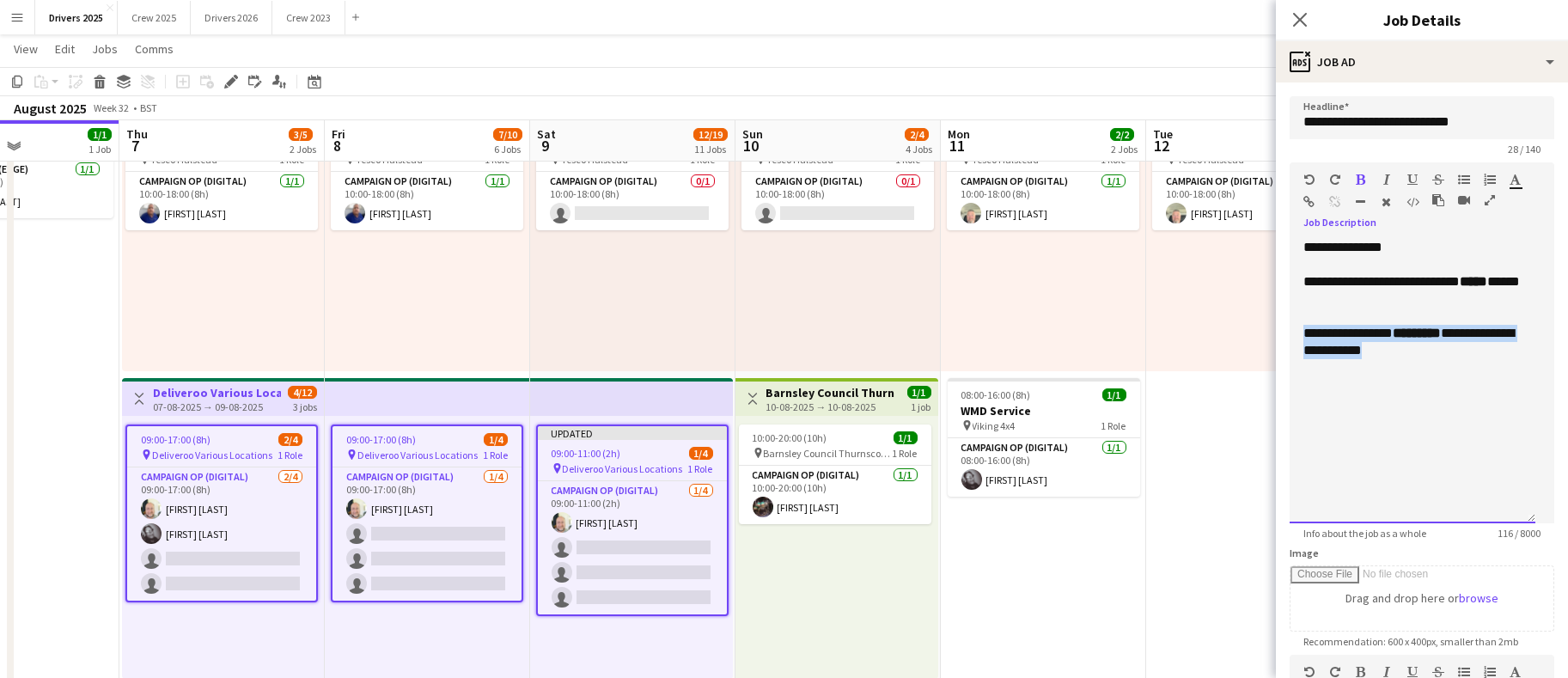 drag, startPoint x: 1451, startPoint y: 351, endPoint x: 1304, endPoint y: 334, distance: 147.97973 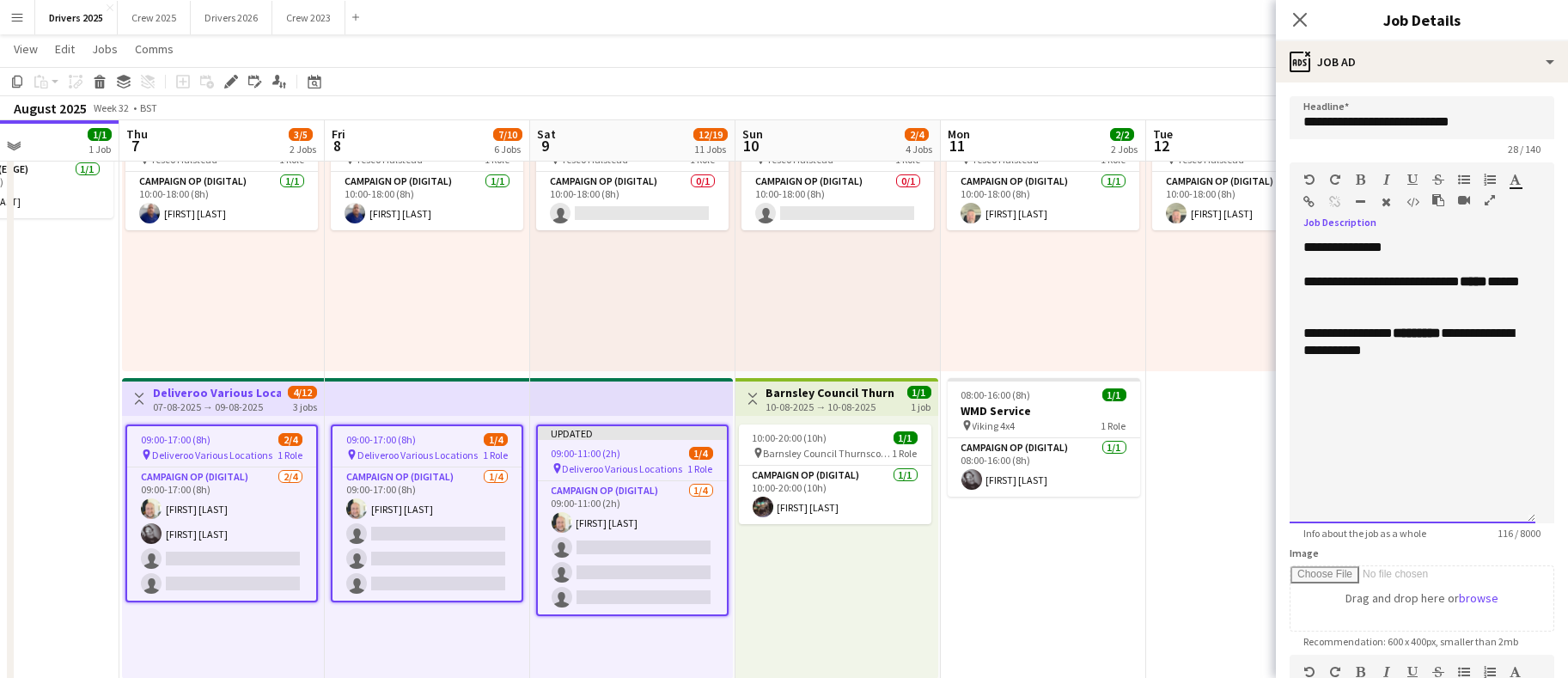 click on "**********" at bounding box center (1412, 381) 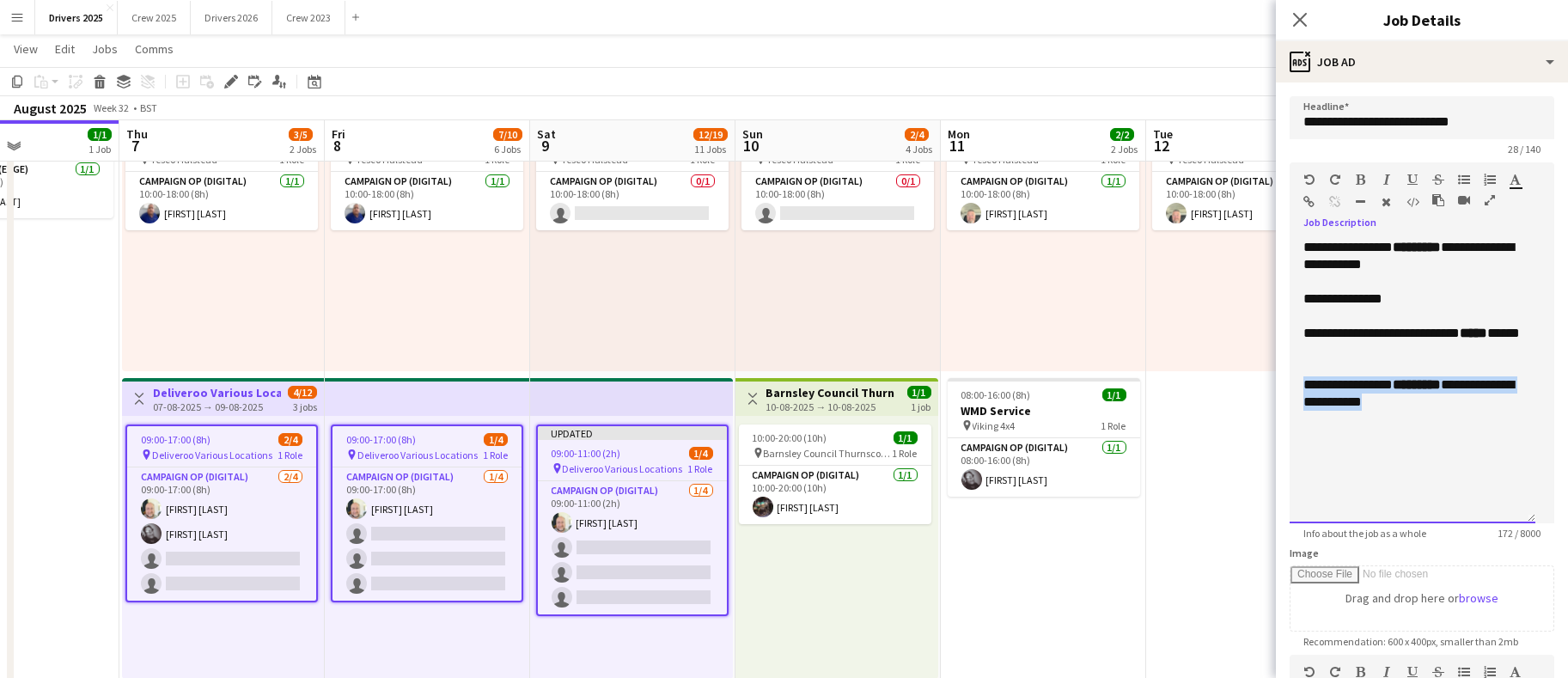 drag, startPoint x: 1460, startPoint y: 400, endPoint x: 1295, endPoint y: 388, distance: 165.43579 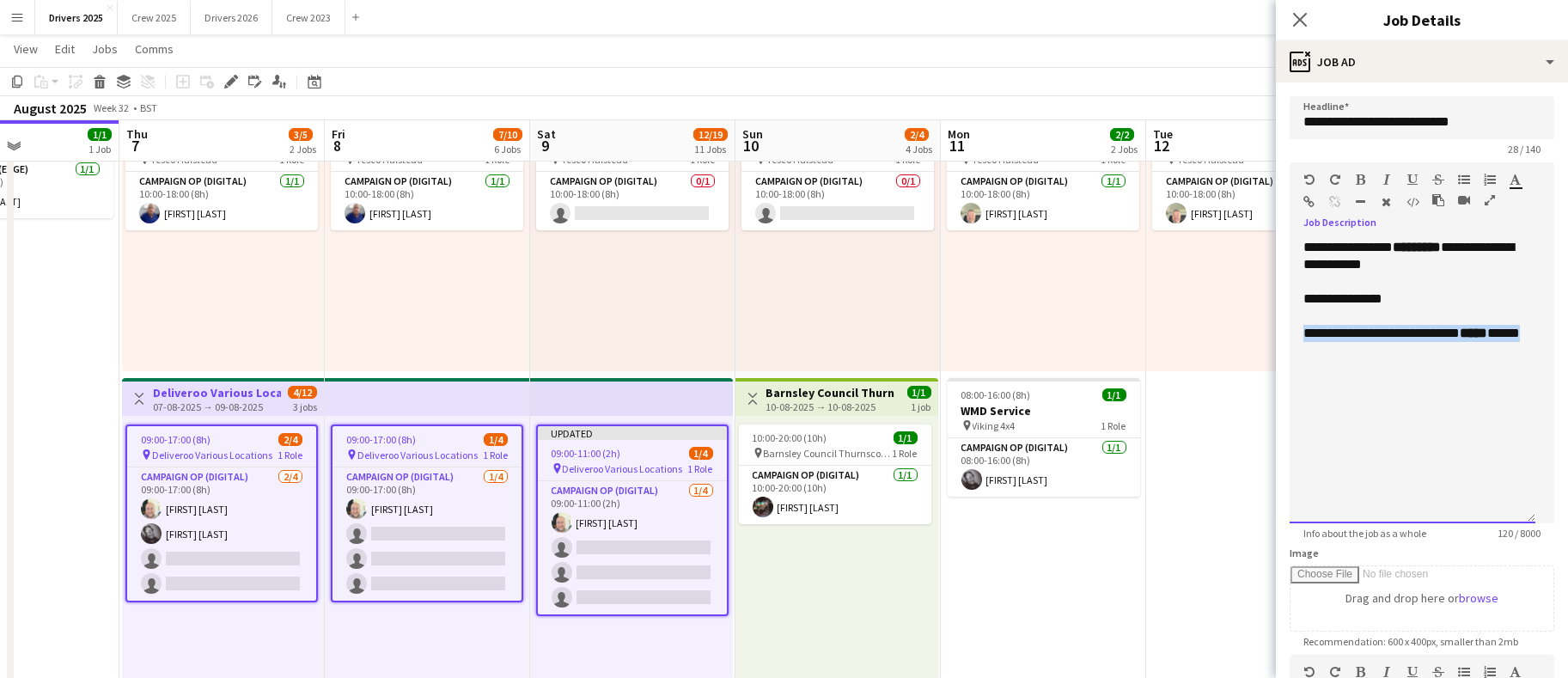 drag, startPoint x: 1357, startPoint y: 346, endPoint x: 1295, endPoint y: 332, distance: 63.56099 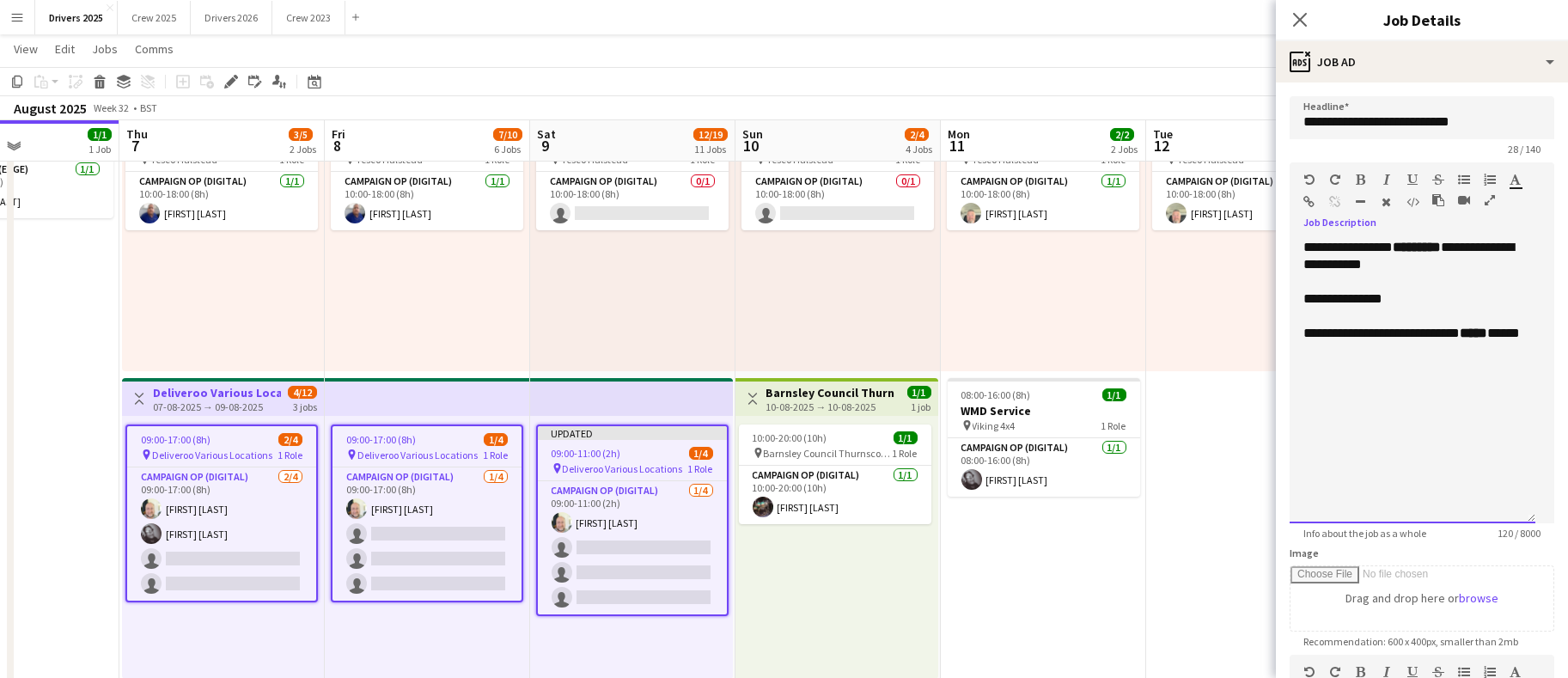 click on "**********" at bounding box center [1412, 256] 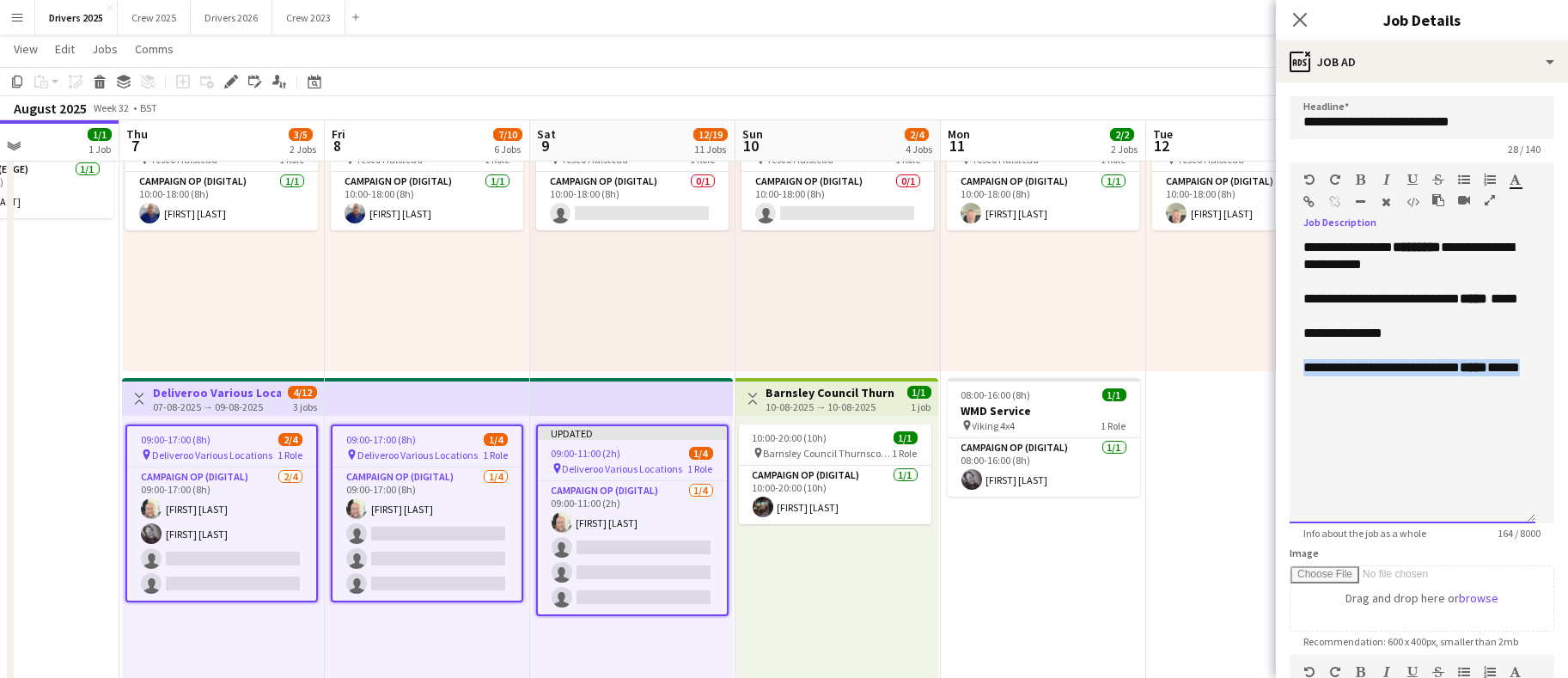 drag, startPoint x: 1380, startPoint y: 408, endPoint x: 1301, endPoint y: 385, distance: 82.28001 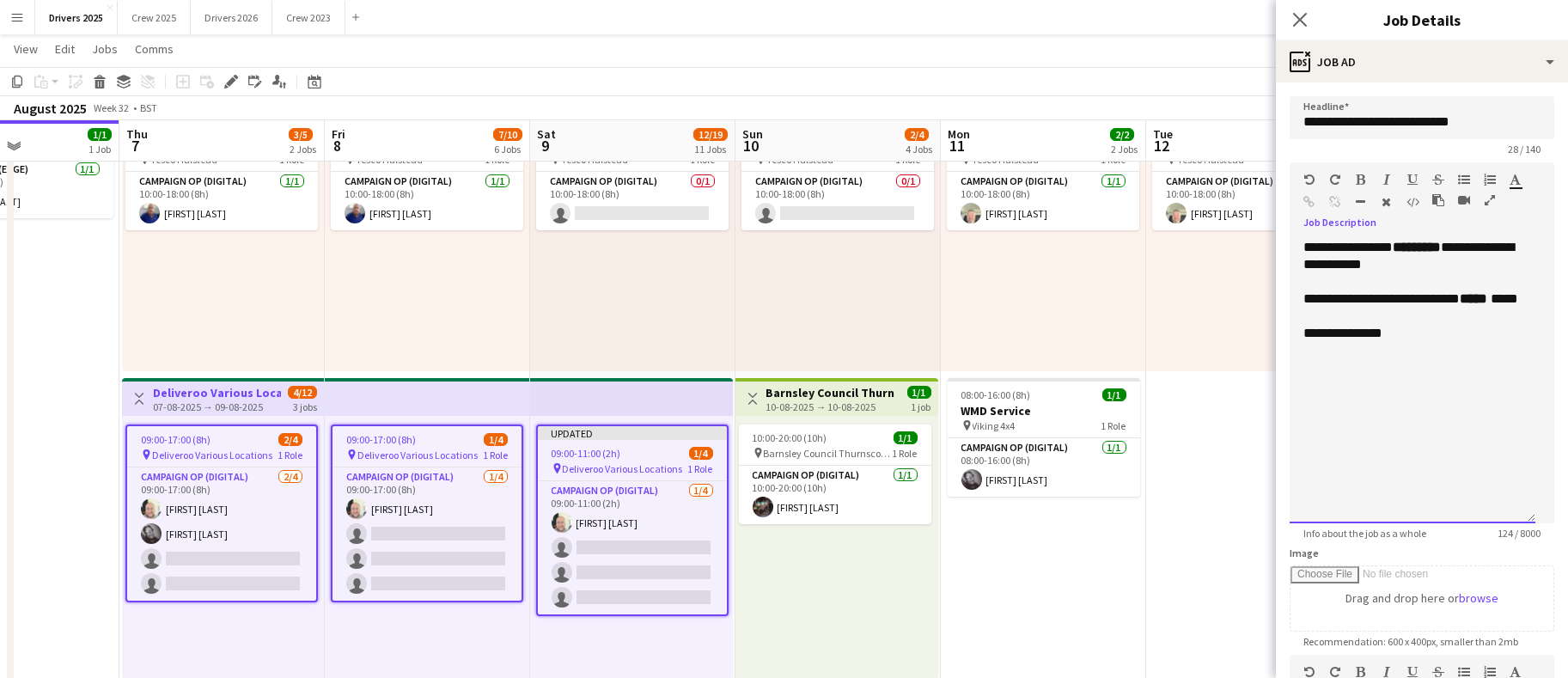click on "**********" at bounding box center (1412, 381) 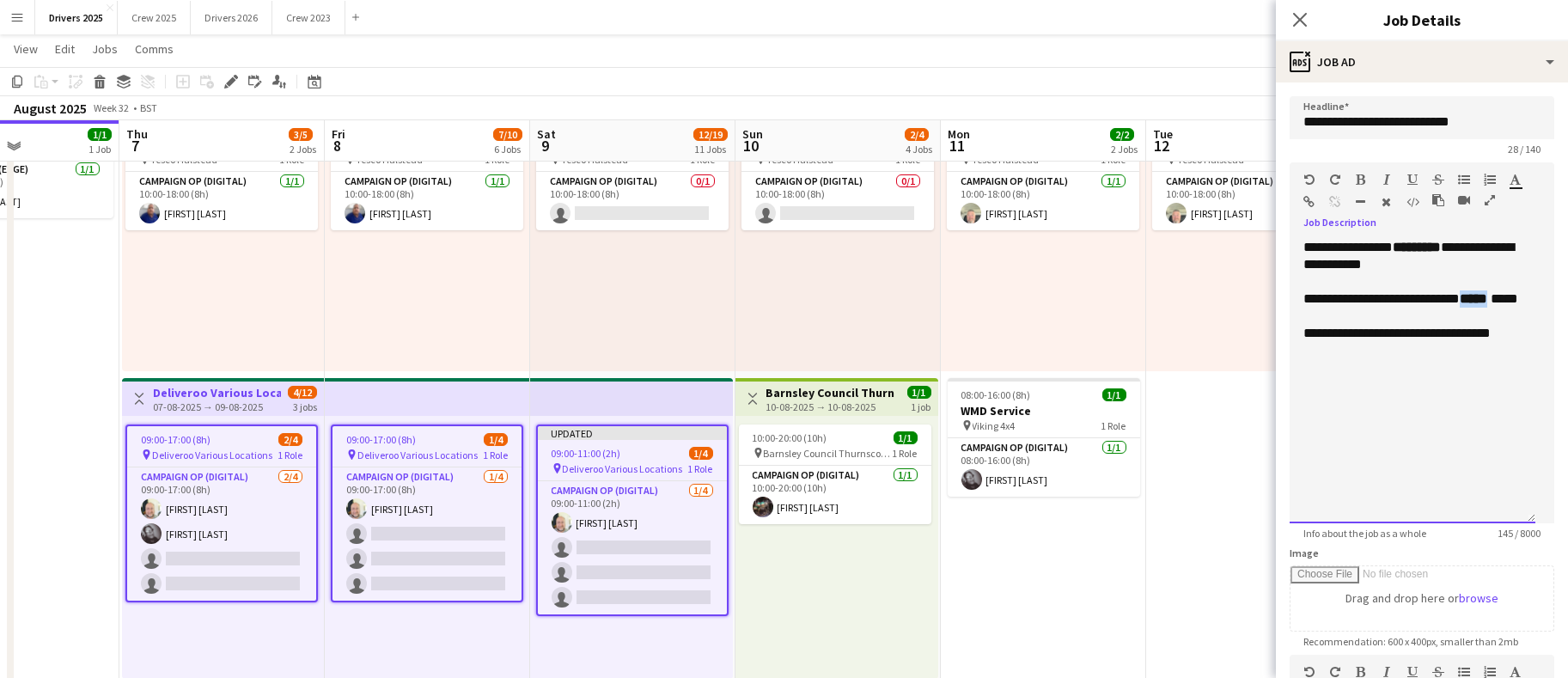 drag, startPoint x: 1342, startPoint y: 318, endPoint x: 1308, endPoint y: 321, distance: 34.132096 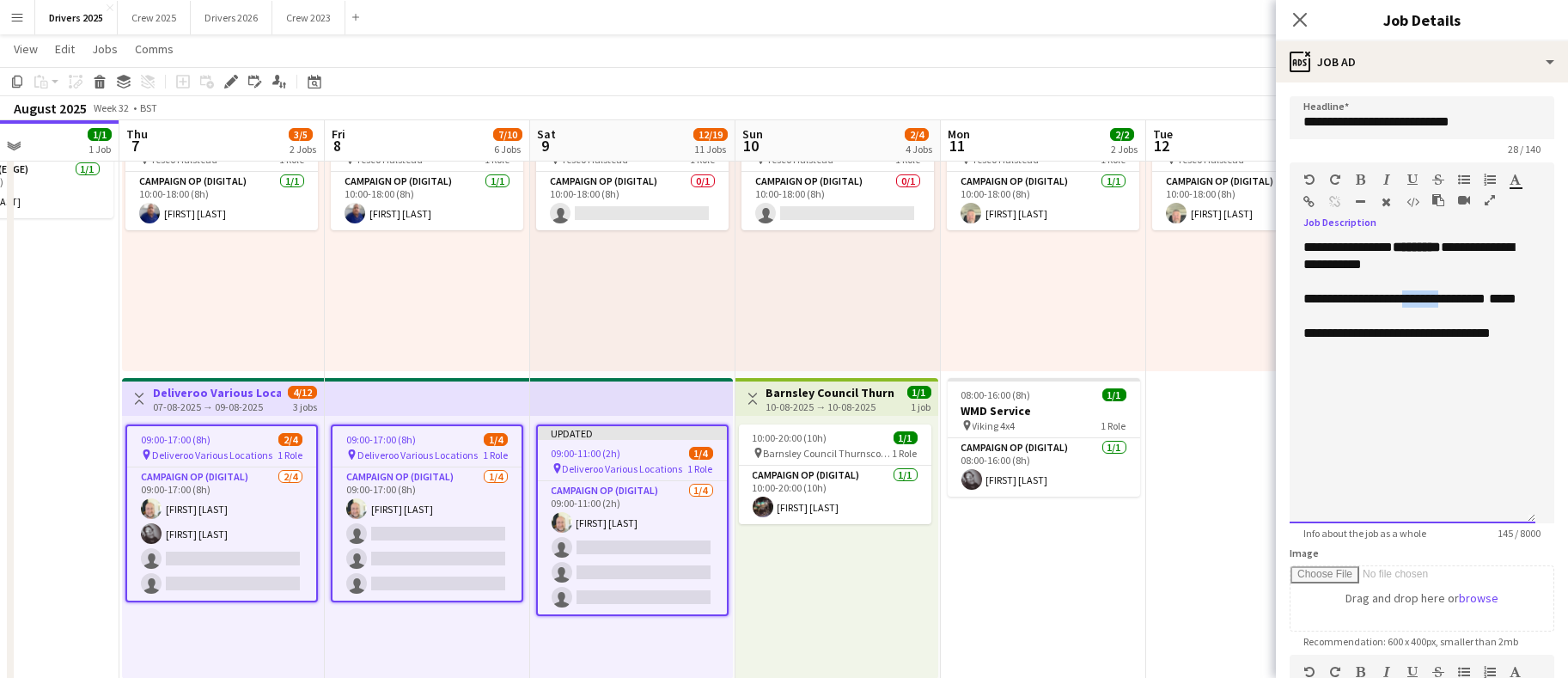 drag, startPoint x: 1464, startPoint y: 299, endPoint x: 1417, endPoint y: 299, distance: 47 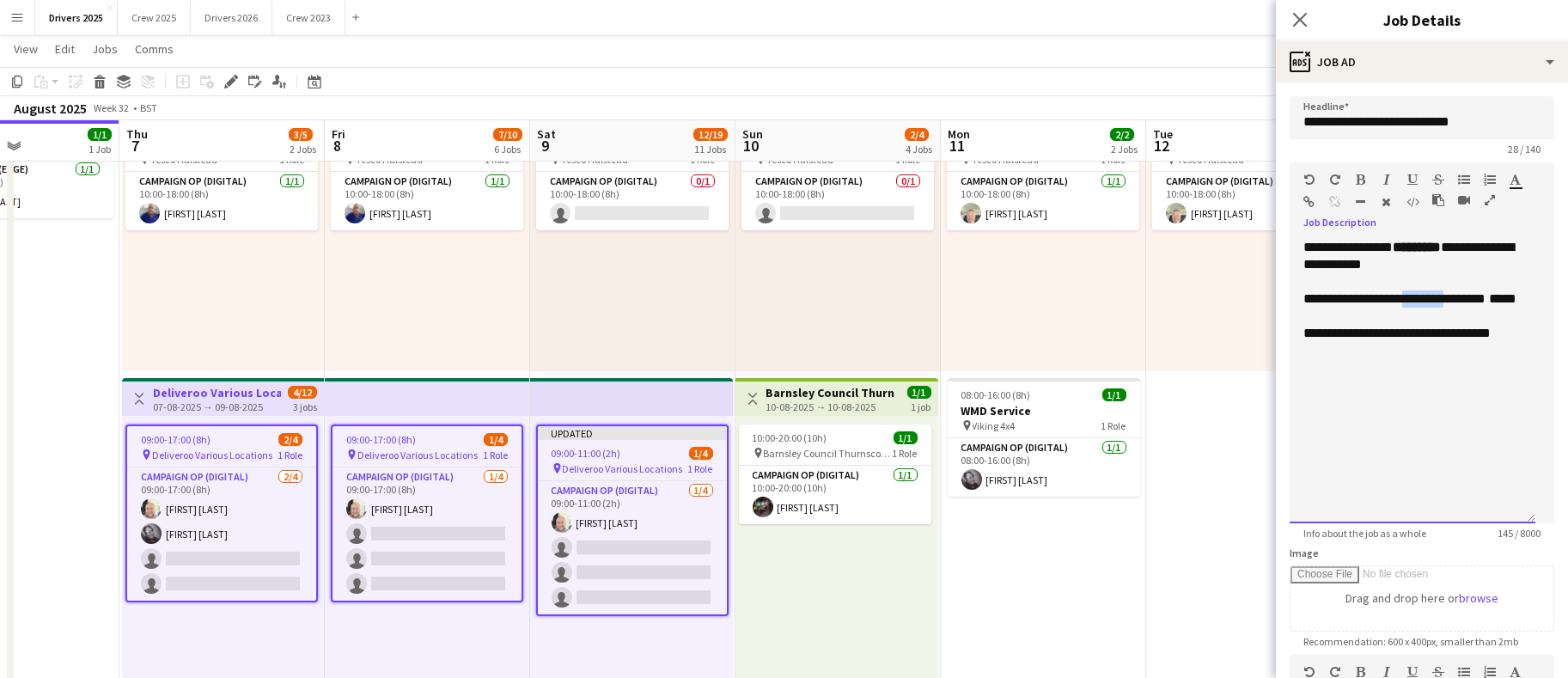 drag, startPoint x: 1467, startPoint y: 303, endPoint x: 1417, endPoint y: 299, distance: 50.159745 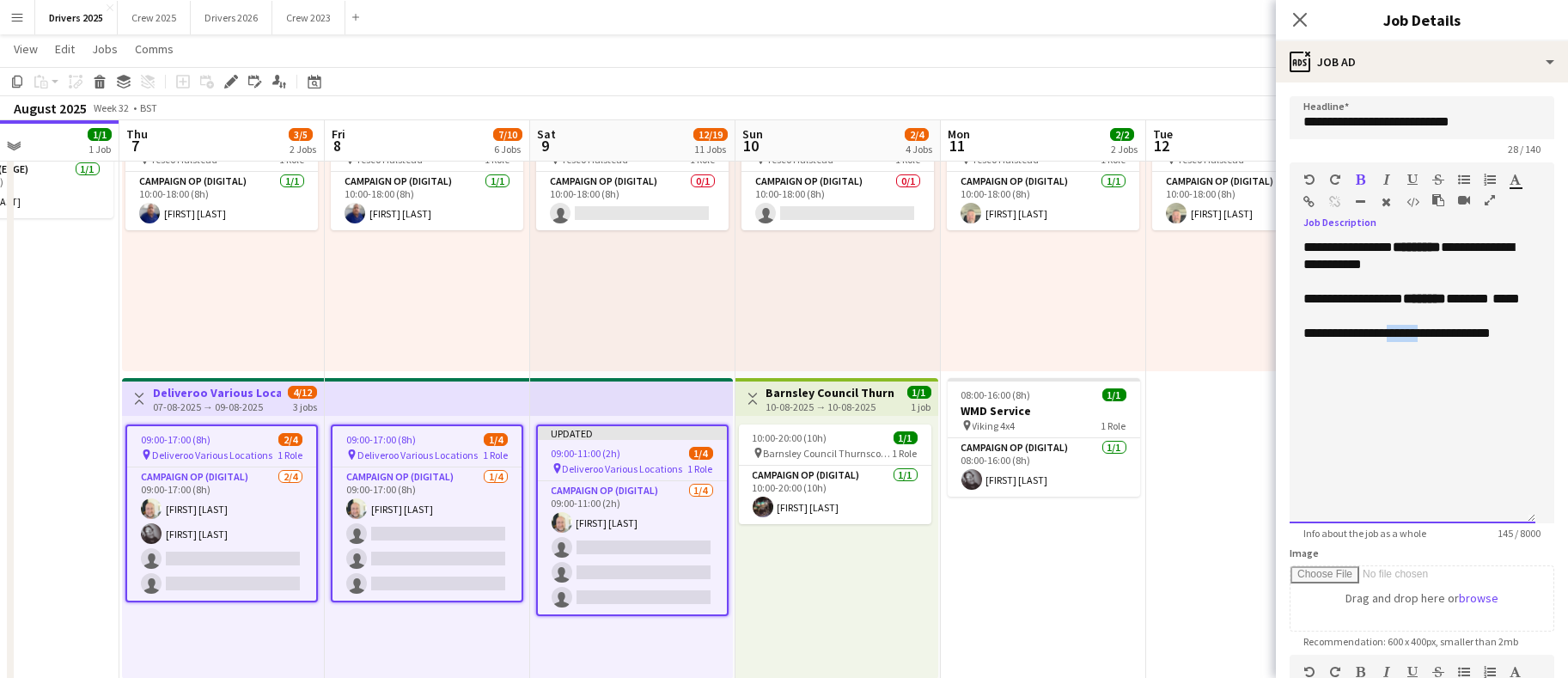 drag, startPoint x: 1422, startPoint y: 351, endPoint x: 1383, endPoint y: 356, distance: 39.31921 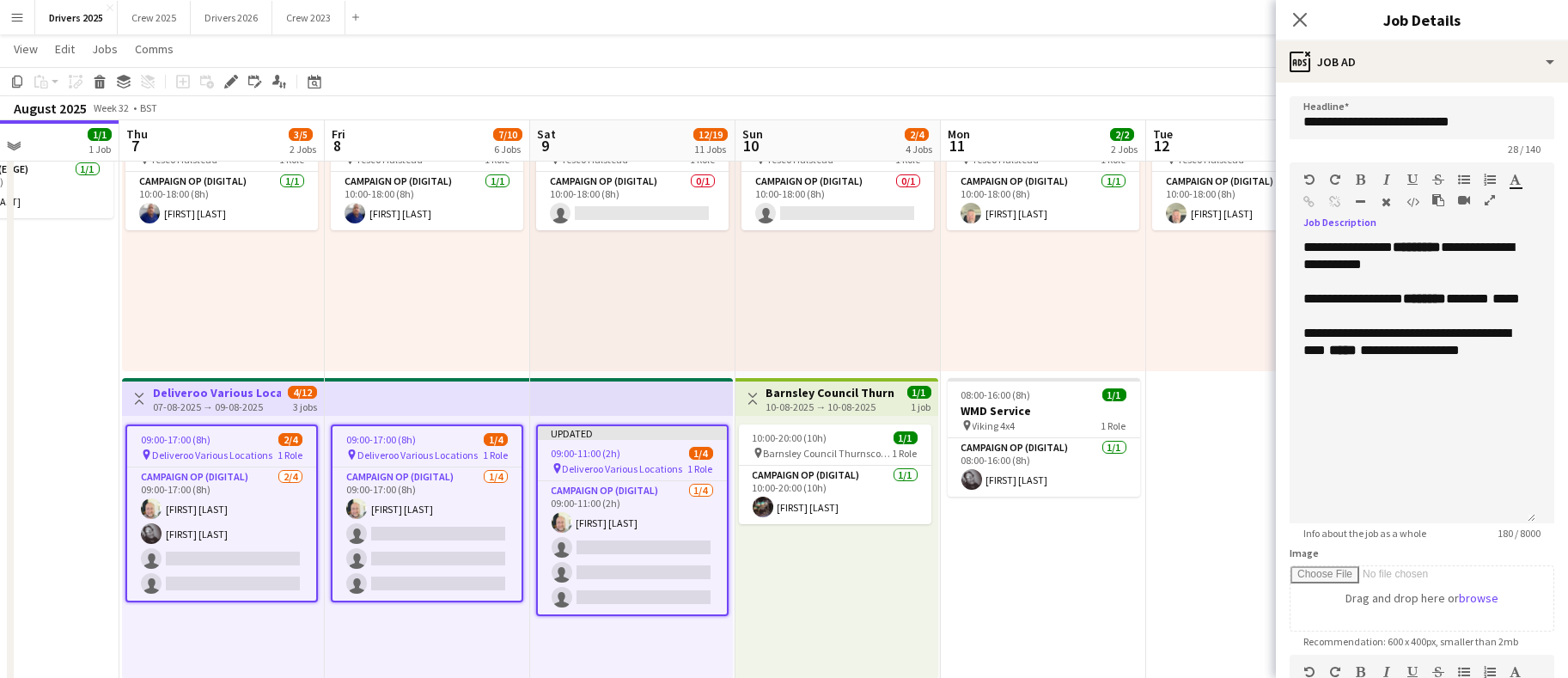 click at bounding box center (1309, 180) 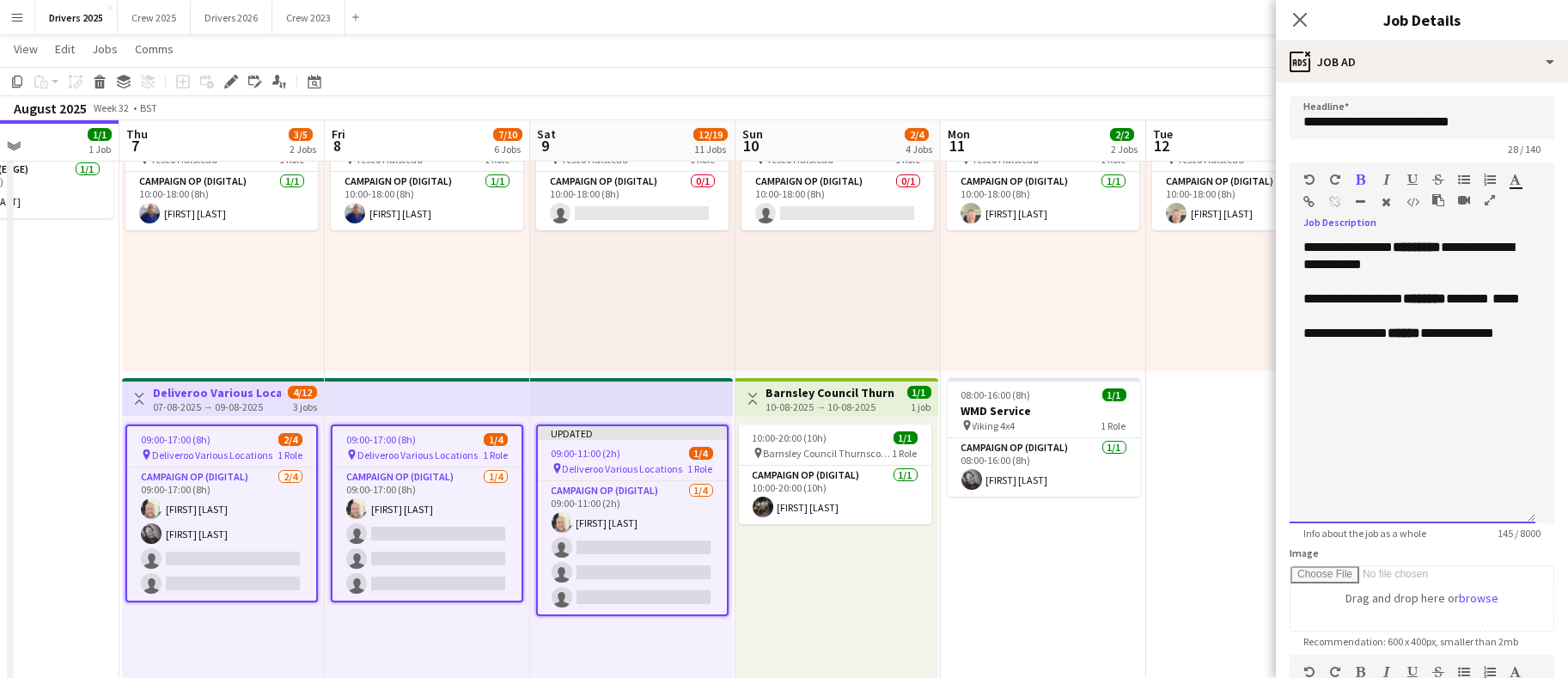 click on "**********" at bounding box center (1412, 381) 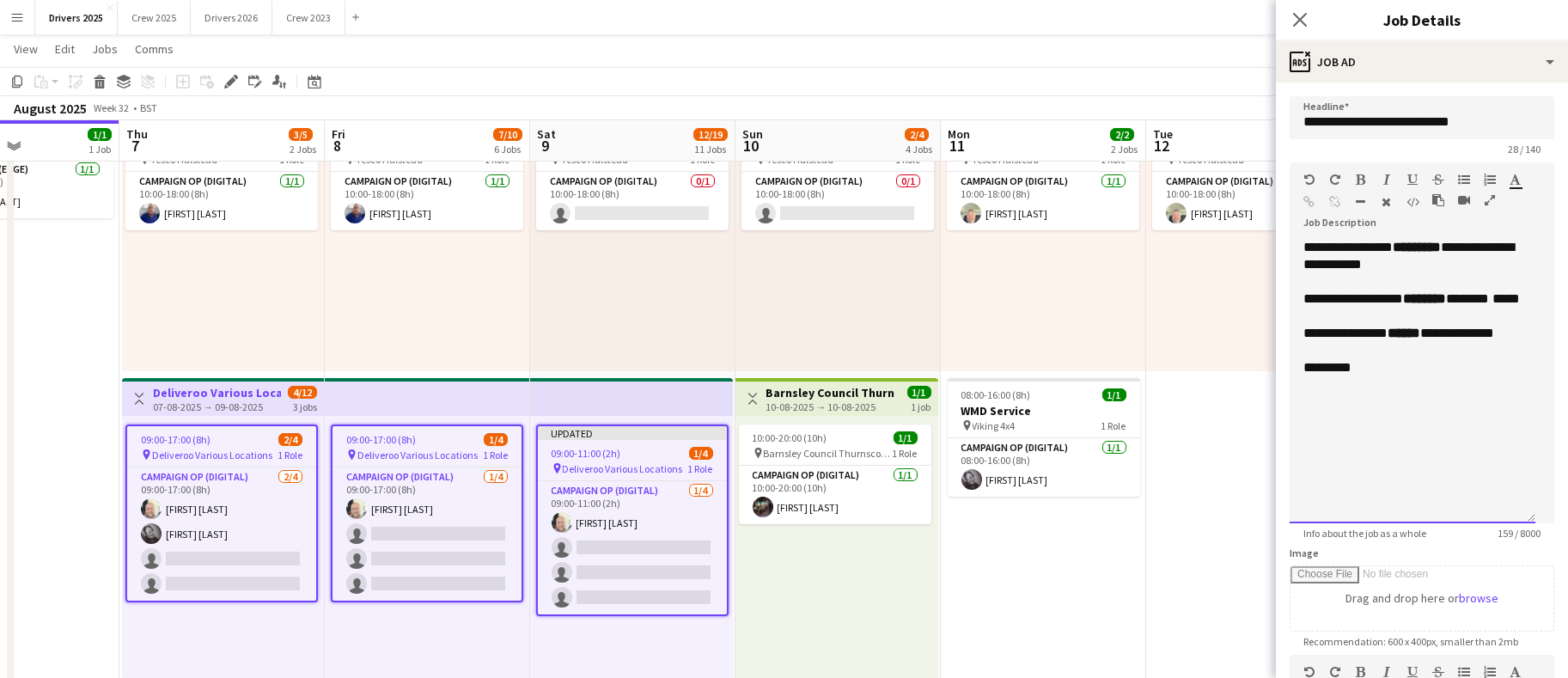 drag, startPoint x: 1298, startPoint y: 385, endPoint x: 1300, endPoint y: 396, distance: 11.18034 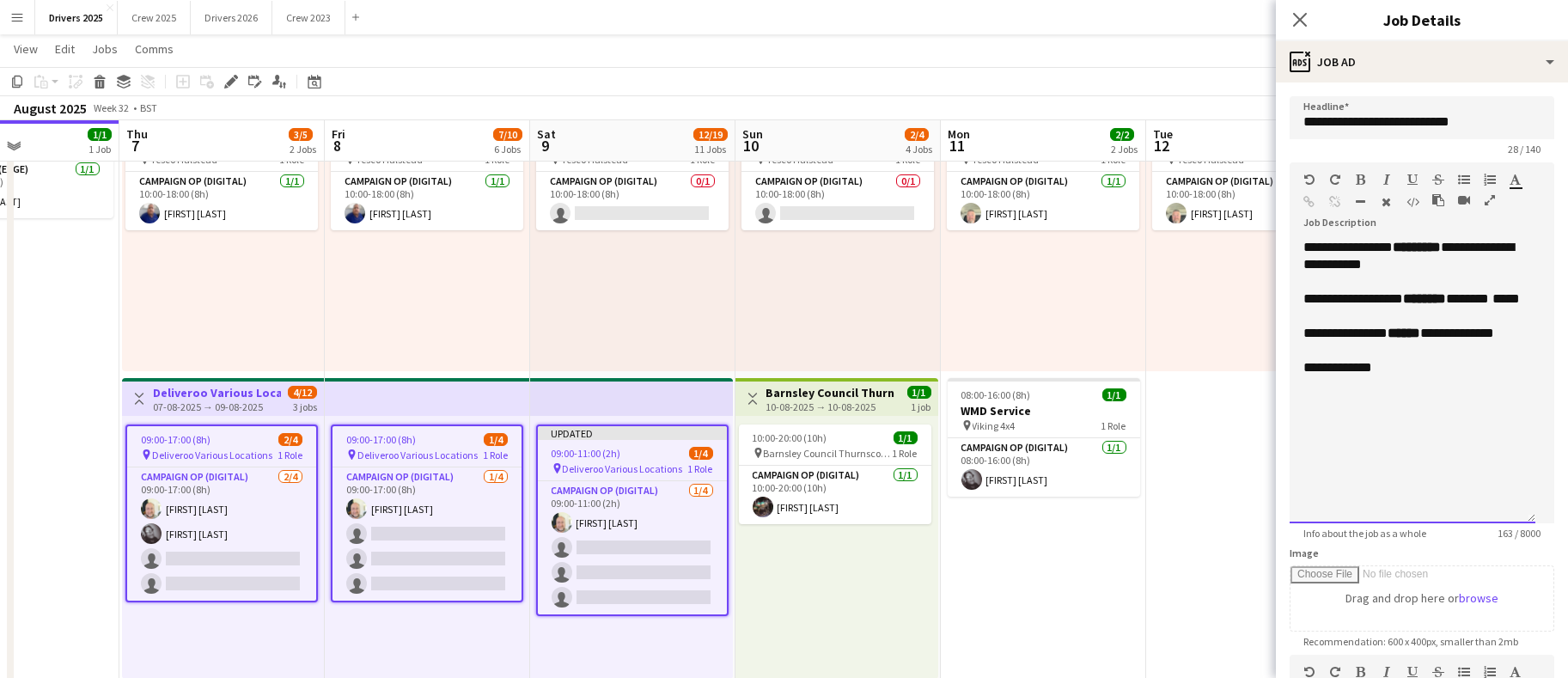 click on "**********" at bounding box center (1412, 402) 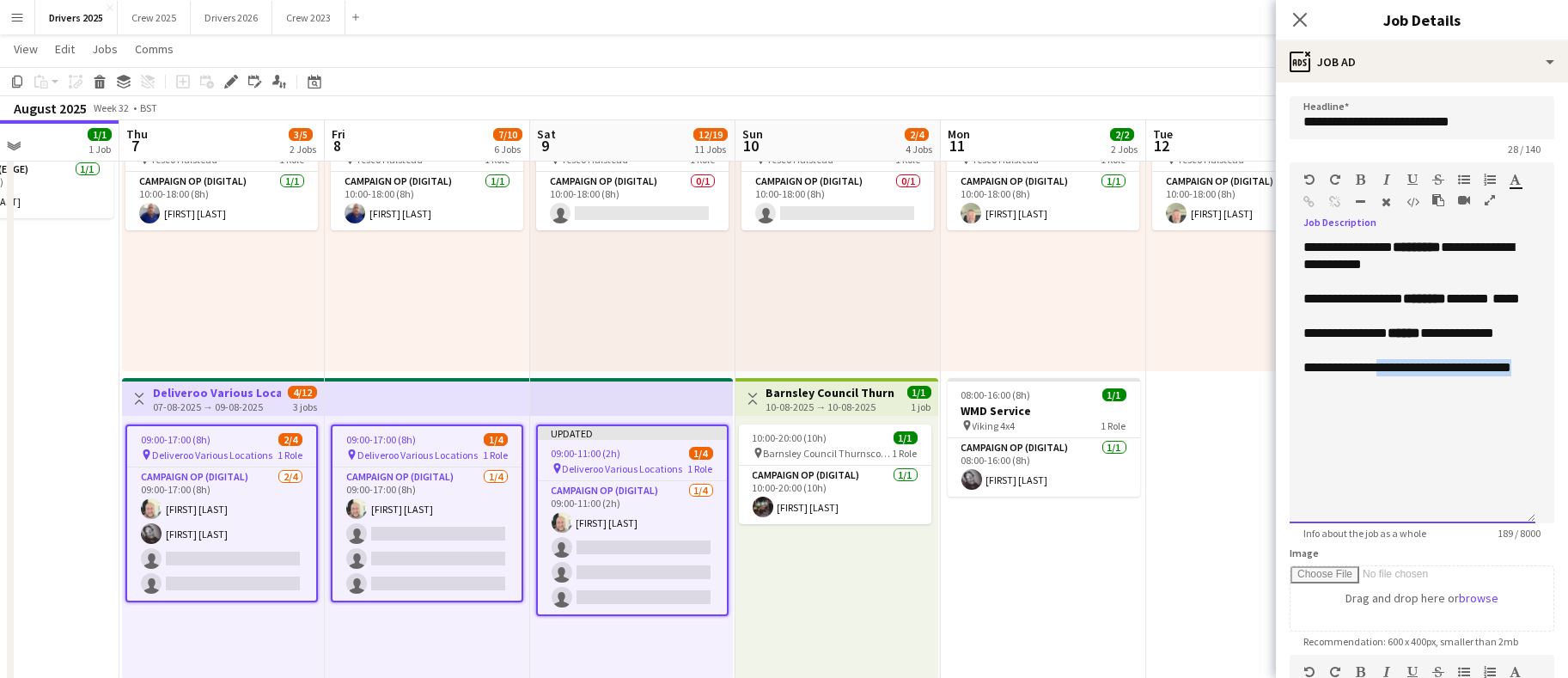 drag, startPoint x: 1406, startPoint y: 402, endPoint x: 1390, endPoint y: 380, distance: 27.202941 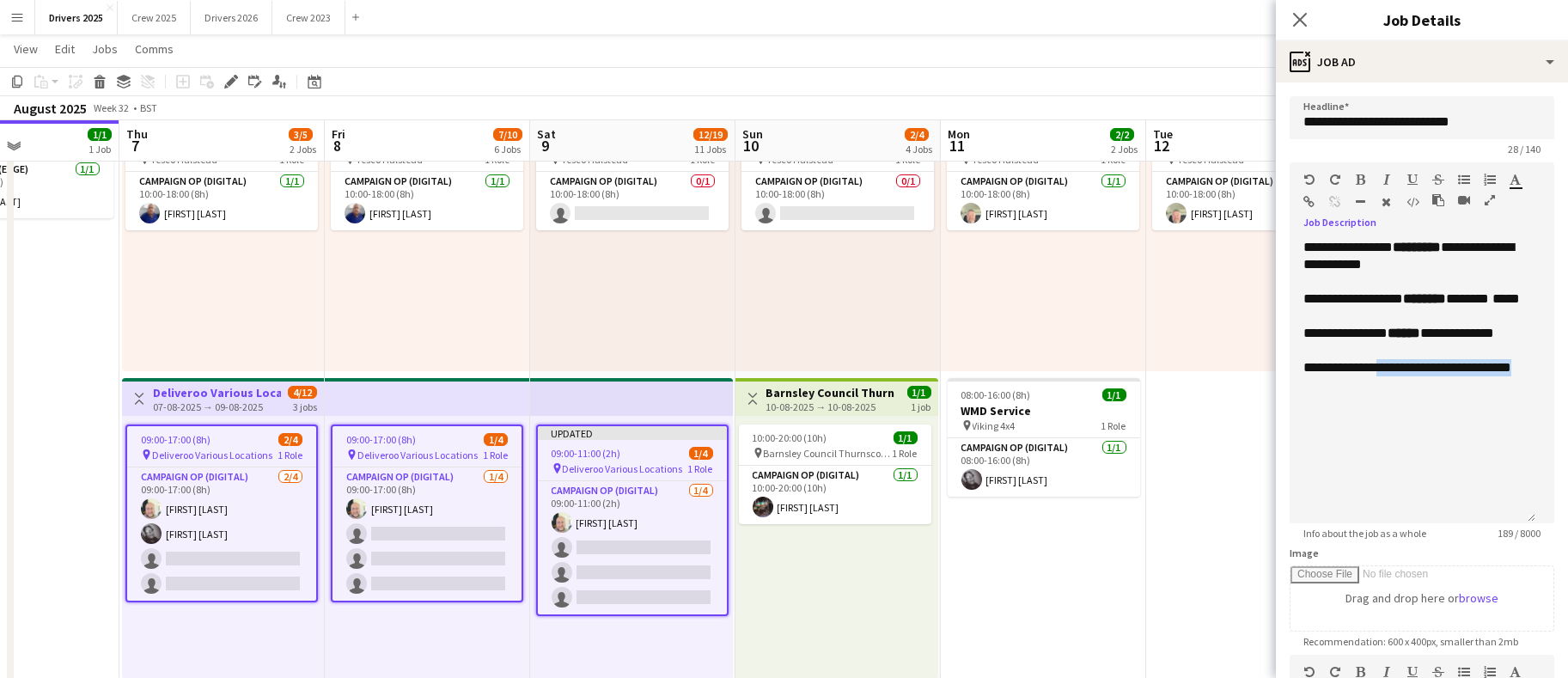 click at bounding box center (1309, 202) 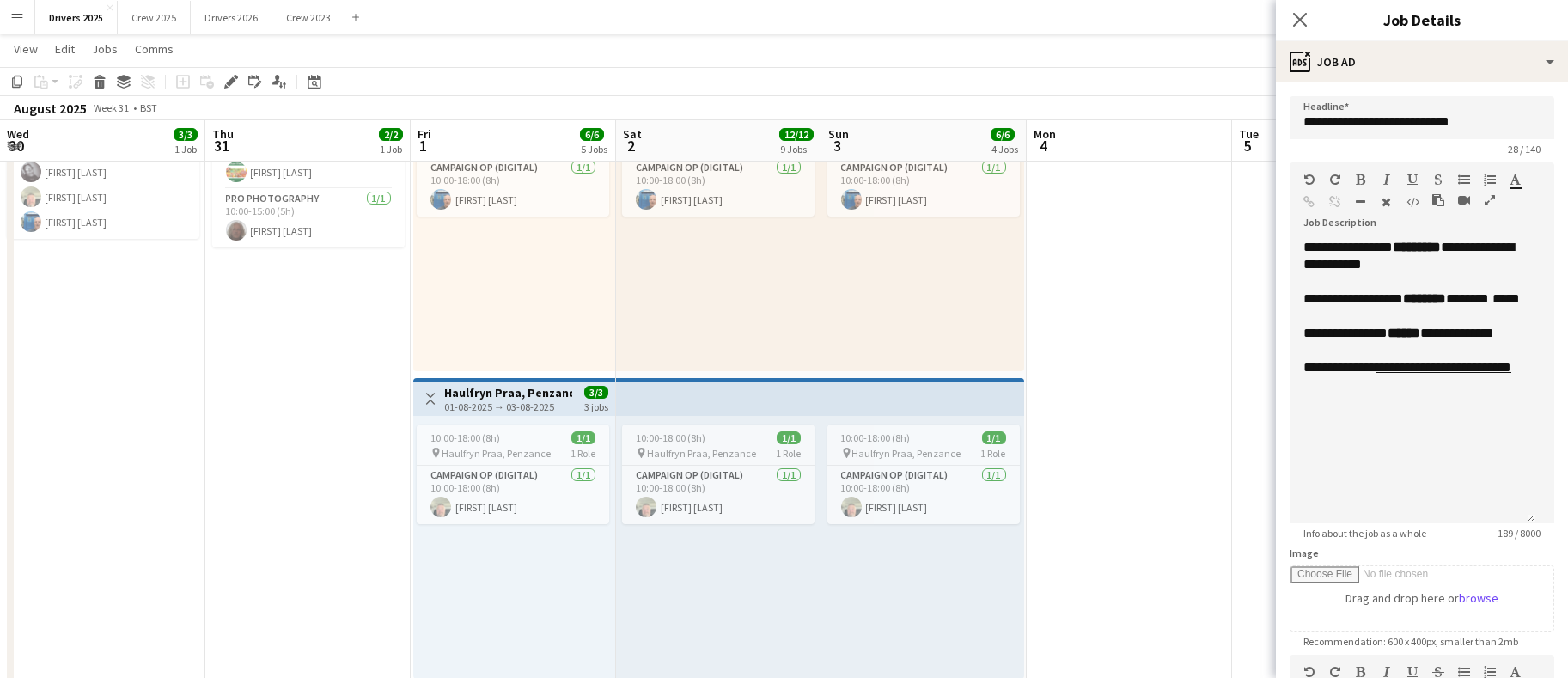 scroll, scrollTop: 0, scrollLeft: 410, axis: horizontal 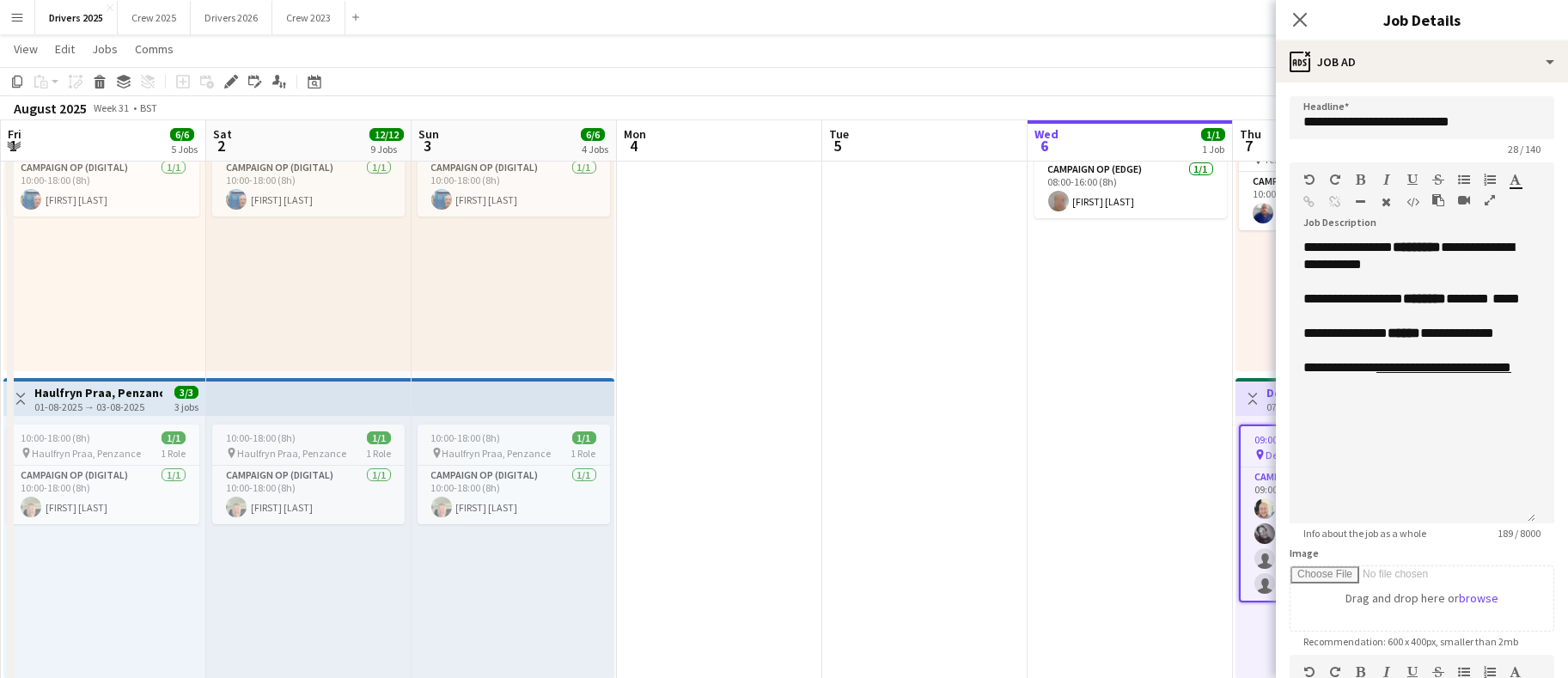 drag, startPoint x: 129, startPoint y: 461, endPoint x: 317, endPoint y: 467, distance: 188.09572 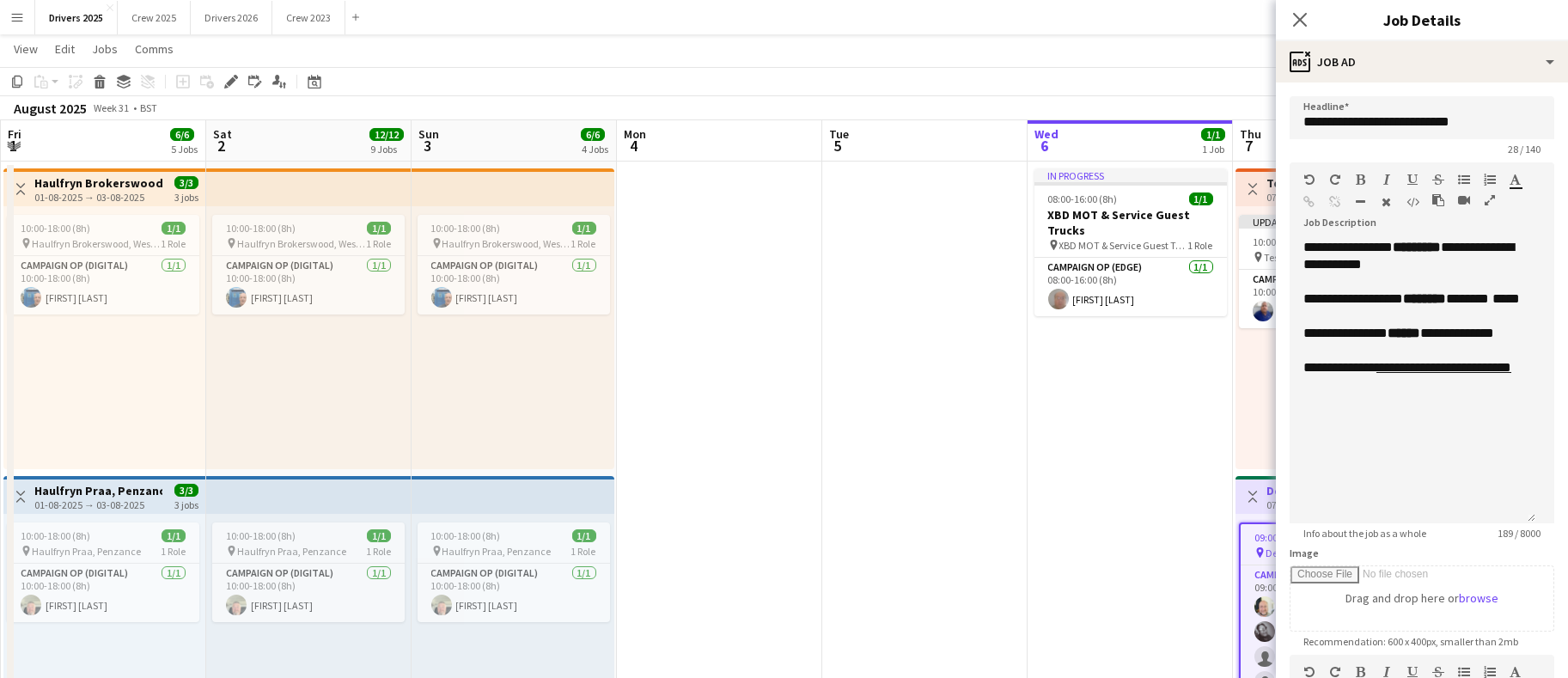 scroll, scrollTop: 0, scrollLeft: 0, axis: both 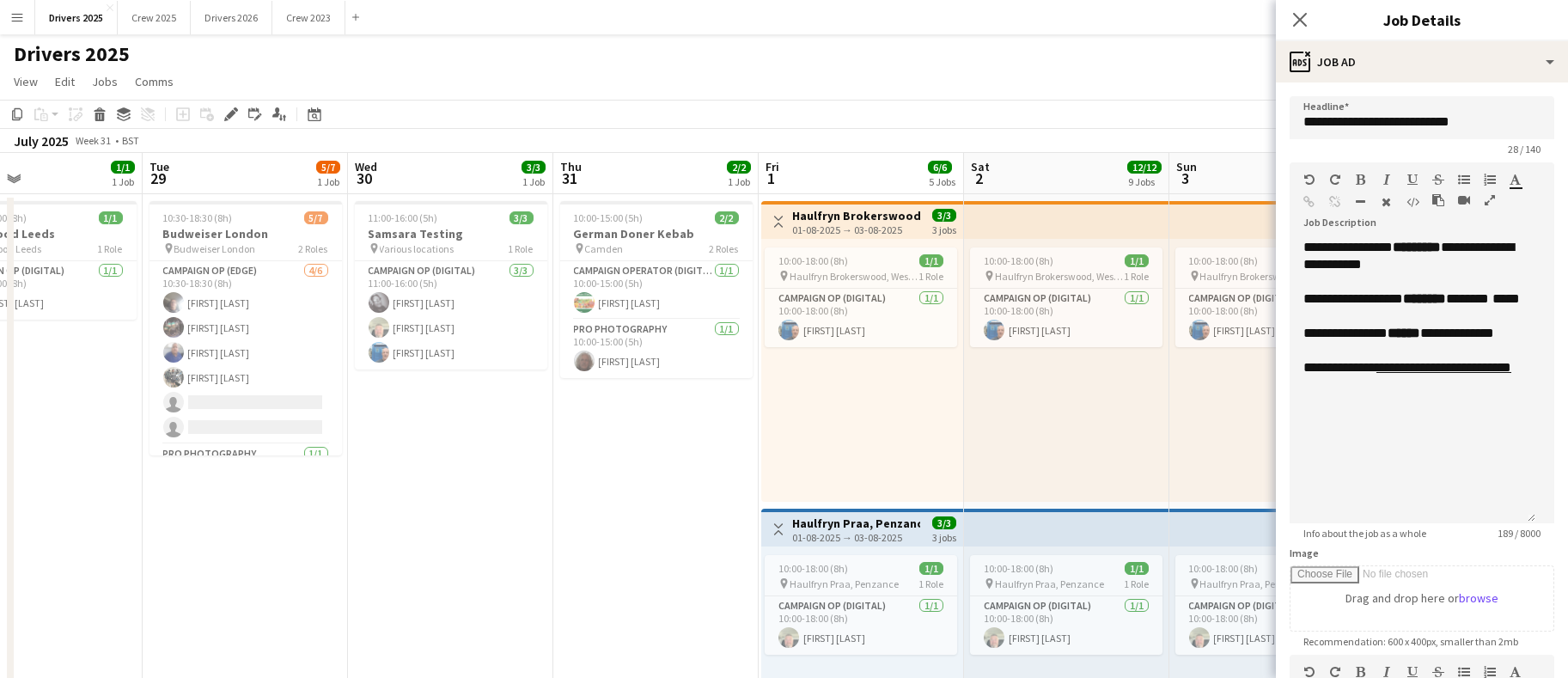 drag, startPoint x: 108, startPoint y: 417, endPoint x: 866, endPoint y: 449, distance: 758.67516 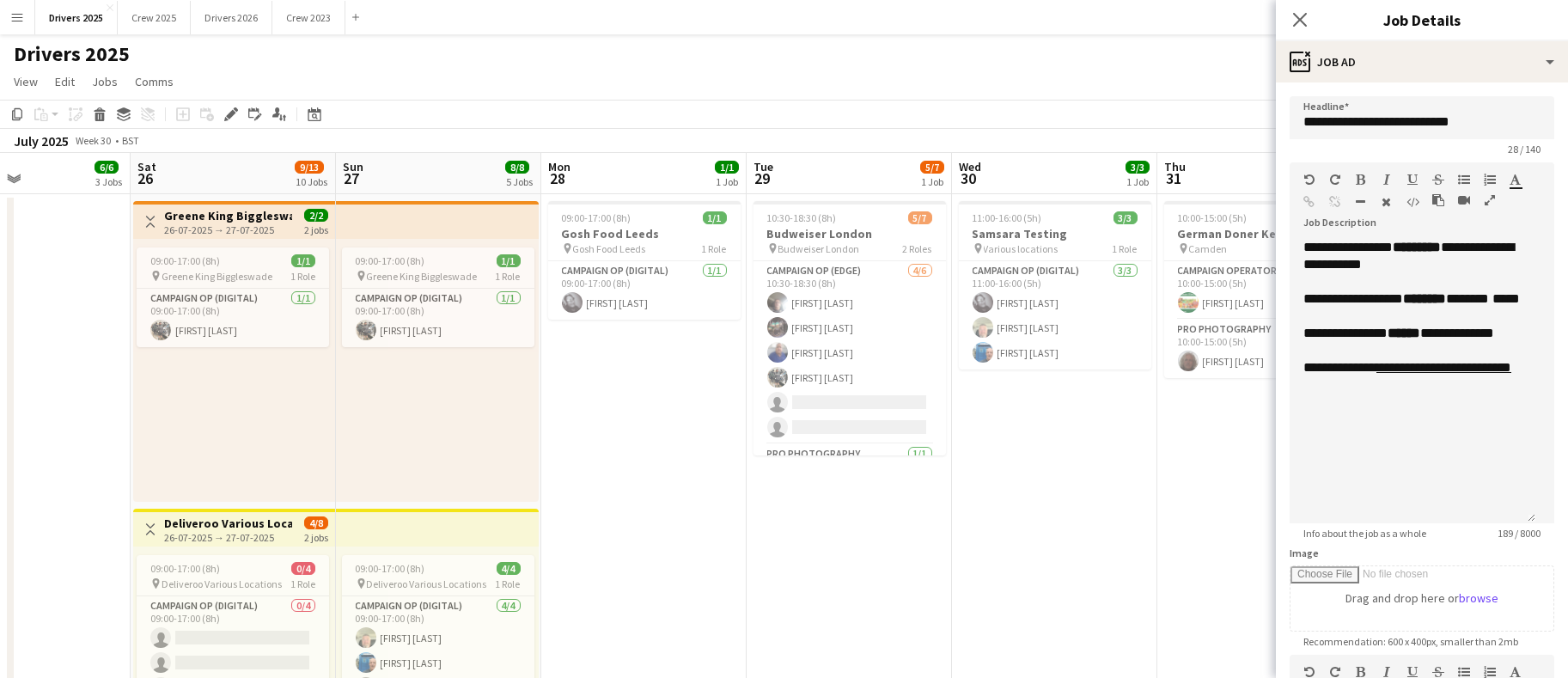drag, startPoint x: 284, startPoint y: 574, endPoint x: 1094, endPoint y: 562, distance: 810.08888 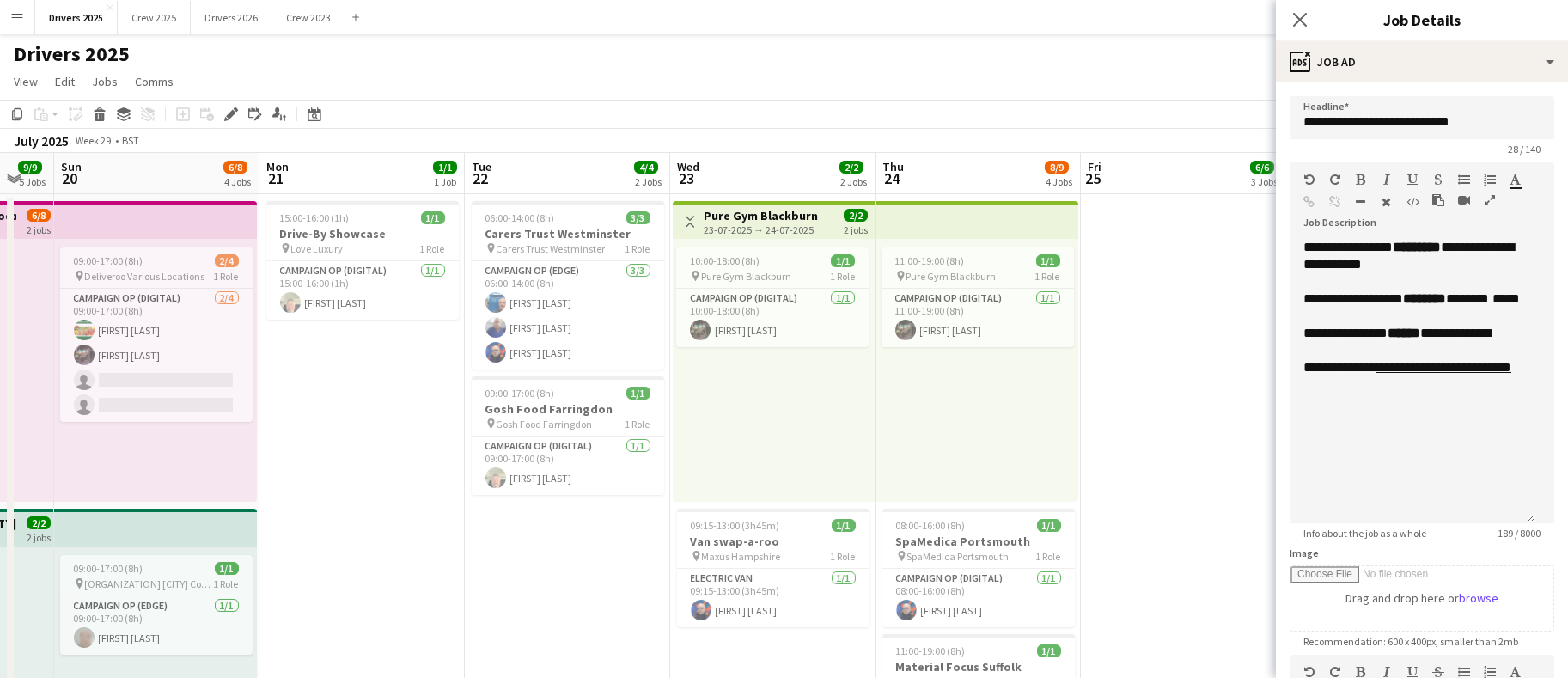 drag, startPoint x: 168, startPoint y: 513, endPoint x: 1107, endPoint y: 508, distance: 939.0133 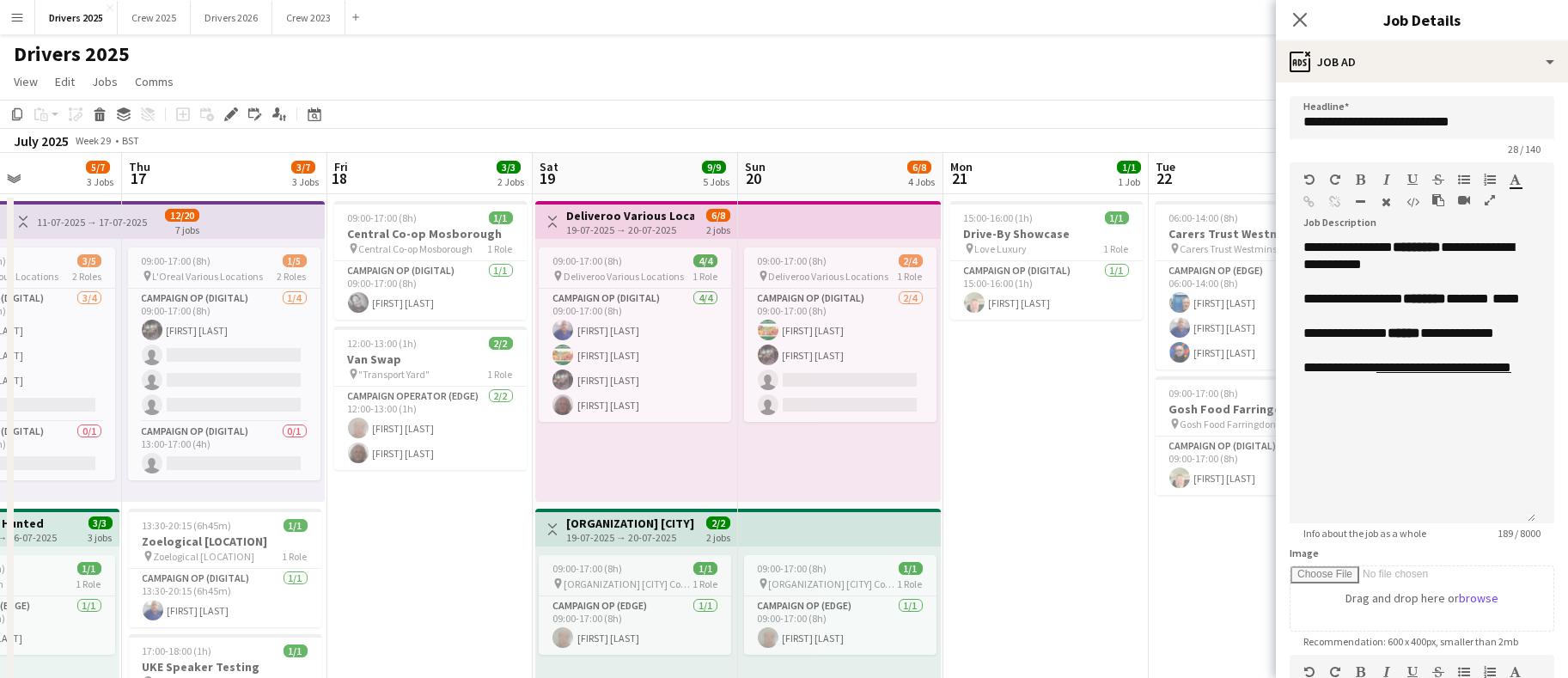 drag, startPoint x: 249, startPoint y: 489, endPoint x: 945, endPoint y: 498, distance: 696.0582 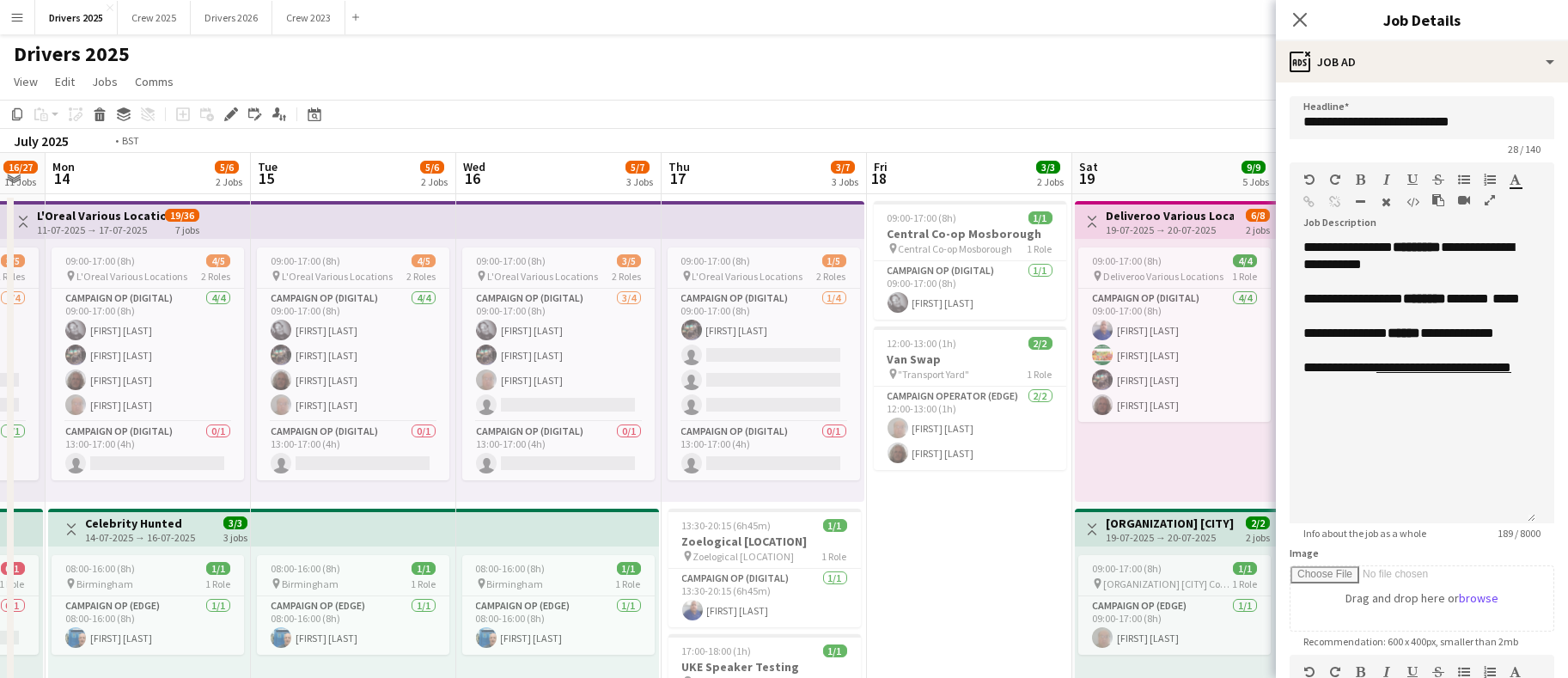 drag, startPoint x: 385, startPoint y: 530, endPoint x: 1128, endPoint y: 520, distance: 743.06729 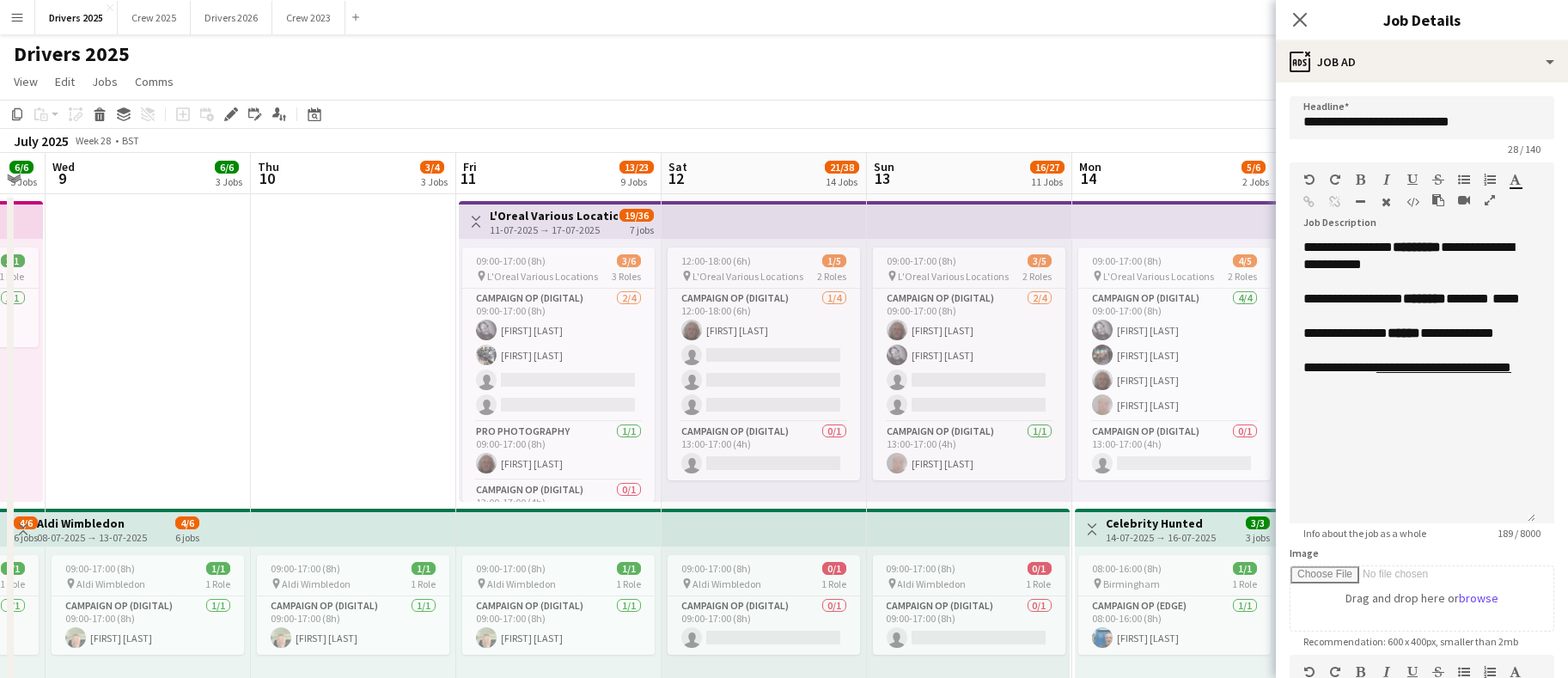 scroll, scrollTop: 0, scrollLeft: 501, axis: horizontal 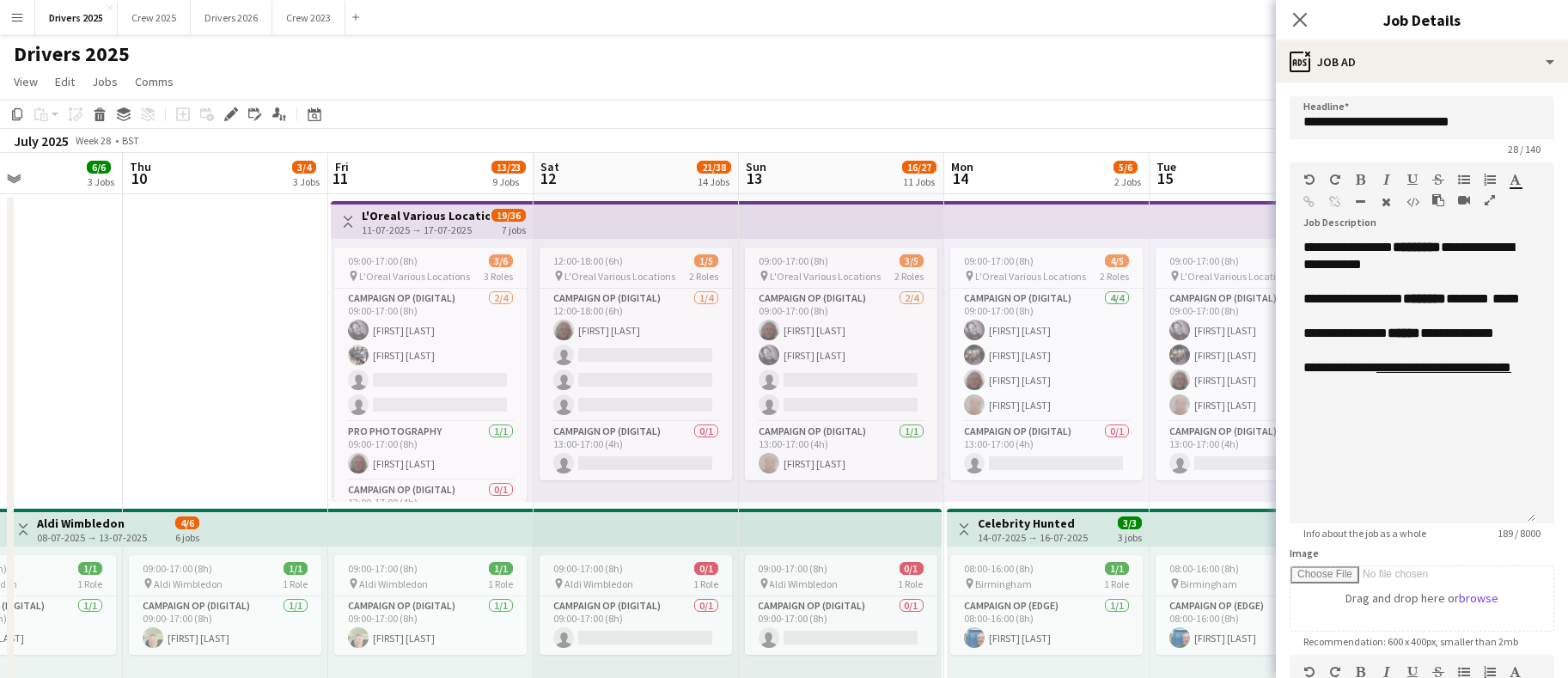 drag, startPoint x: 280, startPoint y: 495, endPoint x: 1170, endPoint y: 494, distance: 890.0006 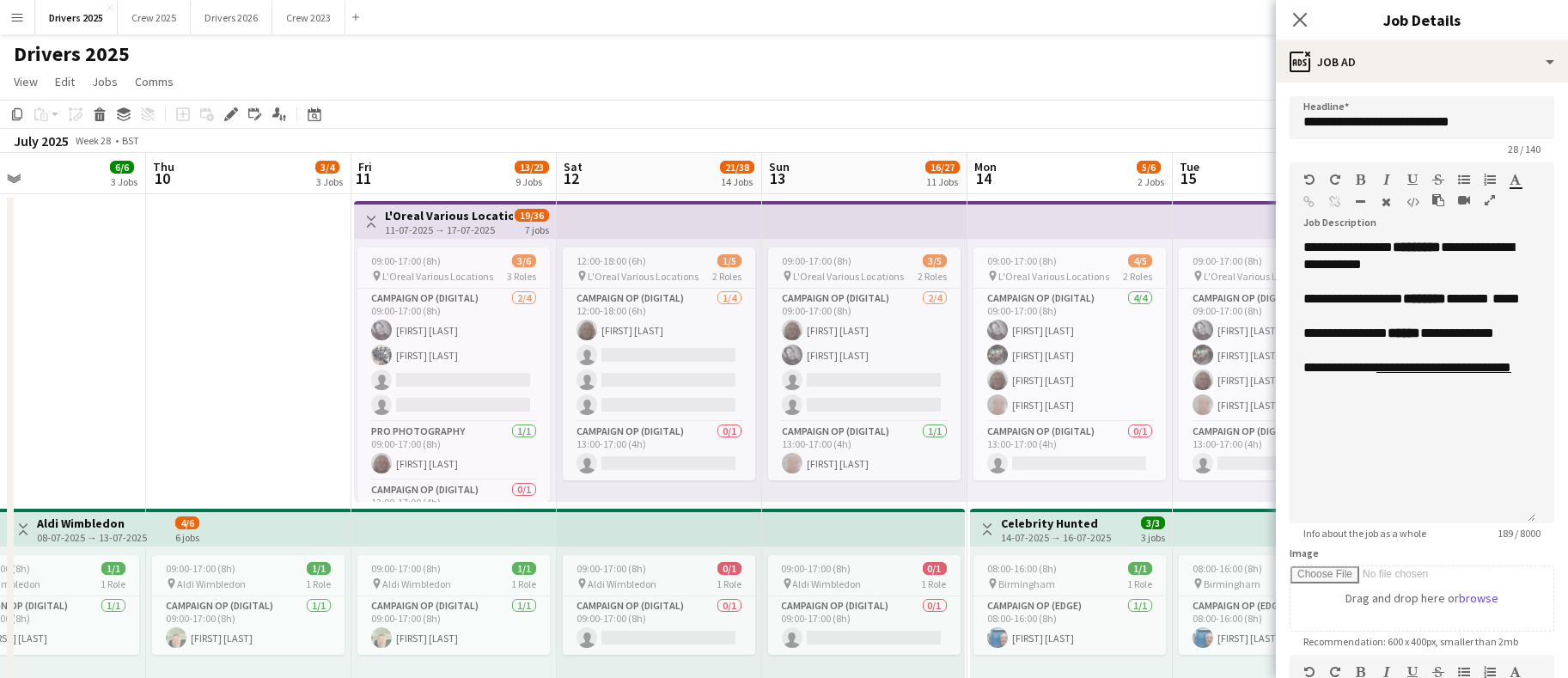 scroll, scrollTop: 0, scrollLeft: 678, axis: horizontal 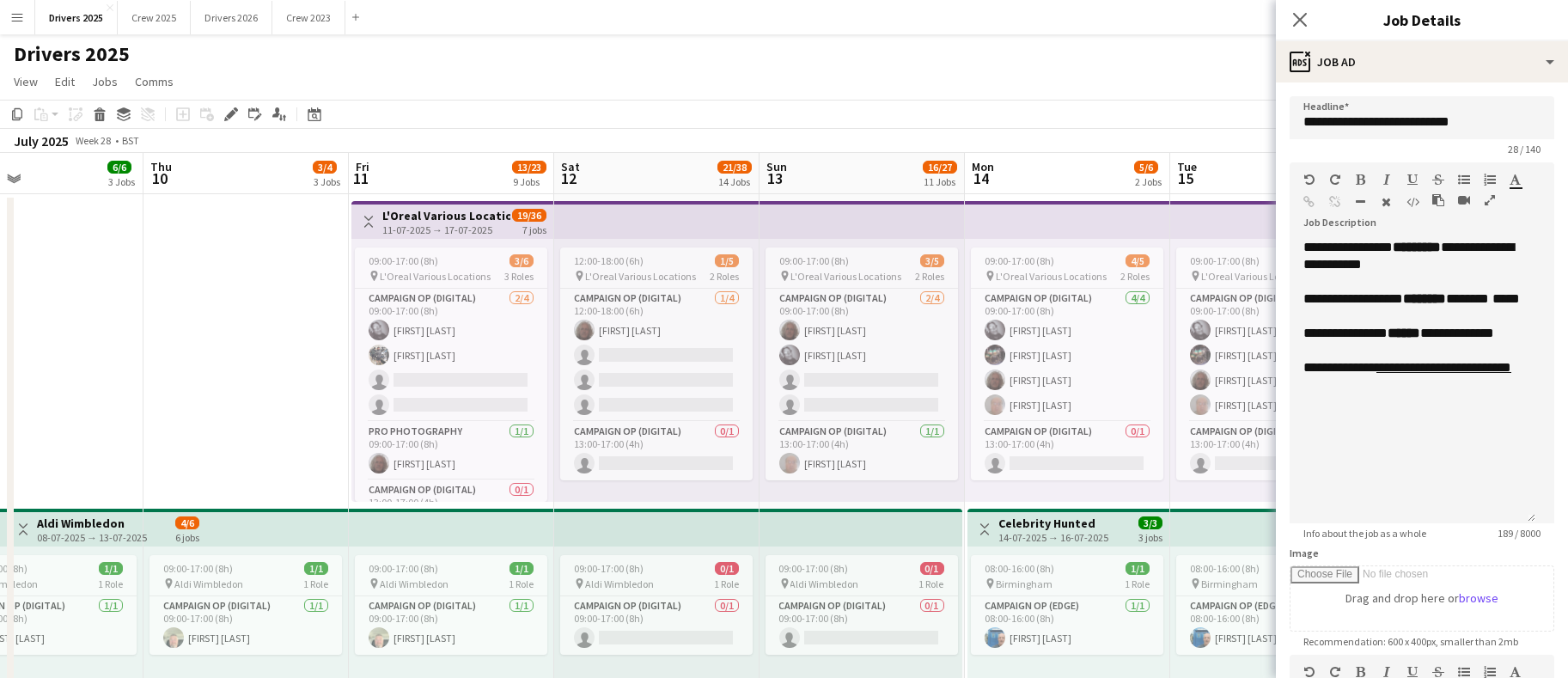 drag, startPoint x: 839, startPoint y: 459, endPoint x: 130, endPoint y: 425, distance: 709.8148 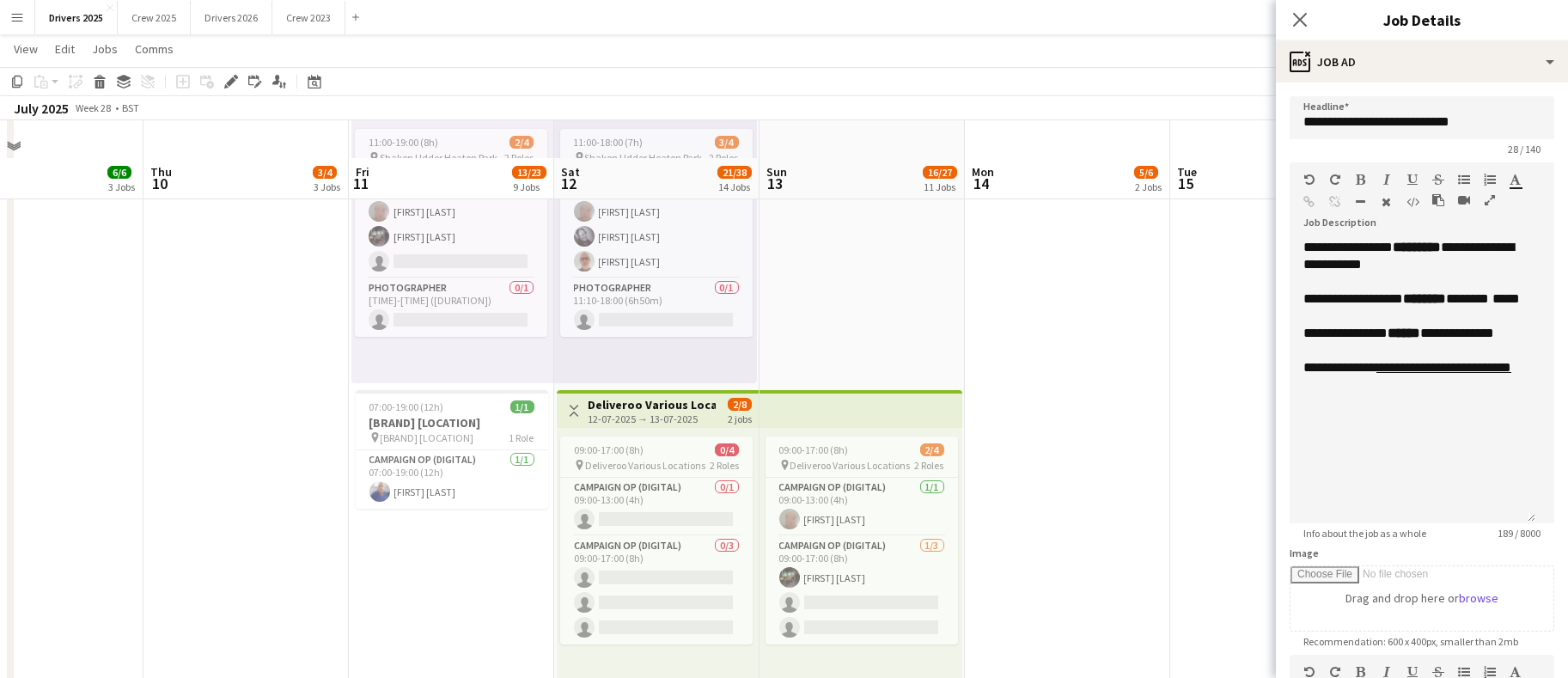 scroll, scrollTop: 2320, scrollLeft: 0, axis: vertical 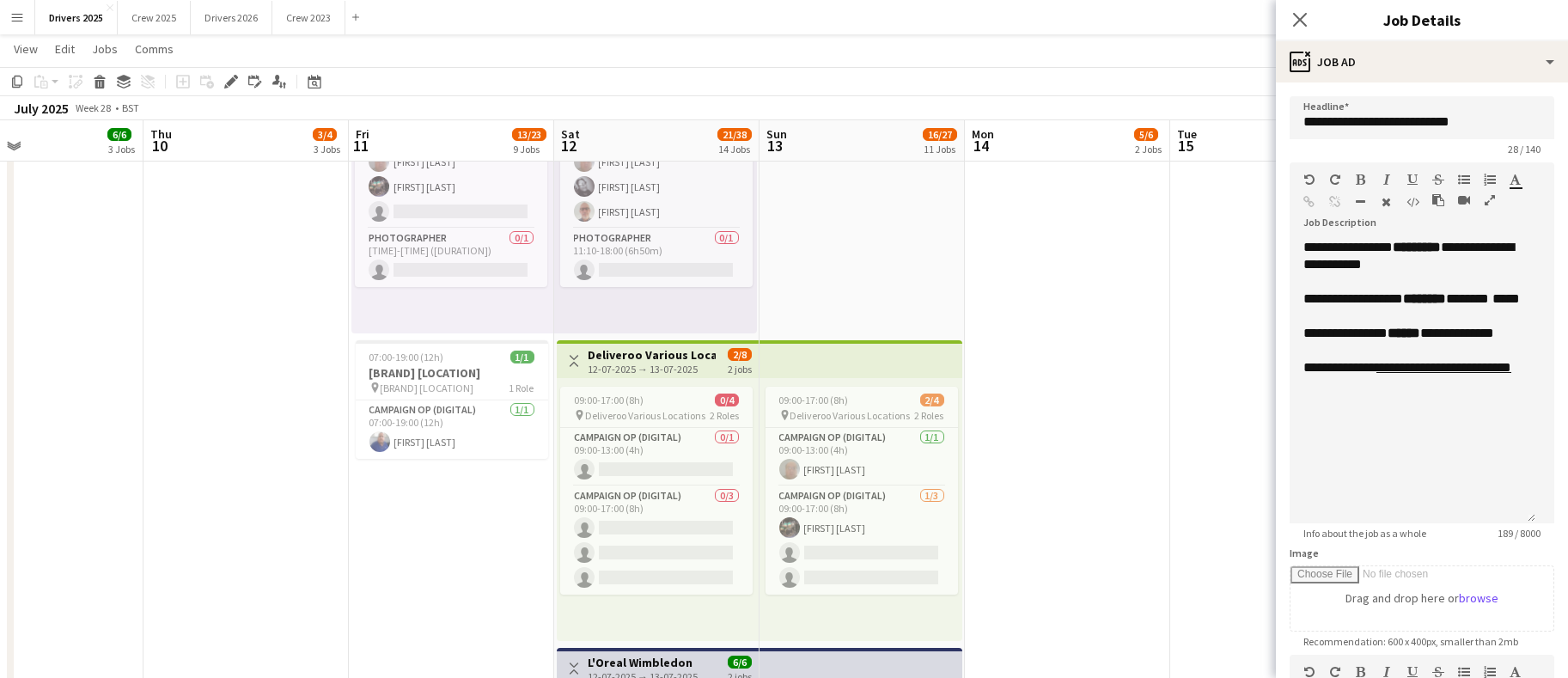 click on "Deliveroo Various Locations" at bounding box center (651, 355) 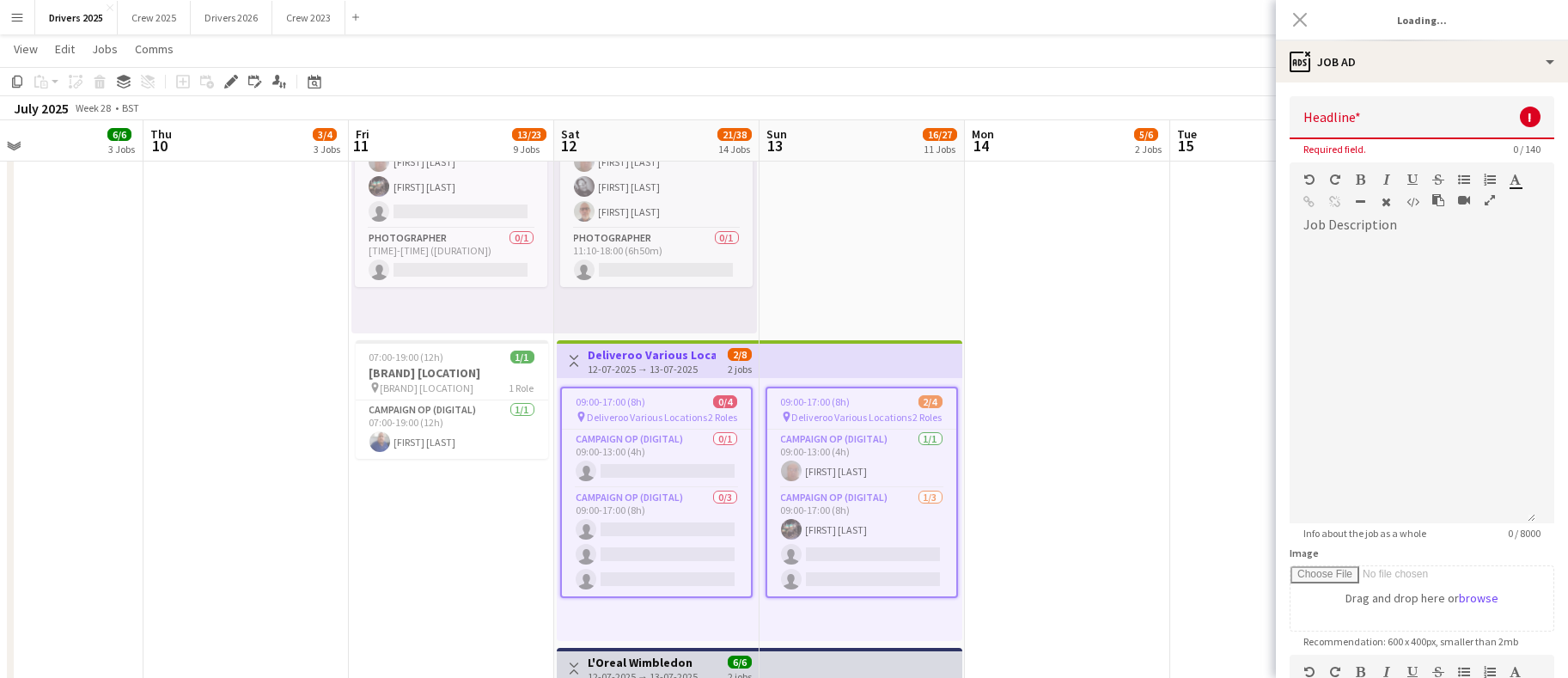 type on "**********" 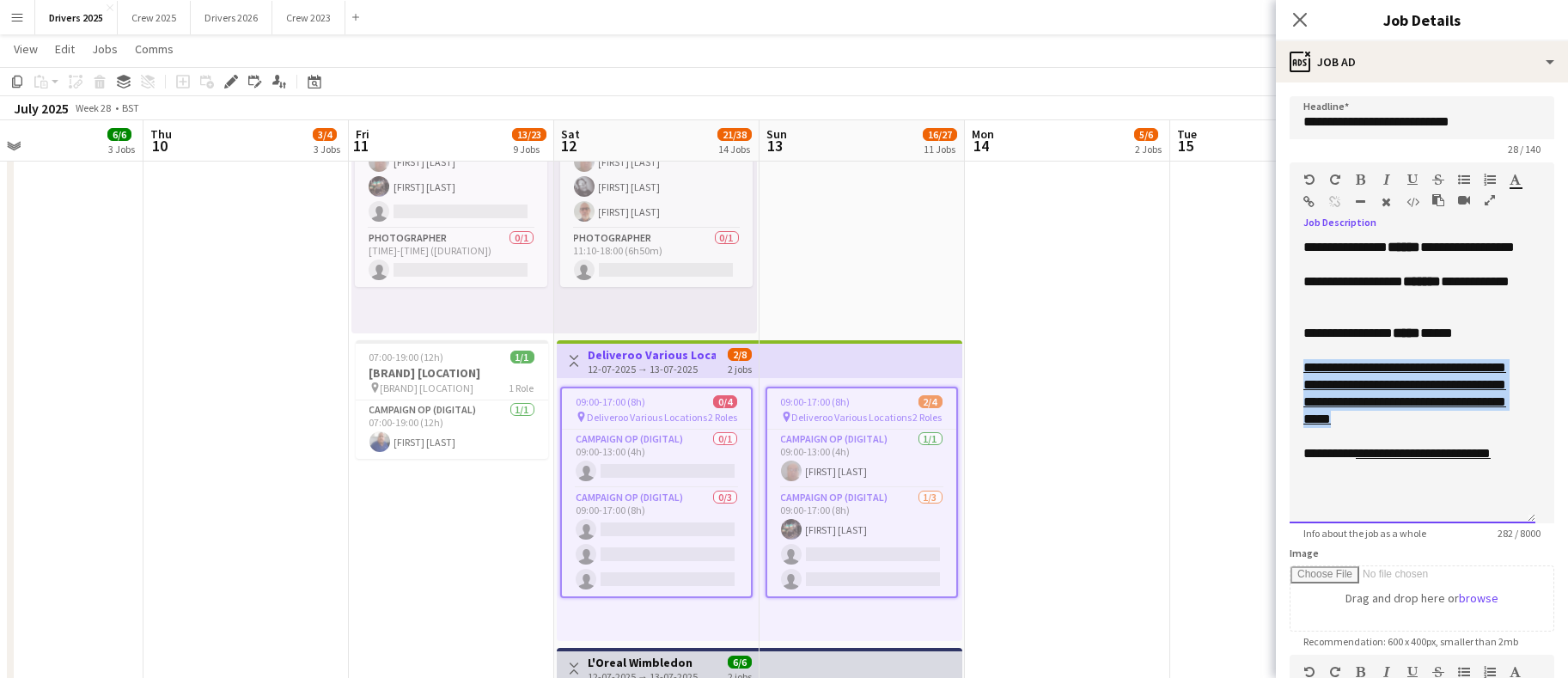 drag, startPoint x: 1499, startPoint y: 456, endPoint x: 1300, endPoint y: 381, distance: 212.664 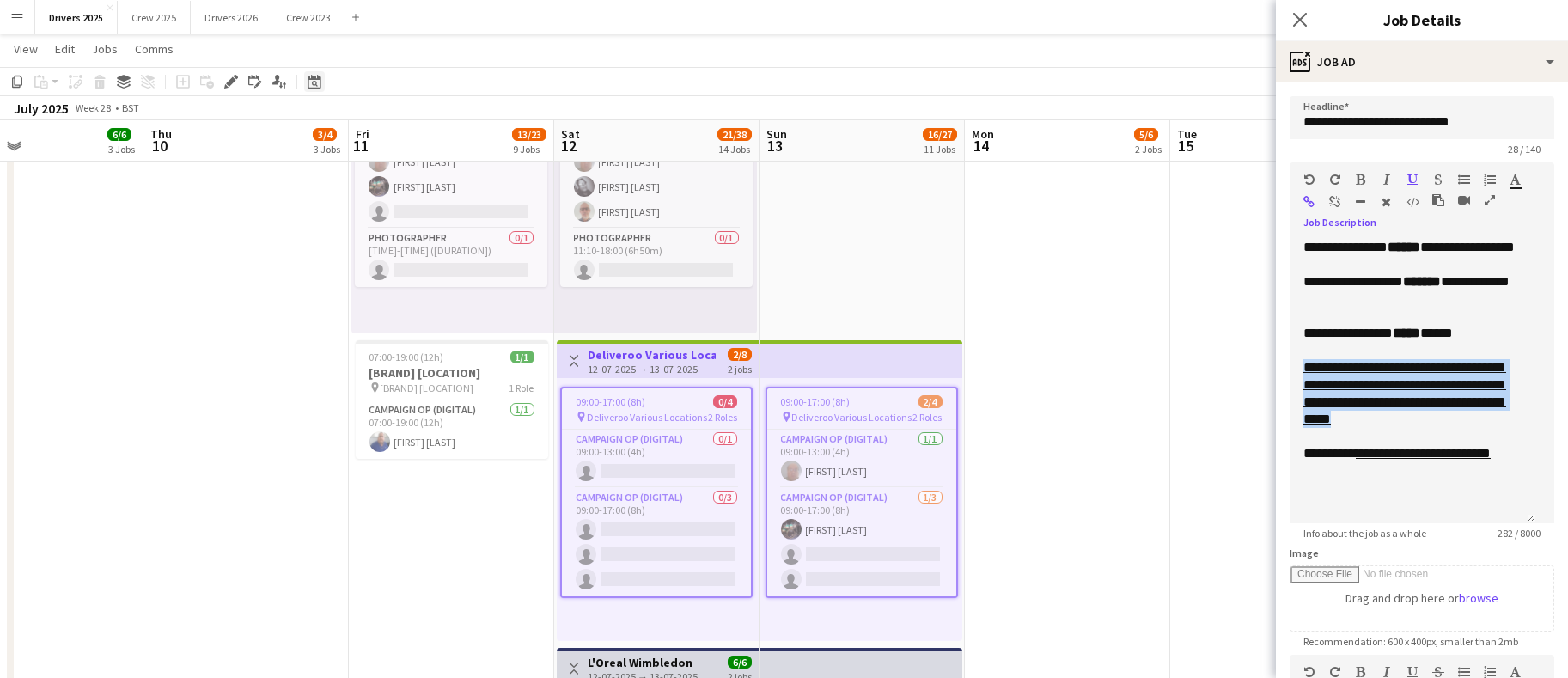 click on "Date picker" 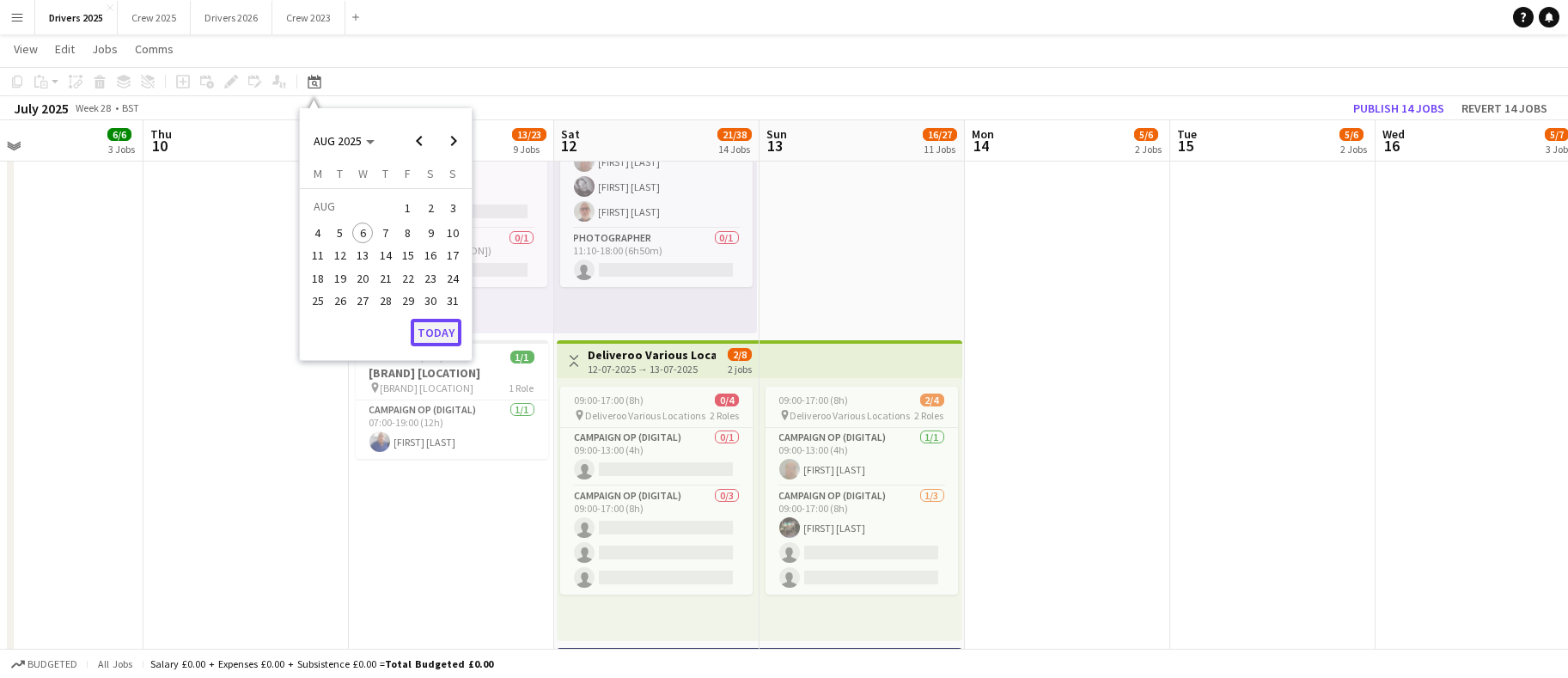 click on "Today" at bounding box center [436, 333] 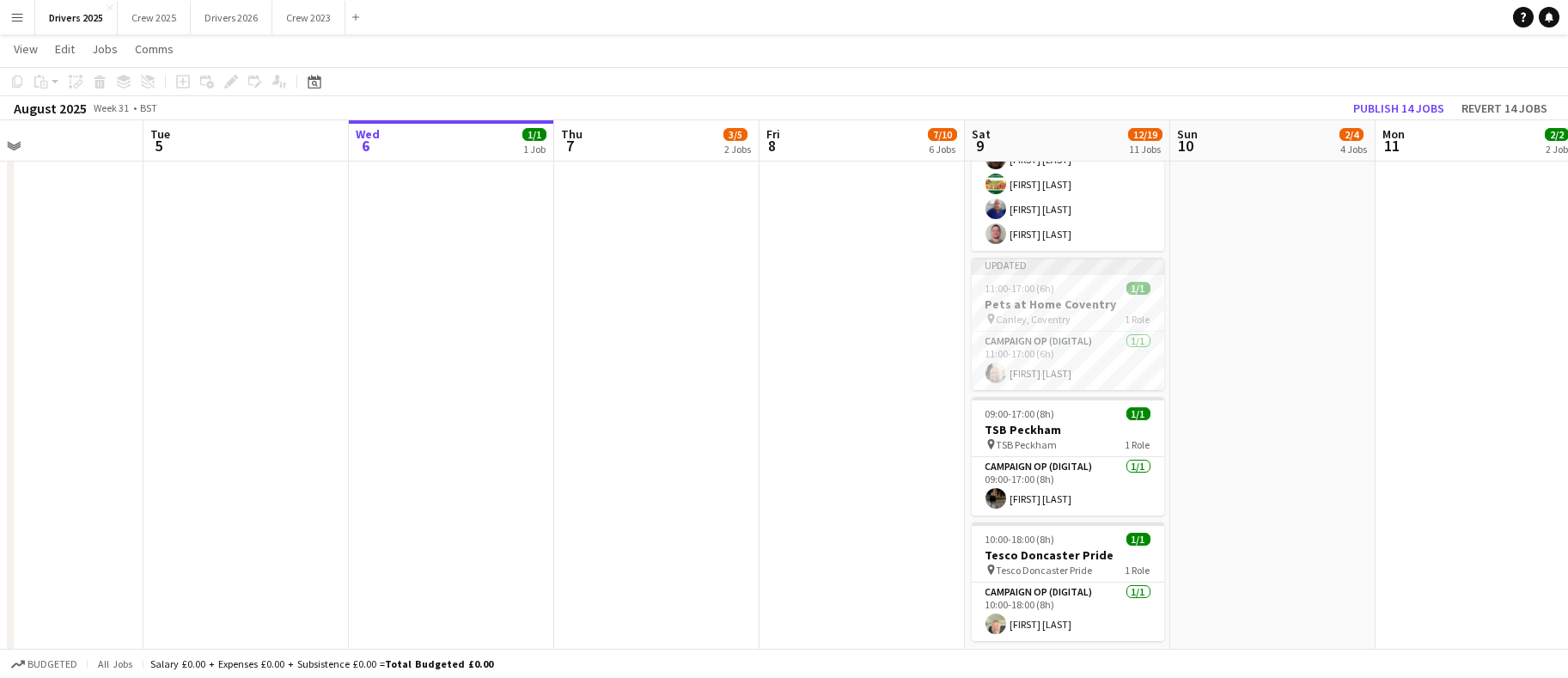 scroll, scrollTop: 0, scrollLeft: 590, axis: horizontal 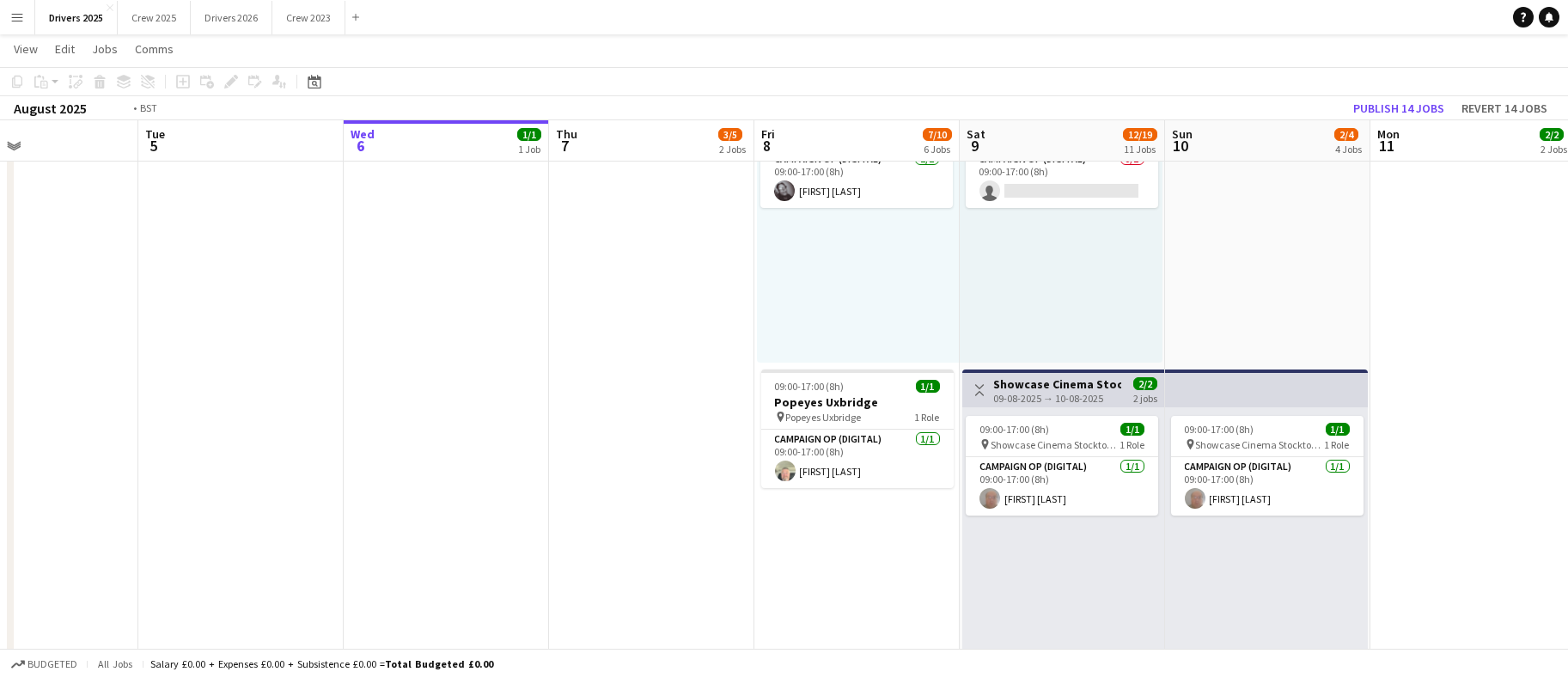 drag, startPoint x: 1037, startPoint y: 550, endPoint x: 739, endPoint y: 547, distance: 298.0151 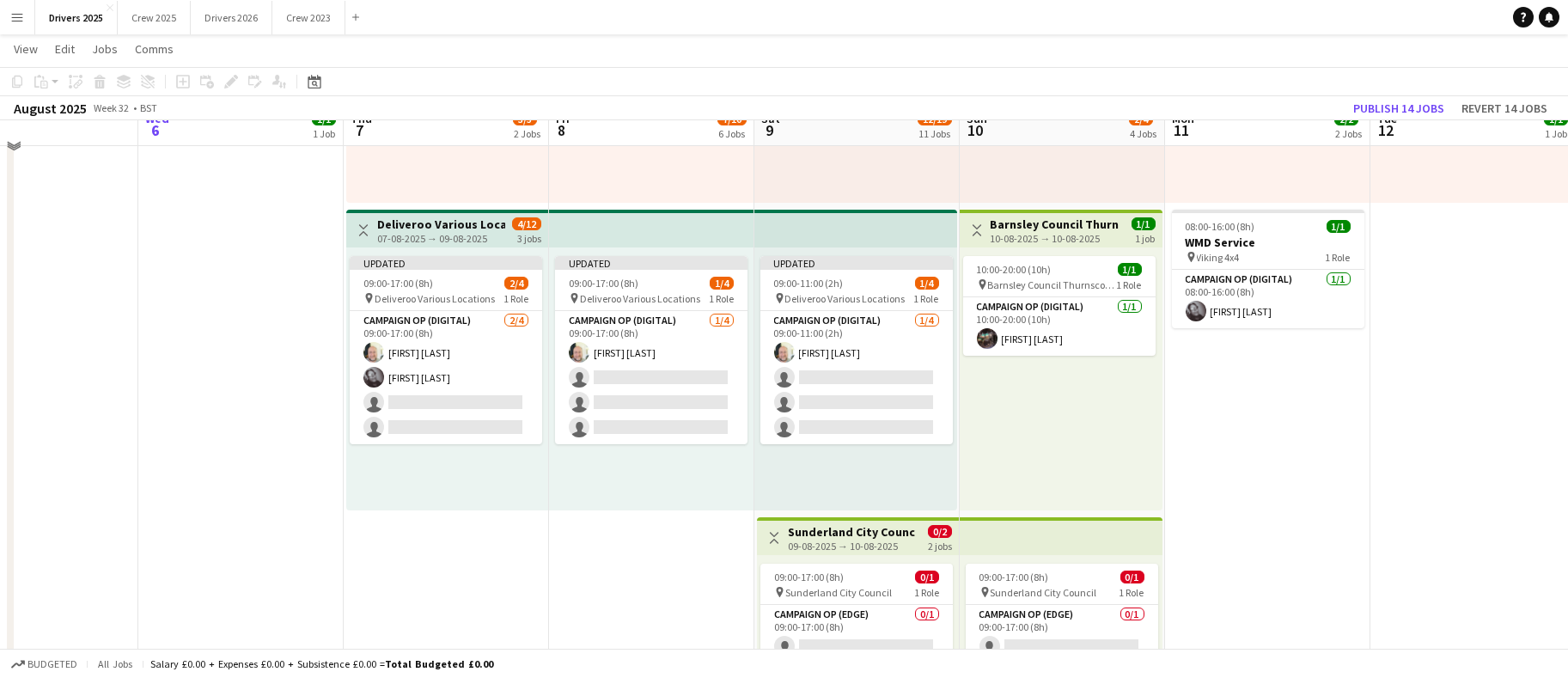 scroll, scrollTop: 258, scrollLeft: 0, axis: vertical 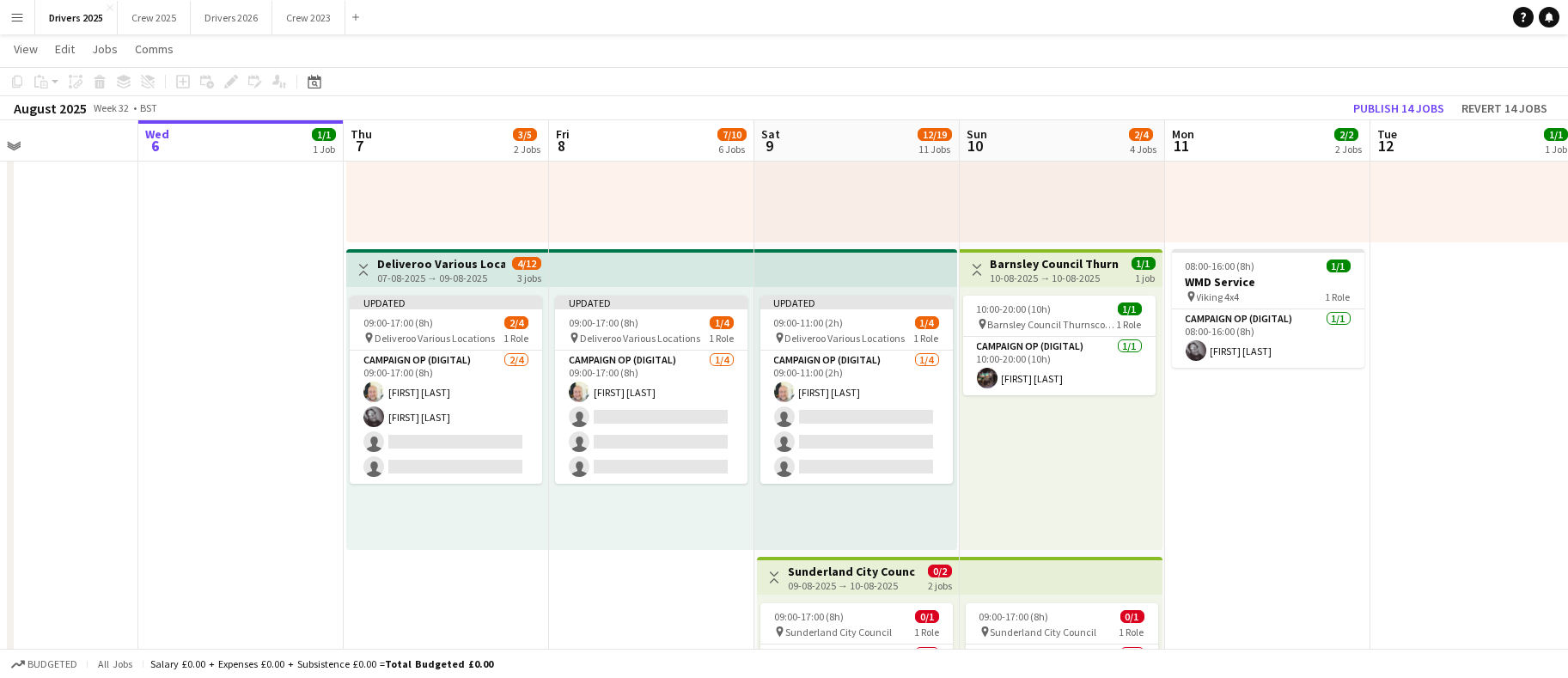 click on "Deliveroo Various Locations" at bounding box center [441, 264] 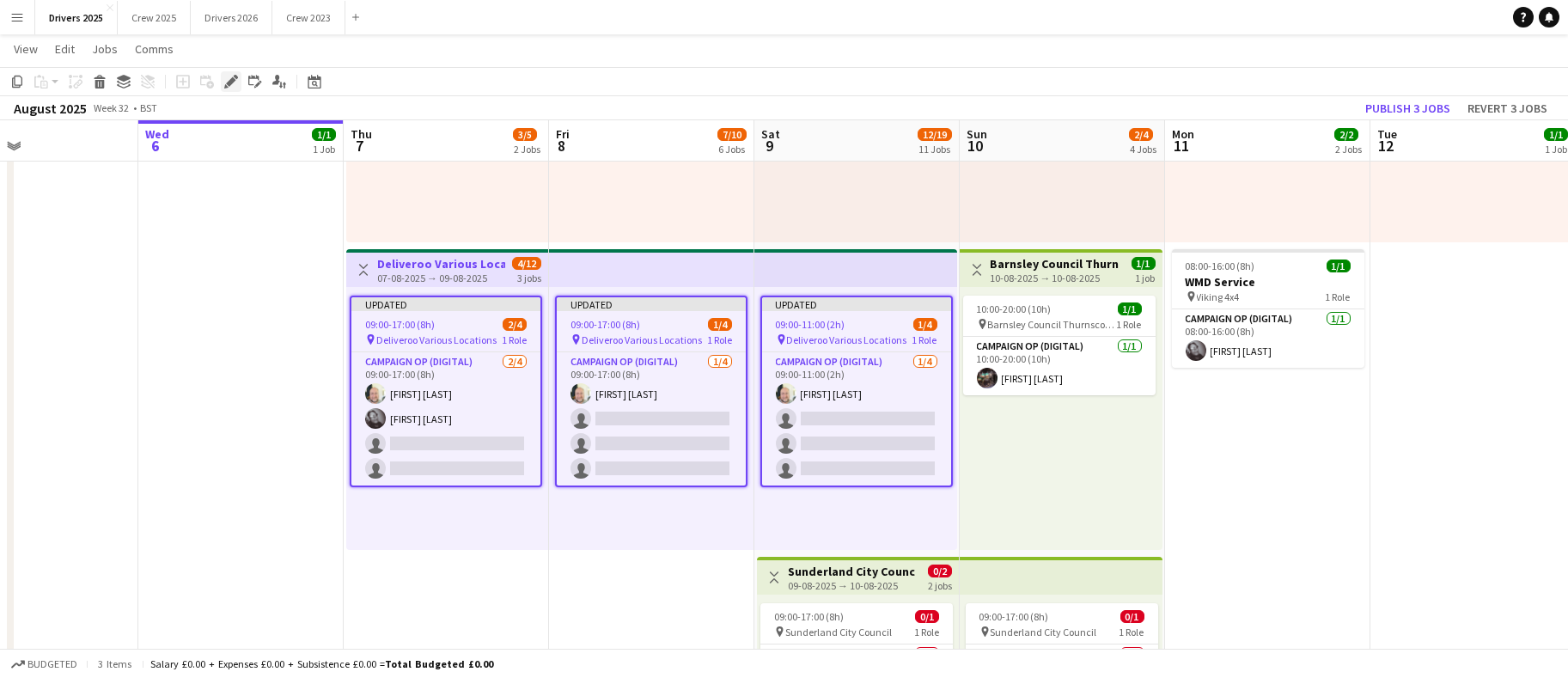 click on "Edit" 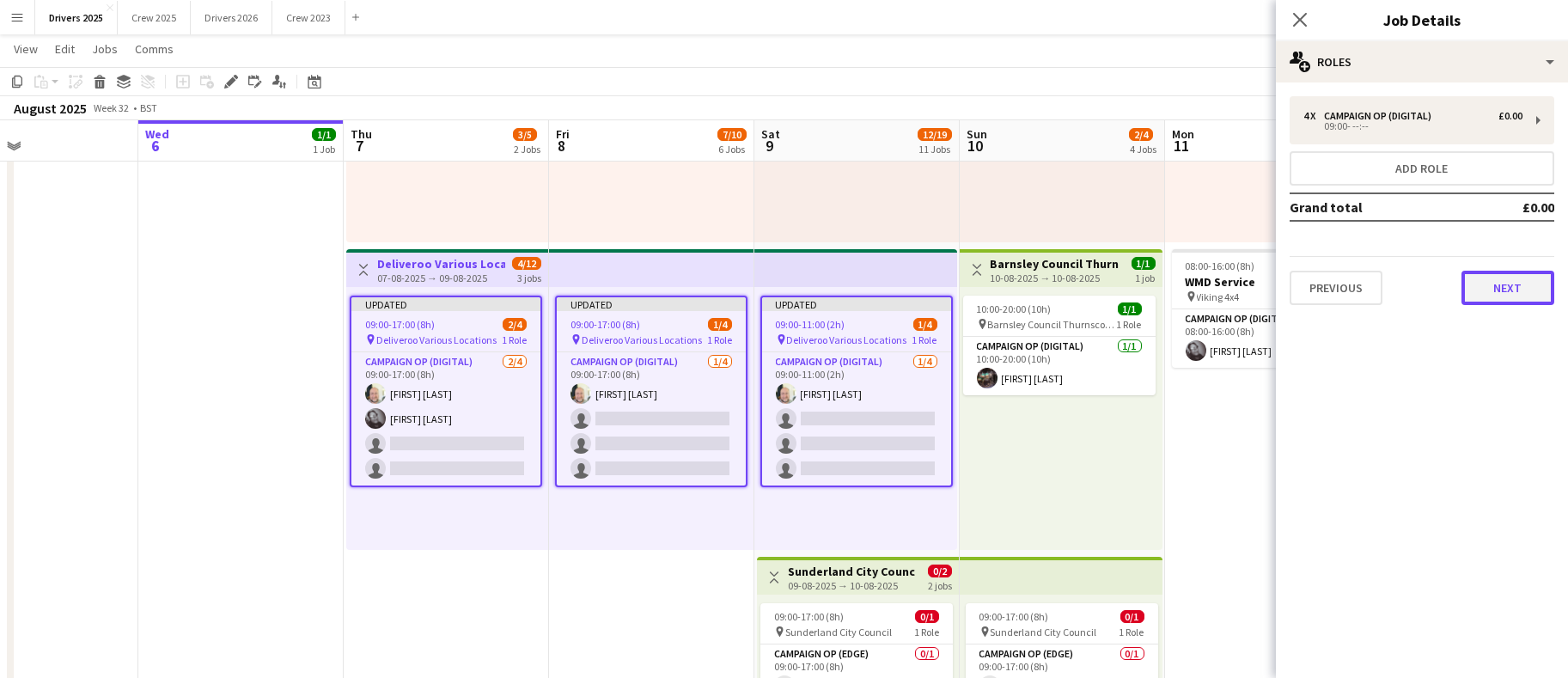 click on "Next" at bounding box center (1508, 288) 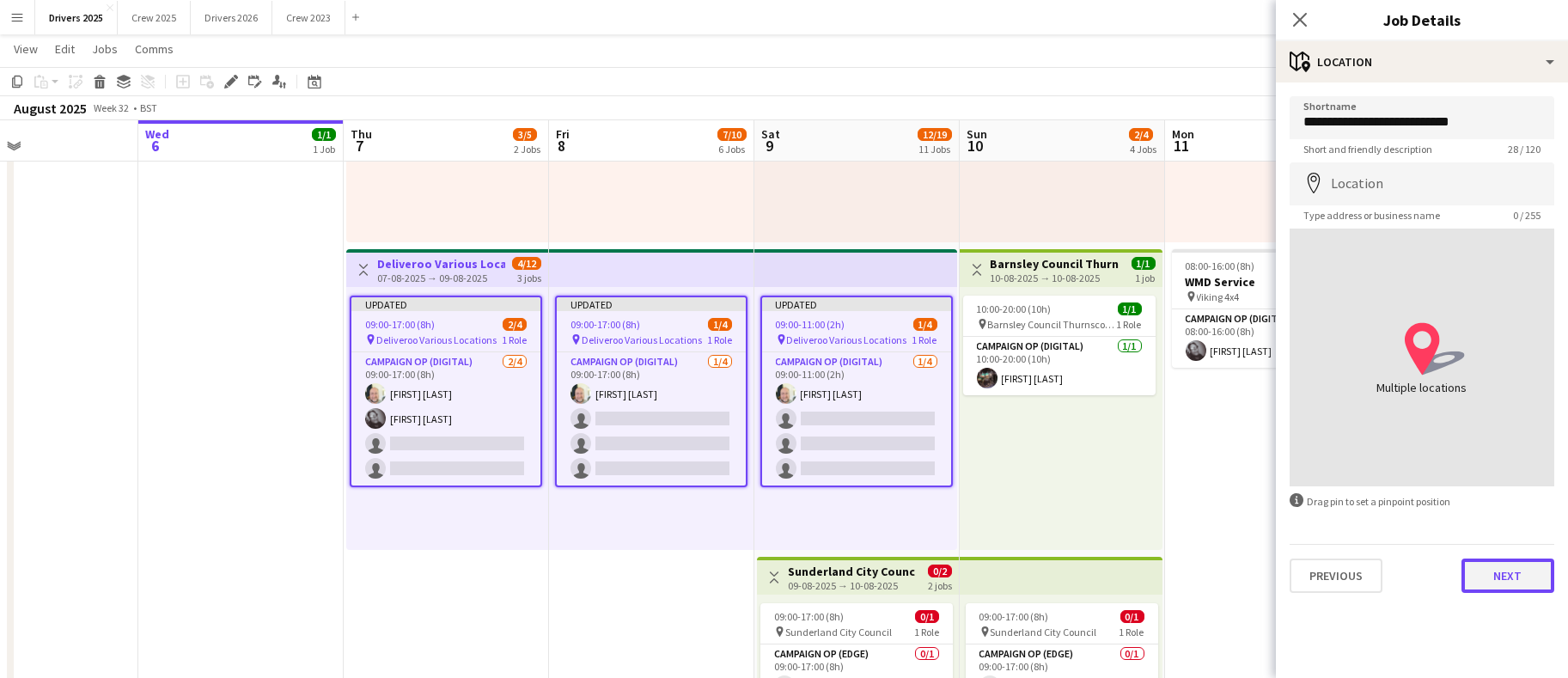 click on "Next" at bounding box center (1508, 576) 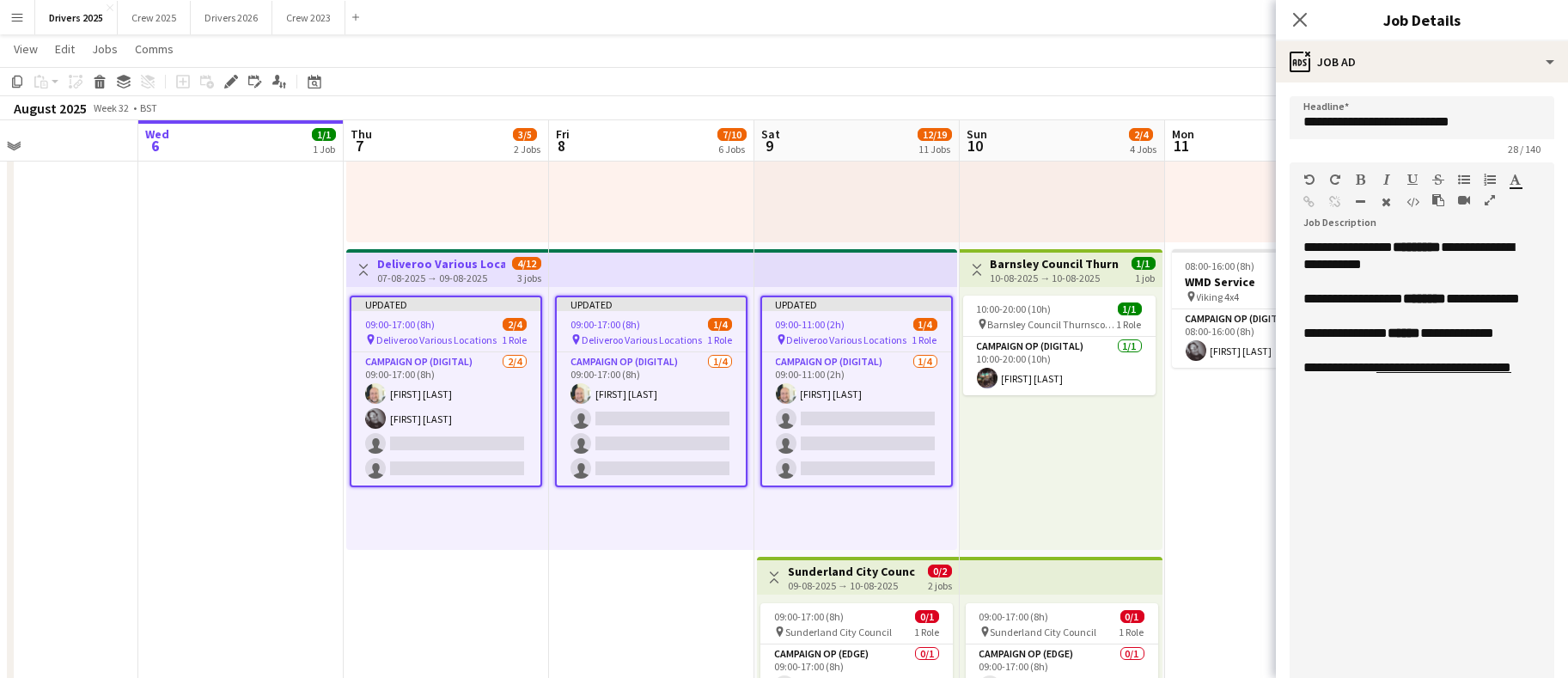 drag, startPoint x: 1528, startPoint y: 331, endPoint x: 1512, endPoint y: 630, distance: 299.4278 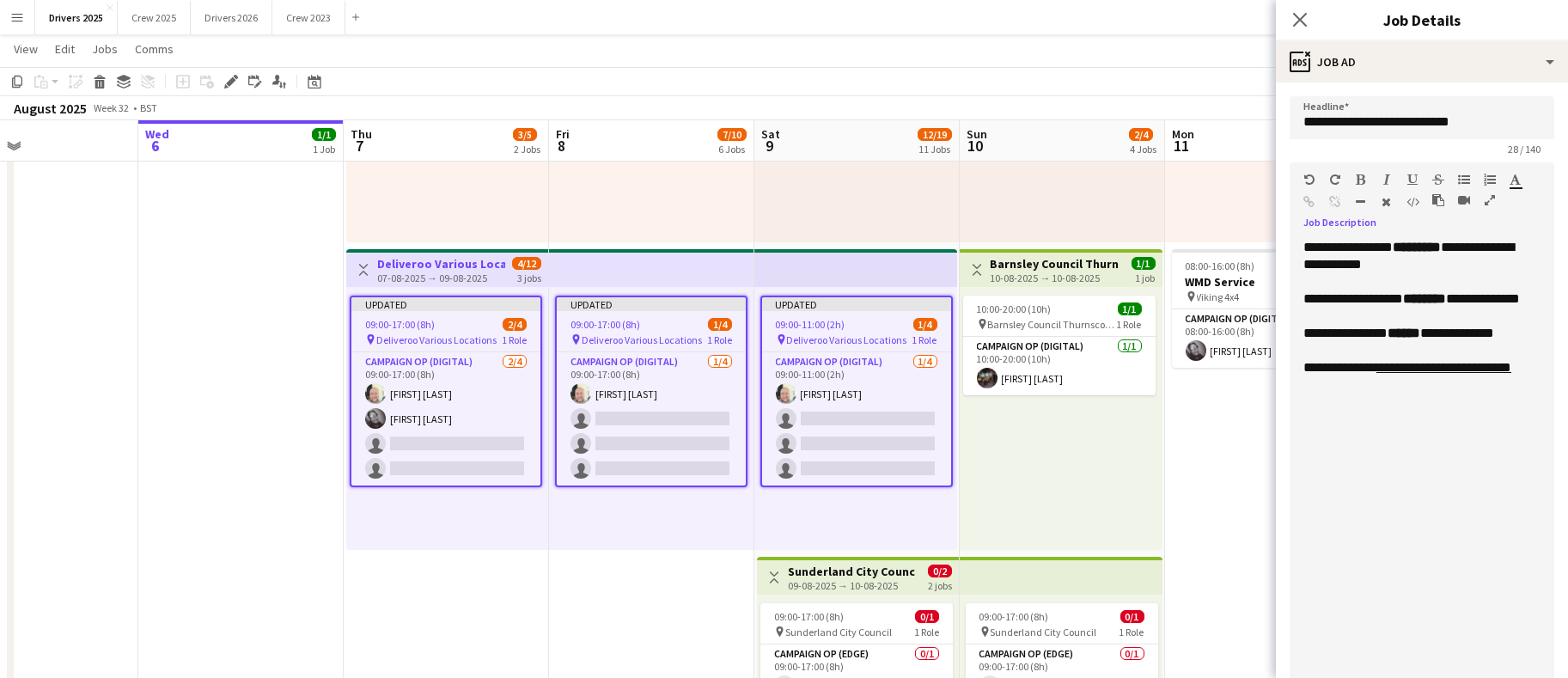 click on "**********" at bounding box center [1412, 487] 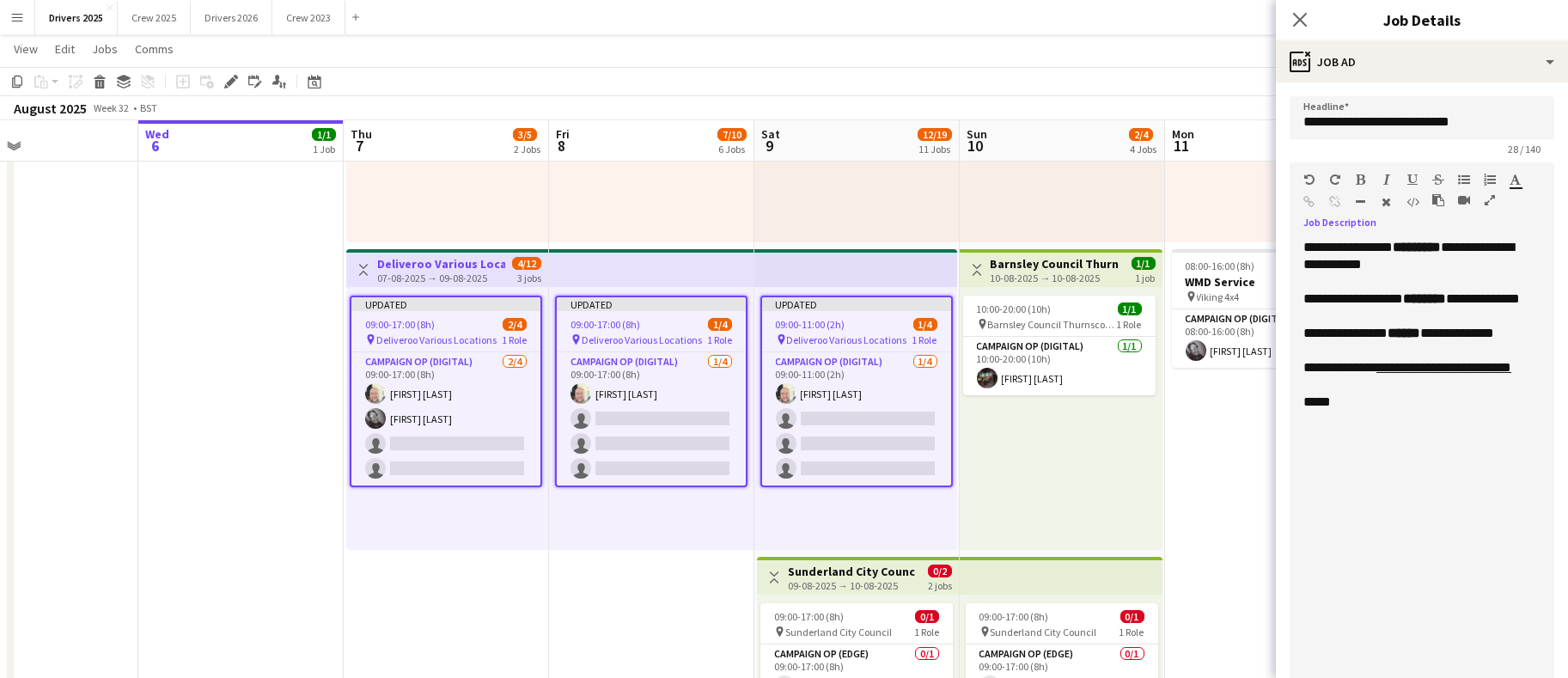 click on "*****" at bounding box center (1412, 402) 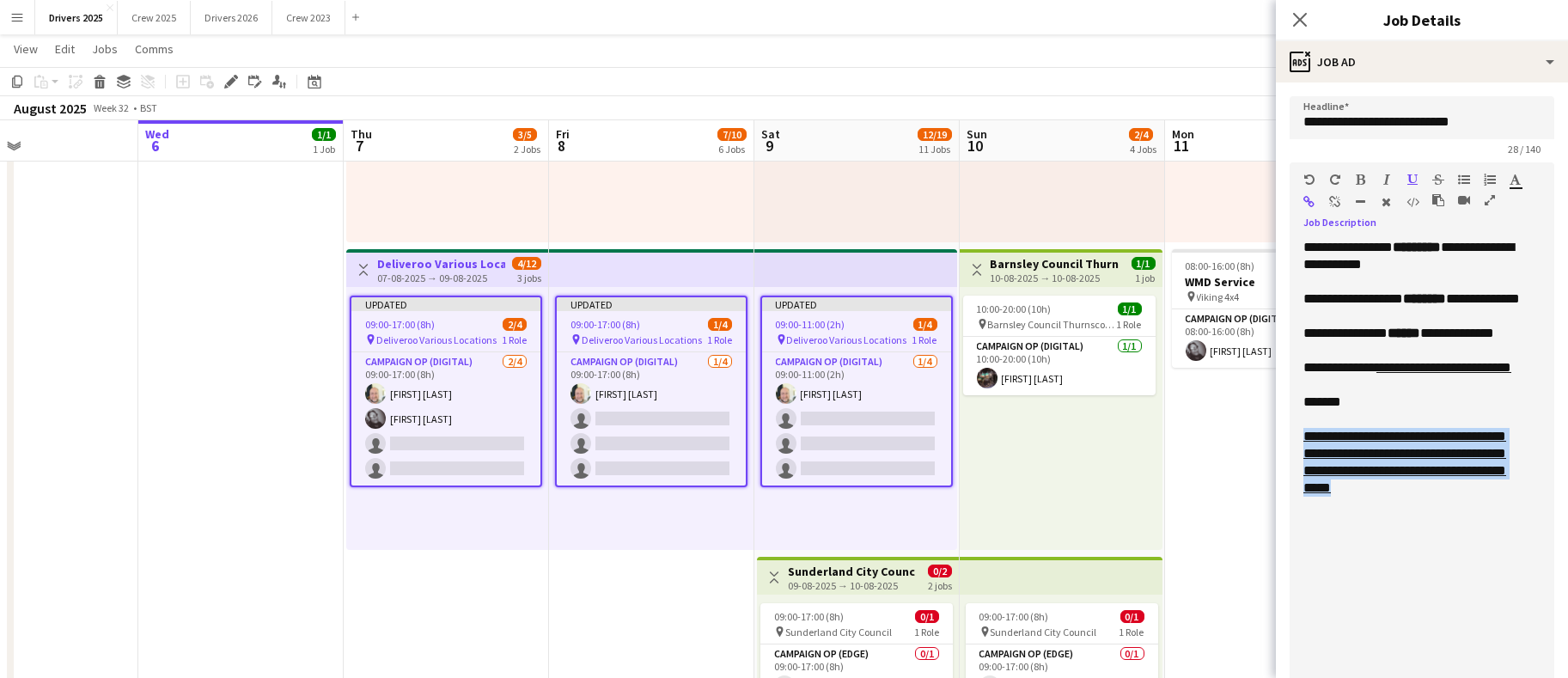 drag, startPoint x: 1501, startPoint y: 519, endPoint x: 1301, endPoint y: 461, distance: 208.24 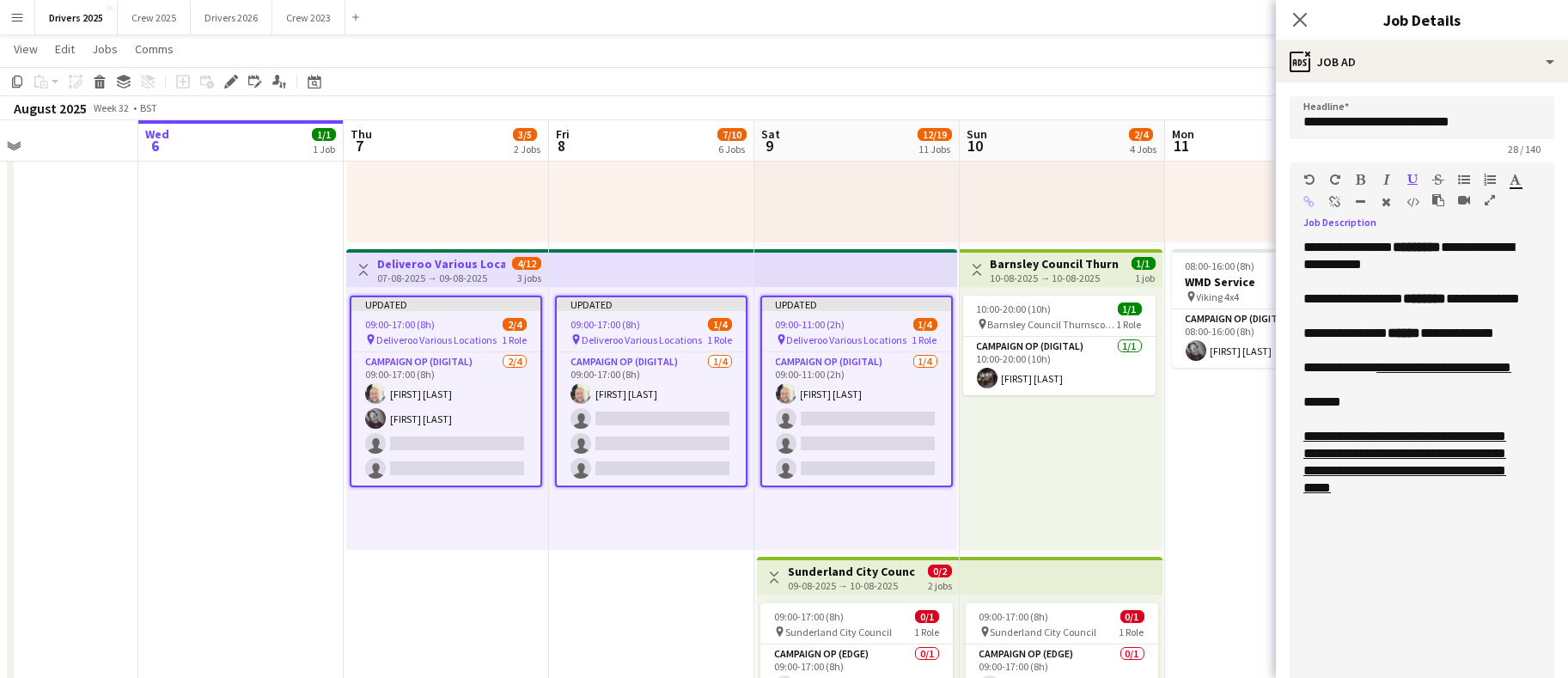 click on "**********" at bounding box center (1412, 487) 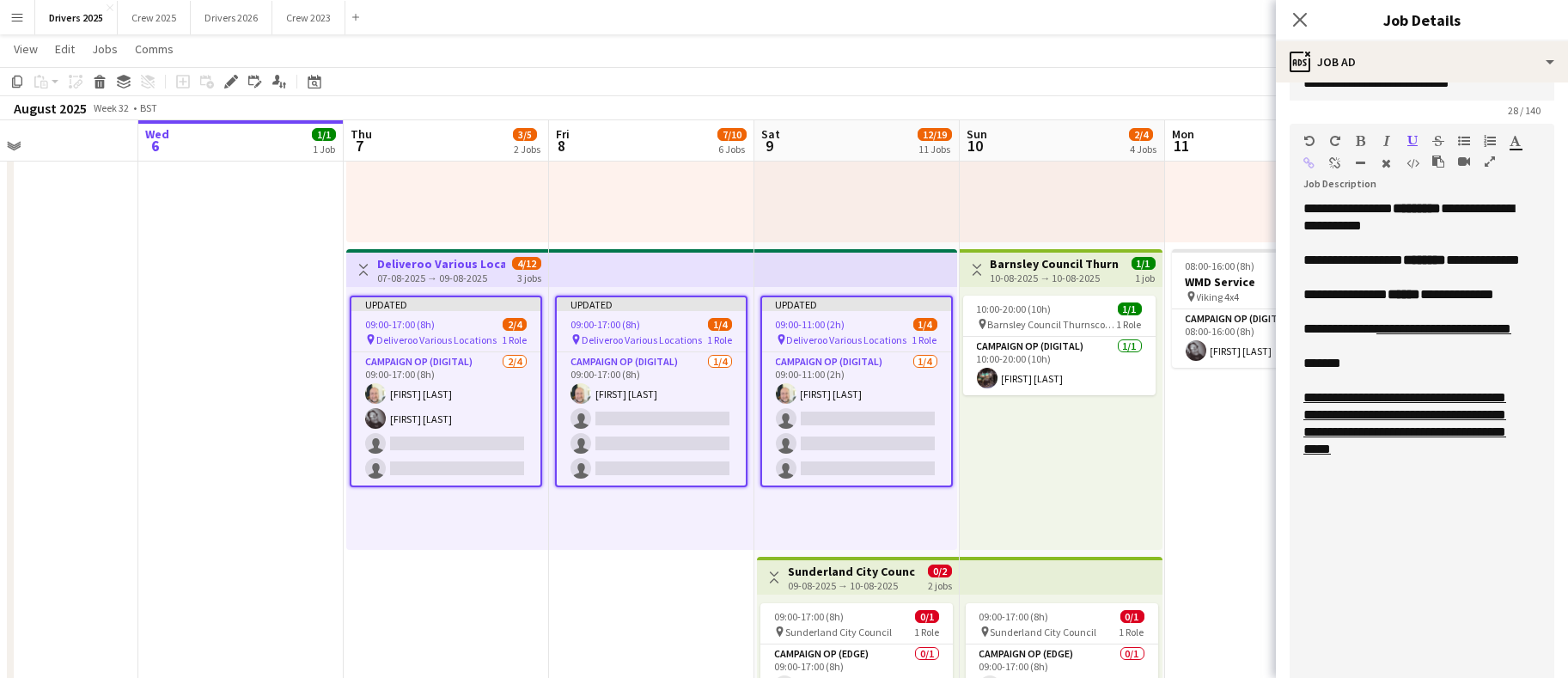 scroll, scrollTop: 0, scrollLeft: 0, axis: both 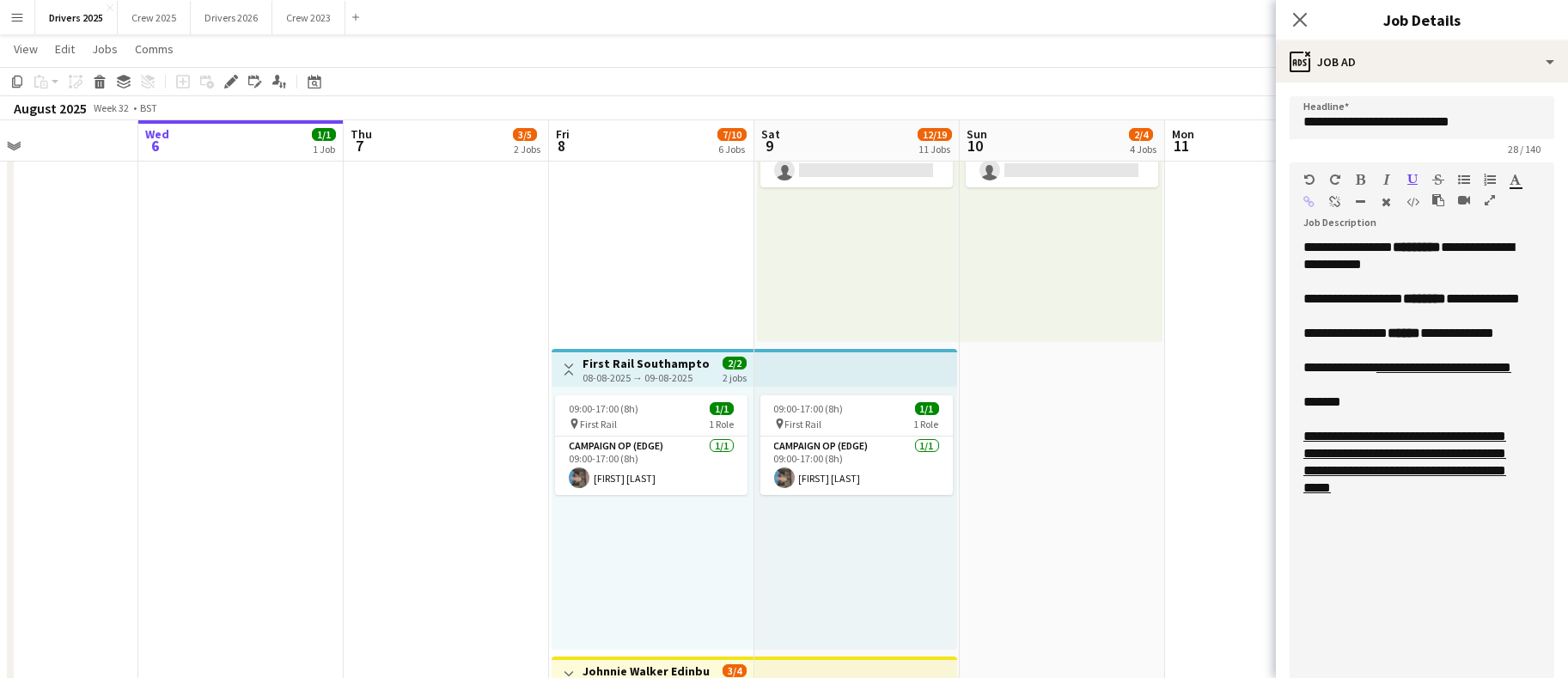 click on "First Rail Southampton & Woking" at bounding box center (646, 363) 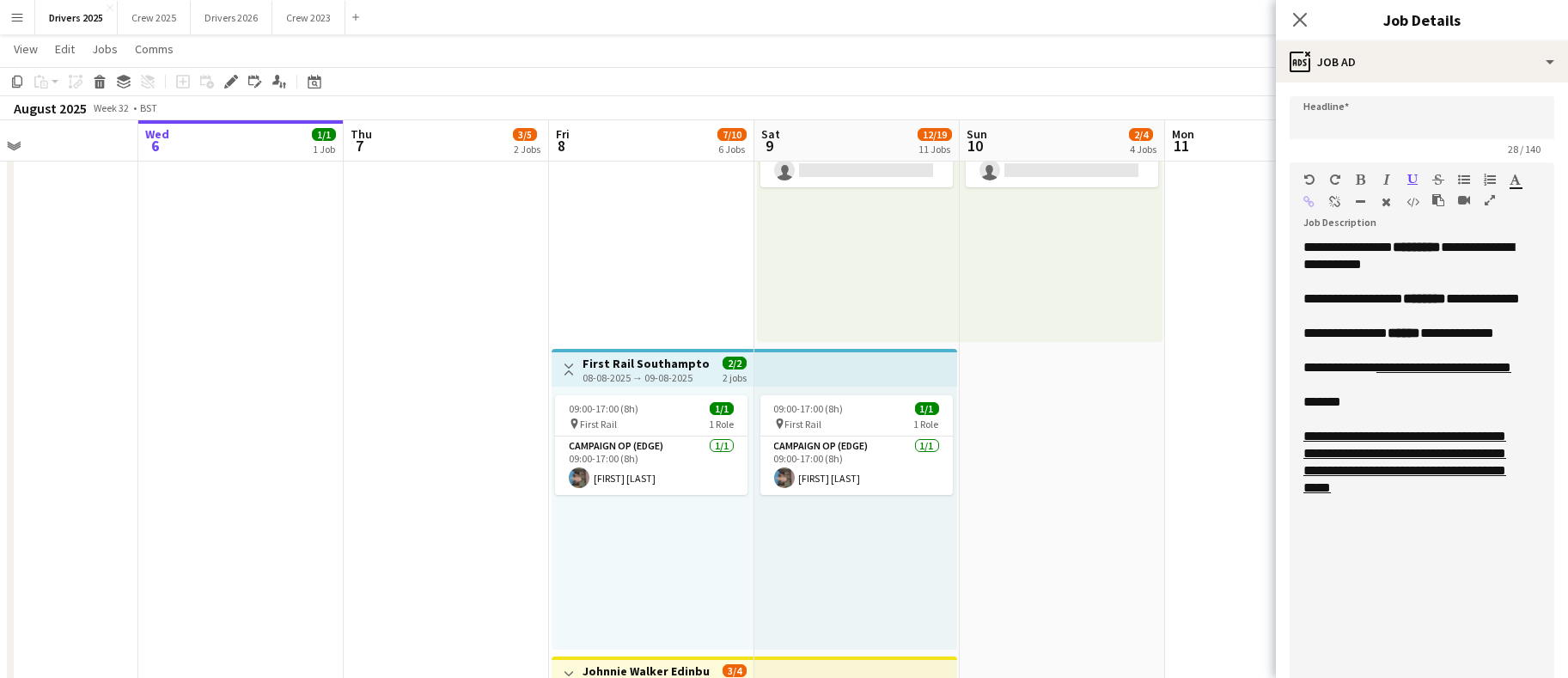 type on "**********" 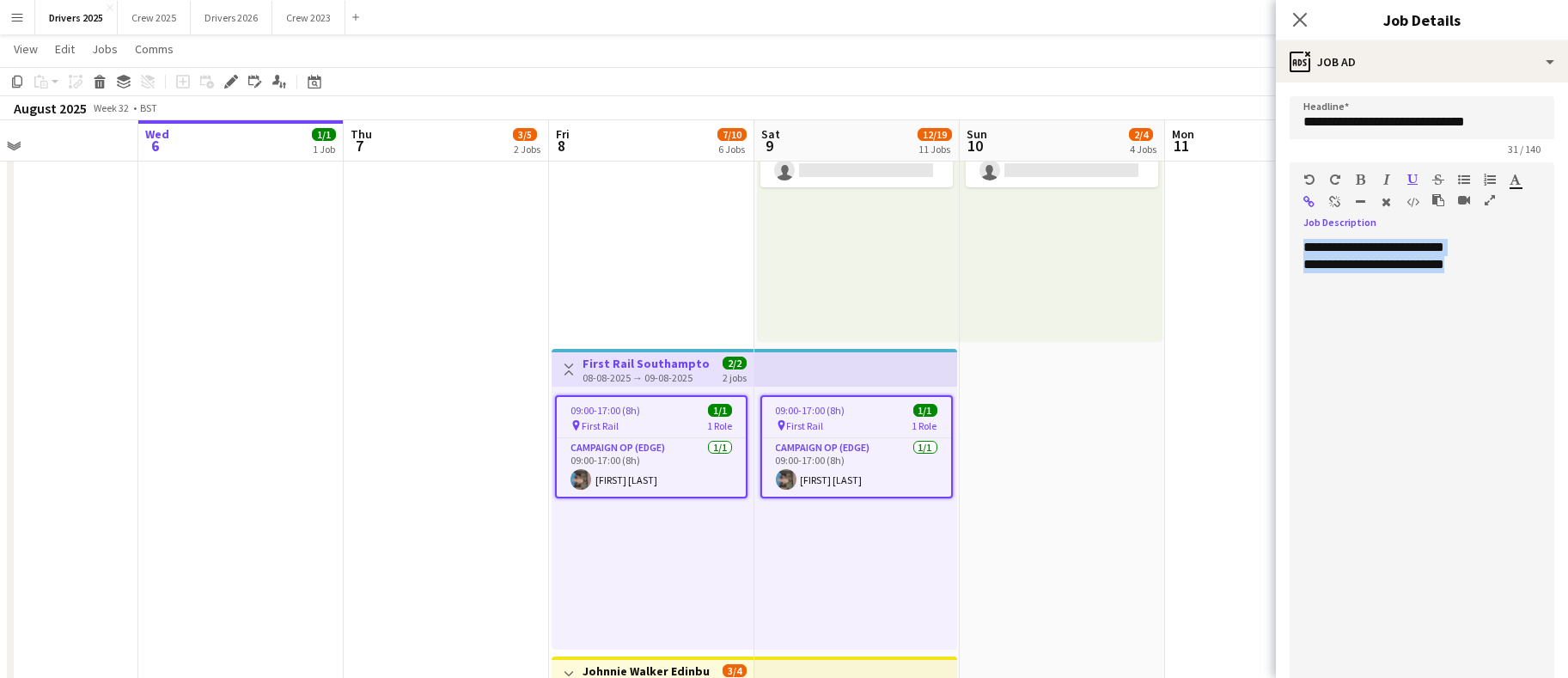 drag, startPoint x: 1487, startPoint y: 263, endPoint x: 1255, endPoint y: 239, distance: 233.23808 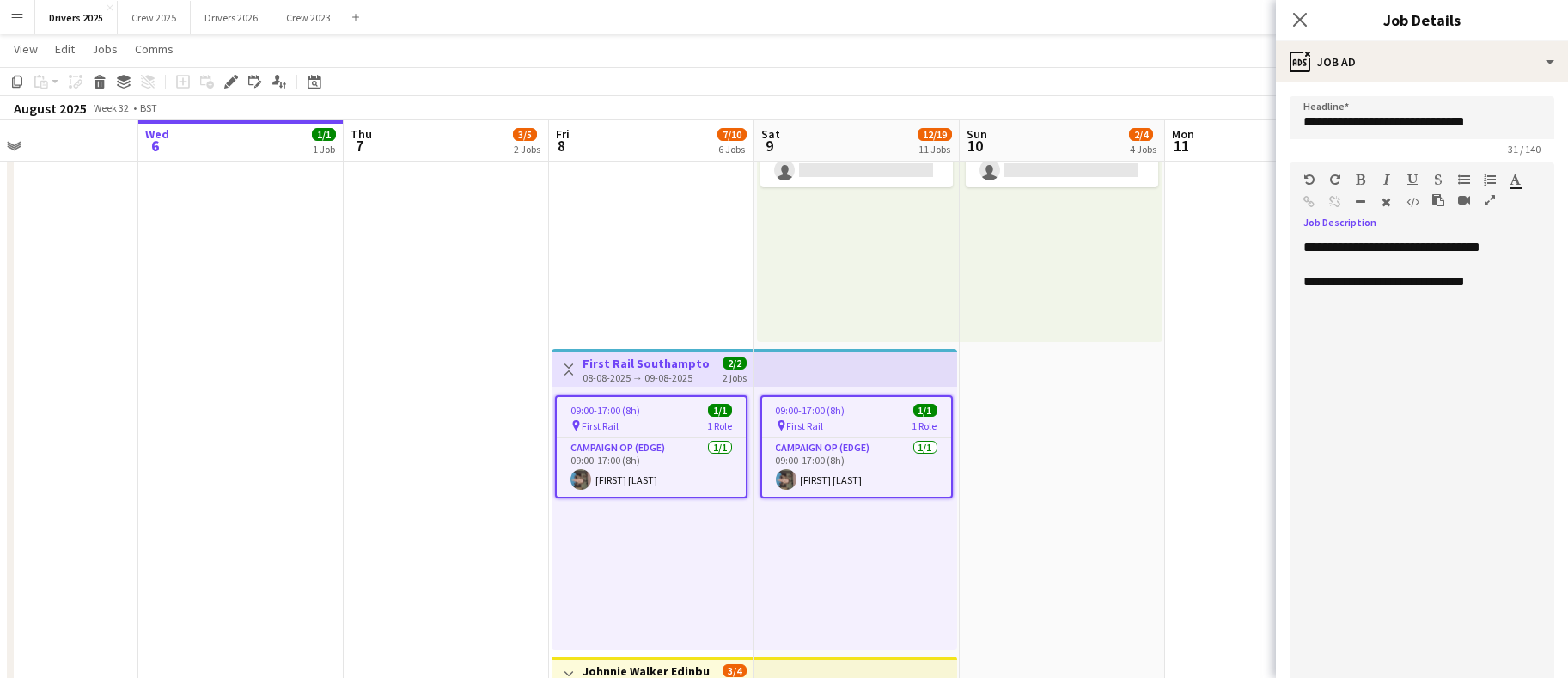 click on "**********" at bounding box center [1412, 282] 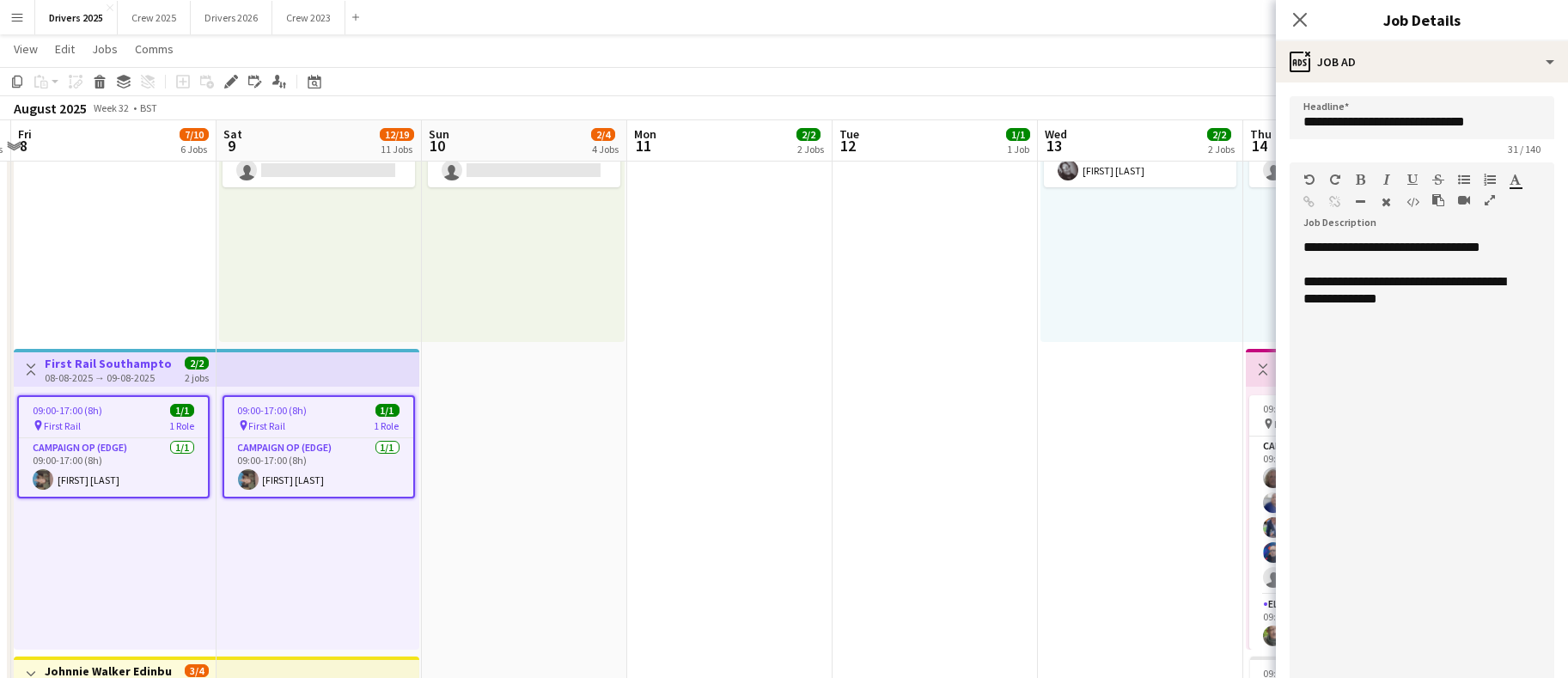 drag, startPoint x: 1055, startPoint y: 465, endPoint x: 713, endPoint y: 504, distance: 344.2165 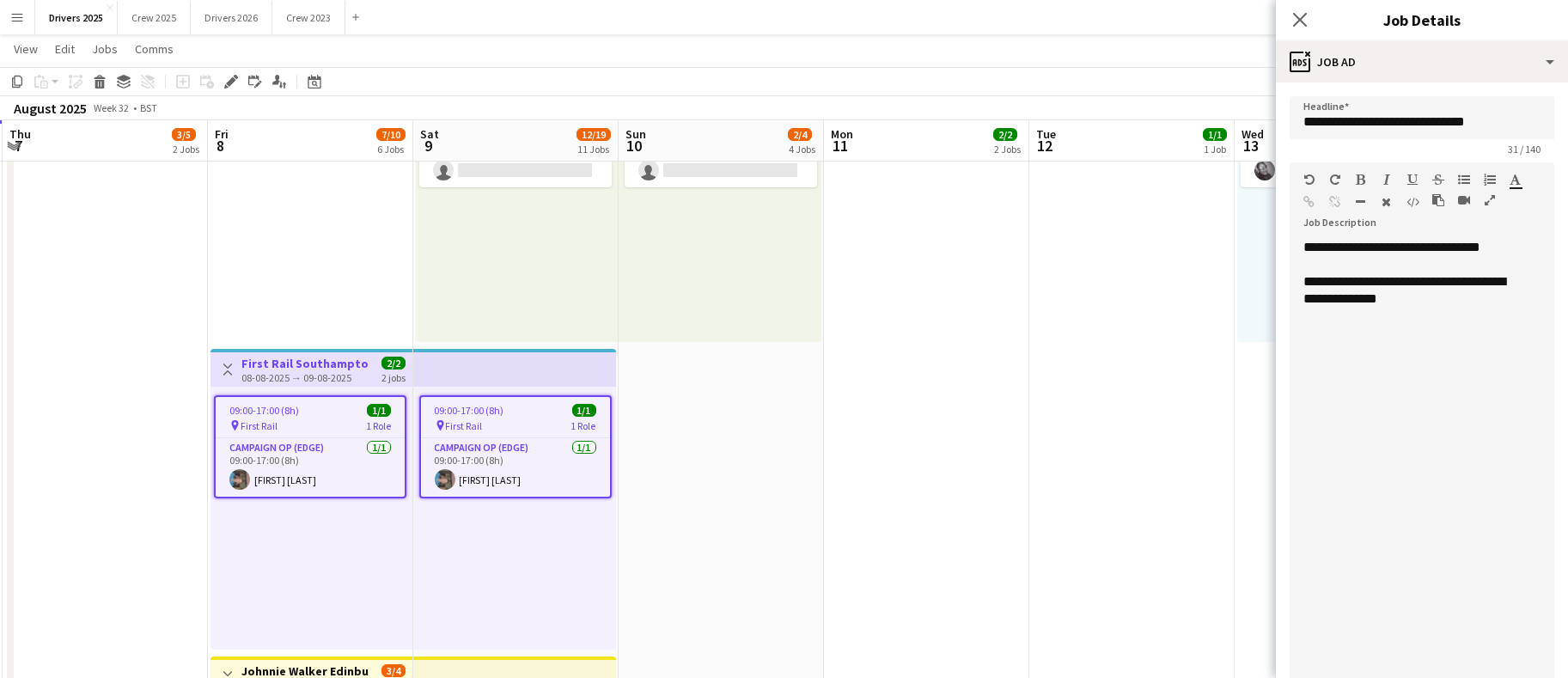 click on "09:00-17:00 (8h)    1/1" at bounding box center (516, 410) 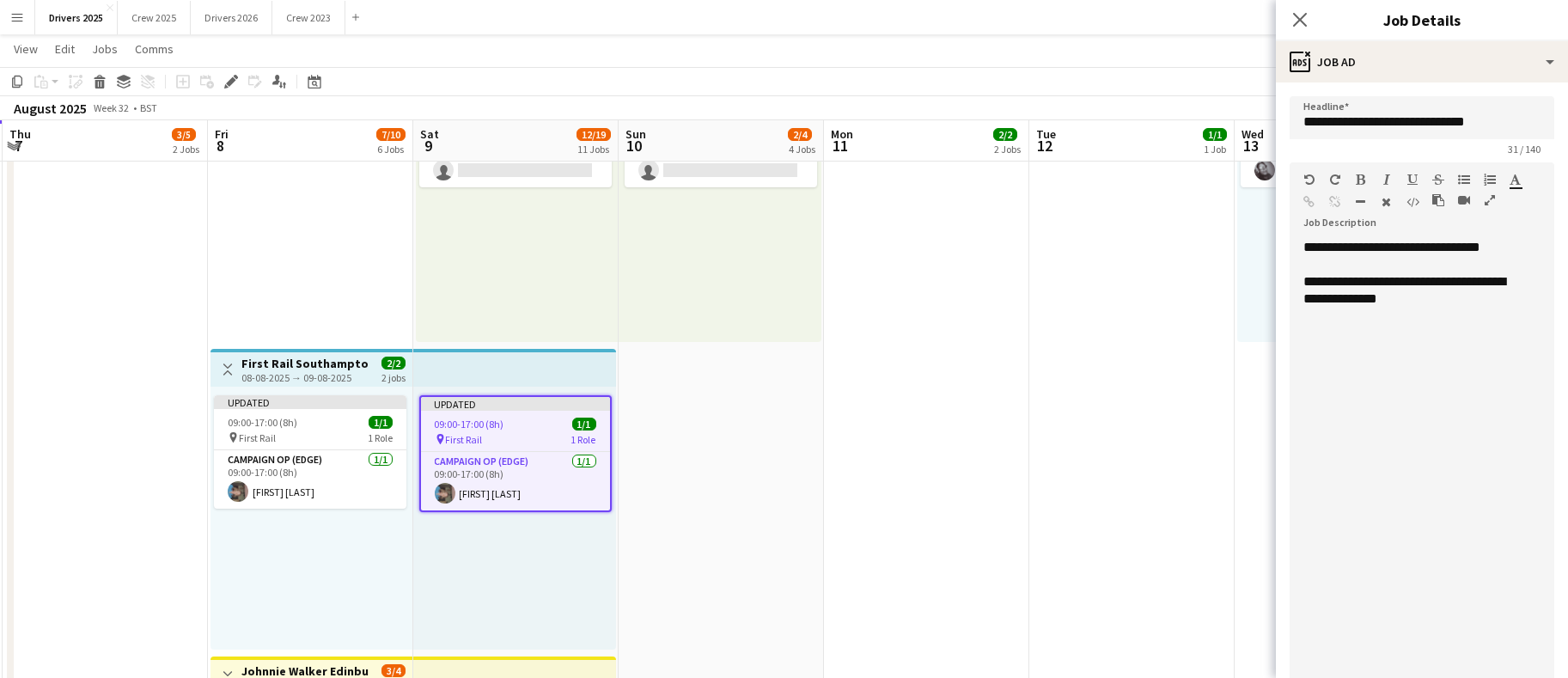 click on "First Rail Southampton & Woking" at bounding box center (305, 363) 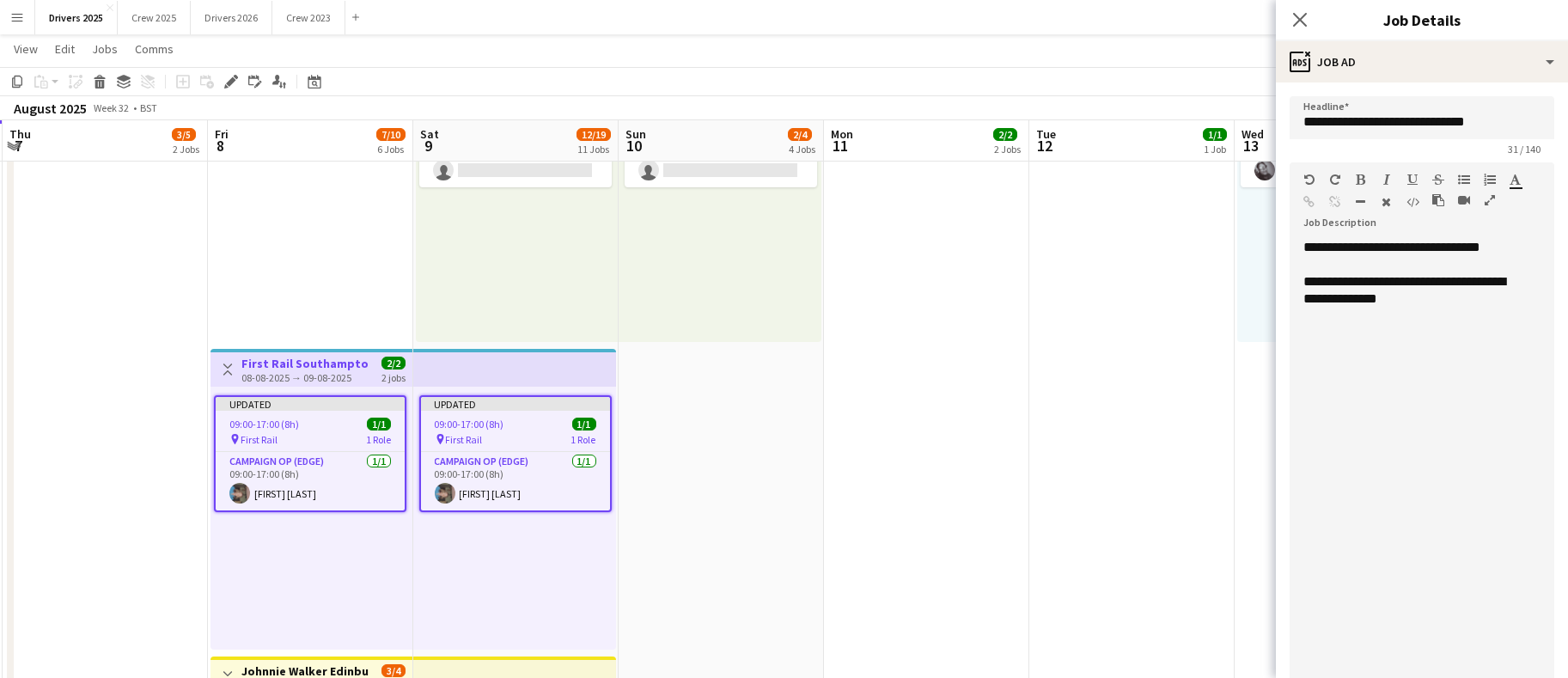 click on "Updated" at bounding box center (516, 404) 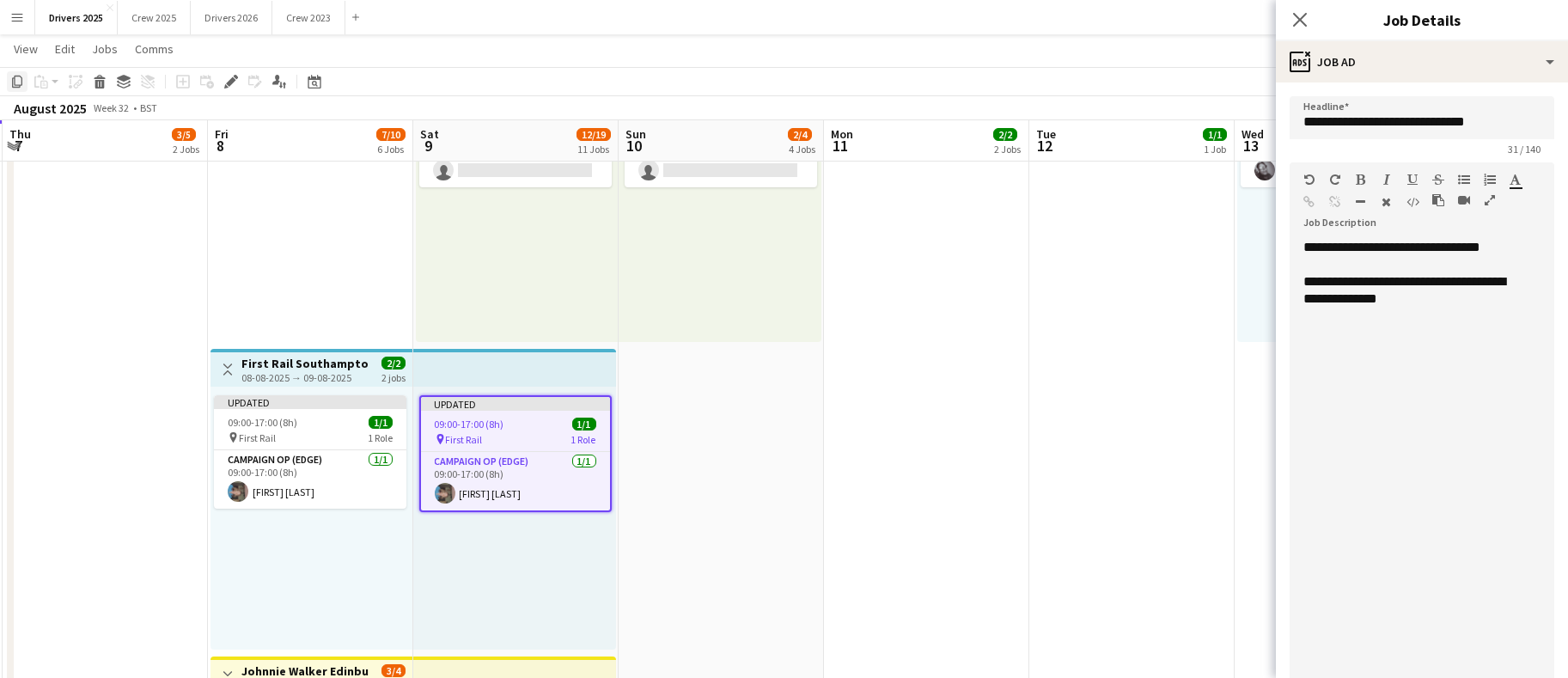 click on "Copy" 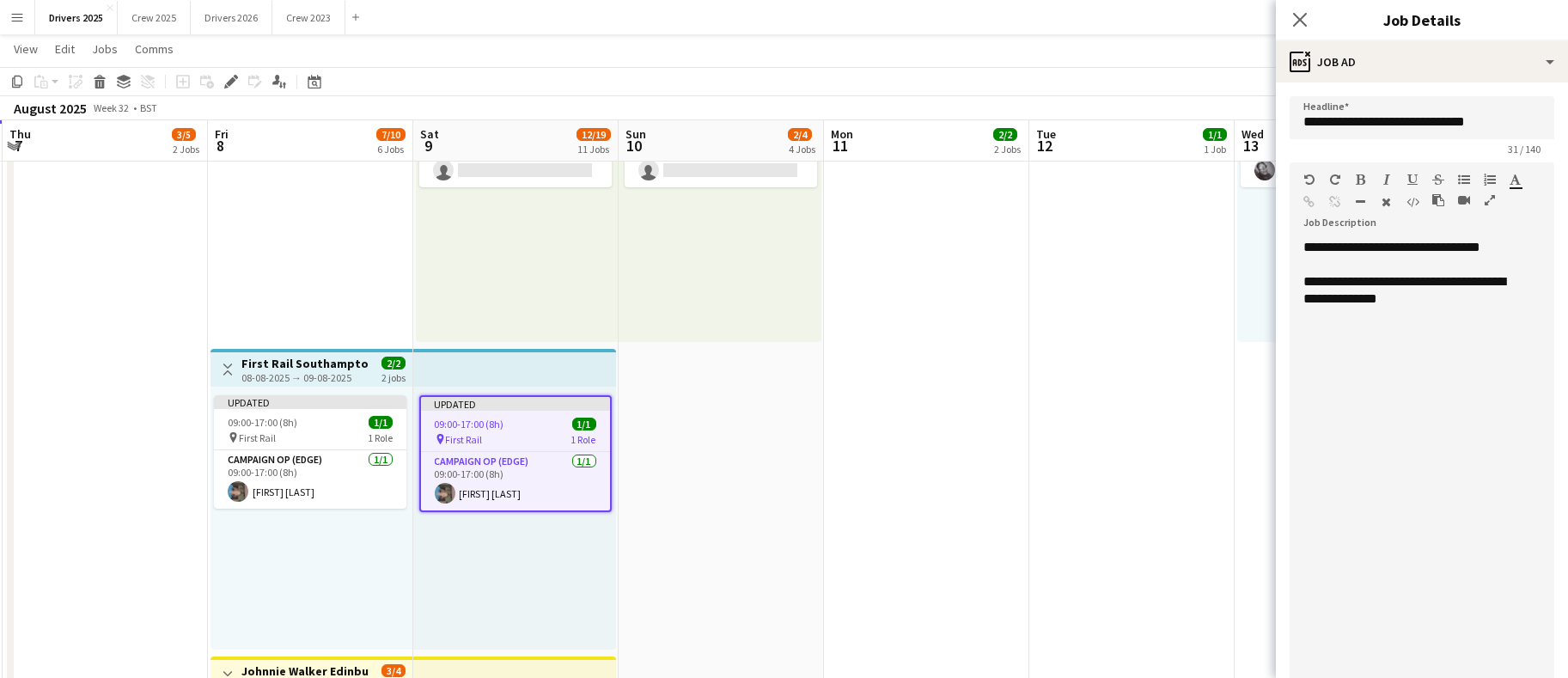 click on "Updated   10:00-18:00 (8h)    0/1
pin
Tesco Halstead   1 Role   Campaign Op (Digital)   0/1   10:00-18:00 (8h)
single-neutral-actions
Toggle View
Barnsley Council Thurnscoe Park   10-08-2025 → 10-08-2025   1/1   1 job      10:00-20:00 (10h)    1/1
pin
Barnsley Council Thurnscoe Park    1 Role   Campaign Op (Digital)   1/1   10:00-20:00 (10h)
[FIRST] [LAST]     09:00-17:00 (8h)    0/1
pin
Sunderland City Council   1 Role   Campaign Op (Edge)   0/1   09:00-17:00 (8h)
single-neutral-actions
09:00-17:00 (8h)    1/1
pin
Showcase Cinema Stockton On Tees   1 Role   Campaign Op (Digital)   1/1   09:00-17:00 (8h)
[FIRST] [LAST]" at bounding box center (721, 1552) 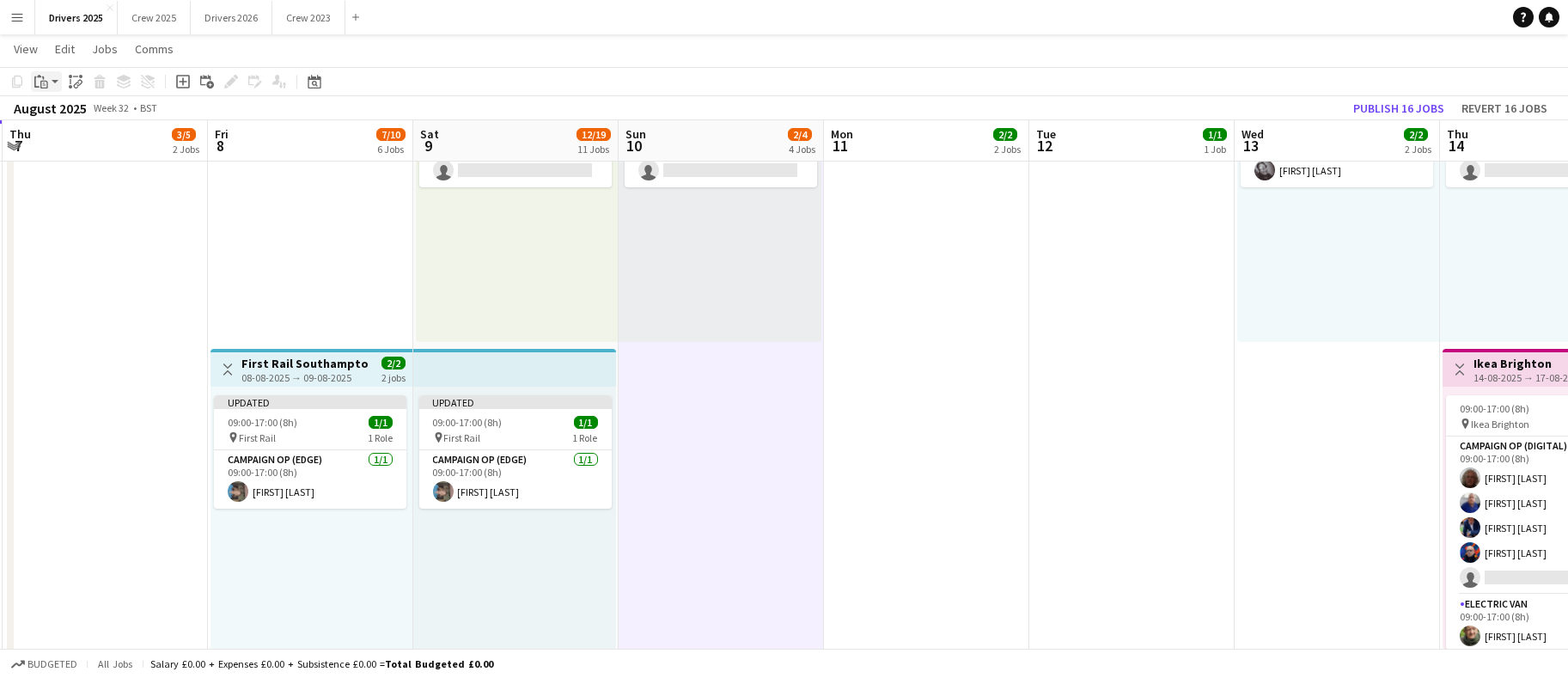 click on "Paste" 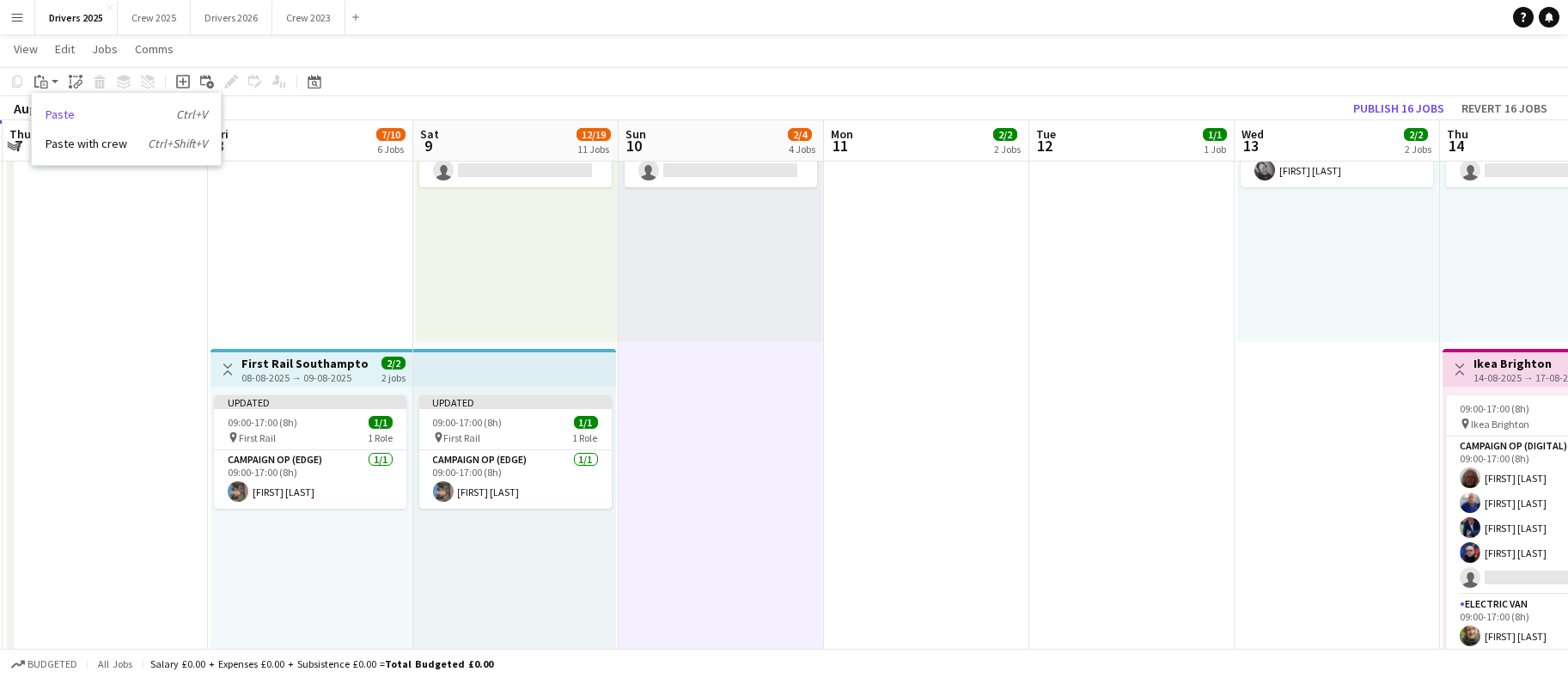 click on "Paste   Ctrl+V" at bounding box center [126, 114] 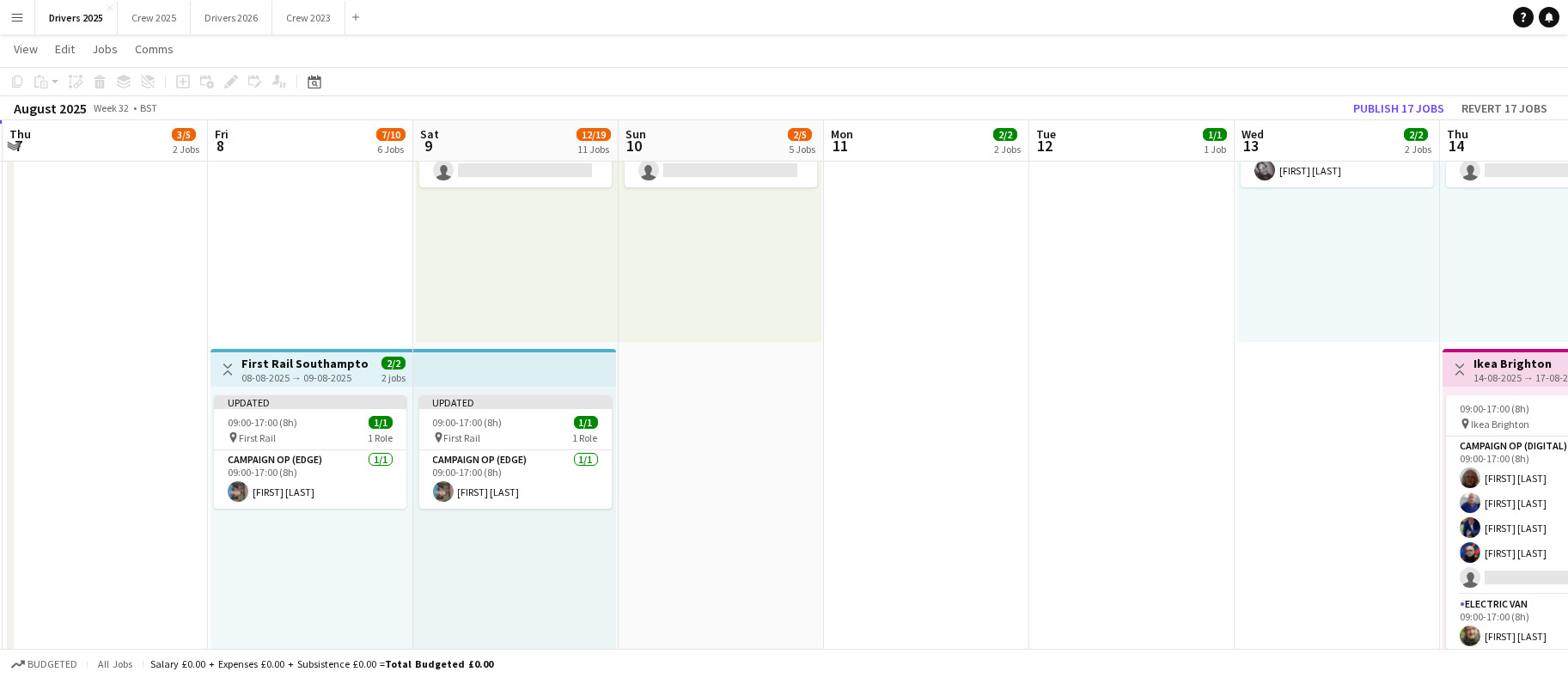 click on "Draft [TIME]-[TIME] ([TIME]) 0/1 First Rail Southampton & Woking pin First Rail 1 Role 0/1" at bounding box center (721, 1552) 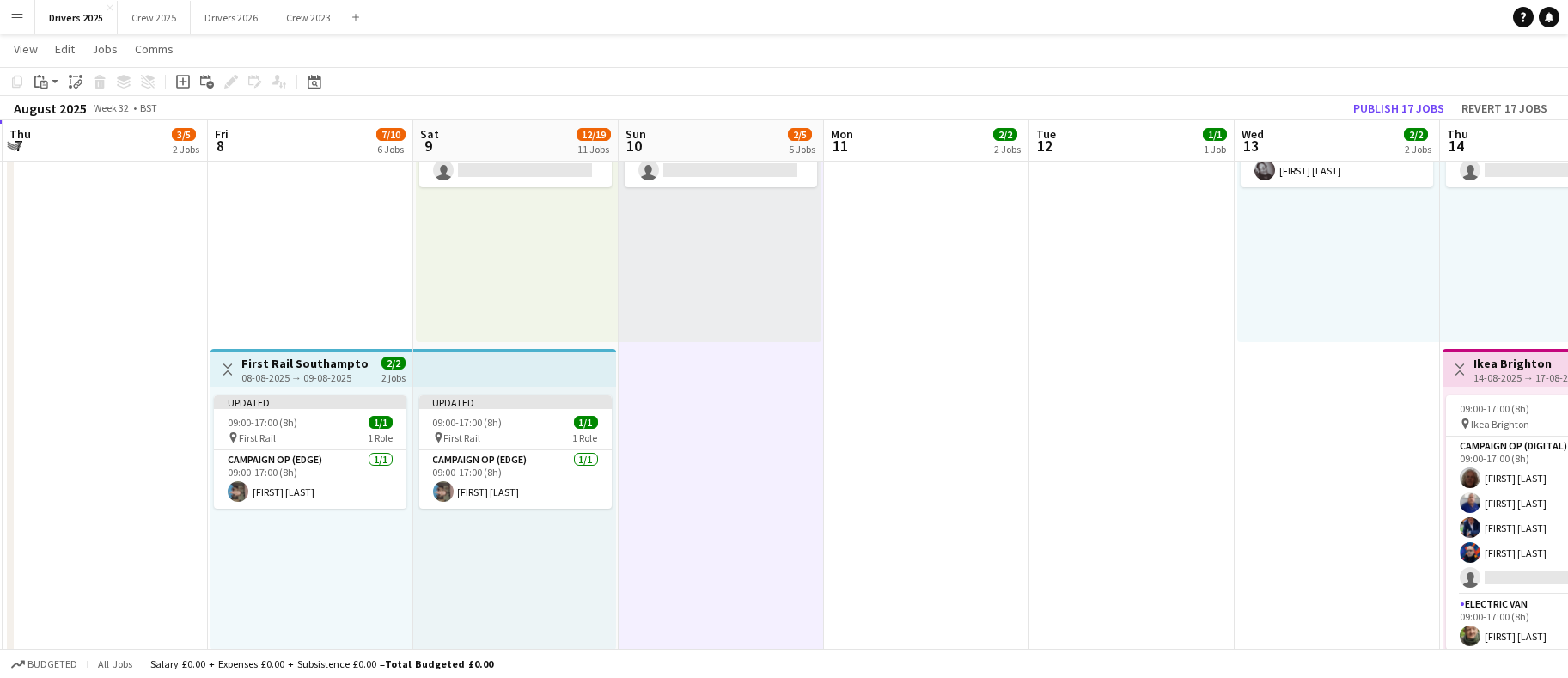 click on "Draft [TIME]-[TIME] ([TIME]) 0/1 First Rail Southampton & Woking pin First Rail 1 Role 0/1" at bounding box center (721, 1552) 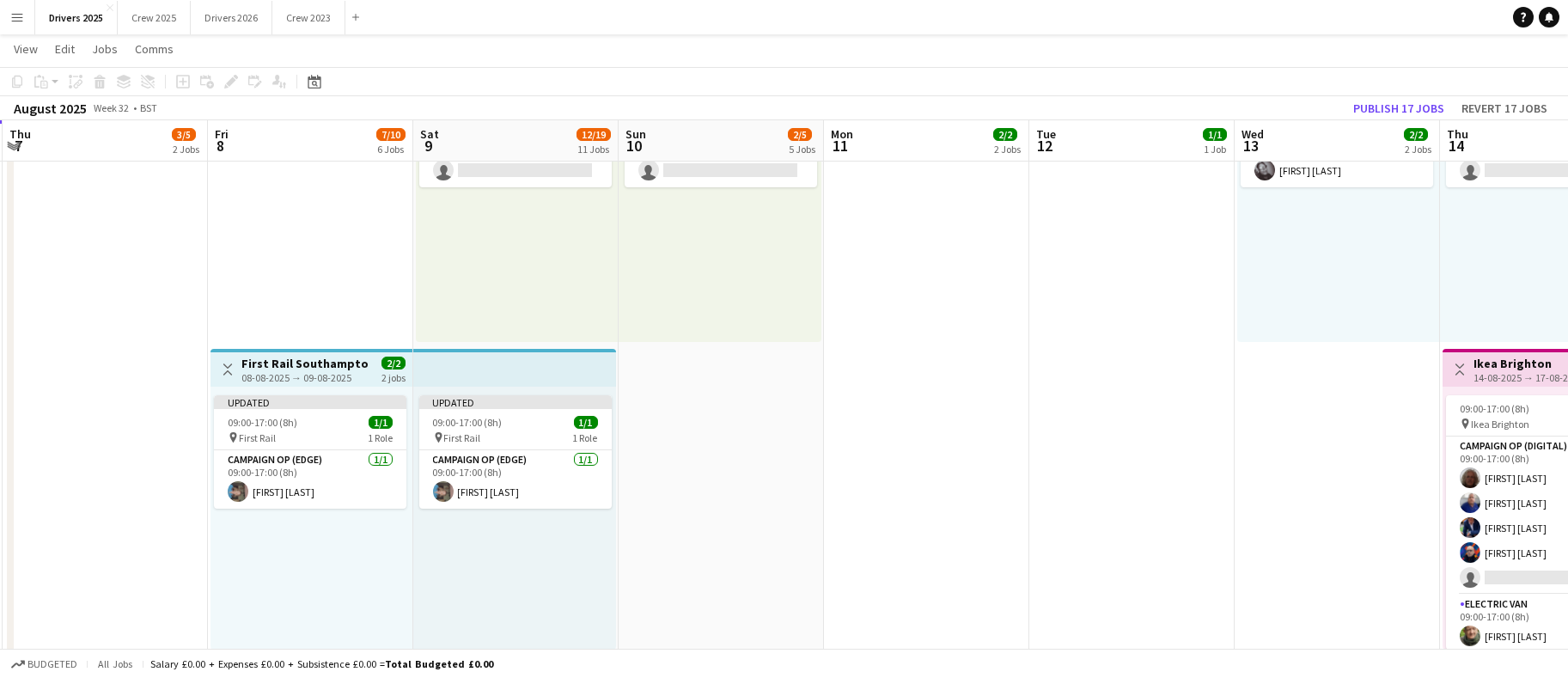 click on "Draft [TIME]-[TIME] ([TIME]) 0/1 First Rail Southampton & Woking pin First Rail 1 Role 0/1" at bounding box center [721, 1552] 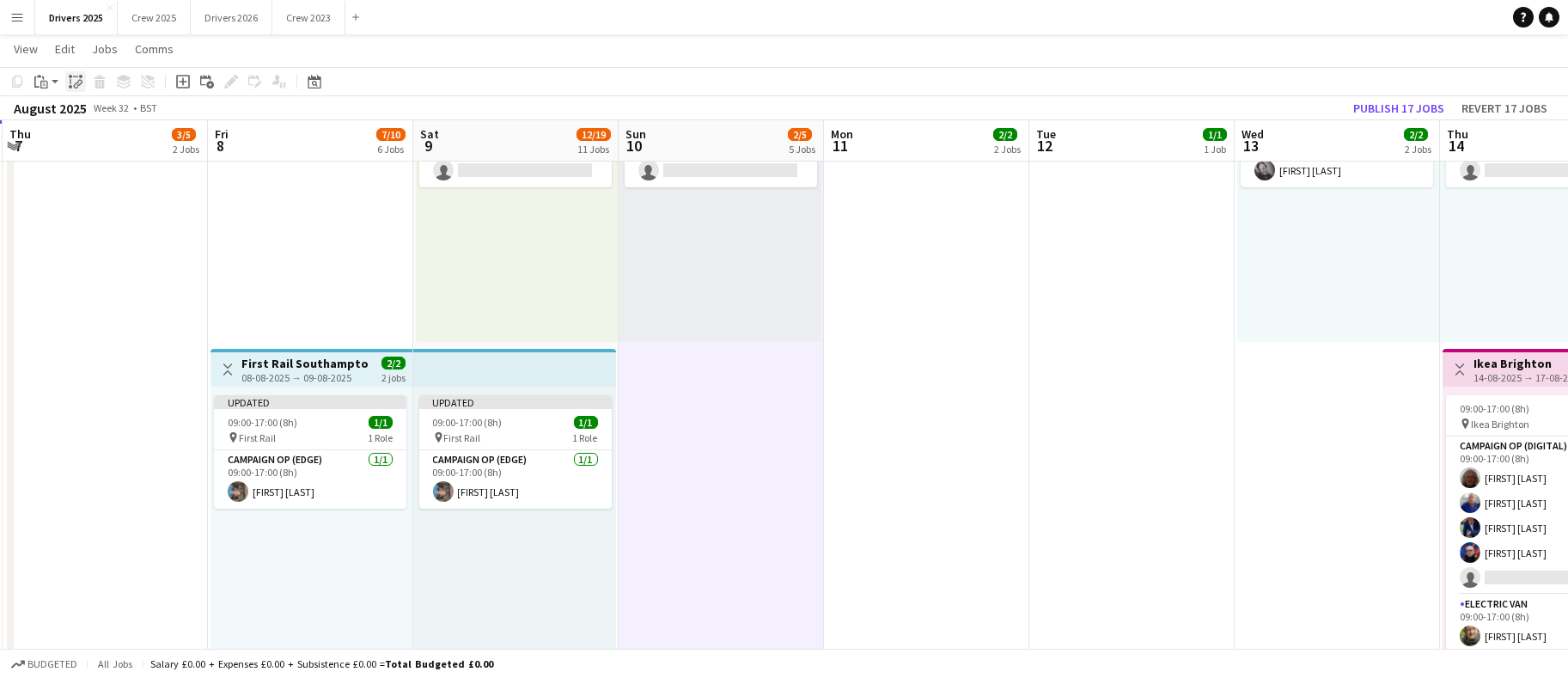 click on "Paste linked Job" 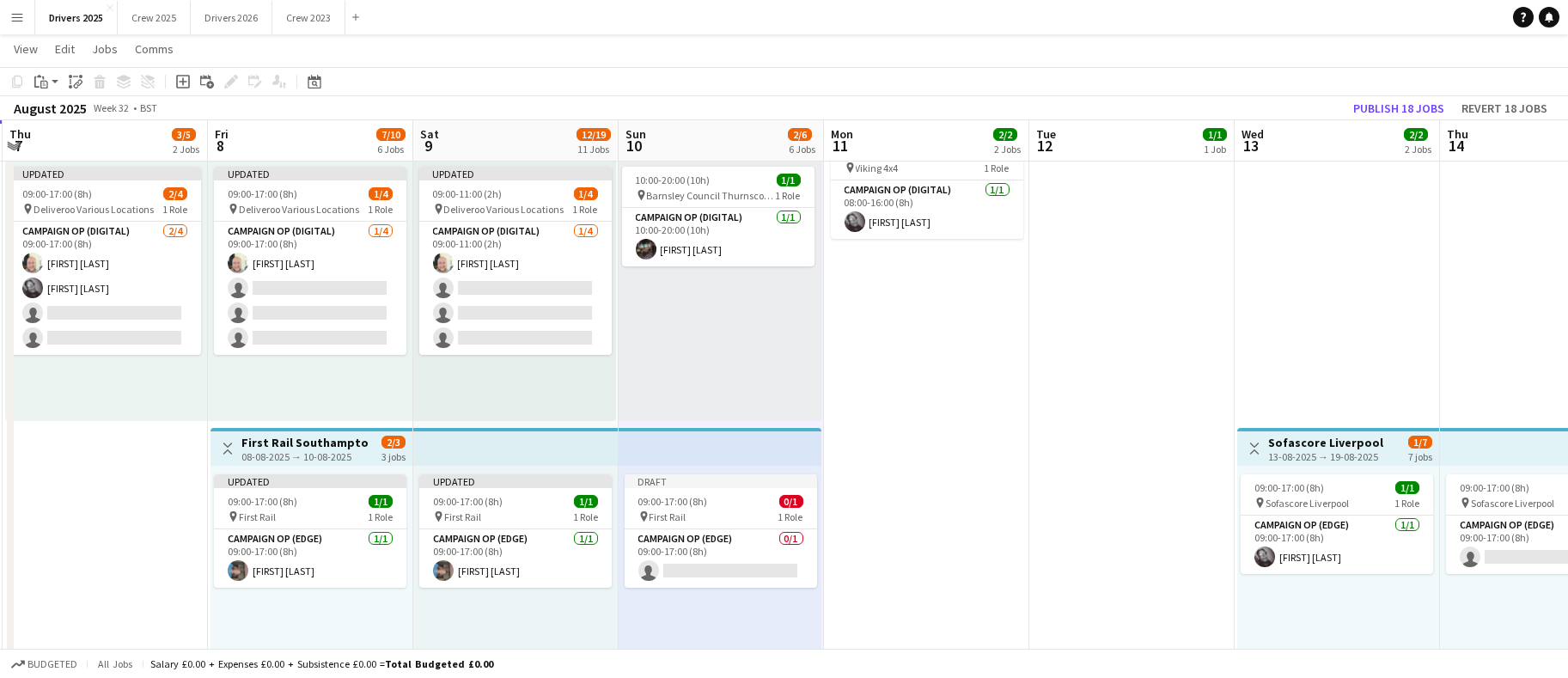 scroll, scrollTop: 387, scrollLeft: 0, axis: vertical 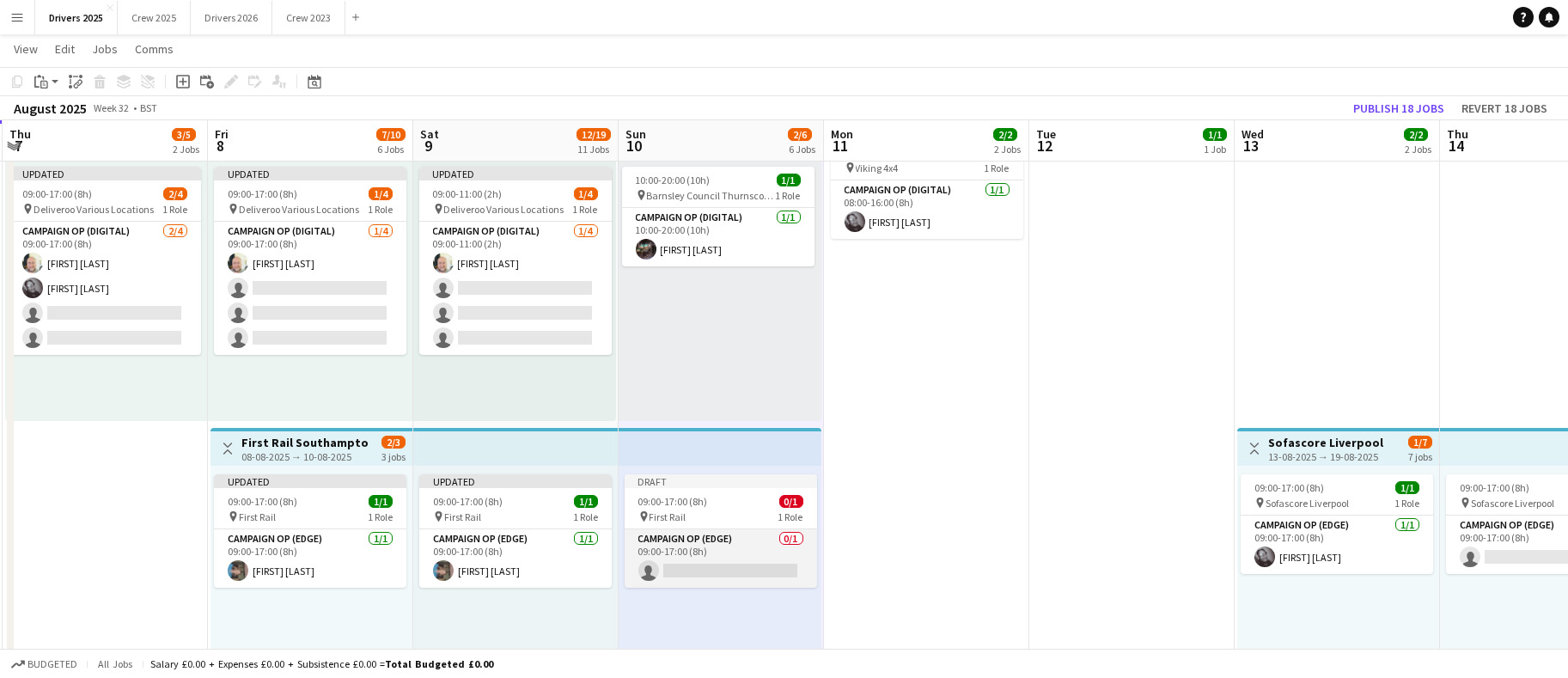 click on "Campaign Op (Edge)   0/1   09:00-17:00 (8h)
single-neutral-actions" at bounding box center (721, 559) 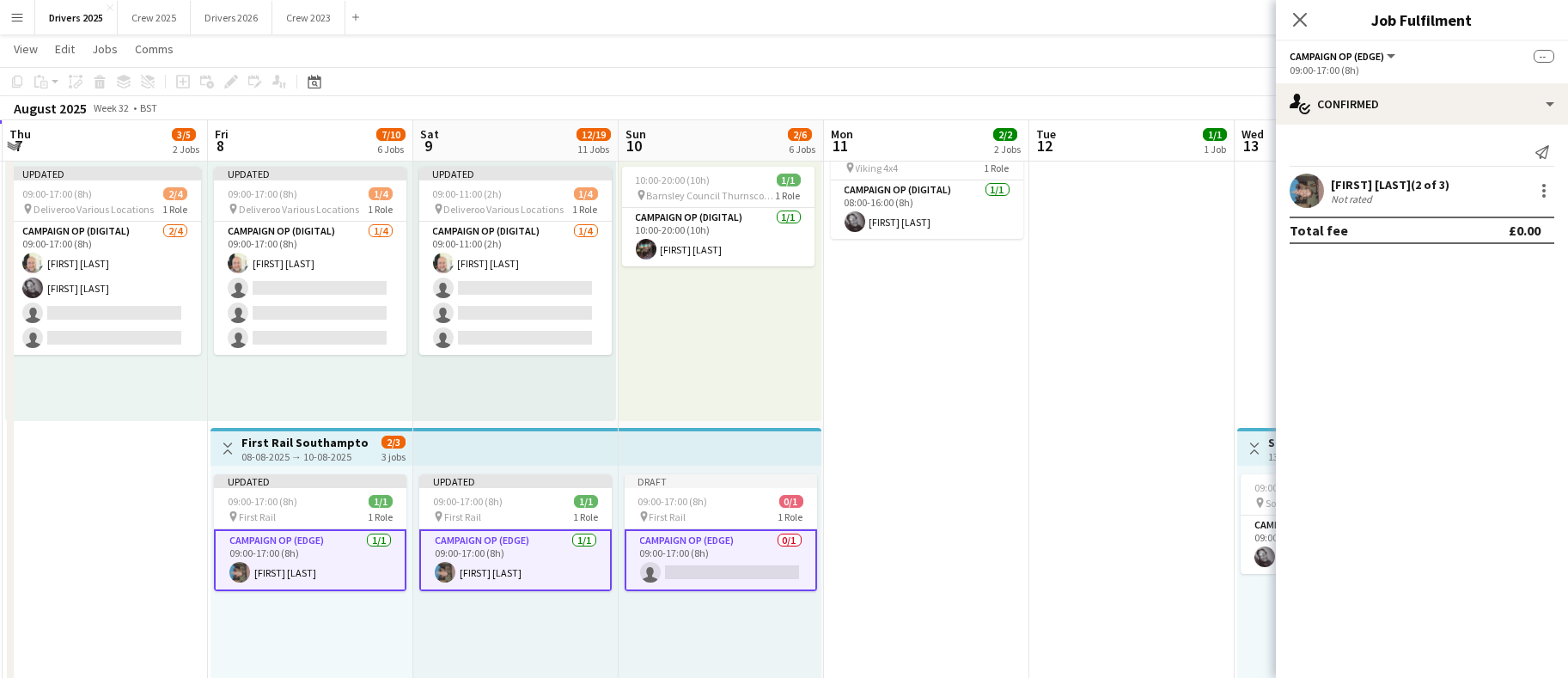 click on "First Rail Southampton & Woking" at bounding box center [305, 443] 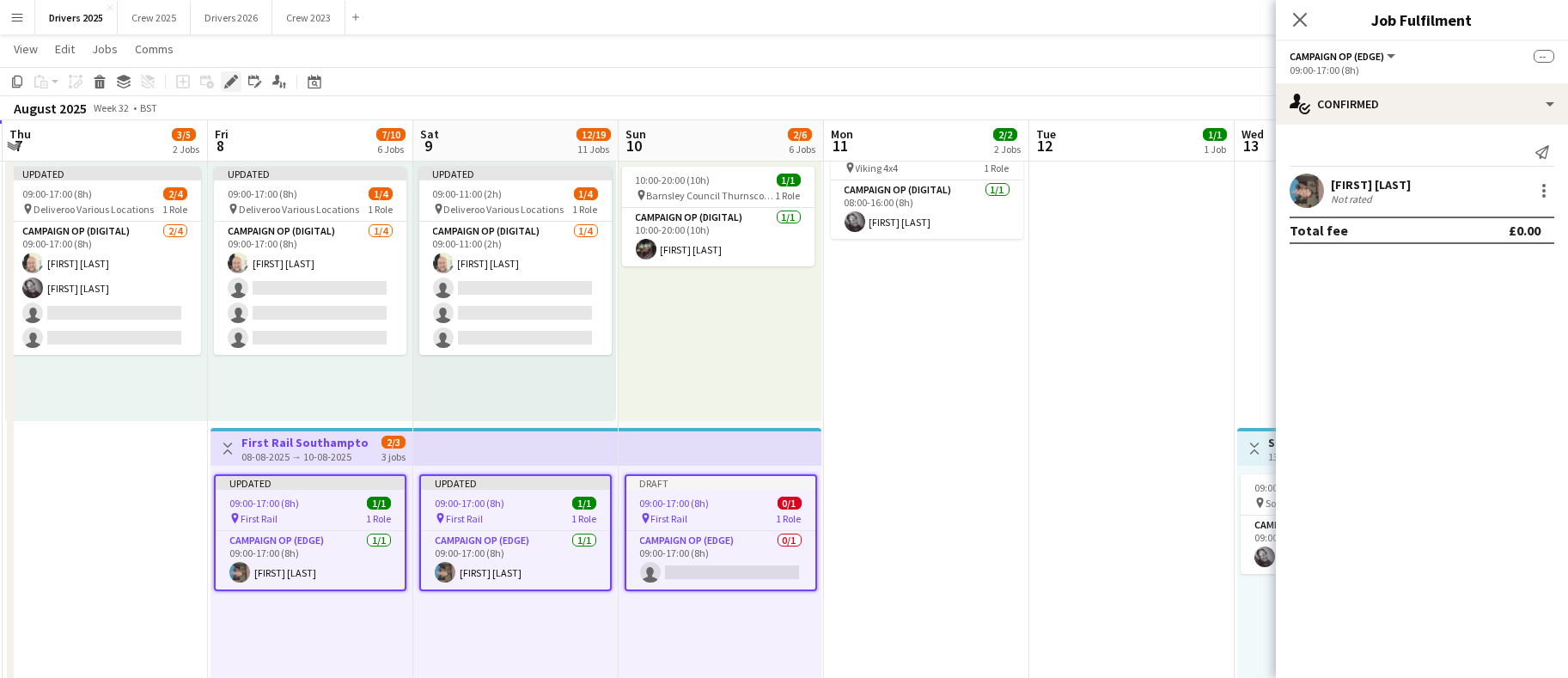 click on "Edit" 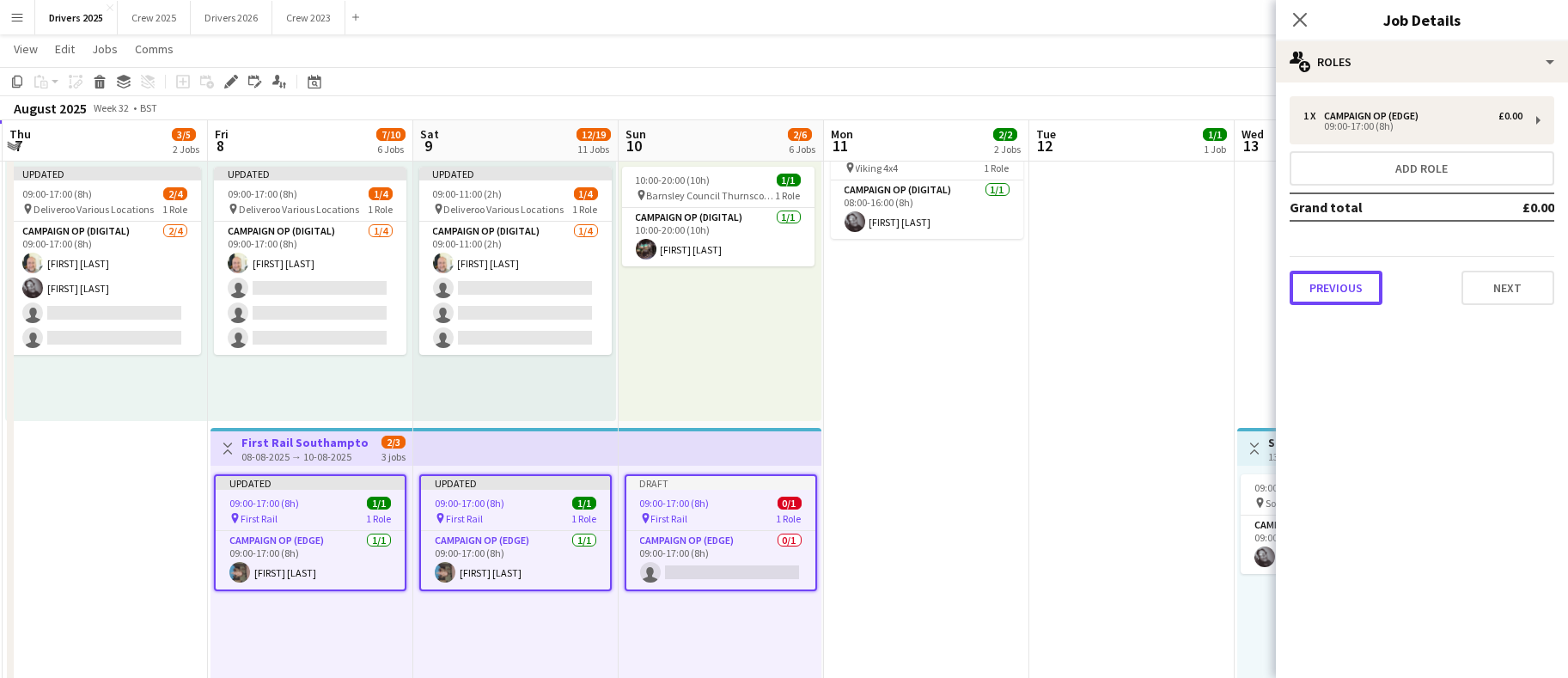 click on "Previous" at bounding box center (1336, 288) 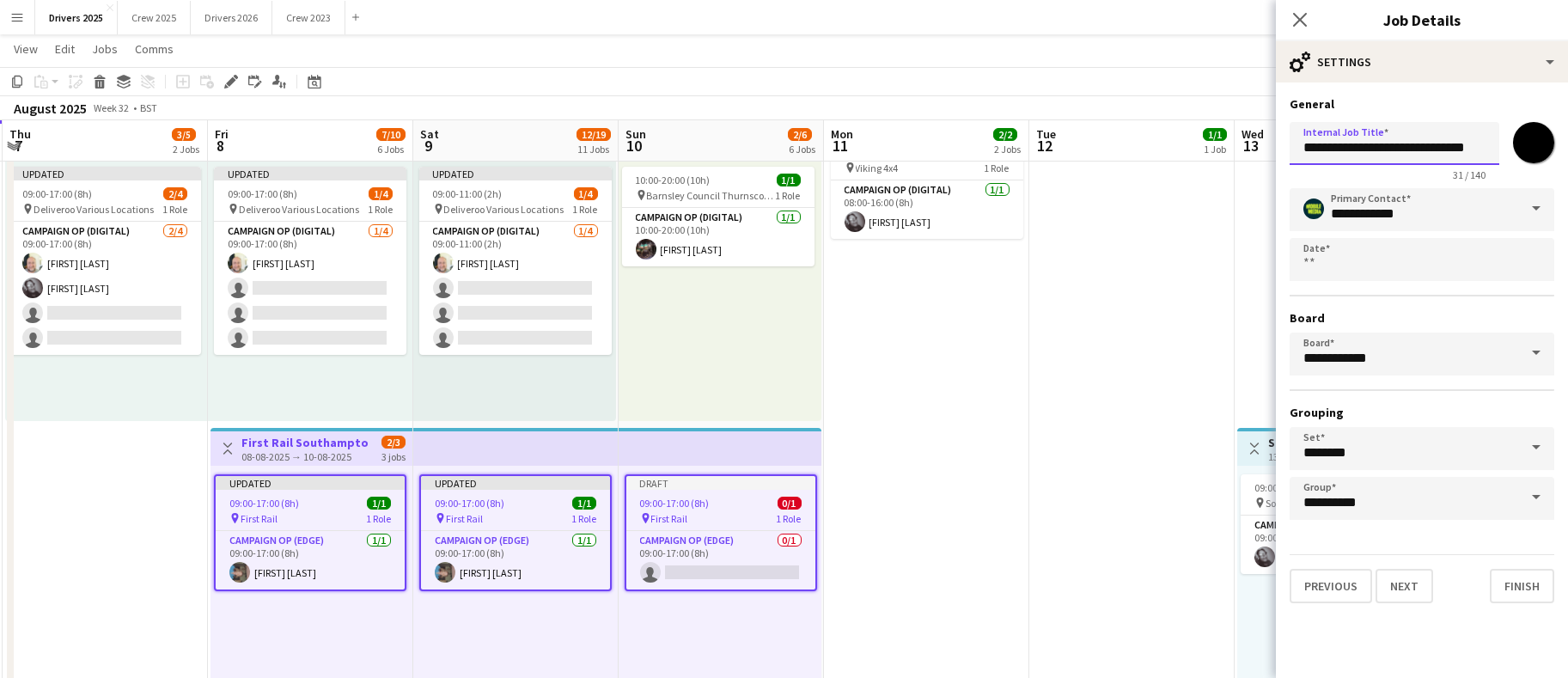 scroll, scrollTop: 0, scrollLeft: 5, axis: horizontal 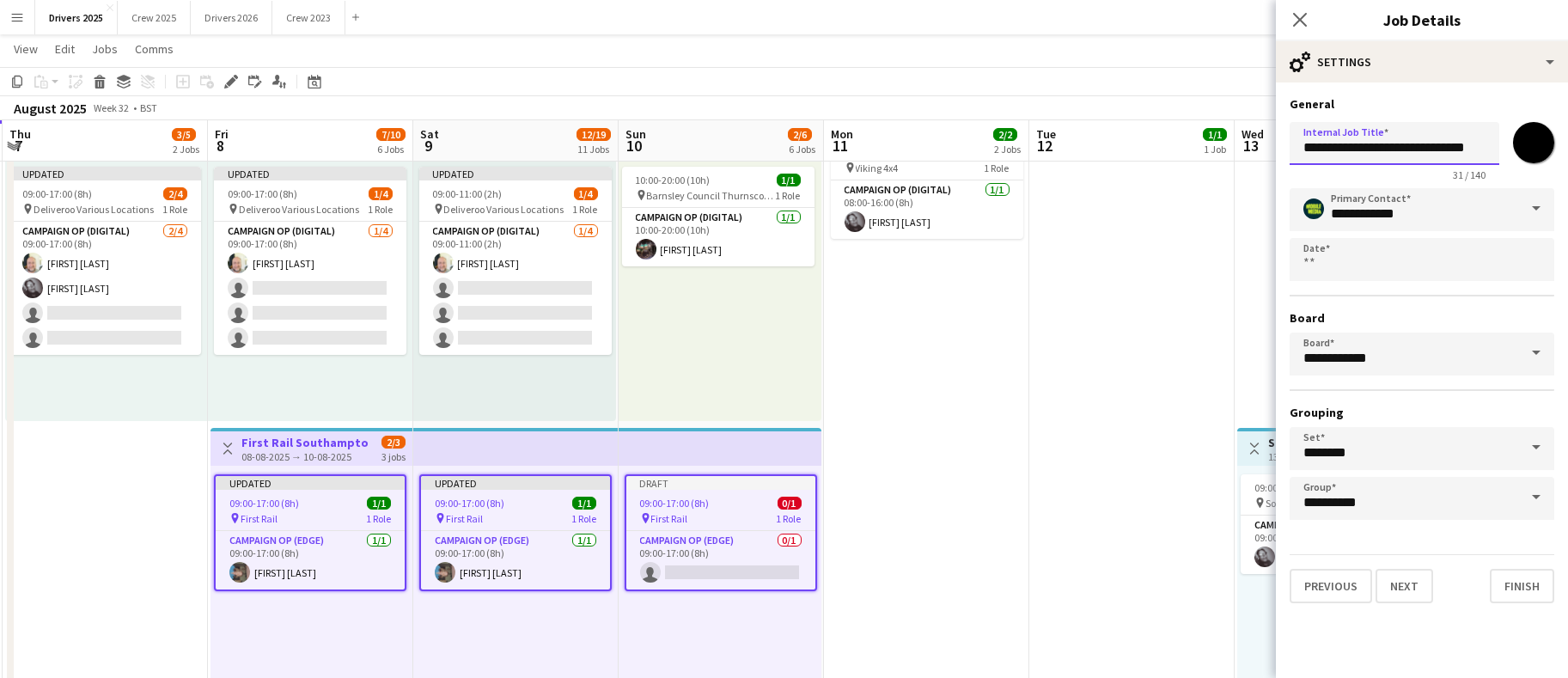 drag, startPoint x: 1358, startPoint y: 139, endPoint x: 1560, endPoint y: 125, distance: 202.48457 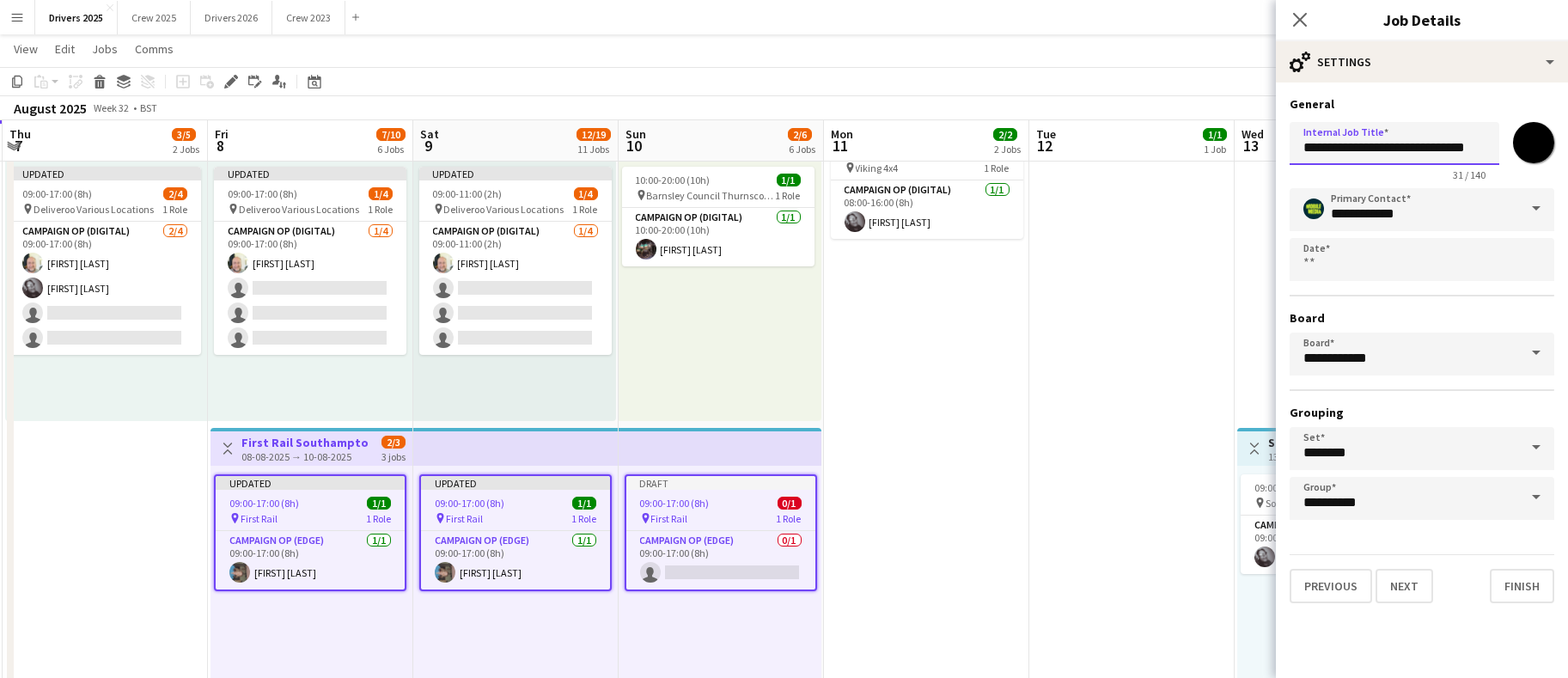 click on "Menu
Boards
Boards   Boards   All jobs   Status
Workforce
Workforce   My Workforce   Recruiting
Comms
Comms
Pay
Pay   Approvals   Payments   Reports
Platform Settings
Platform Settings   App settings   Your settings   Profiles
Training Academy
Training Academy
Knowledge Base
Knowledge Base
Product Updates
Product Updates   Log Out   Privacy   Drivers 2025
Close
Crew 2025
Close
Drivers 2026
Close
Crew 2023
Close
Add
Help
Notifications
Drivers 2025   View  Day view expanded Day view collapsed" at bounding box center [784, 1857] 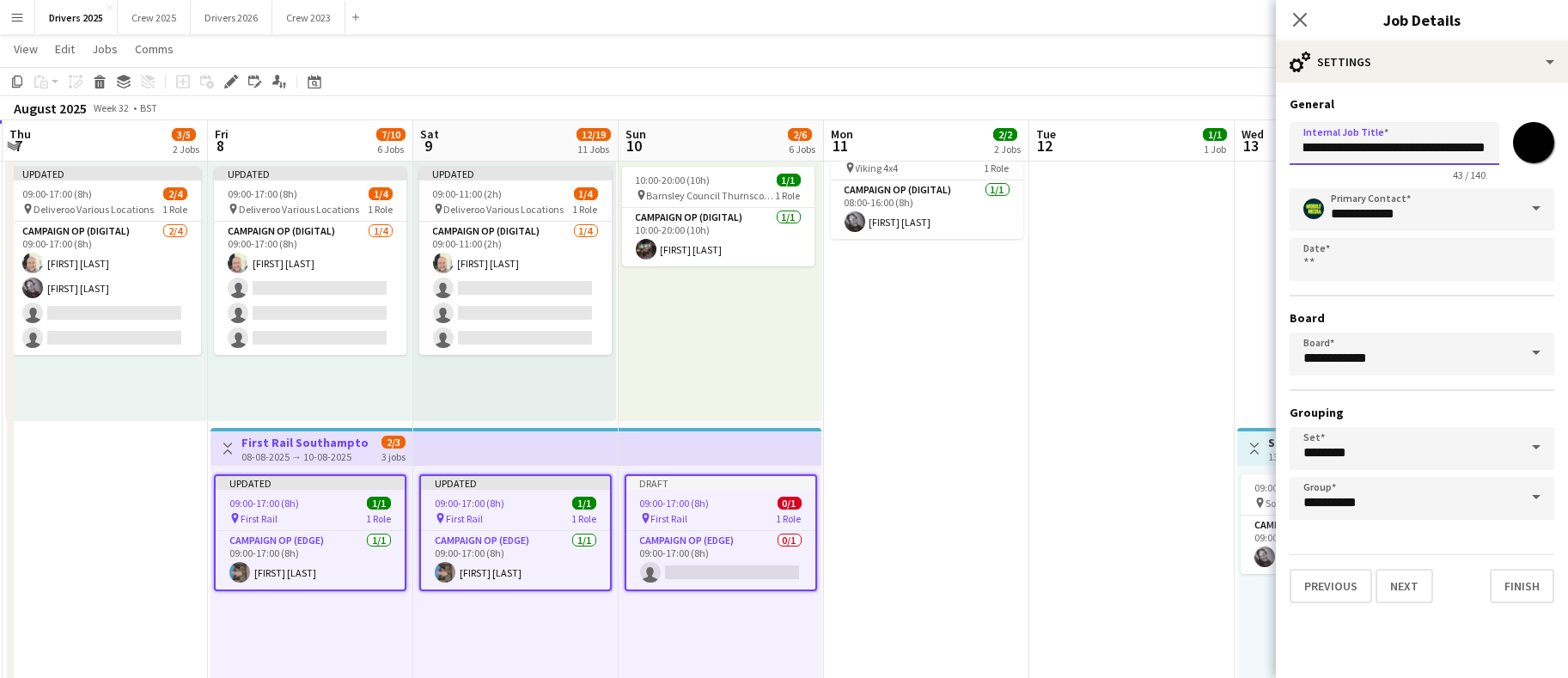 scroll, scrollTop: 0, scrollLeft: 0, axis: both 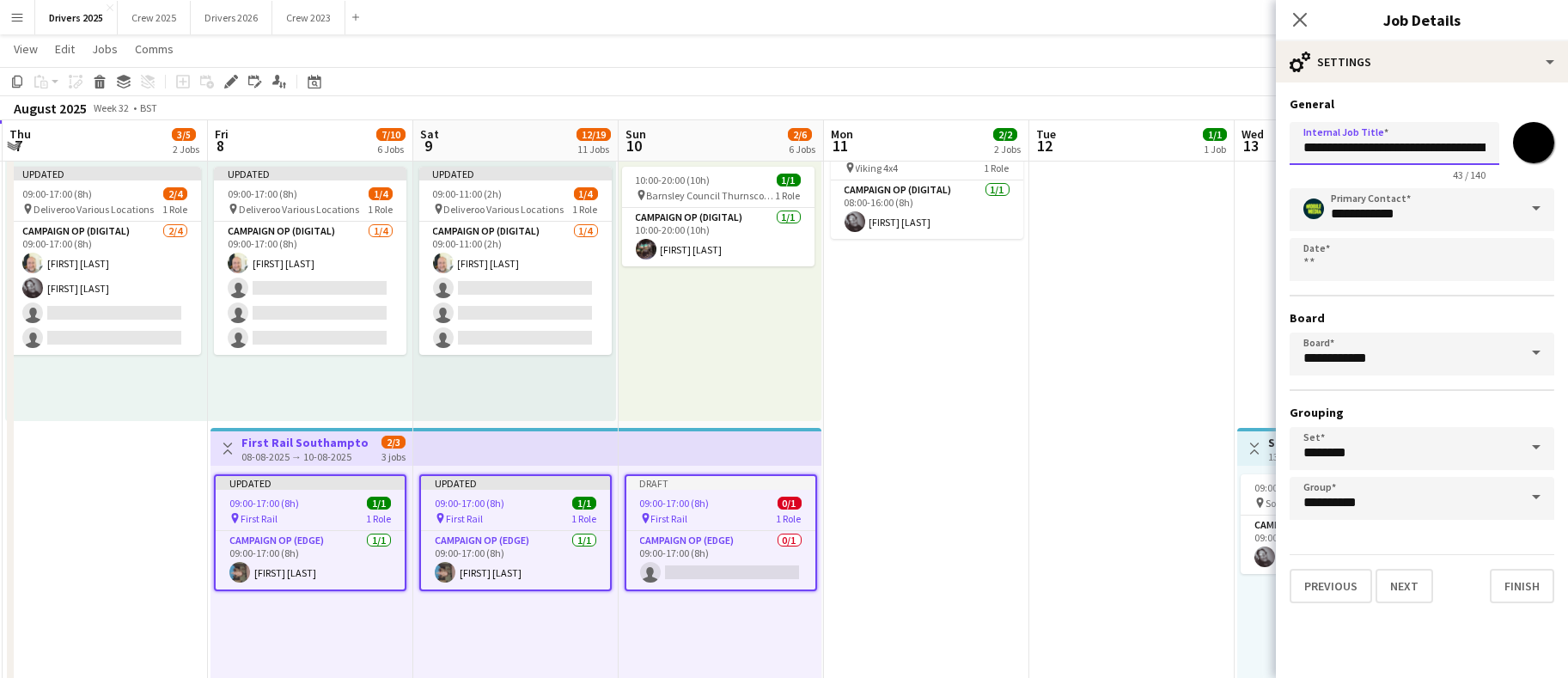 drag, startPoint x: 1486, startPoint y: 144, endPoint x: 1177, endPoint y: 145, distance: 309.0016 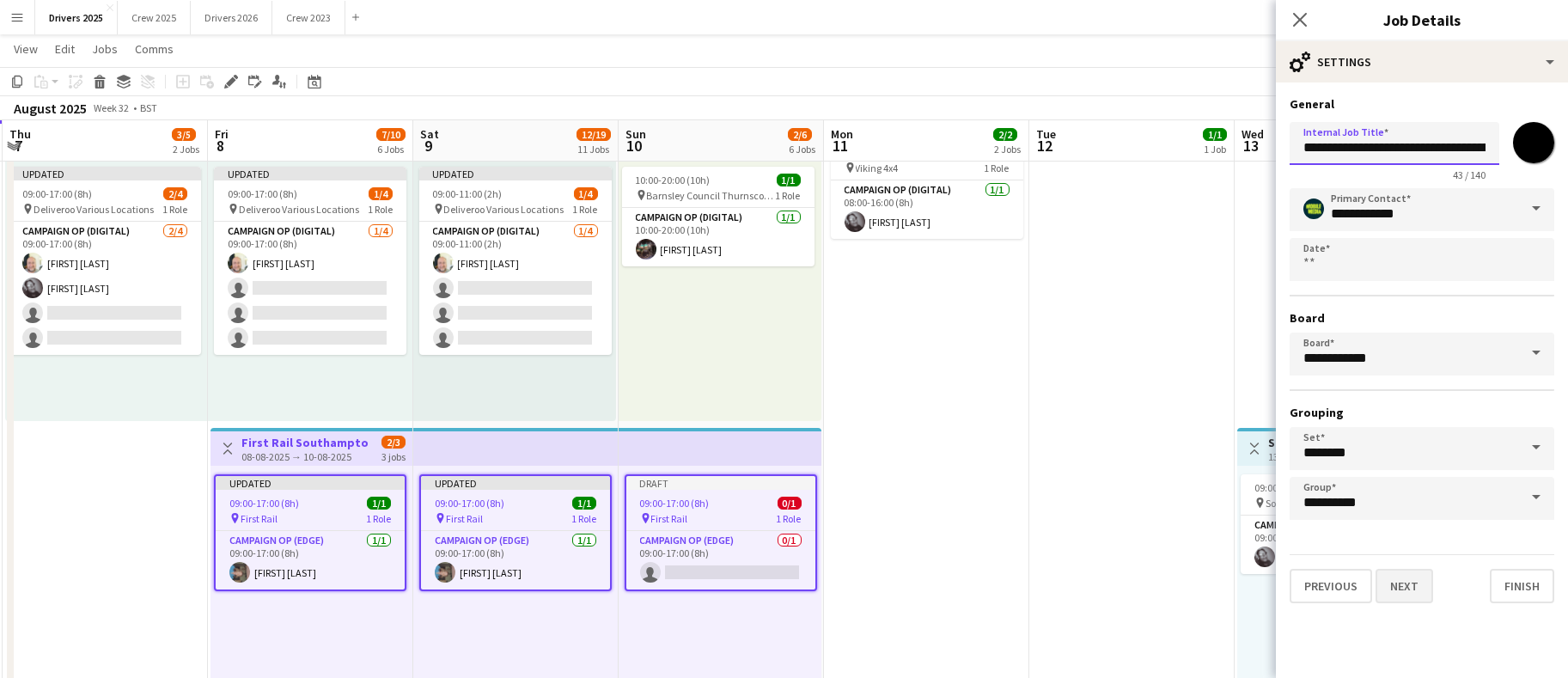 type on "**********" 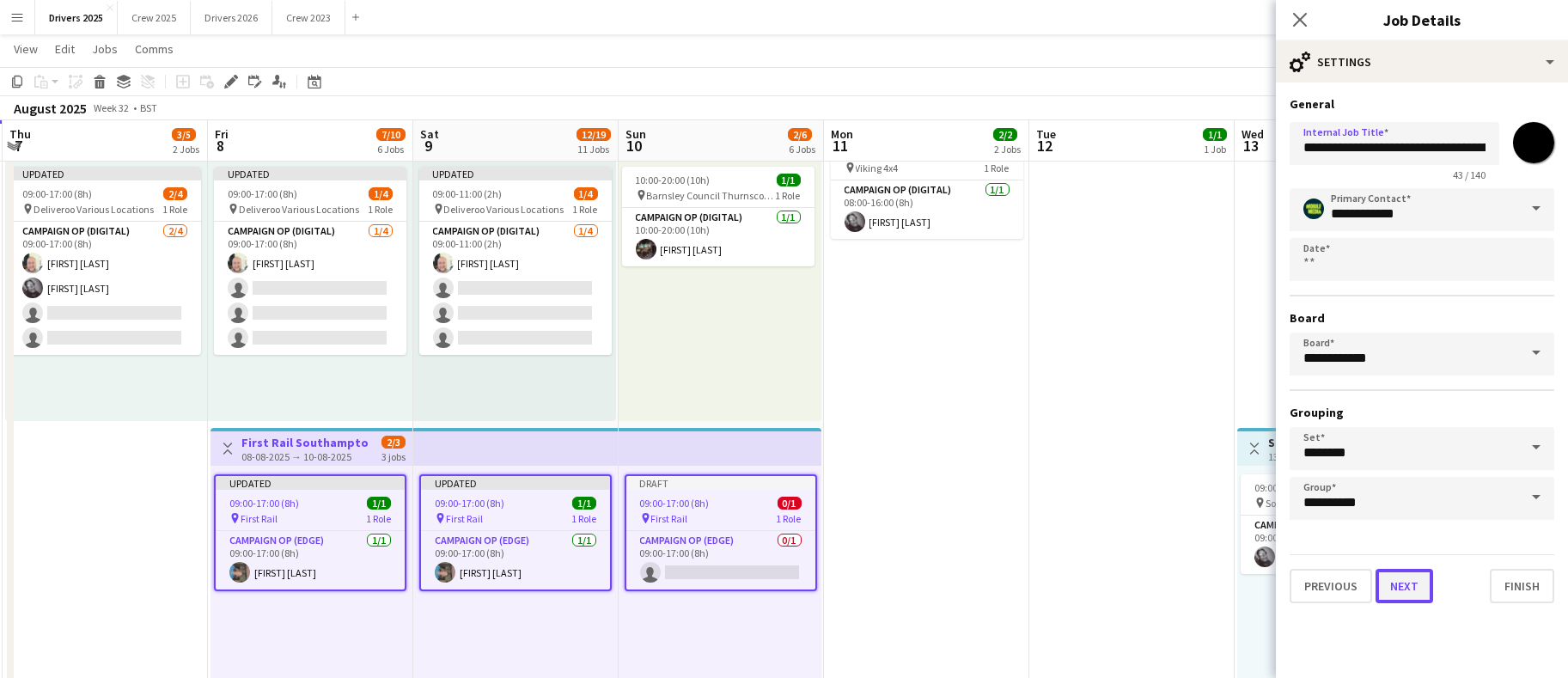 click on "Next" at bounding box center [1404, 586] 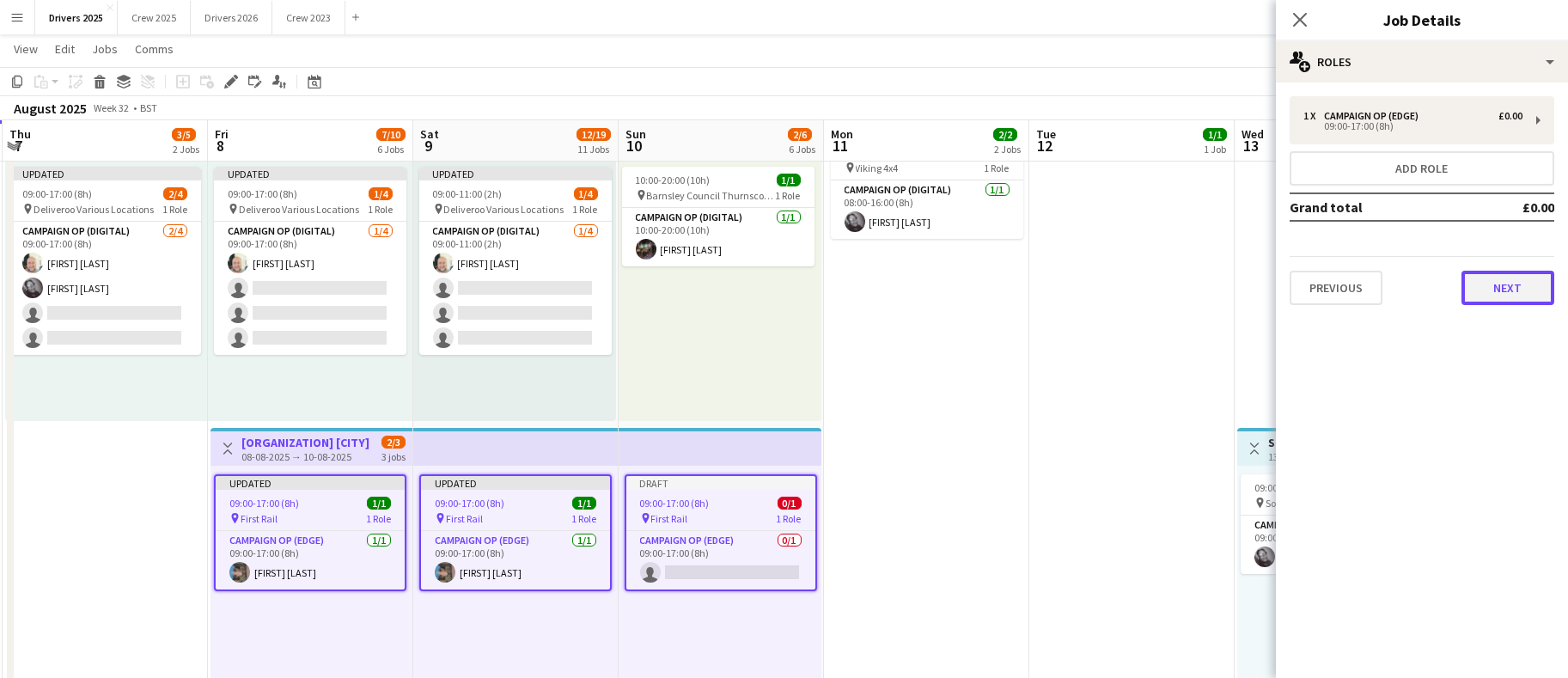 click on "Next" at bounding box center (1508, 288) 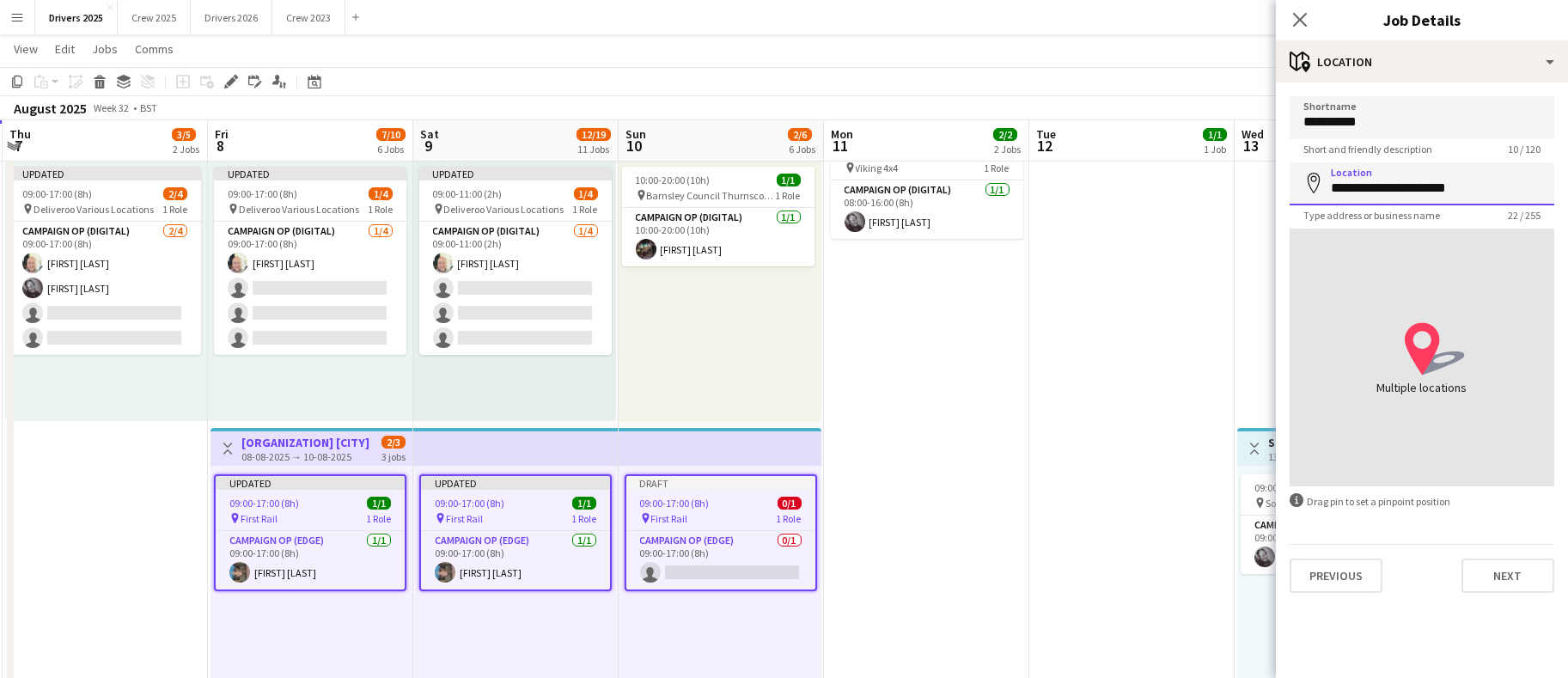drag, startPoint x: 1498, startPoint y: 191, endPoint x: 1301, endPoint y: 176, distance: 197.57024 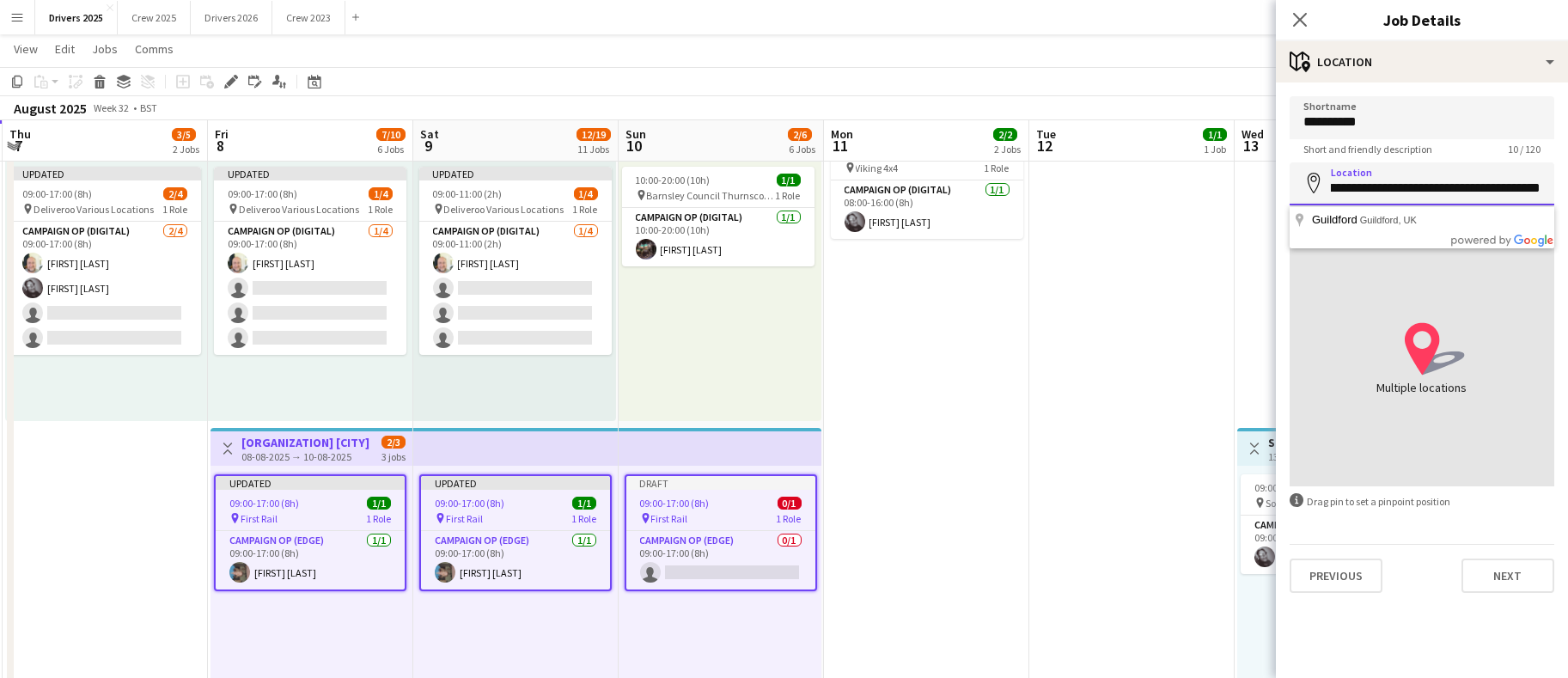 scroll, scrollTop: 0, scrollLeft: 0, axis: both 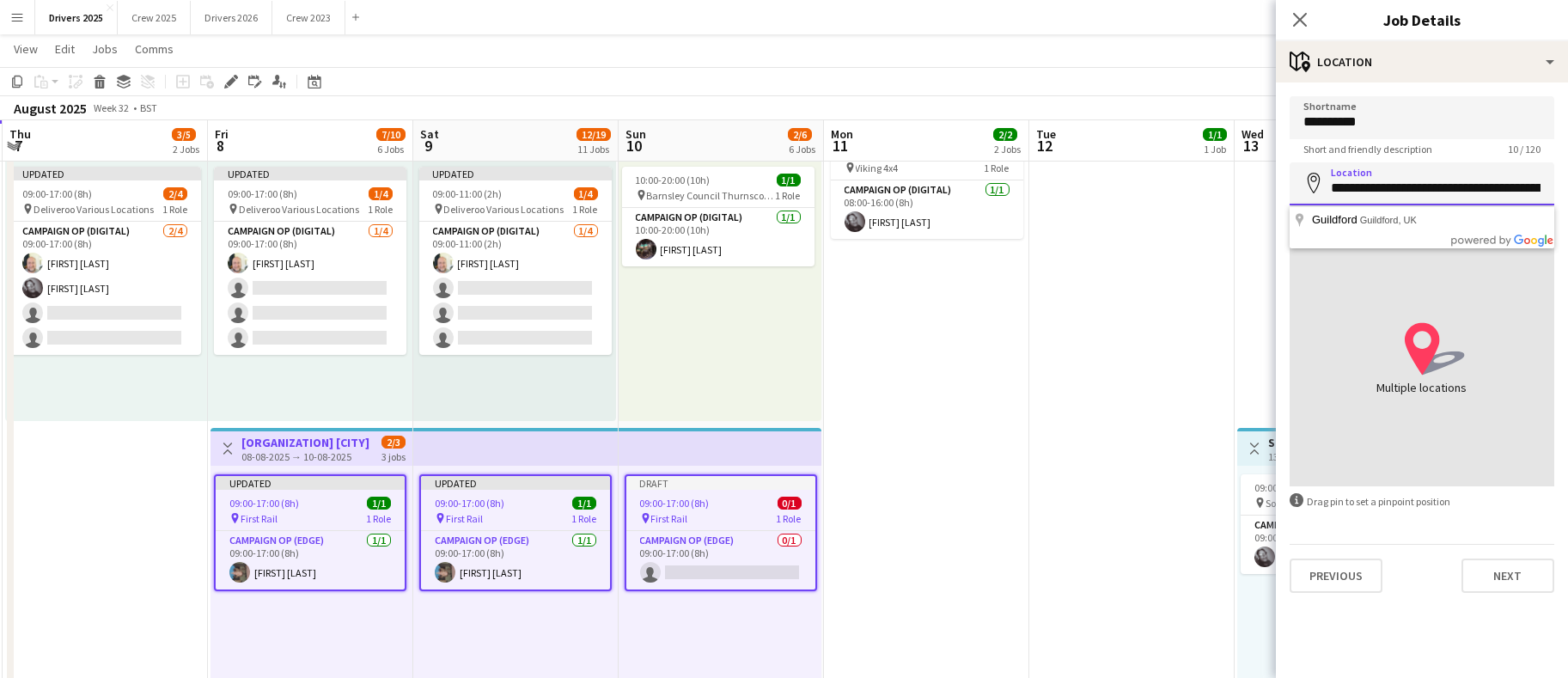 drag, startPoint x: 1547, startPoint y: 190, endPoint x: 1284, endPoint y: 181, distance: 263.15395 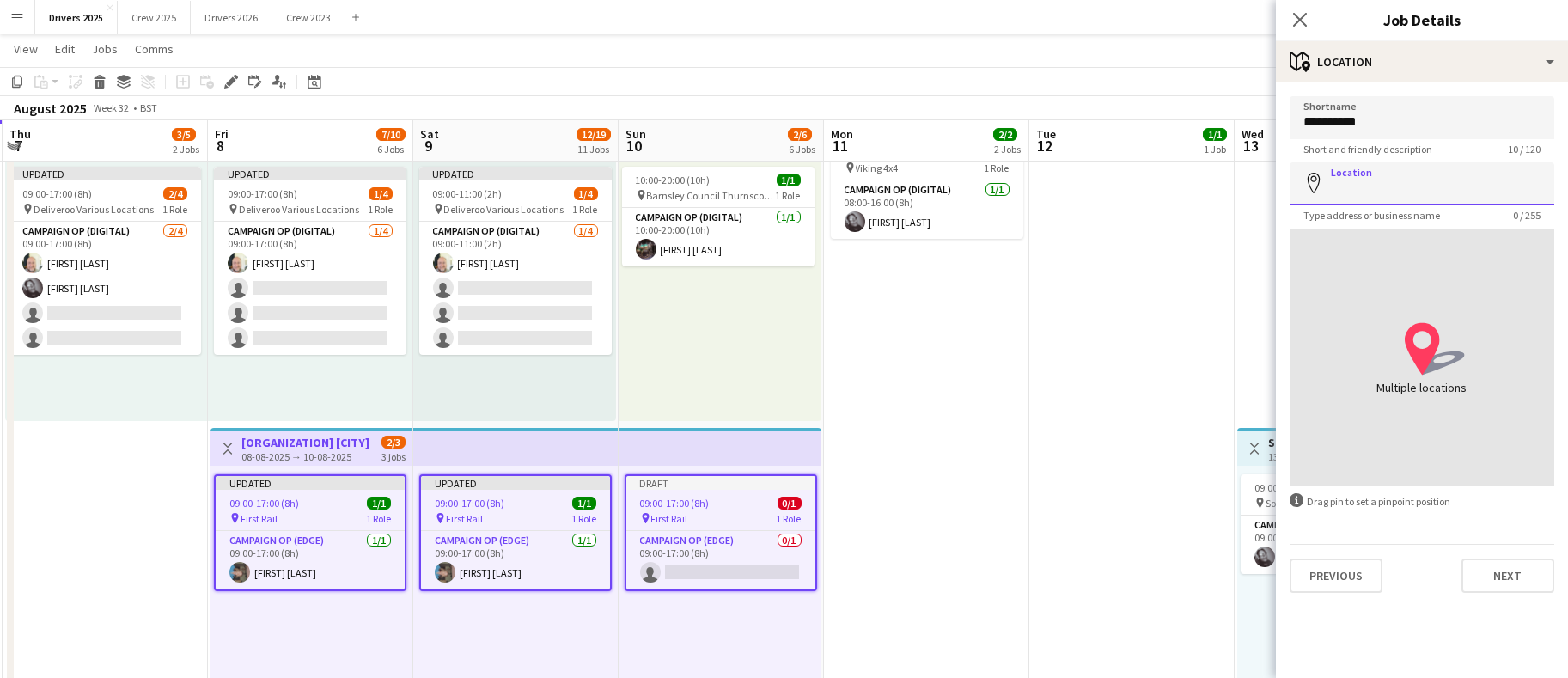 type 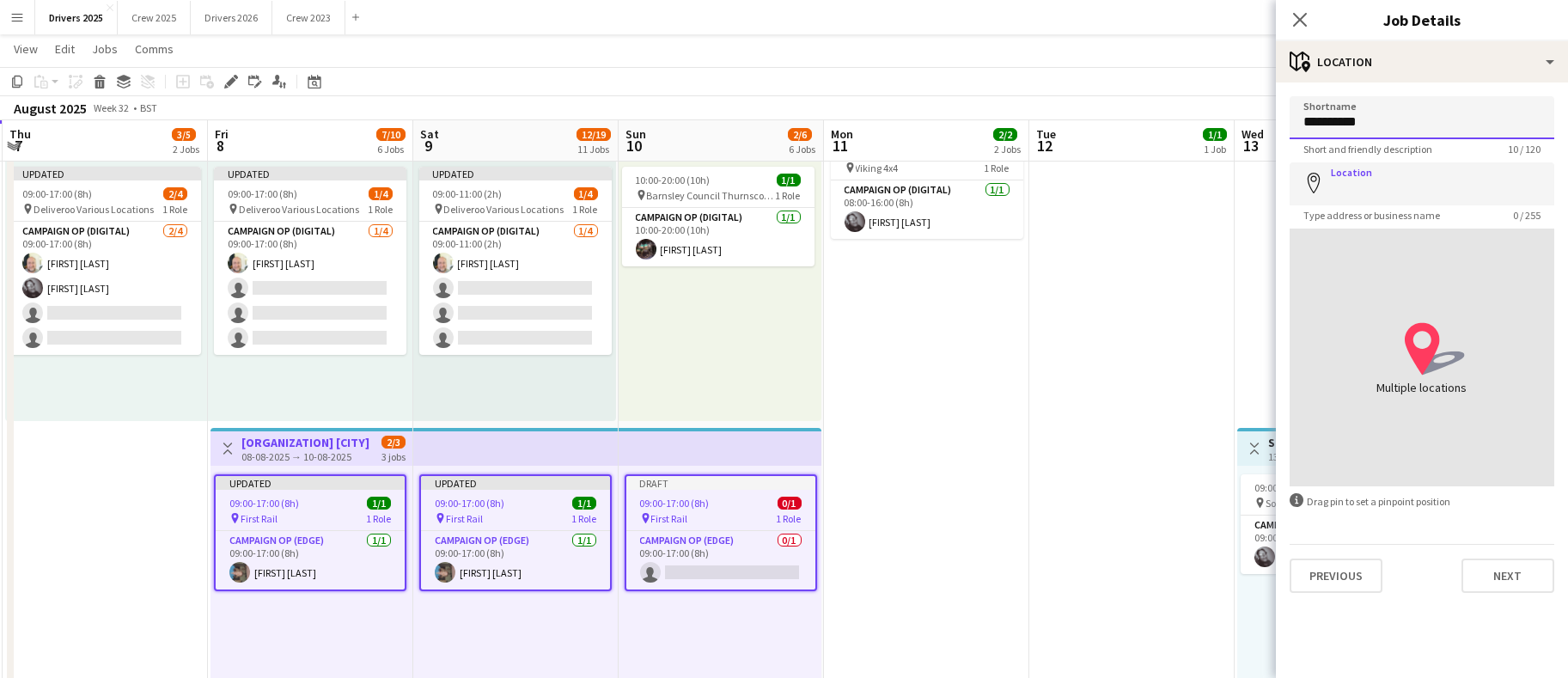 click on "**********" at bounding box center (1422, 118) 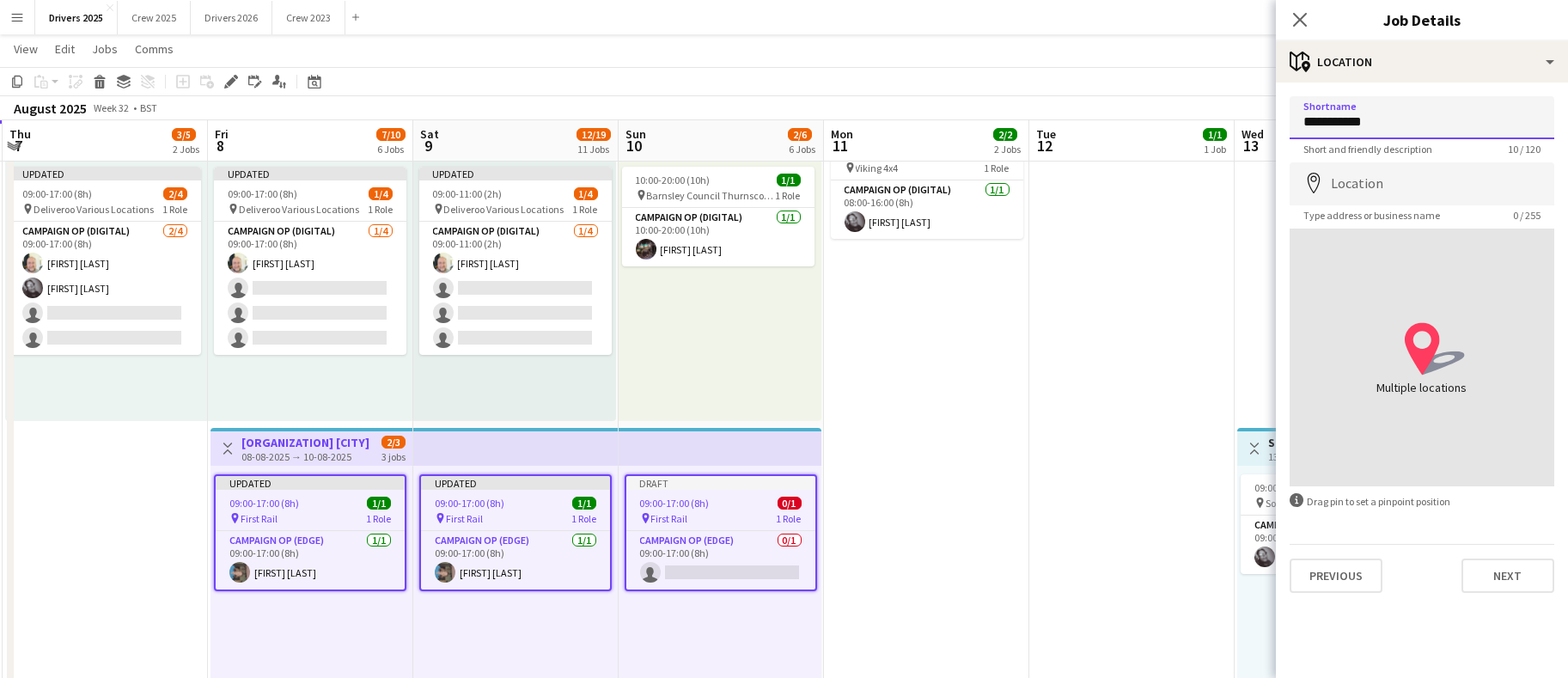 paste on "**********" 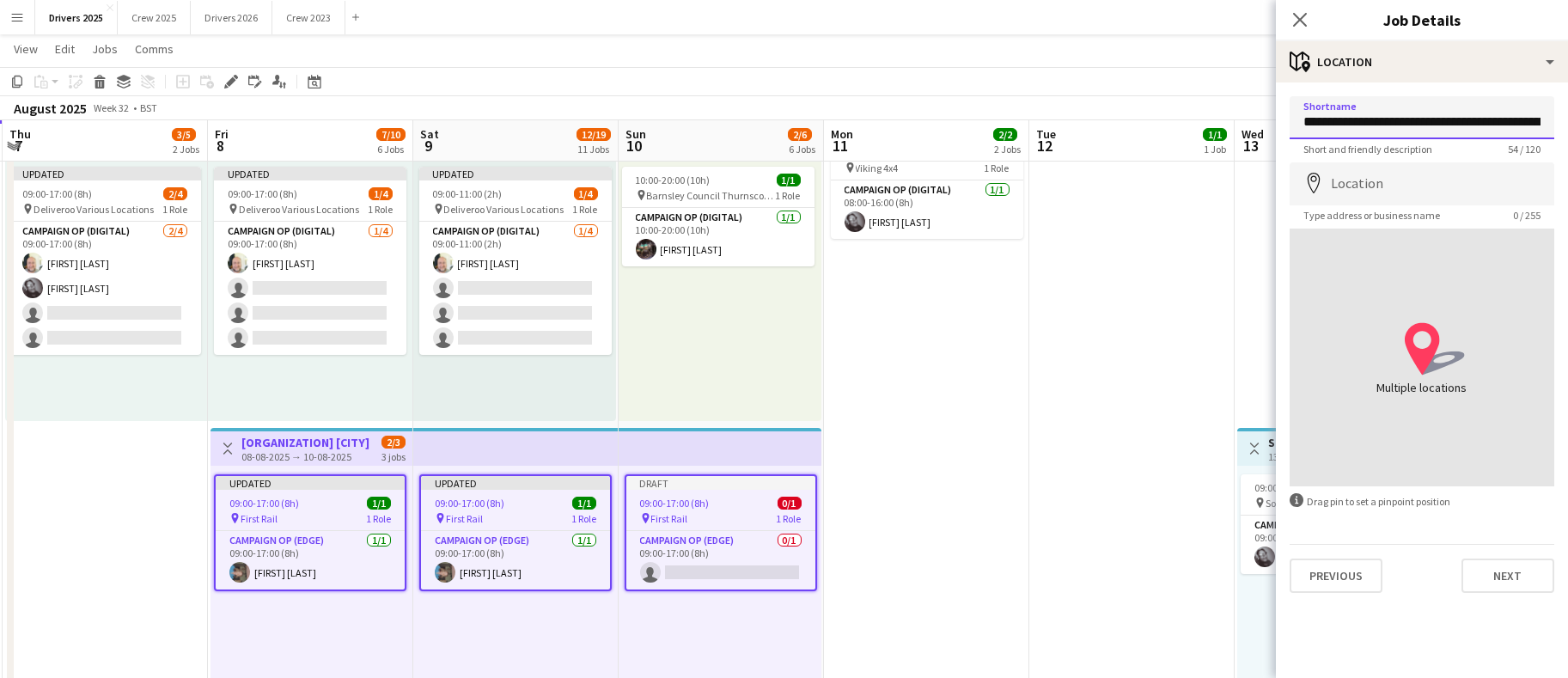 scroll, scrollTop: 0, scrollLeft: 62, axis: horizontal 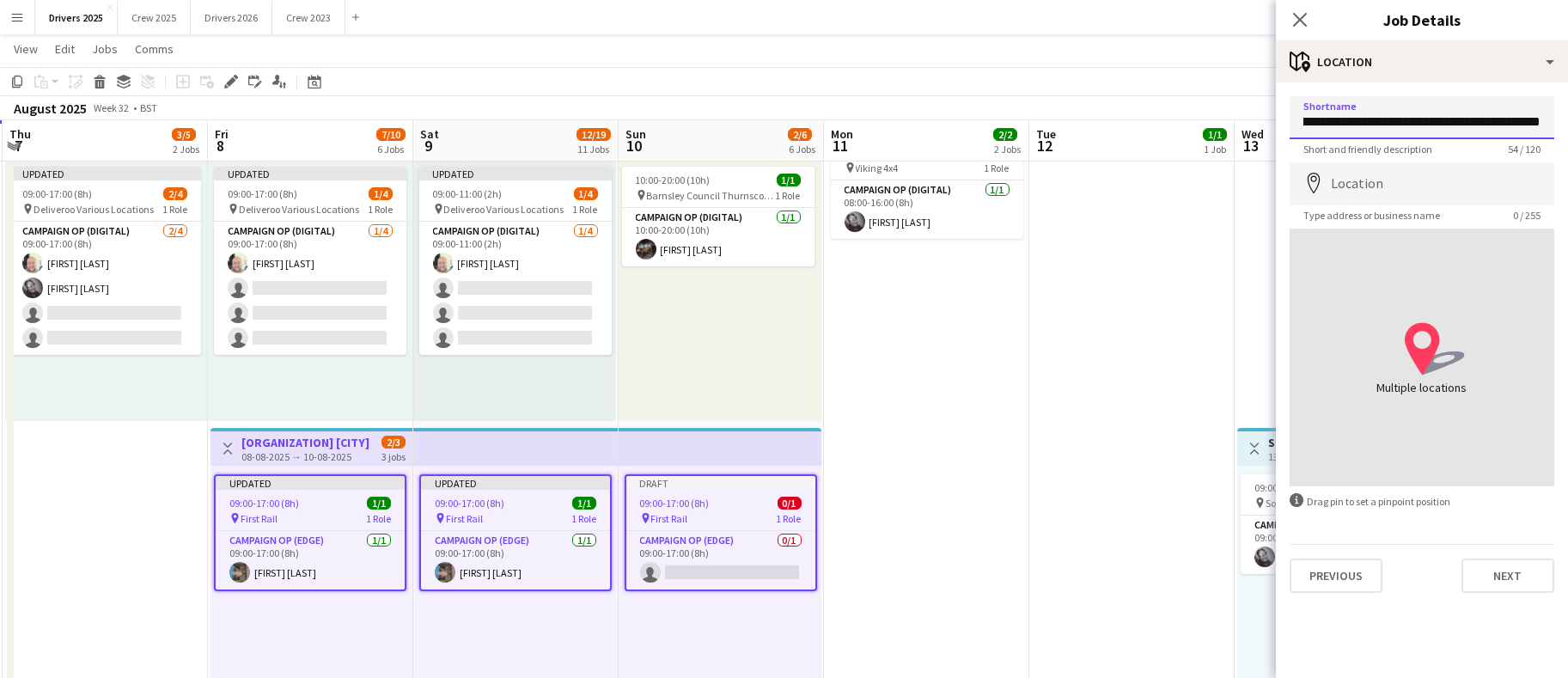 type on "**********" 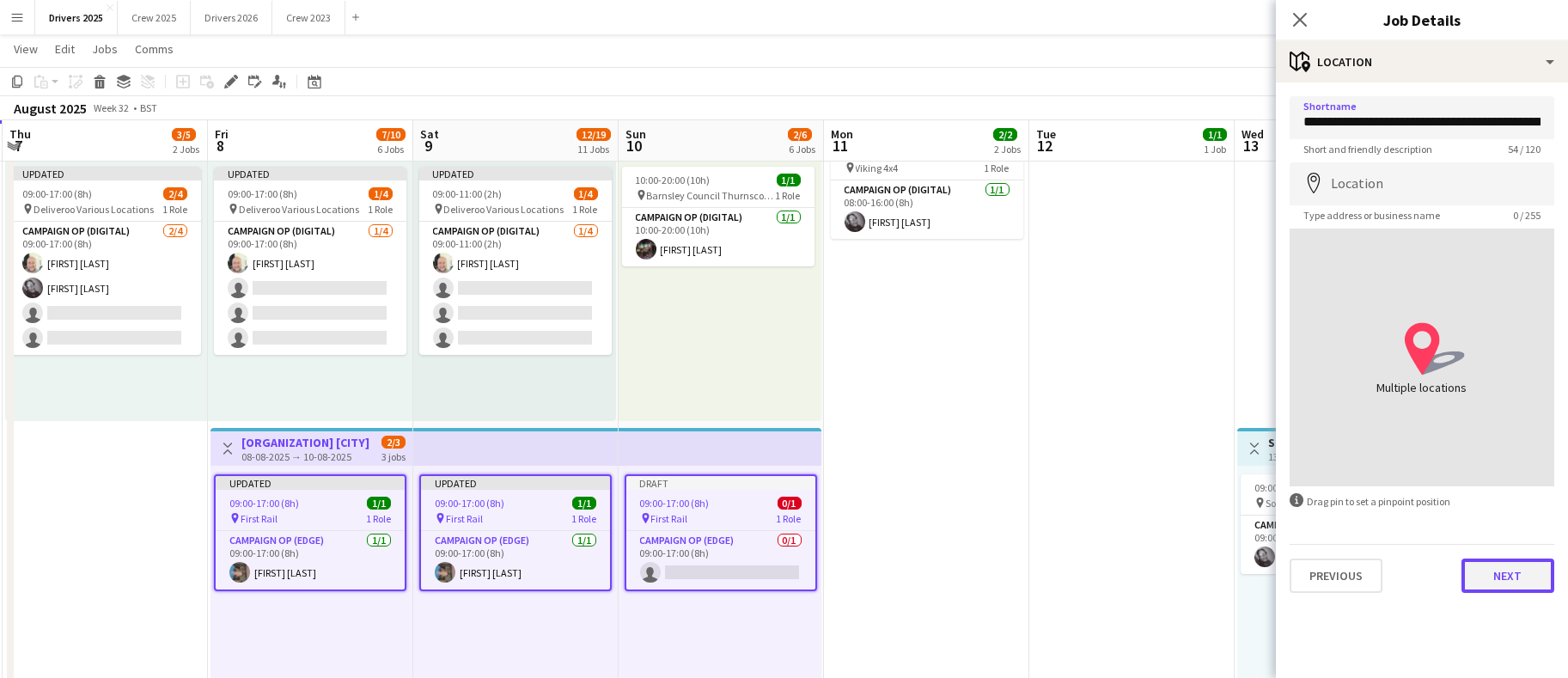 click on "Next" at bounding box center (1508, 576) 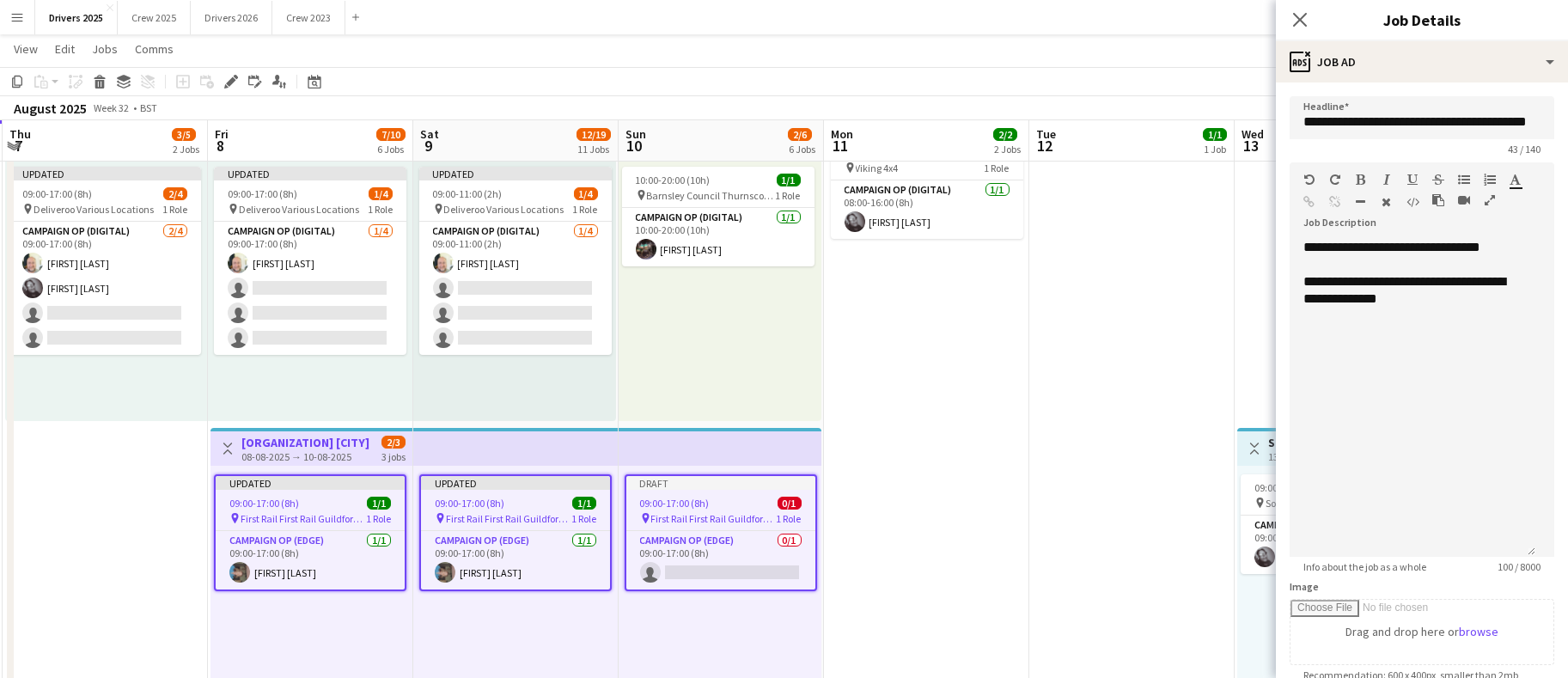drag, startPoint x: 1531, startPoint y: 338, endPoint x: 1518, endPoint y: 637, distance: 299.28248 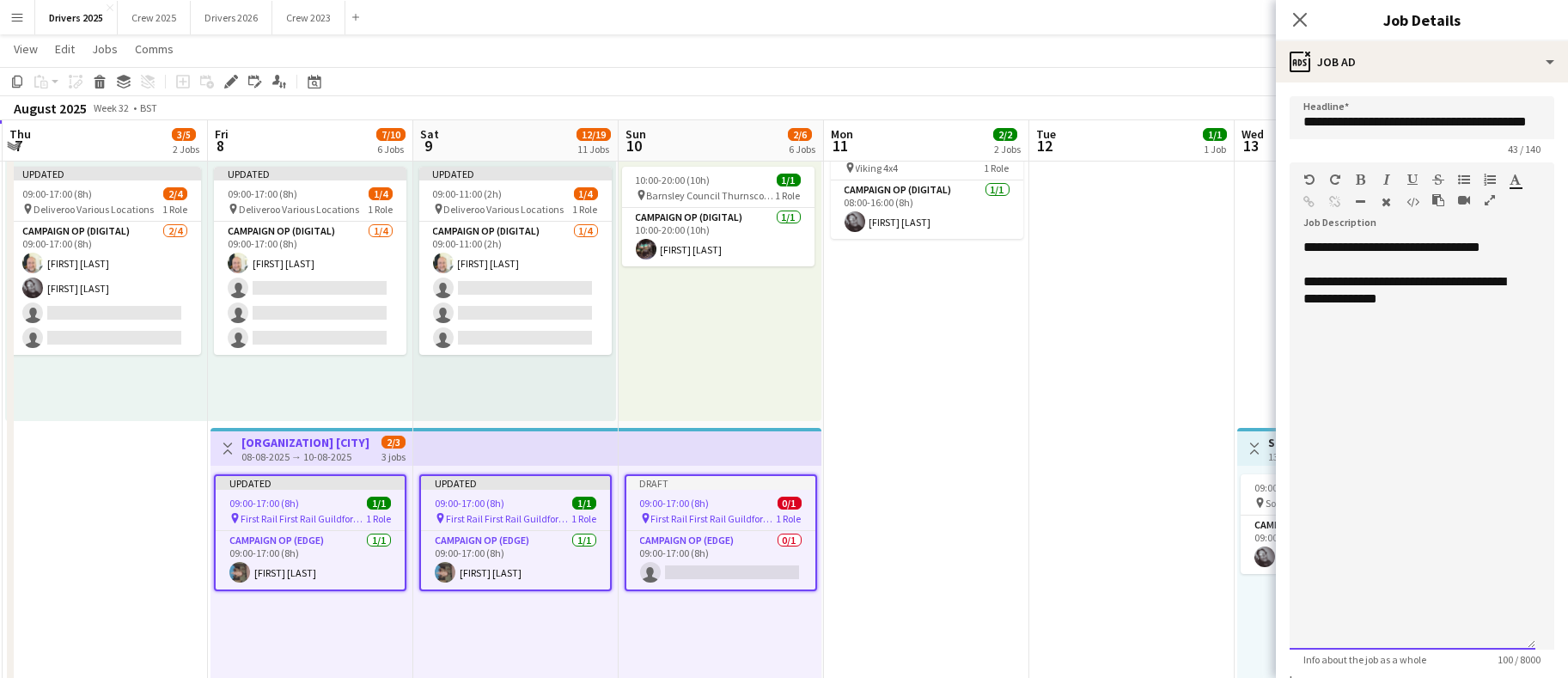 click on "**********" at bounding box center [1412, 444] 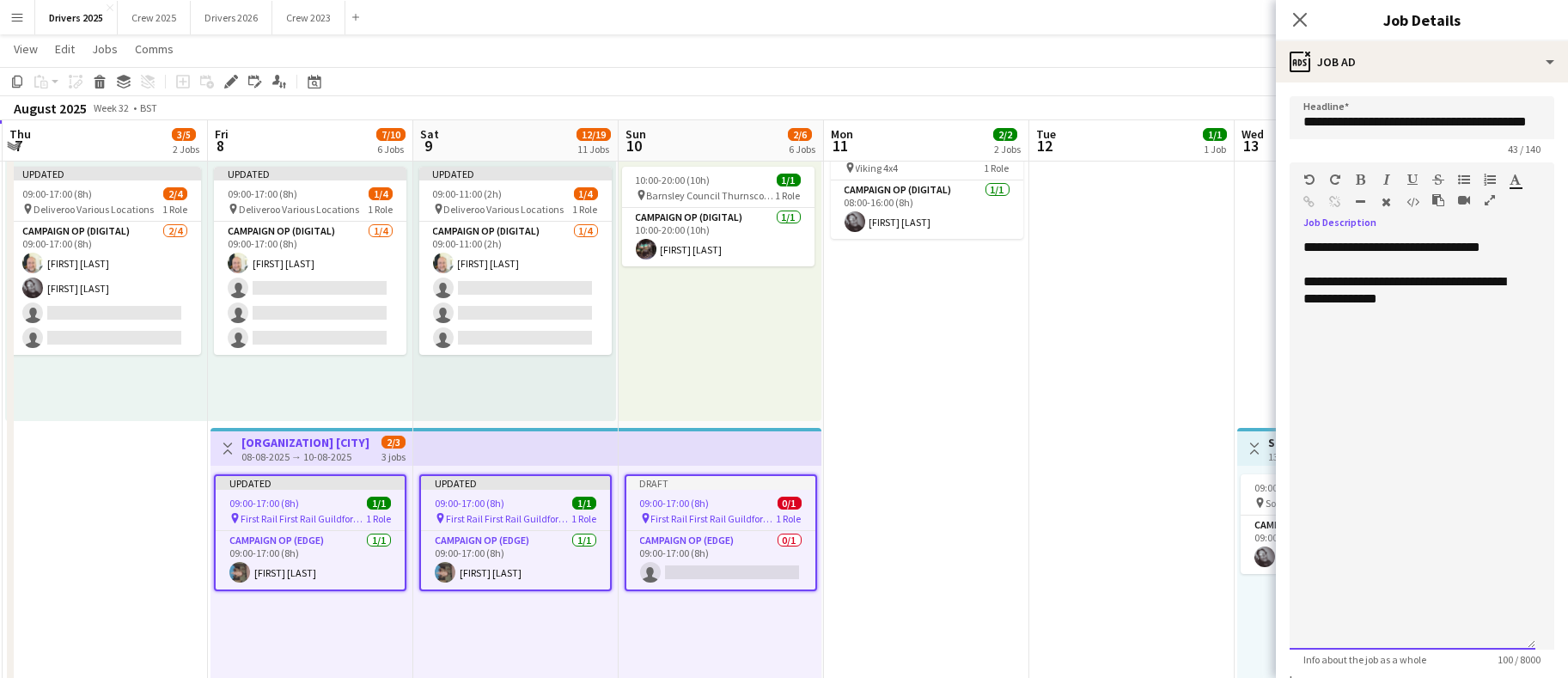 type 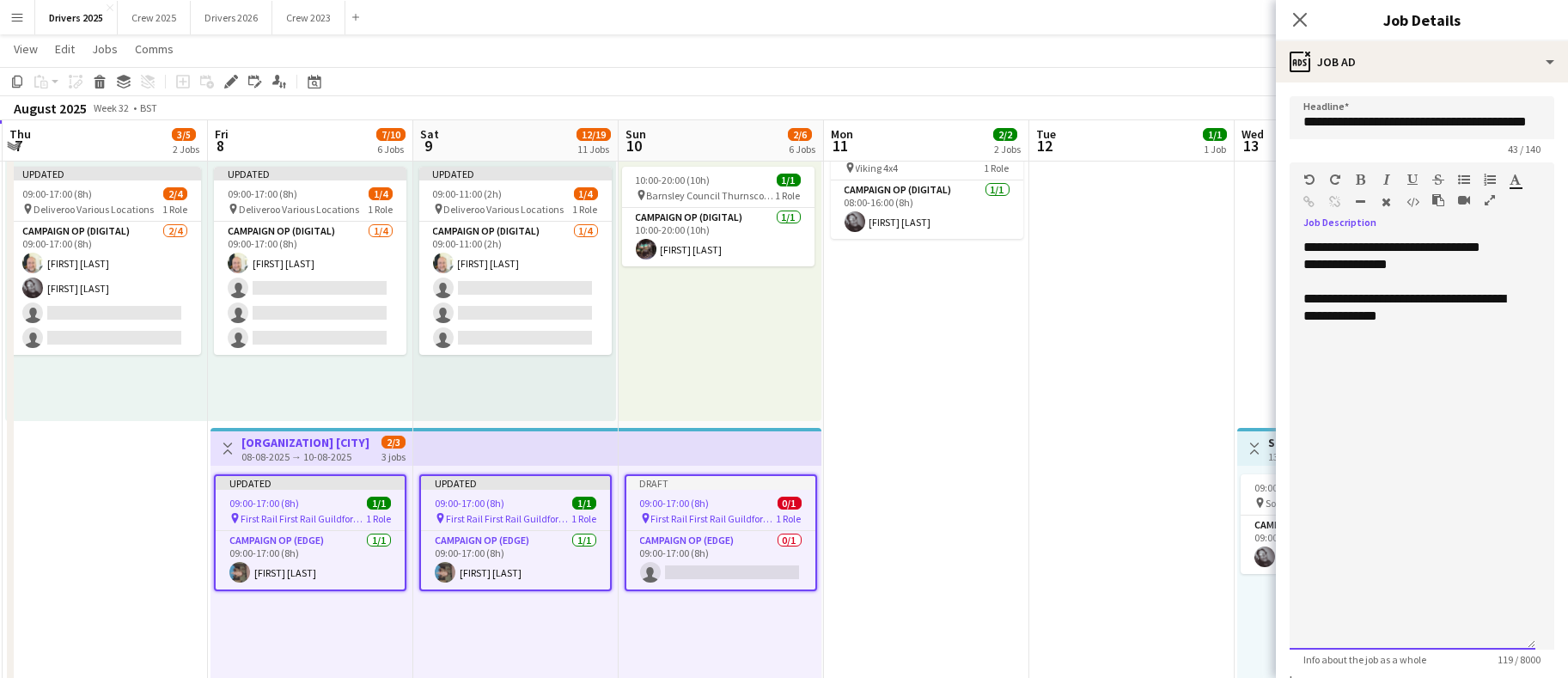click on "**********" at bounding box center [1412, 325] 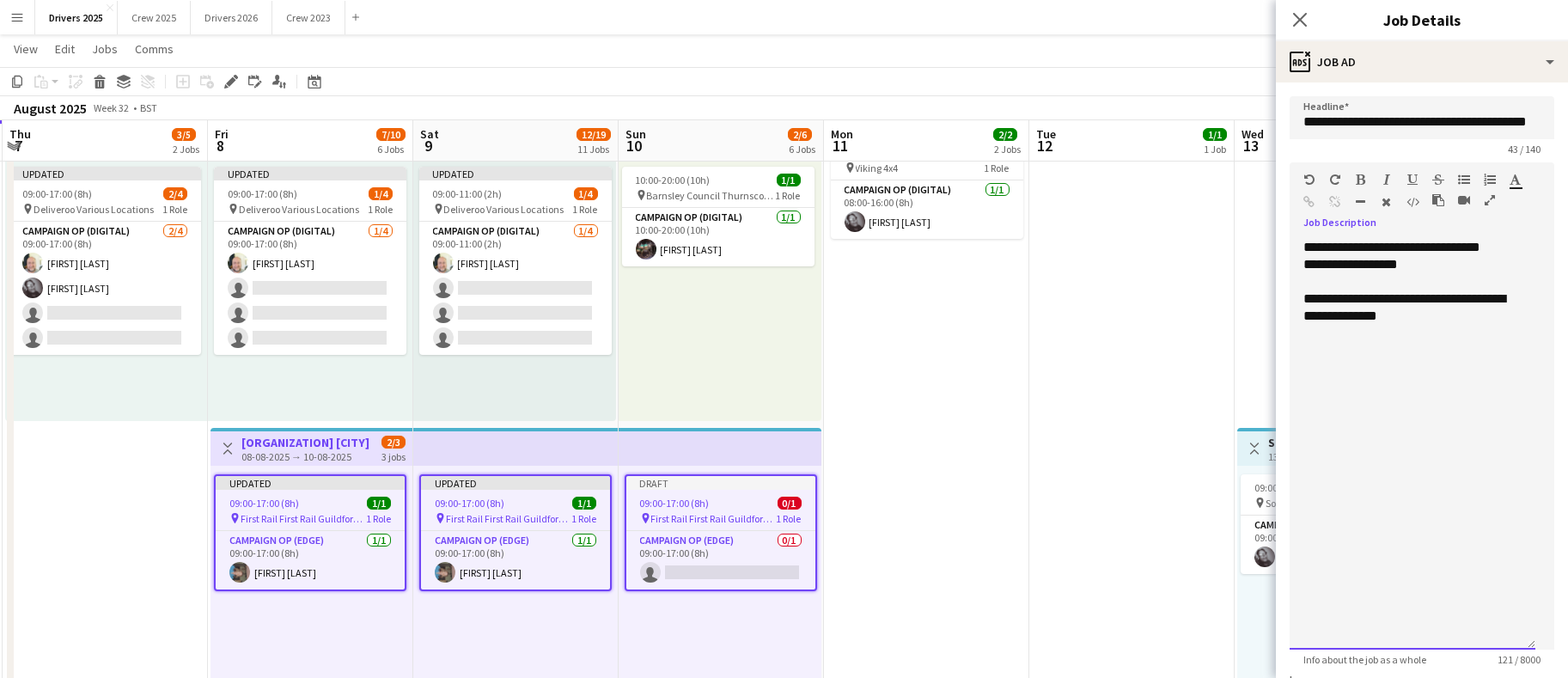 click at bounding box center (1412, 333) 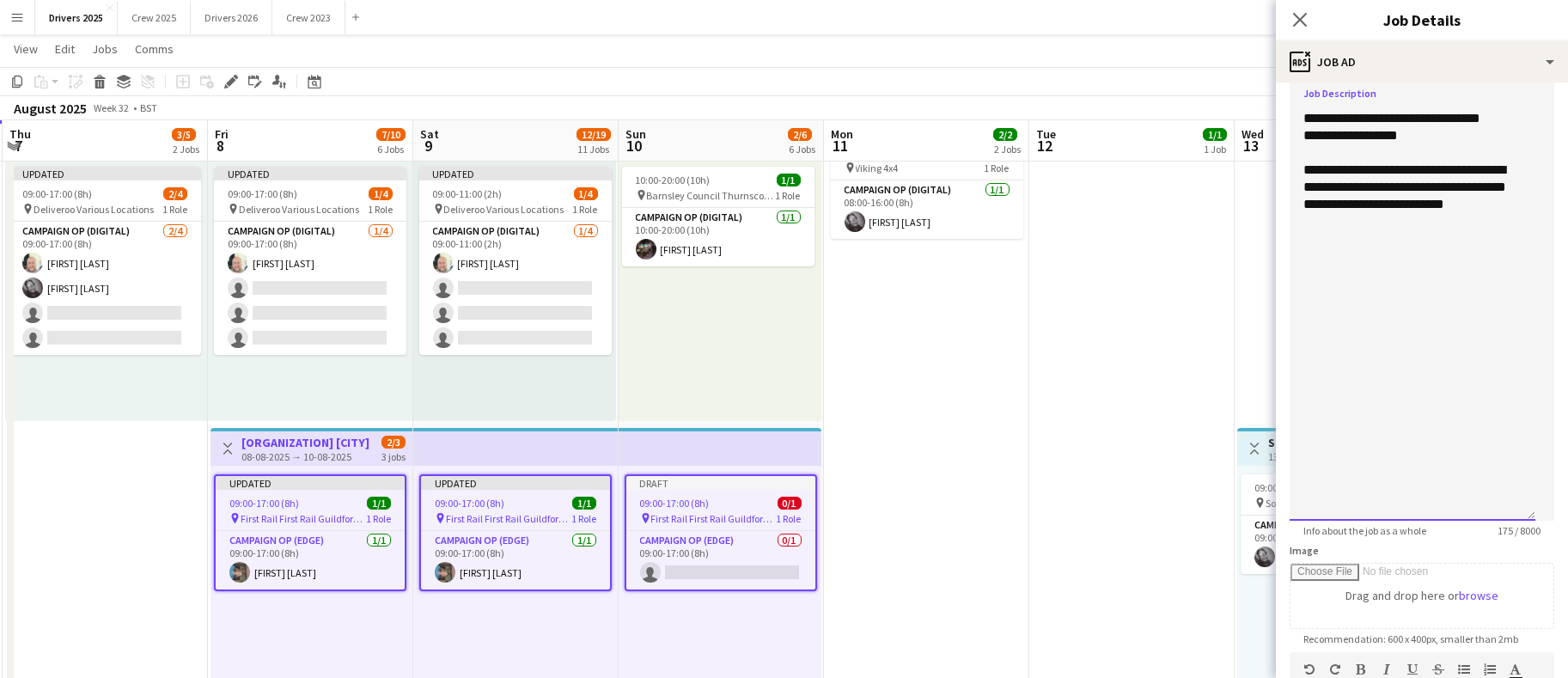 scroll, scrollTop: 0, scrollLeft: 0, axis: both 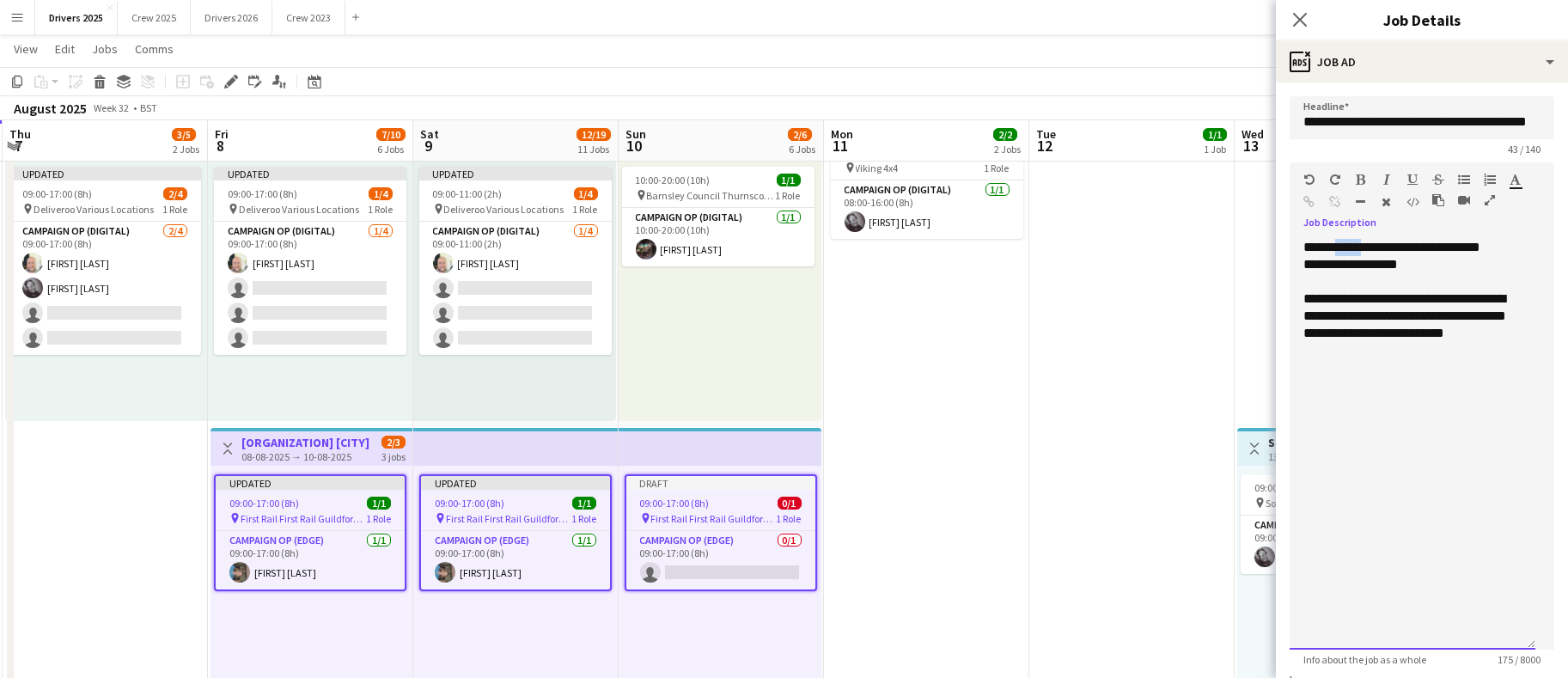 drag, startPoint x: 1338, startPoint y: 246, endPoint x: 1366, endPoint y: 246, distance: 28 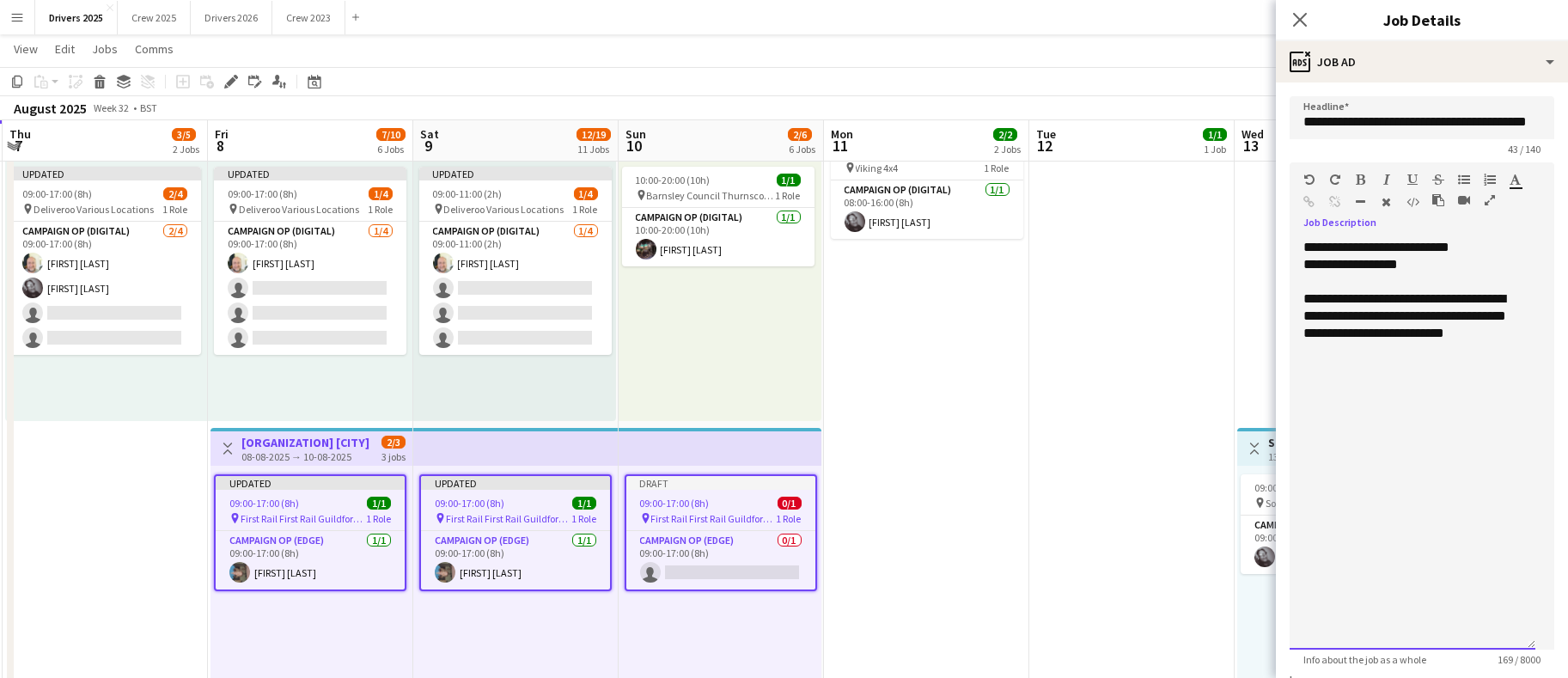 click on "**********" at bounding box center (1412, 444) 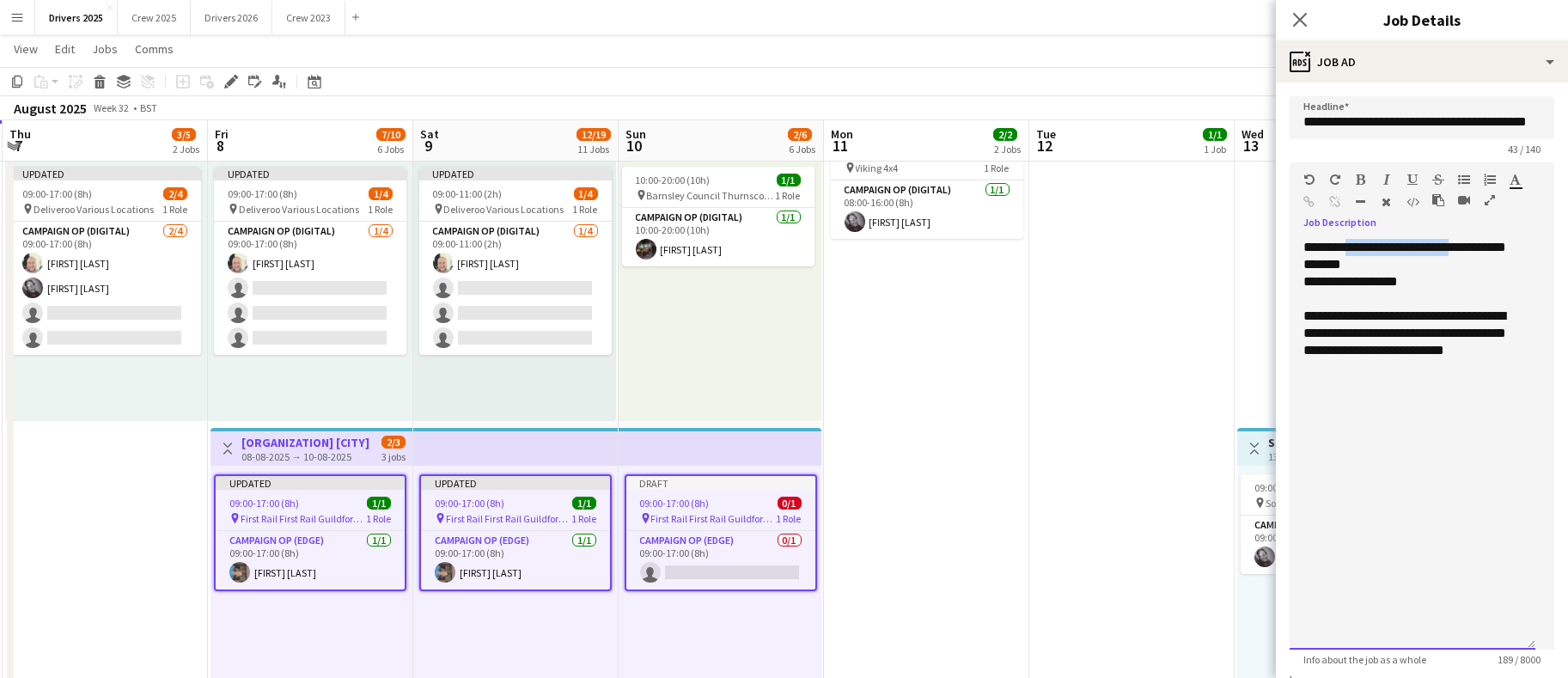 drag, startPoint x: 1469, startPoint y: 246, endPoint x: 1345, endPoint y: 249, distance: 124.03629 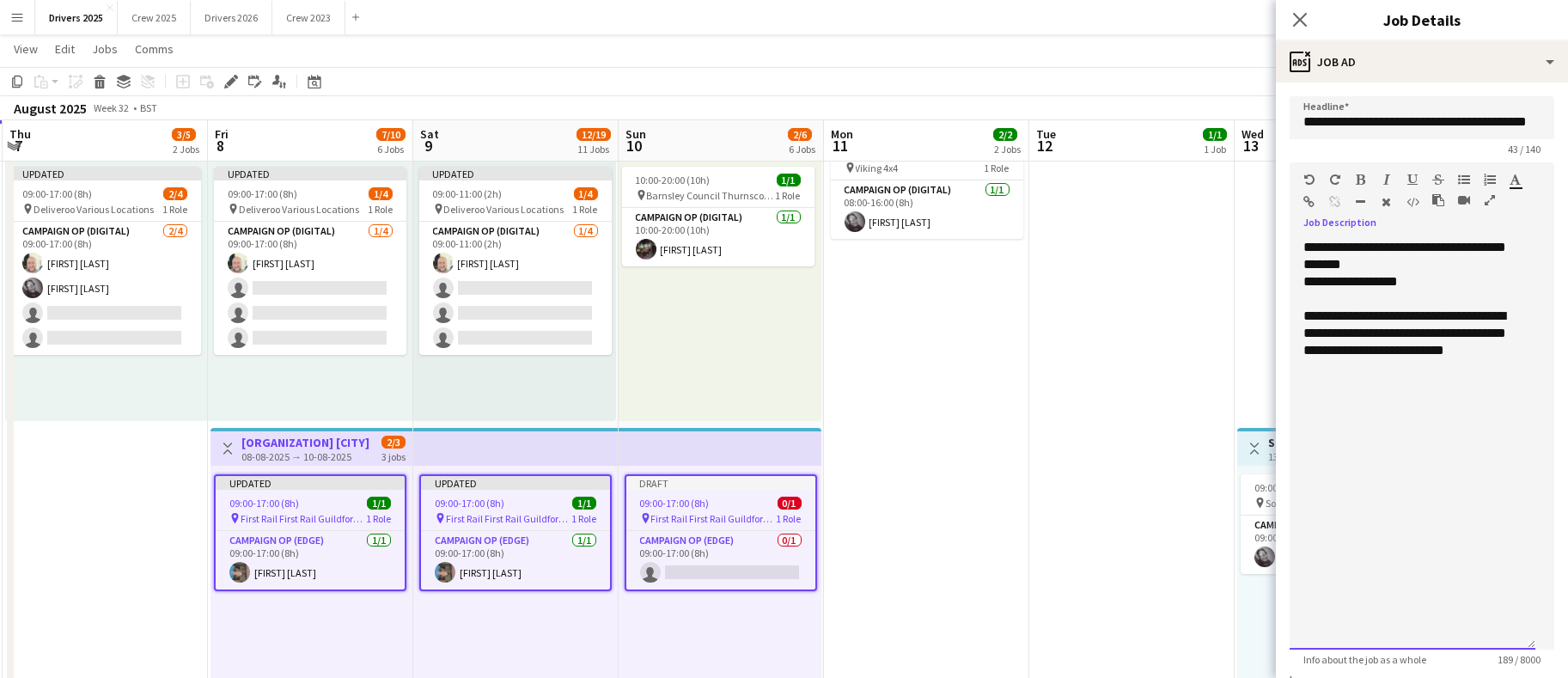 click on "**********" at bounding box center (1412, 351) 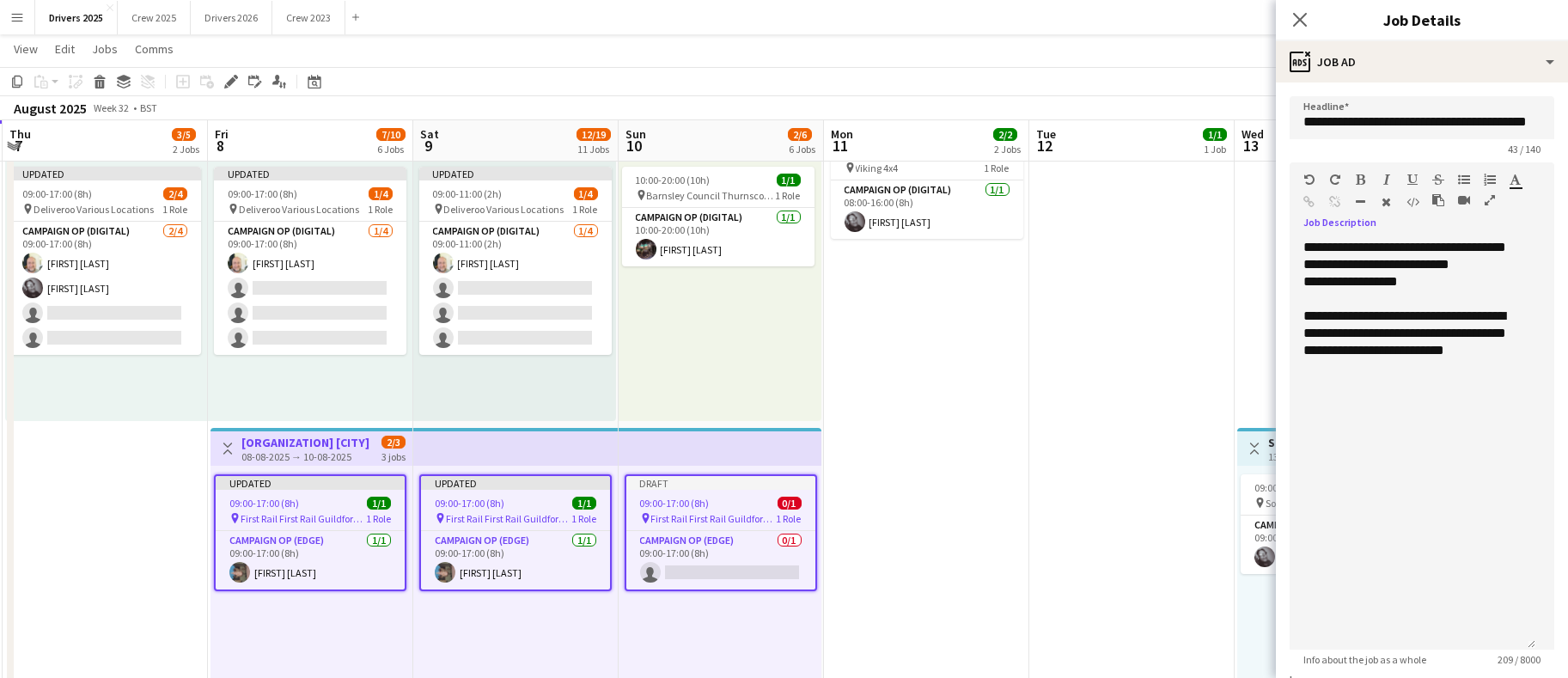 click on "09:00-17:00 (8h)" at bounding box center (264, 503) 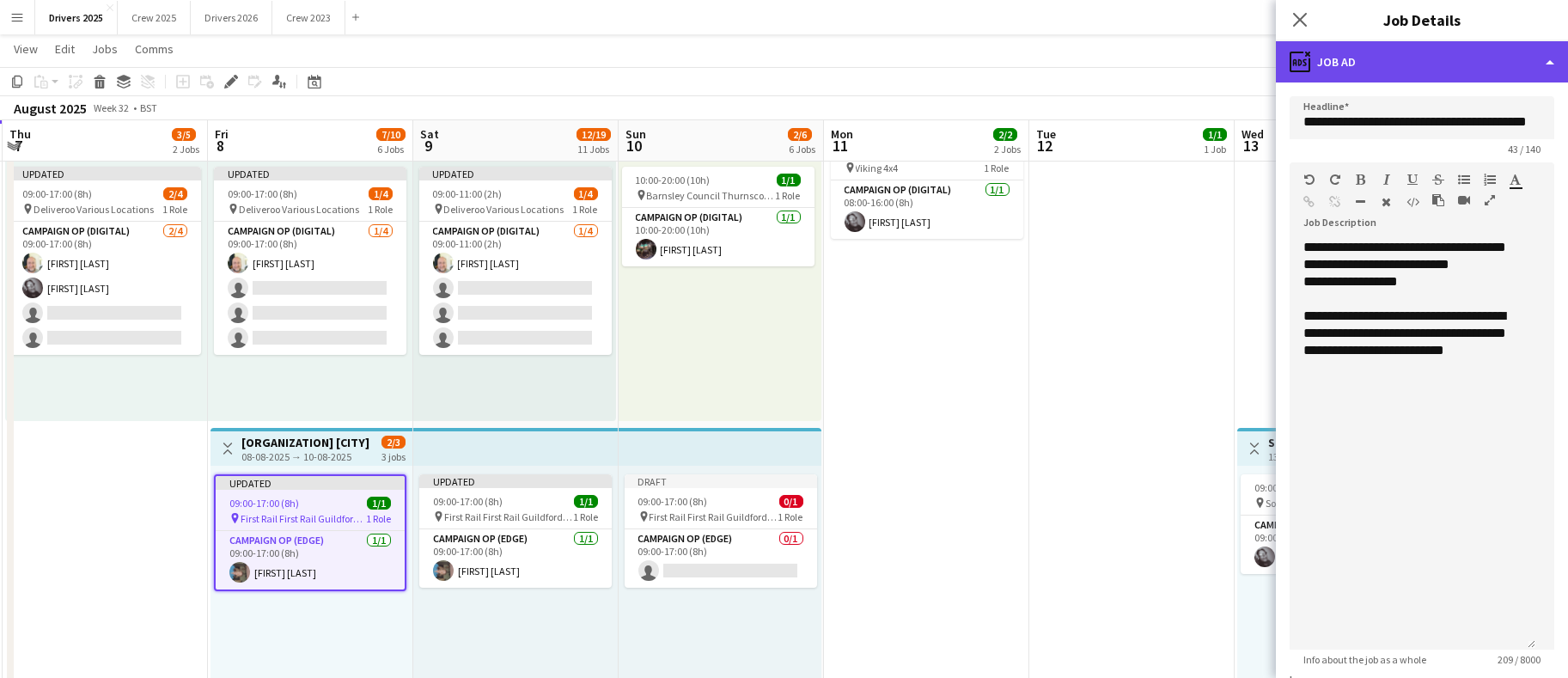 click on "ads-window
Job Ad" 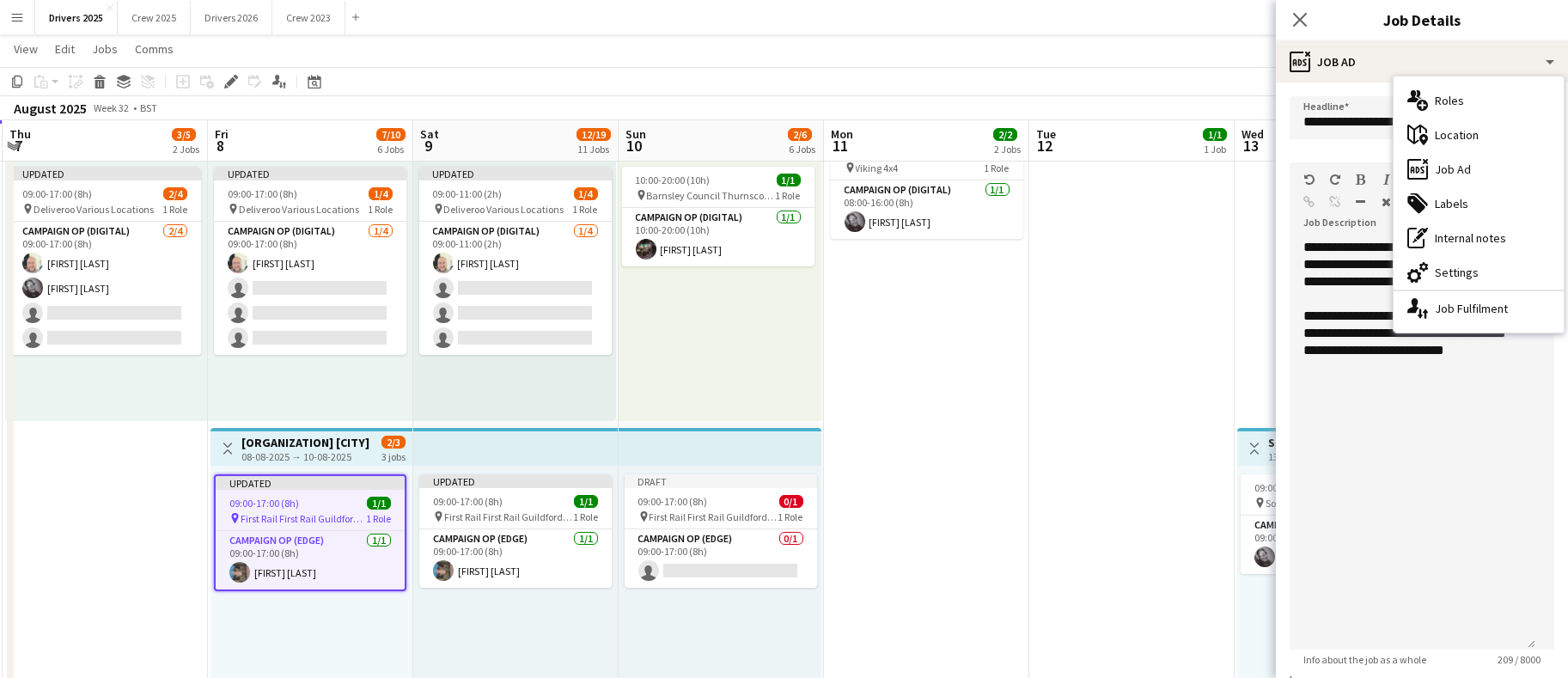 click on "multiple-users-add
Roles" at bounding box center [1479, 101] 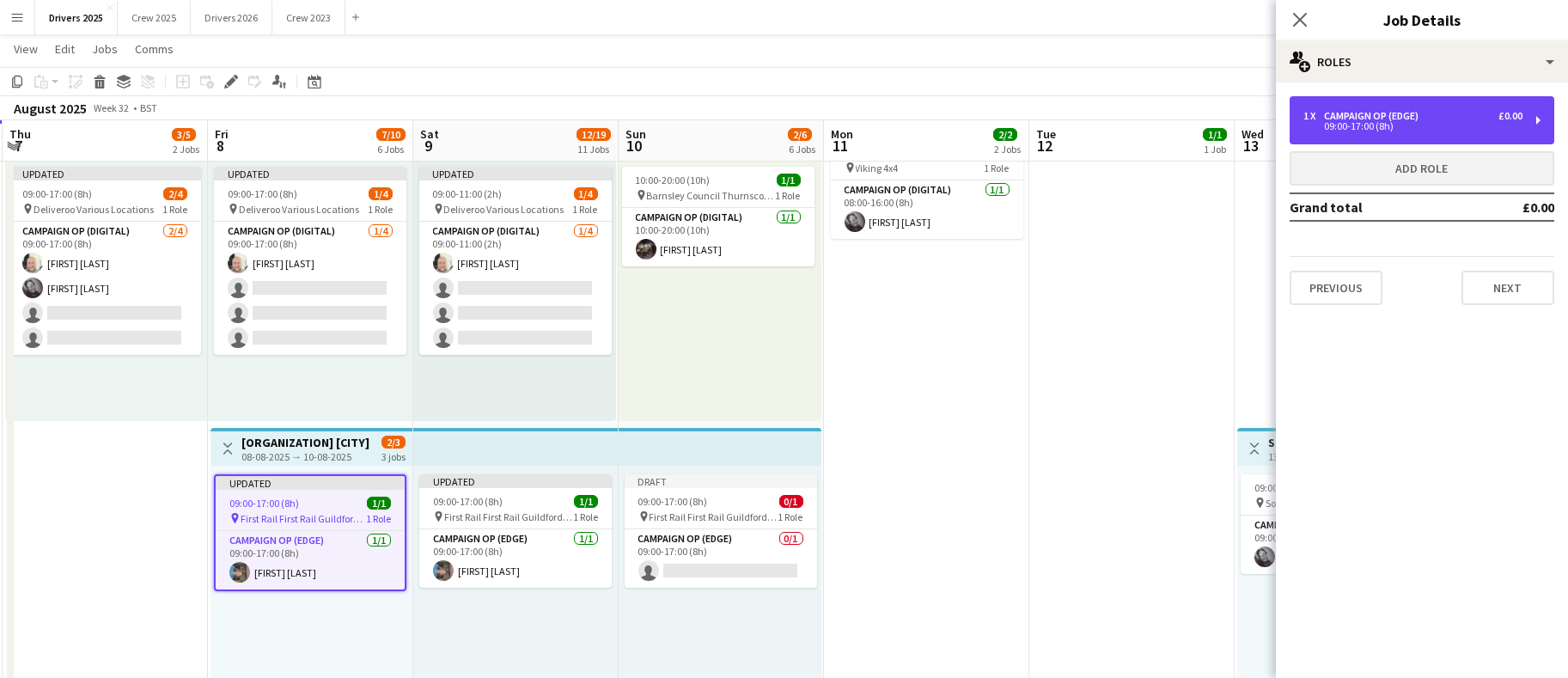 click on "09:00-17:00 (8h)" at bounding box center [1412, 126] 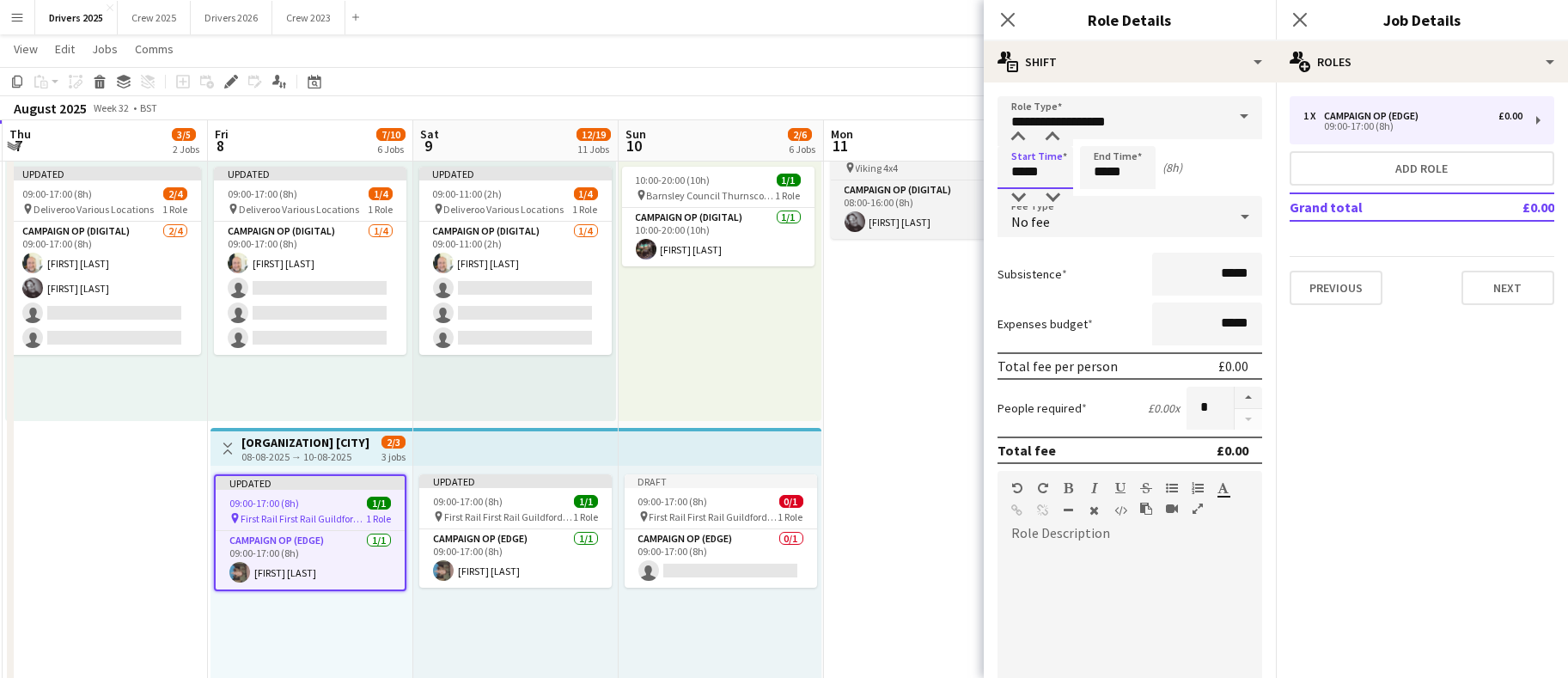 click on "Menu
Boards
Boards   Boards   All jobs   Status
Workforce
Workforce   My Workforce   Recruiting
Comms
Comms
Pay
Pay   Approvals   Payments   Reports
Platform Settings
Platform Settings   App settings   Your settings   Profiles
Training Academy
Training Academy
Knowledge Base
Knowledge Base
Product Updates
Product Updates   Log Out   Privacy   Drivers 2025
Close
Crew 2025
Close
Drivers 2026
Close
Crew 2023
Close
Add
Help
Notifications
Drivers 2025   View  Day view expanded Day view collapsed" at bounding box center [784, 1857] 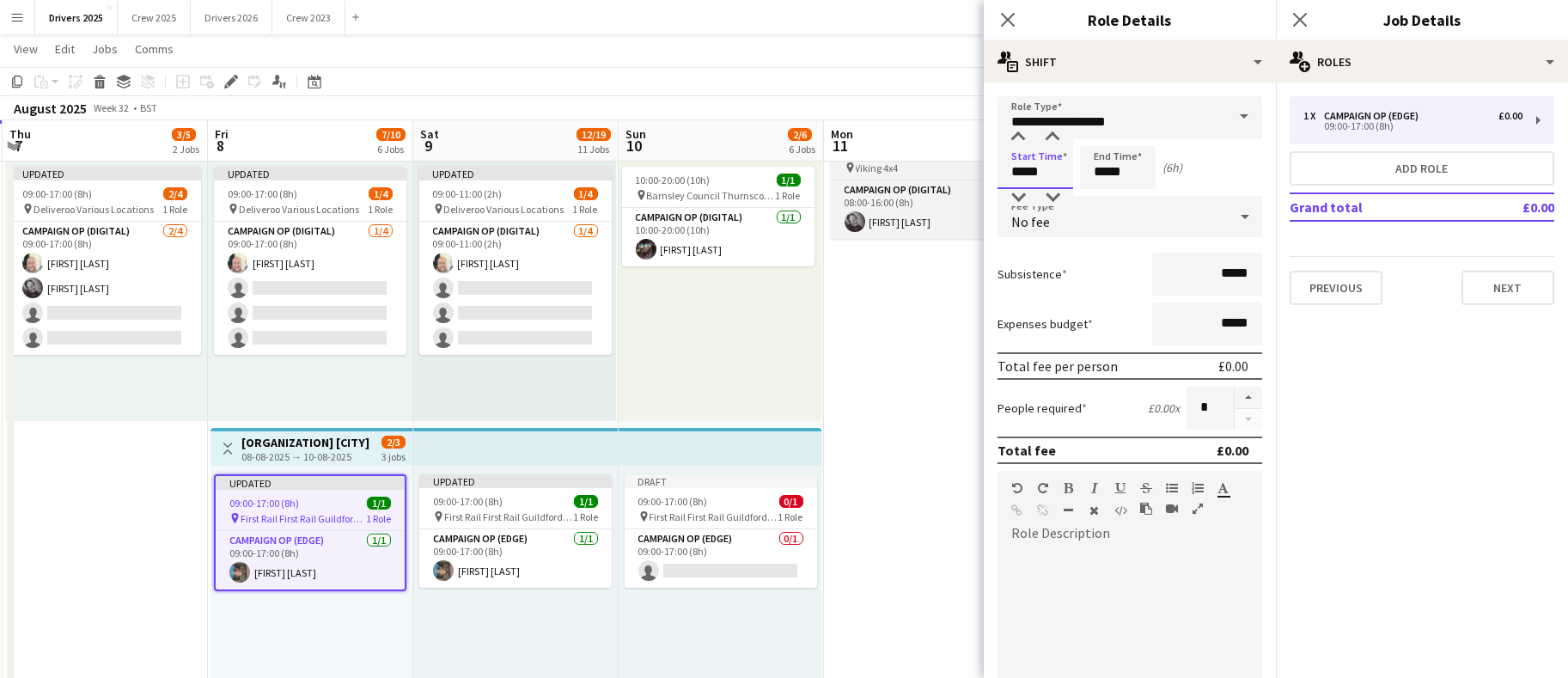 type on "*****" 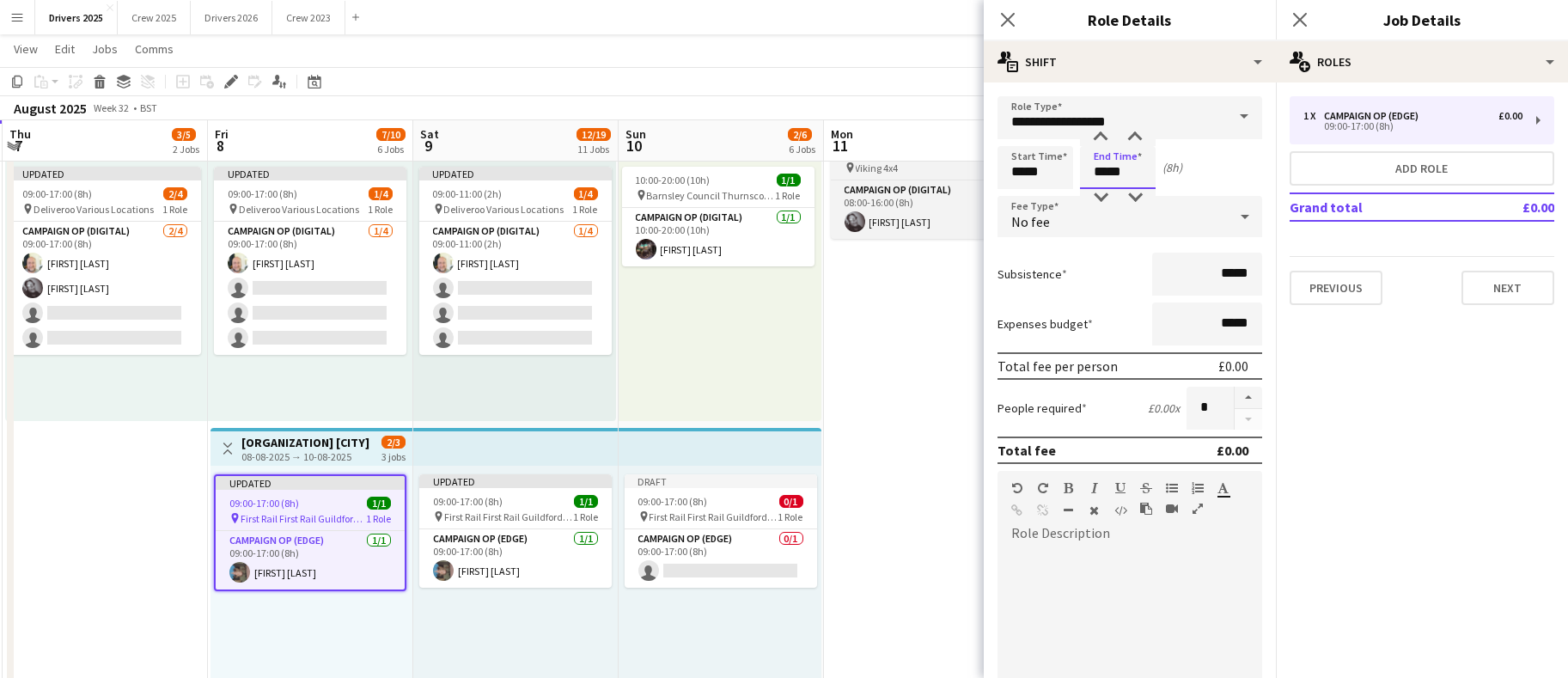 type on "*****" 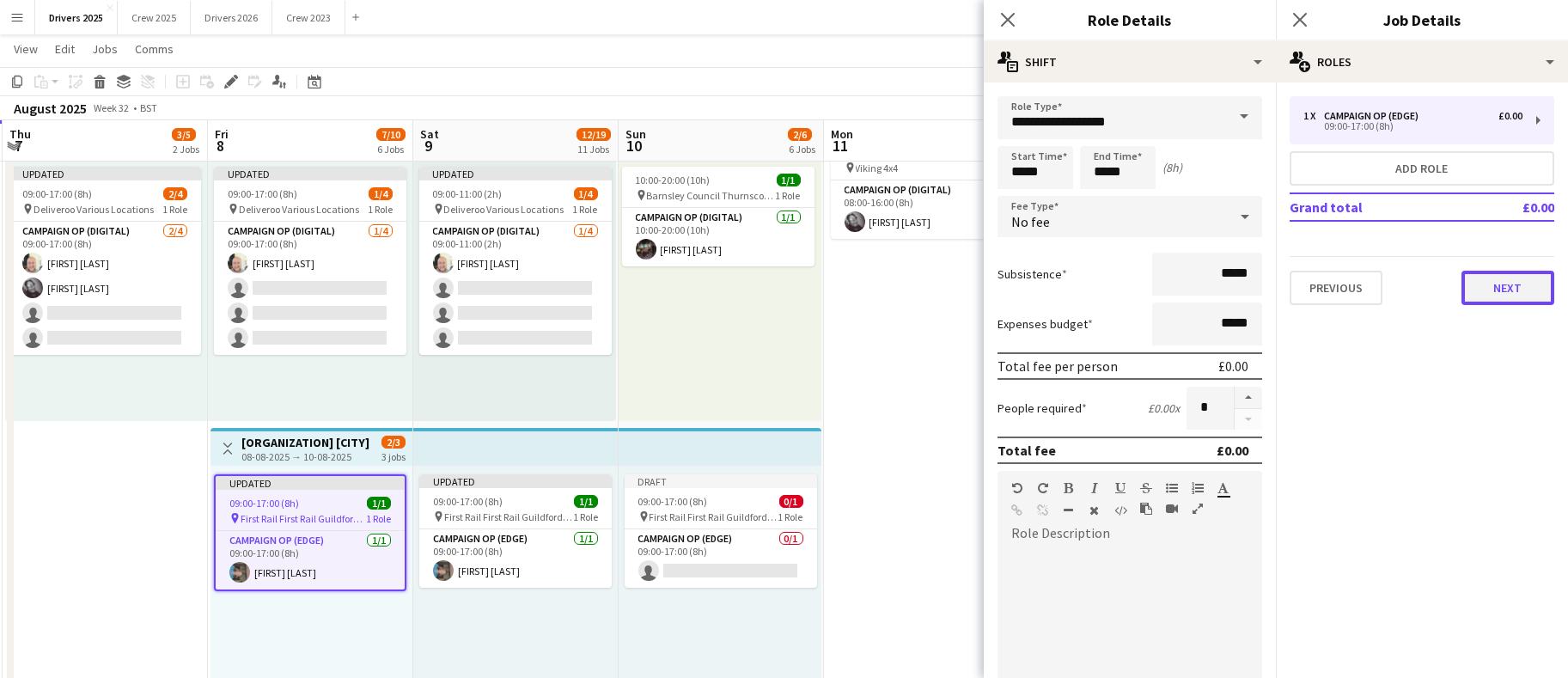 click on "Next" at bounding box center (1508, 288) 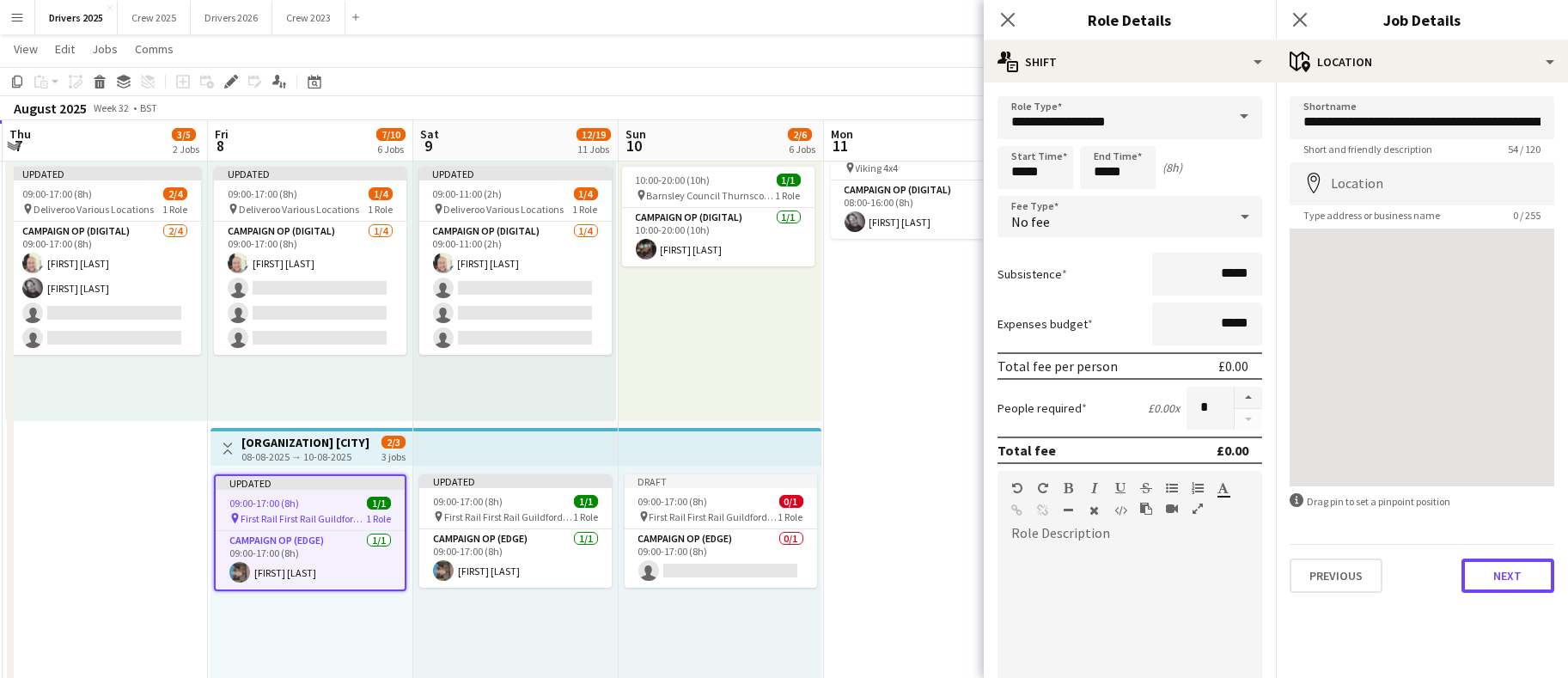 click on "Next" at bounding box center [1508, 576] 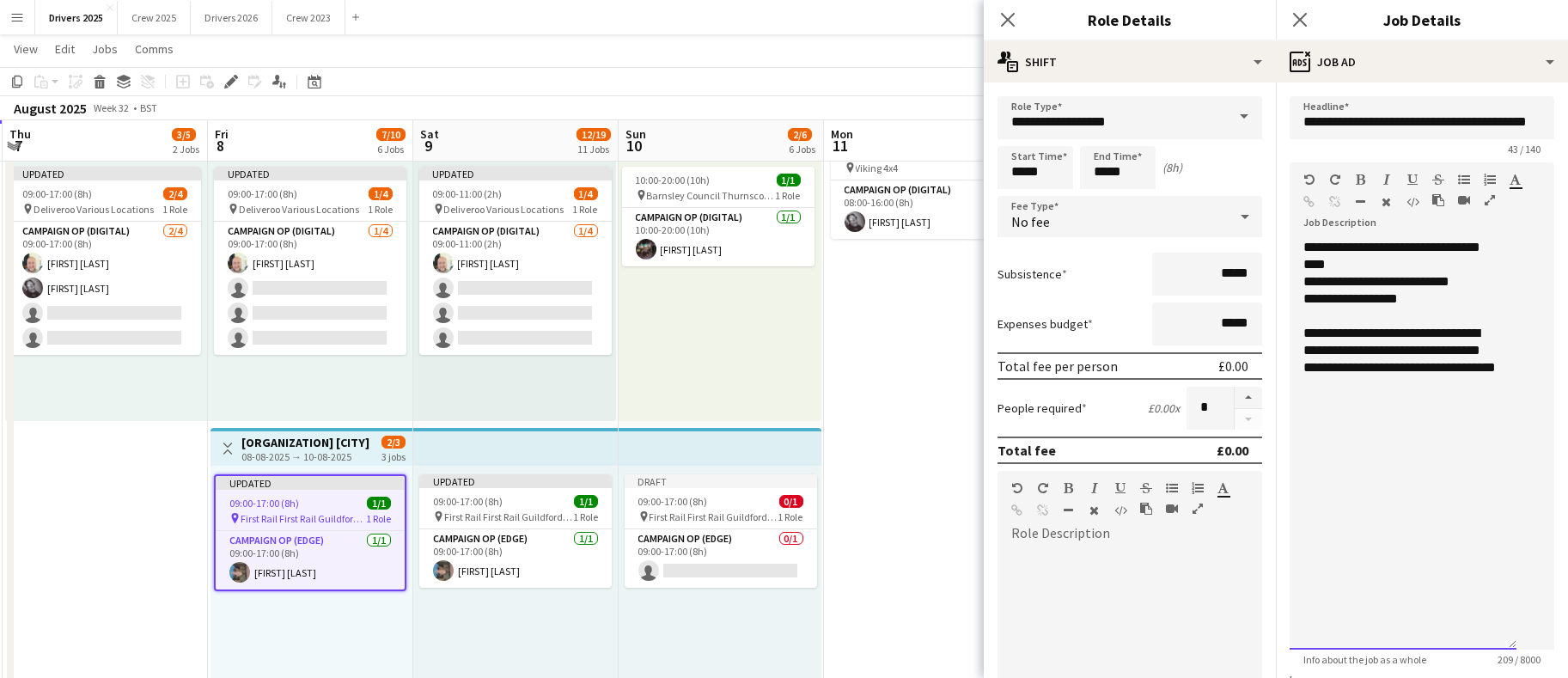 click at bounding box center [1403, 419] 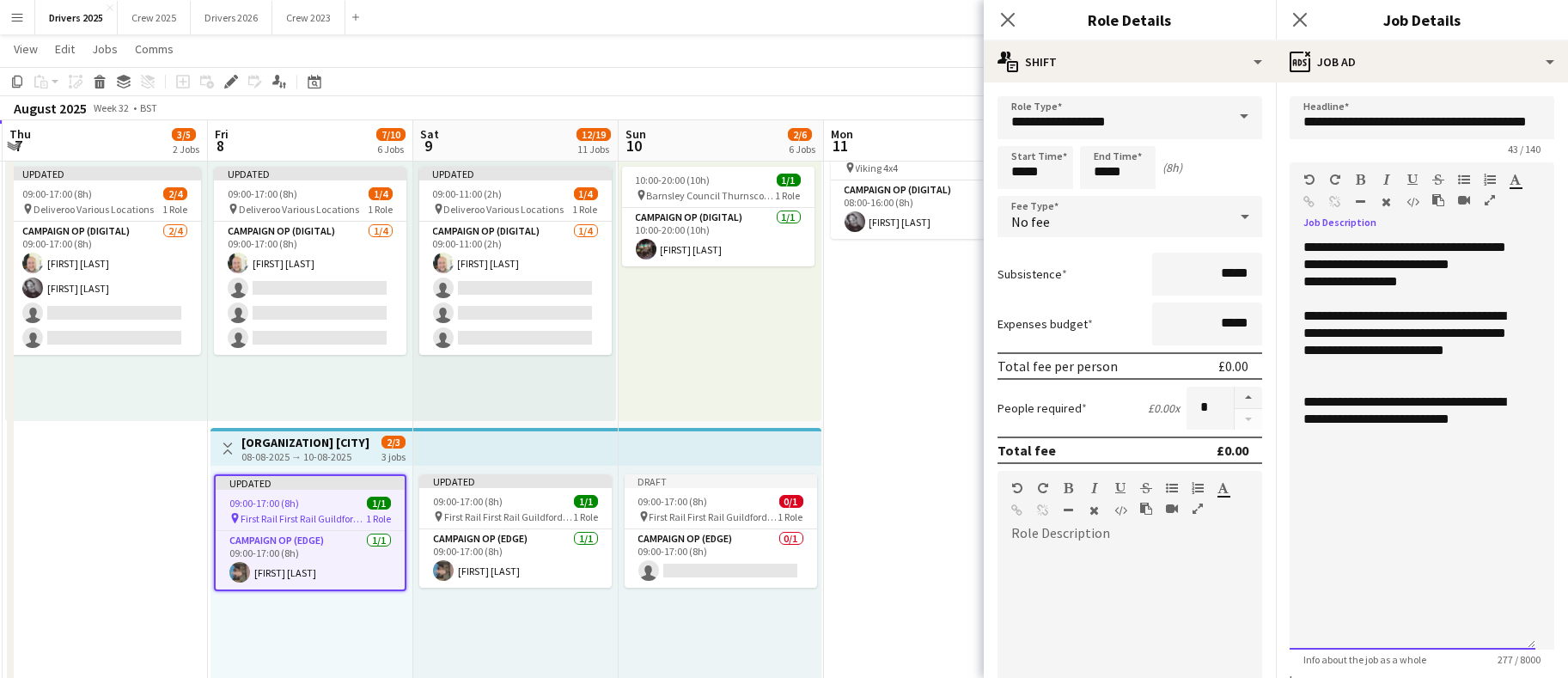 click on "**********" at bounding box center (1412, 411) 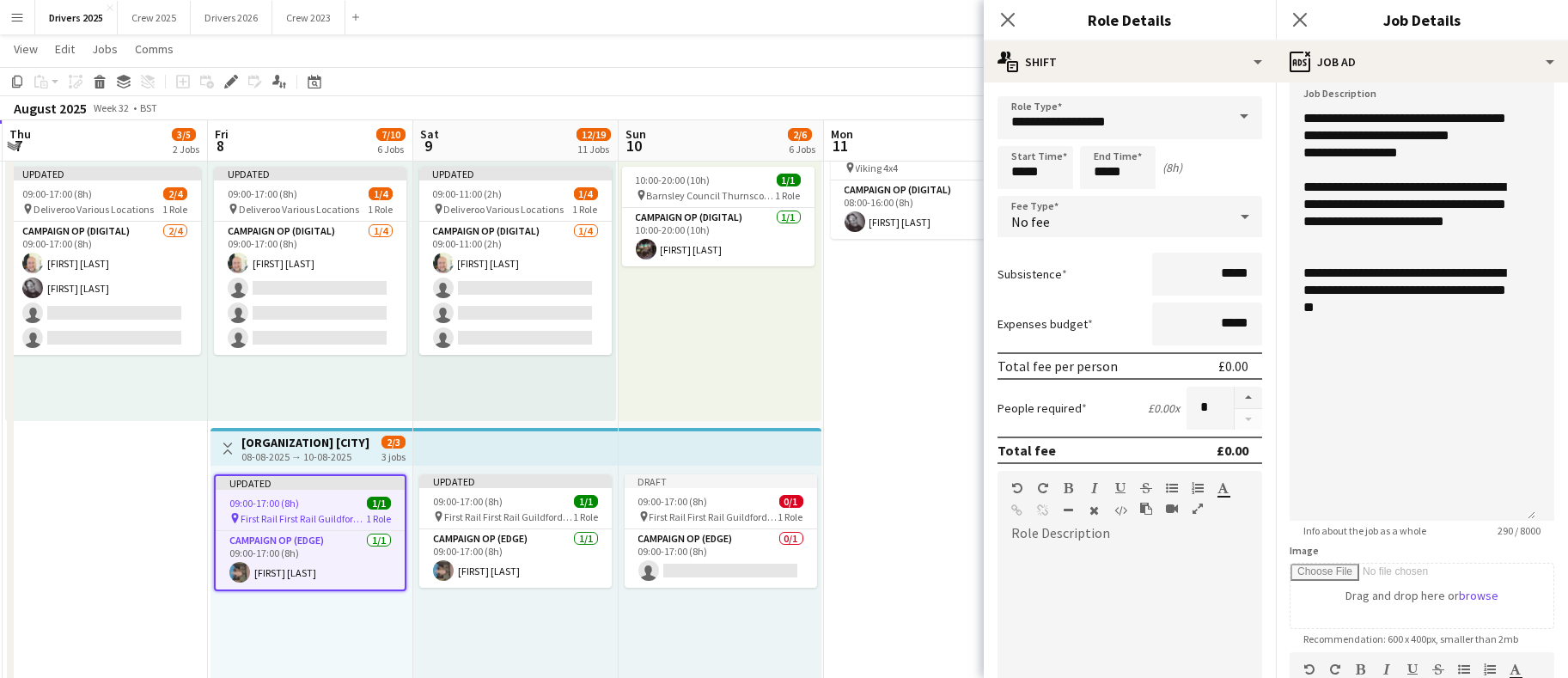 scroll, scrollTop: 504, scrollLeft: 0, axis: vertical 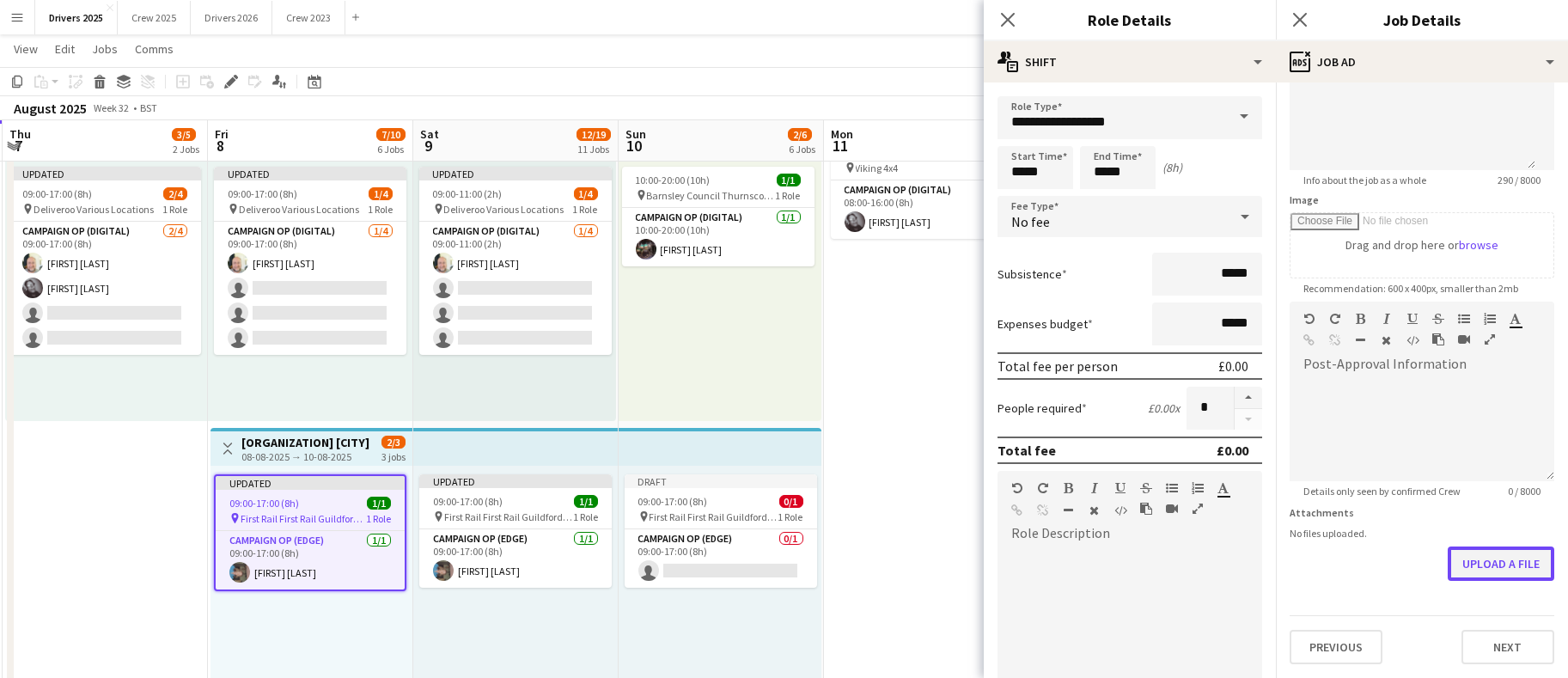 click on "Upload a file" at bounding box center (1501, 564) 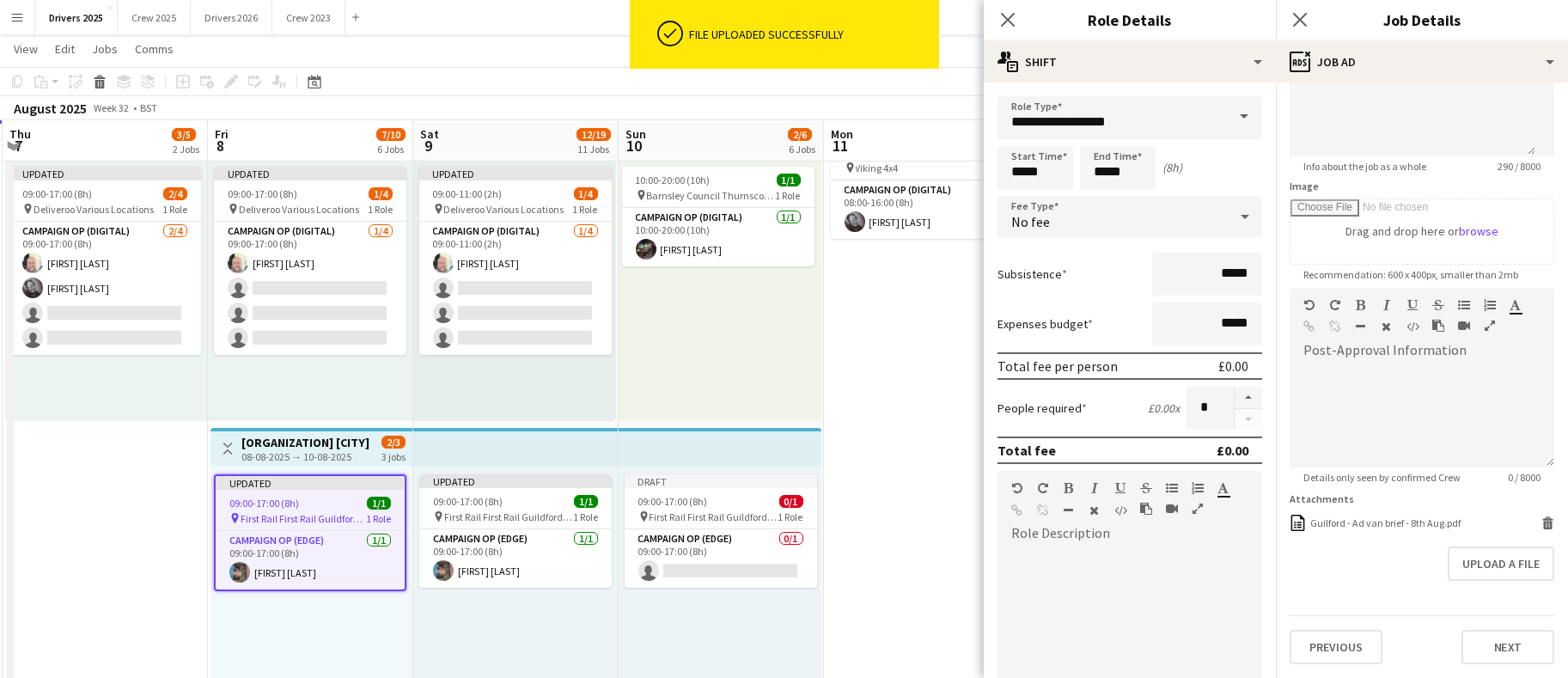 scroll, scrollTop: 0, scrollLeft: 0, axis: both 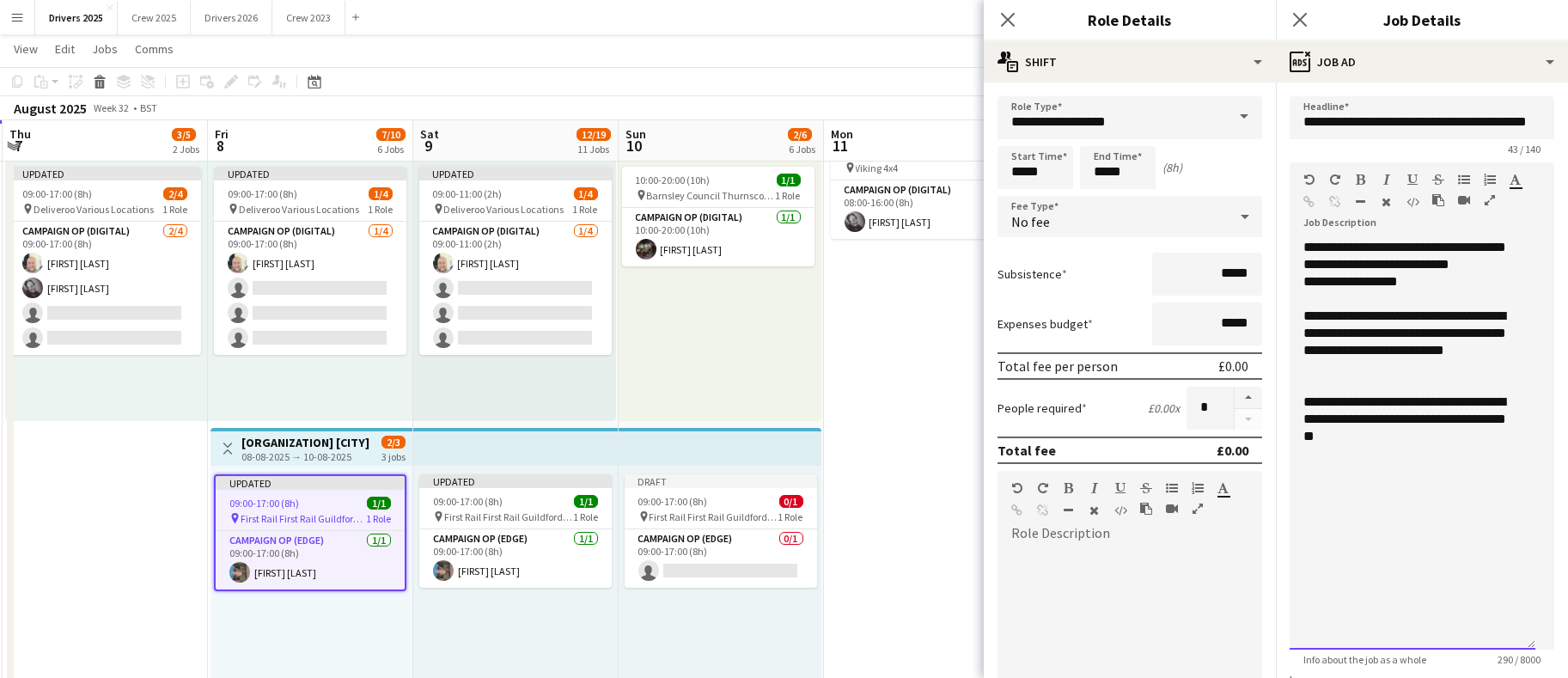 click on "**********" at bounding box center (1412, 368) 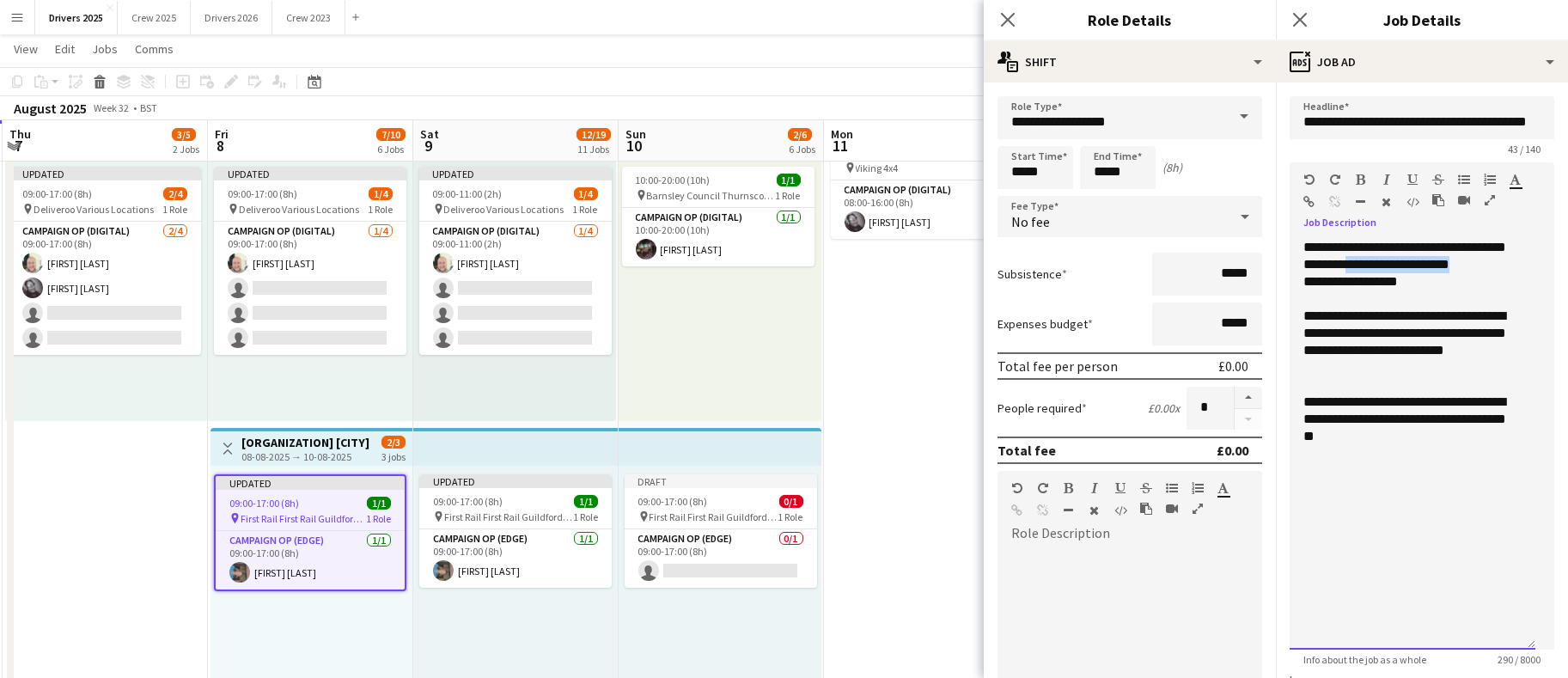 drag, startPoint x: 1494, startPoint y: 278, endPoint x: 1347, endPoint y: 278, distance: 147 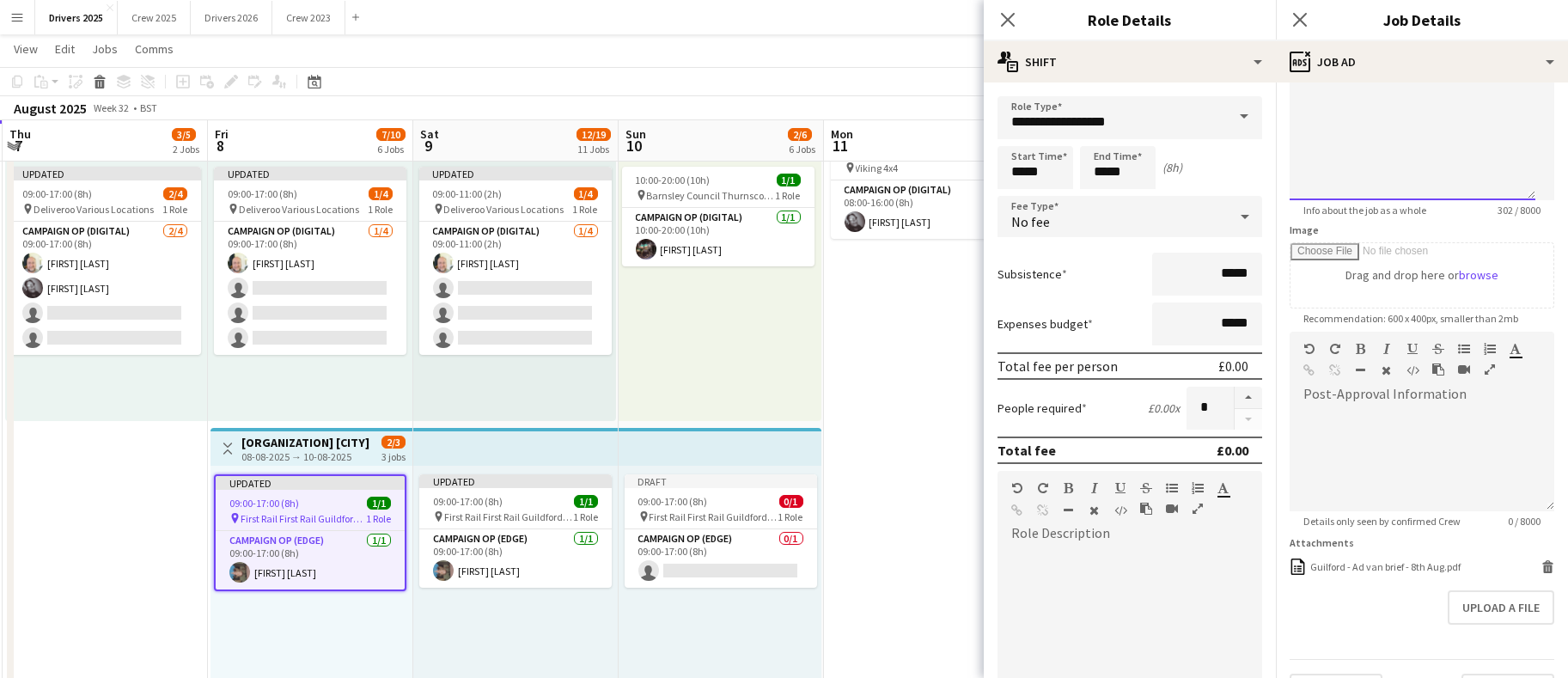 scroll, scrollTop: 516, scrollLeft: 0, axis: vertical 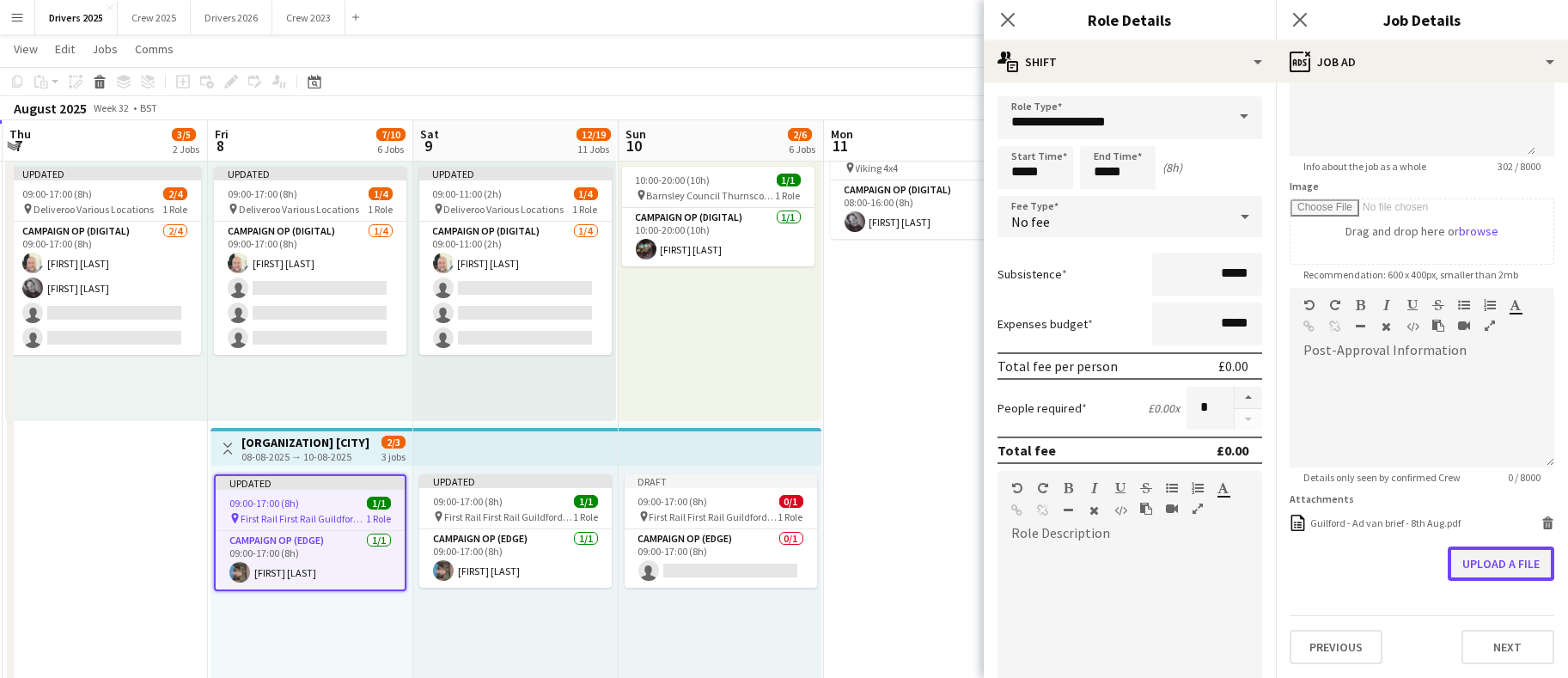 click on "Upload a file" at bounding box center [1501, 564] 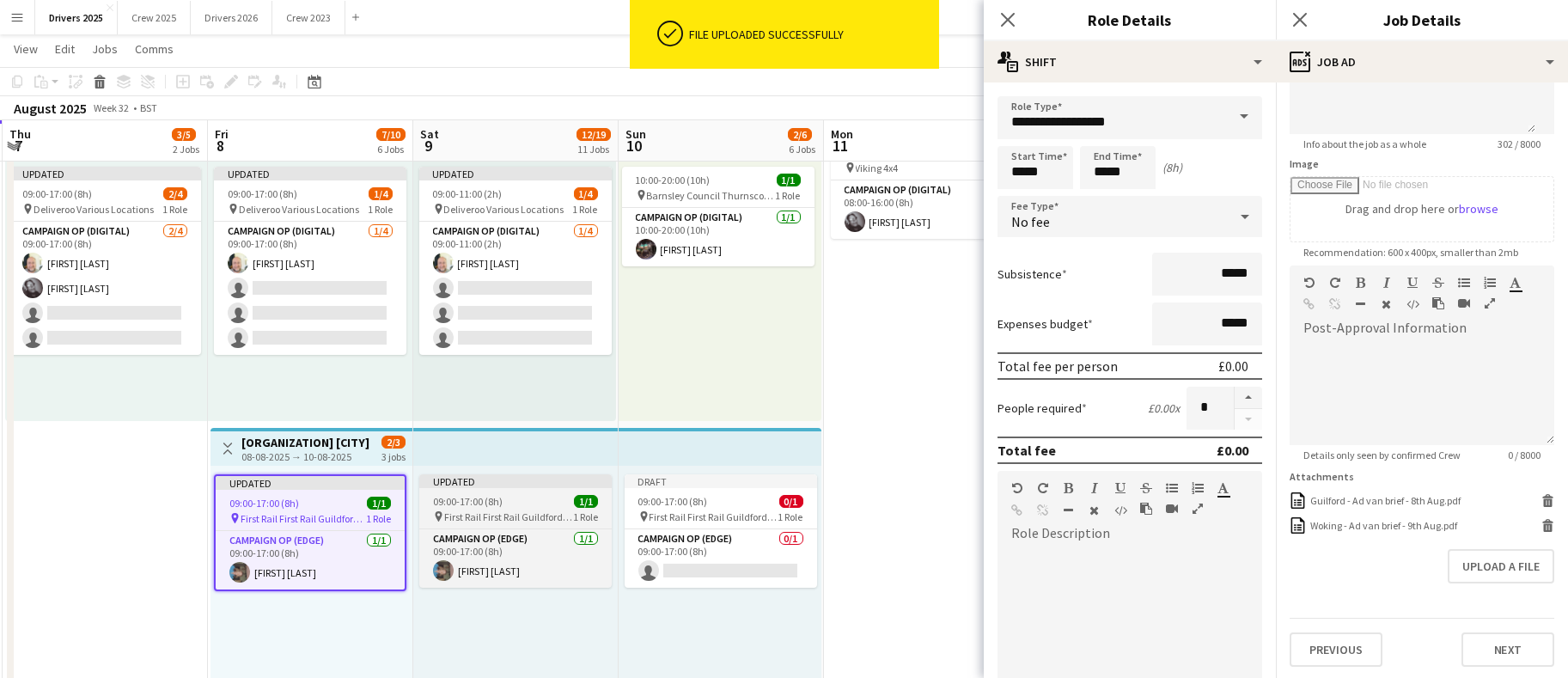 click on "09:00-17:00 (8h)" at bounding box center [467, 501] 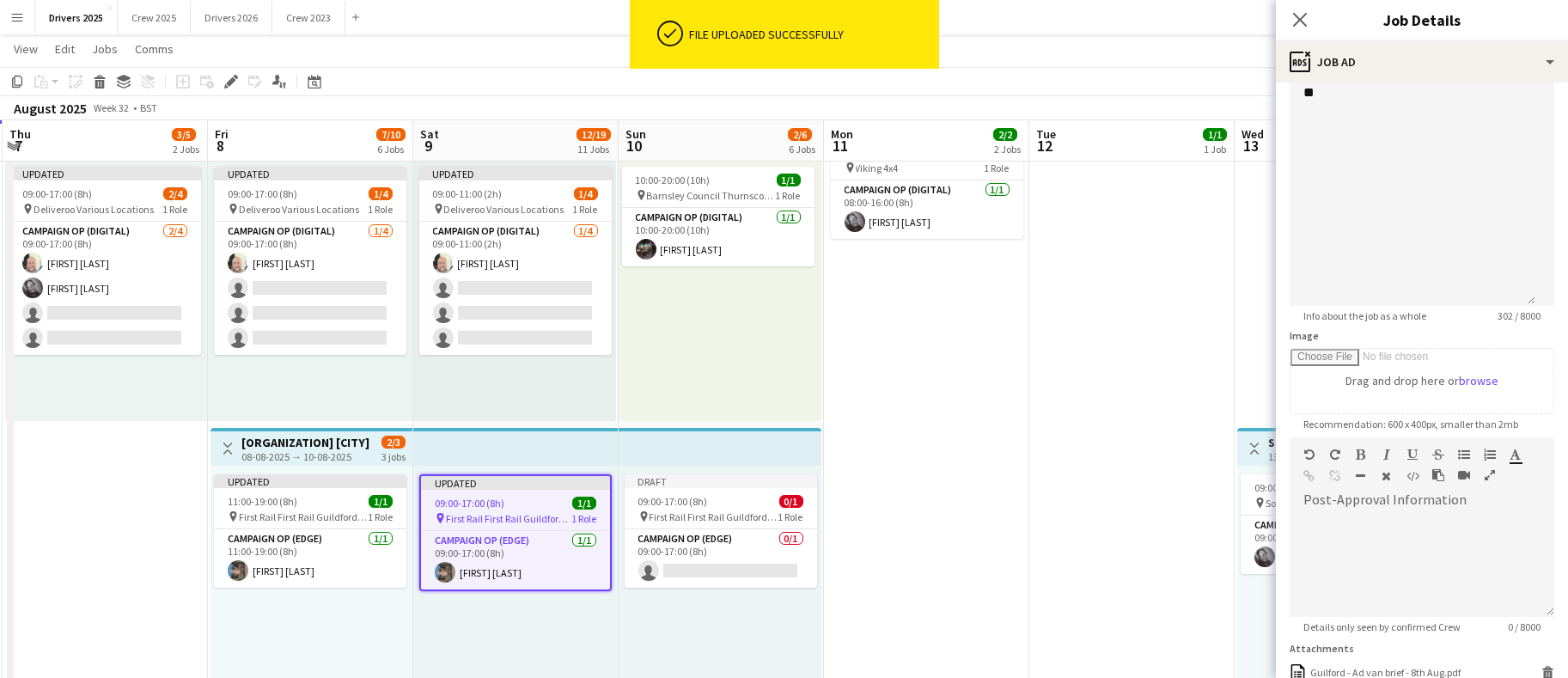 scroll, scrollTop: 0, scrollLeft: 0, axis: both 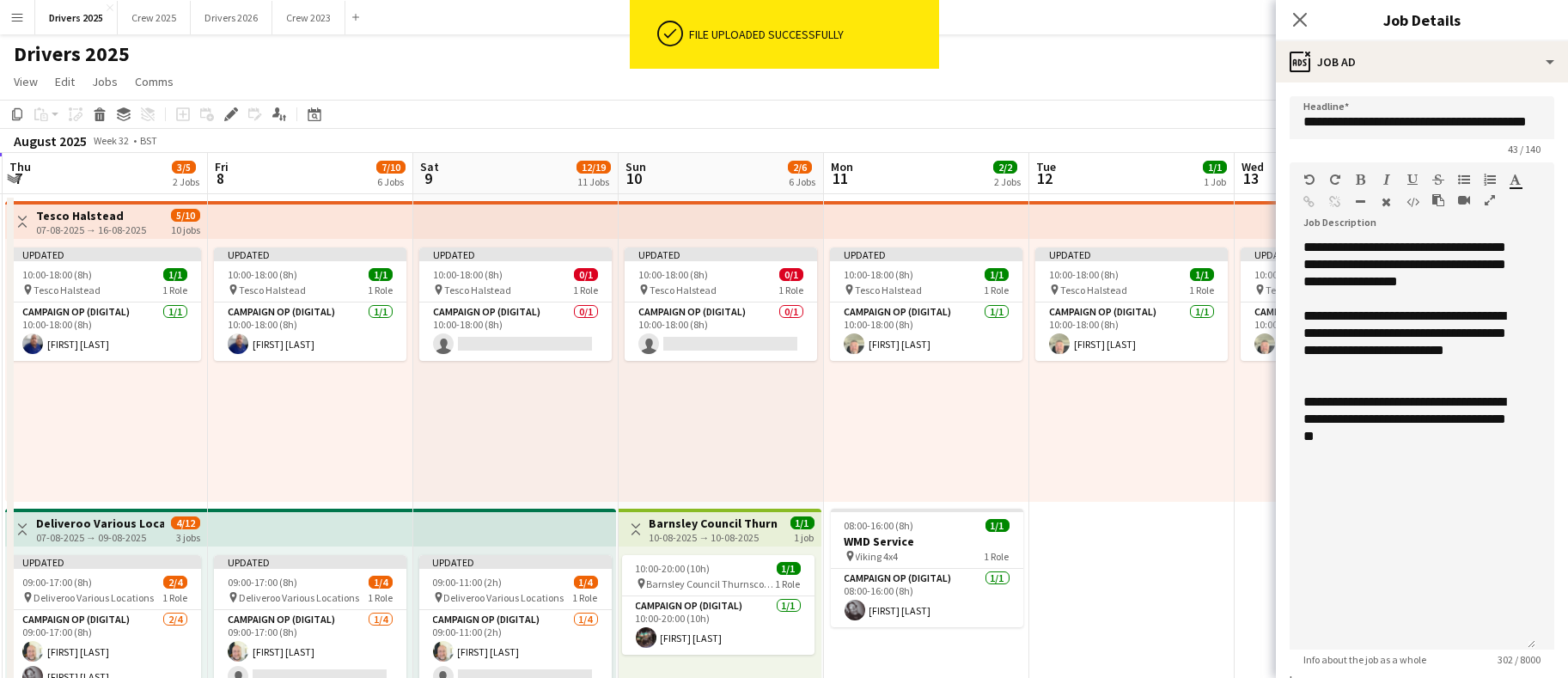 click on "**********" at bounding box center [1422, 639] 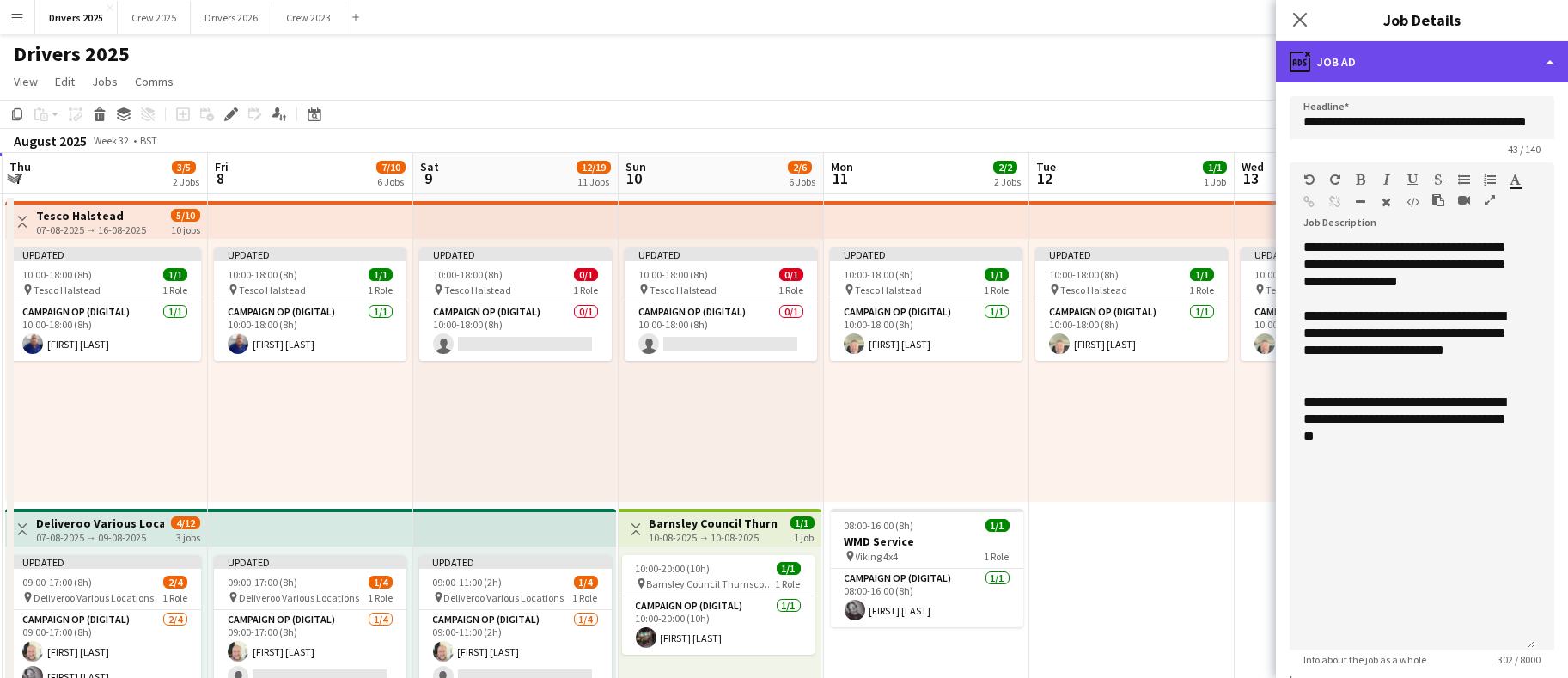 click on "ads-window
Job Ad" 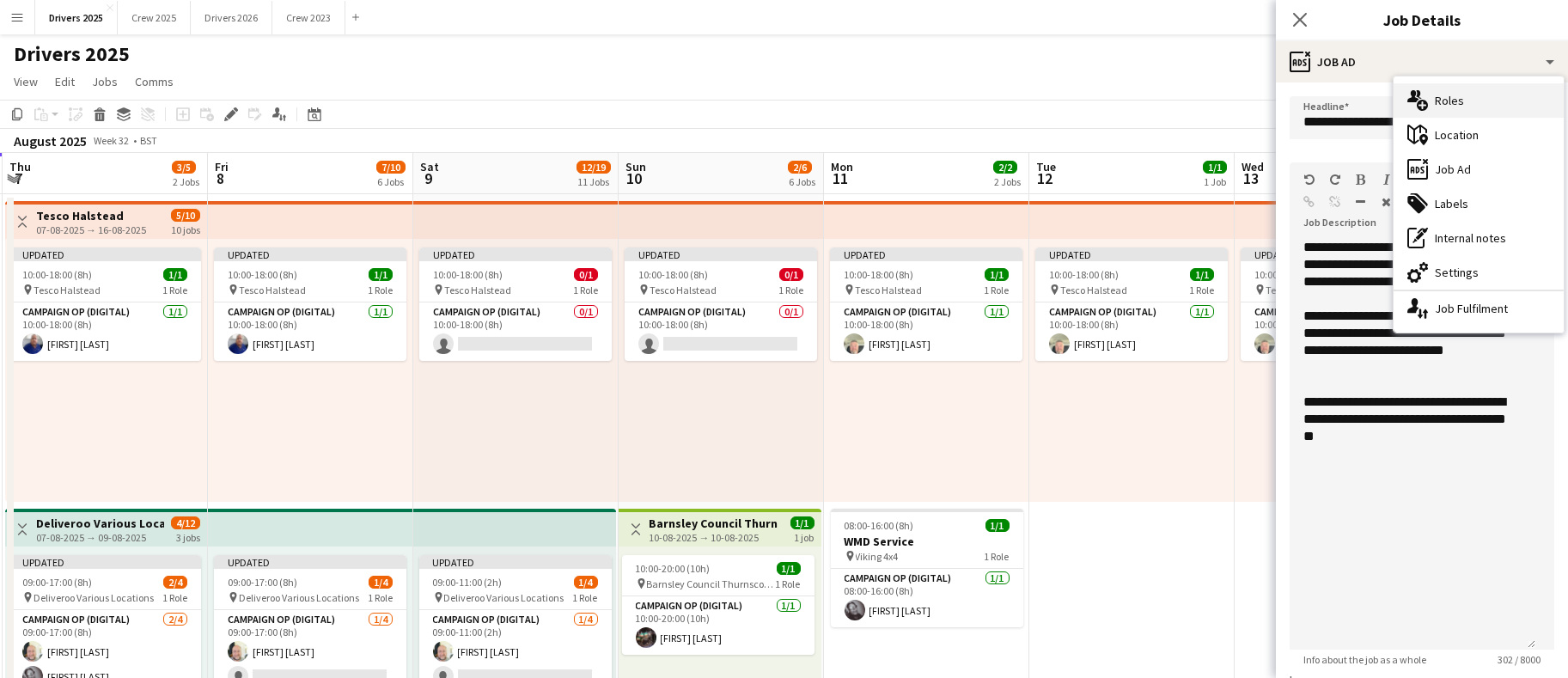 click on "multiple-users-add
Roles" at bounding box center [1479, 101] 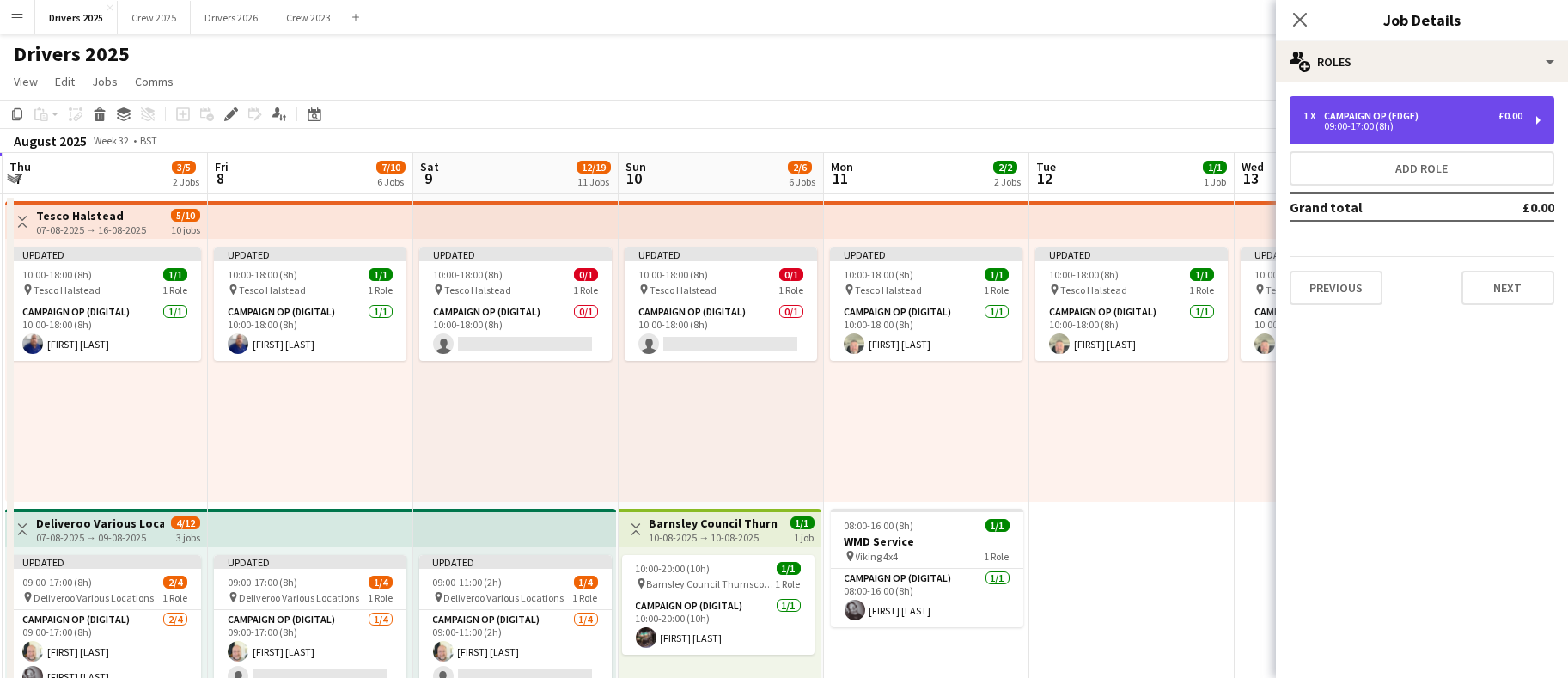 click on "09:00-17:00 (8h)" at bounding box center (1412, 126) 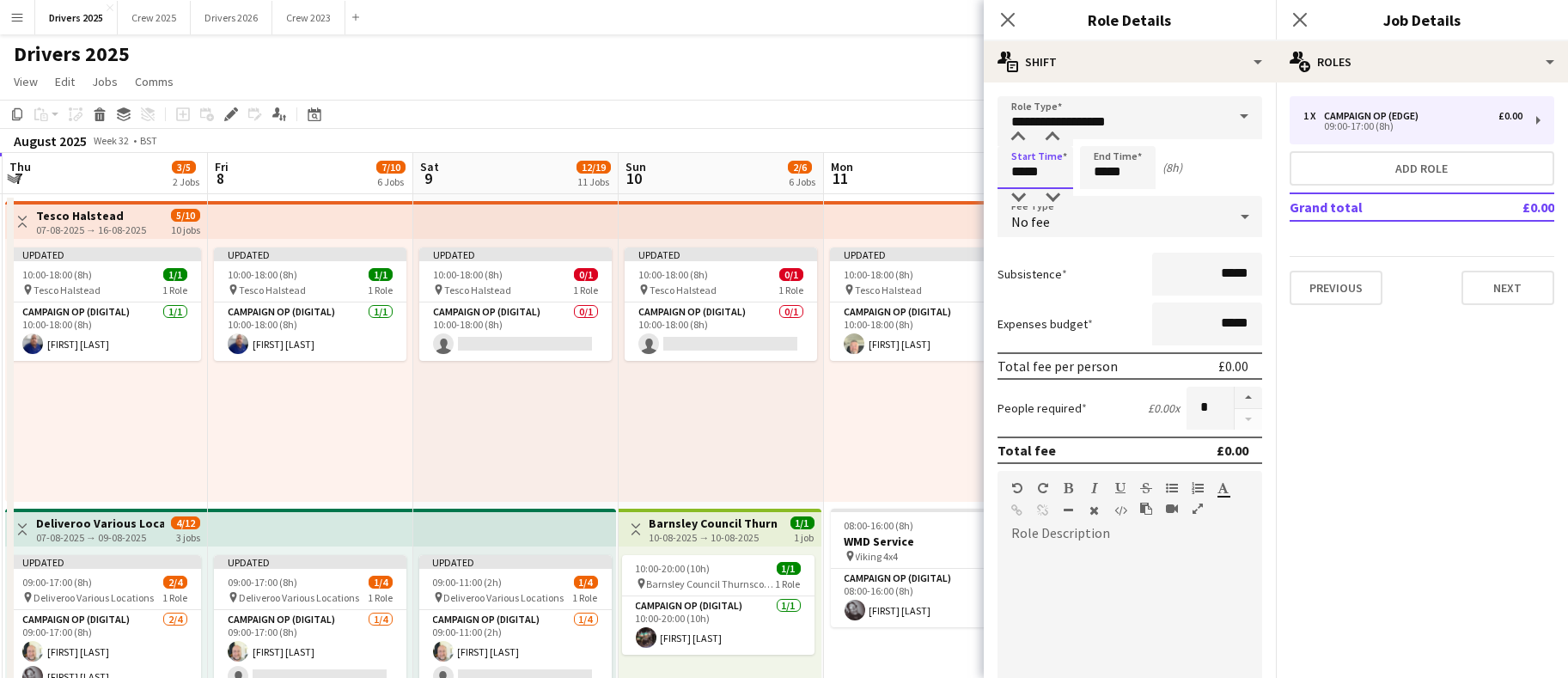 click on "Menu
Boards
Boards   Boards   All jobs   Status
Workforce
Workforce   My Workforce   Recruiting
Comms
Comms
Pay
Pay   Approvals   Payments   Reports
Platform Settings
Platform Settings   App settings   Your settings   Profiles
Training Academy
Training Academy
Knowledge Base
Knowledge Base
Product Updates
Product Updates   Log Out   Privacy   Drivers 2025
Close
Crew 2025
Close
Drivers 2026
Close
Crew 2023
Close
Add
Help
Notifications
Drivers 2025   View  Day view expanded Day view collapsed" at bounding box center [784, 2245] 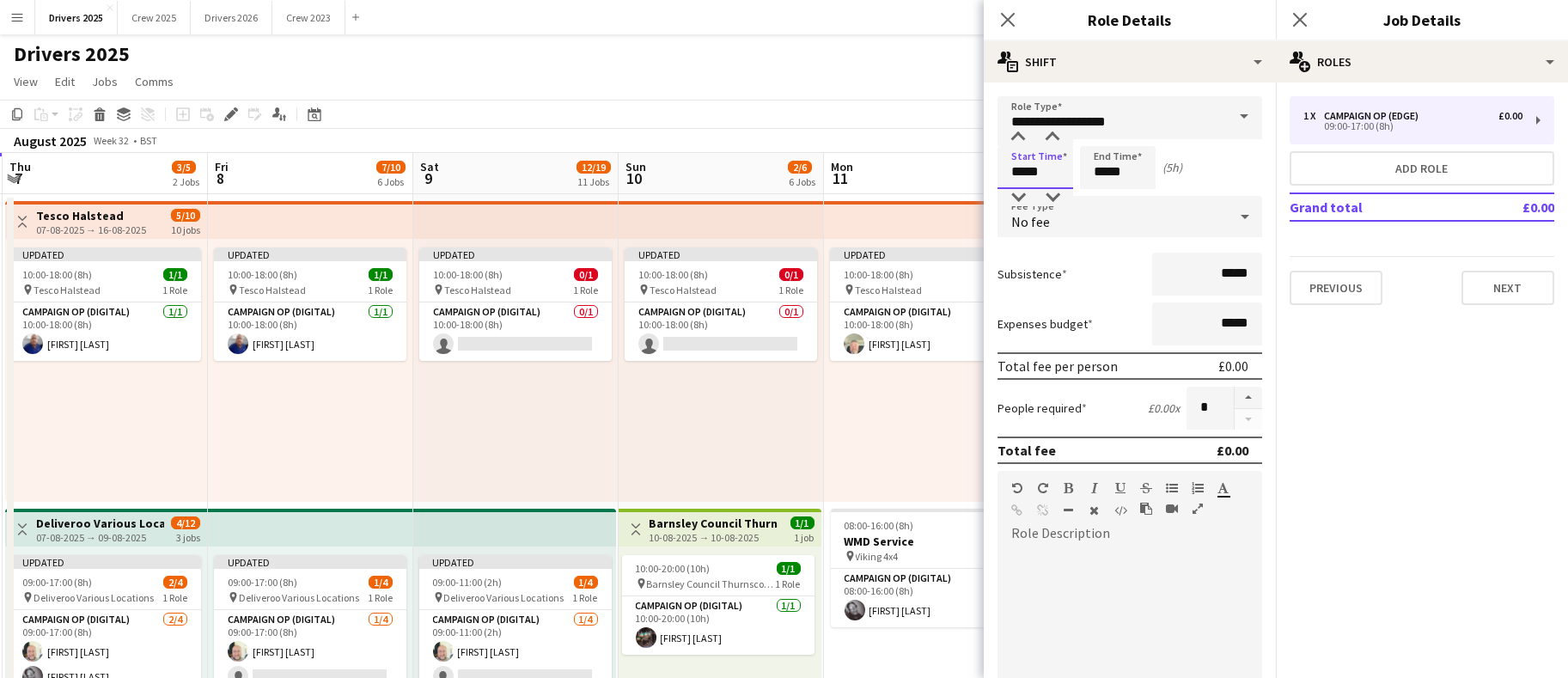 type on "*****" 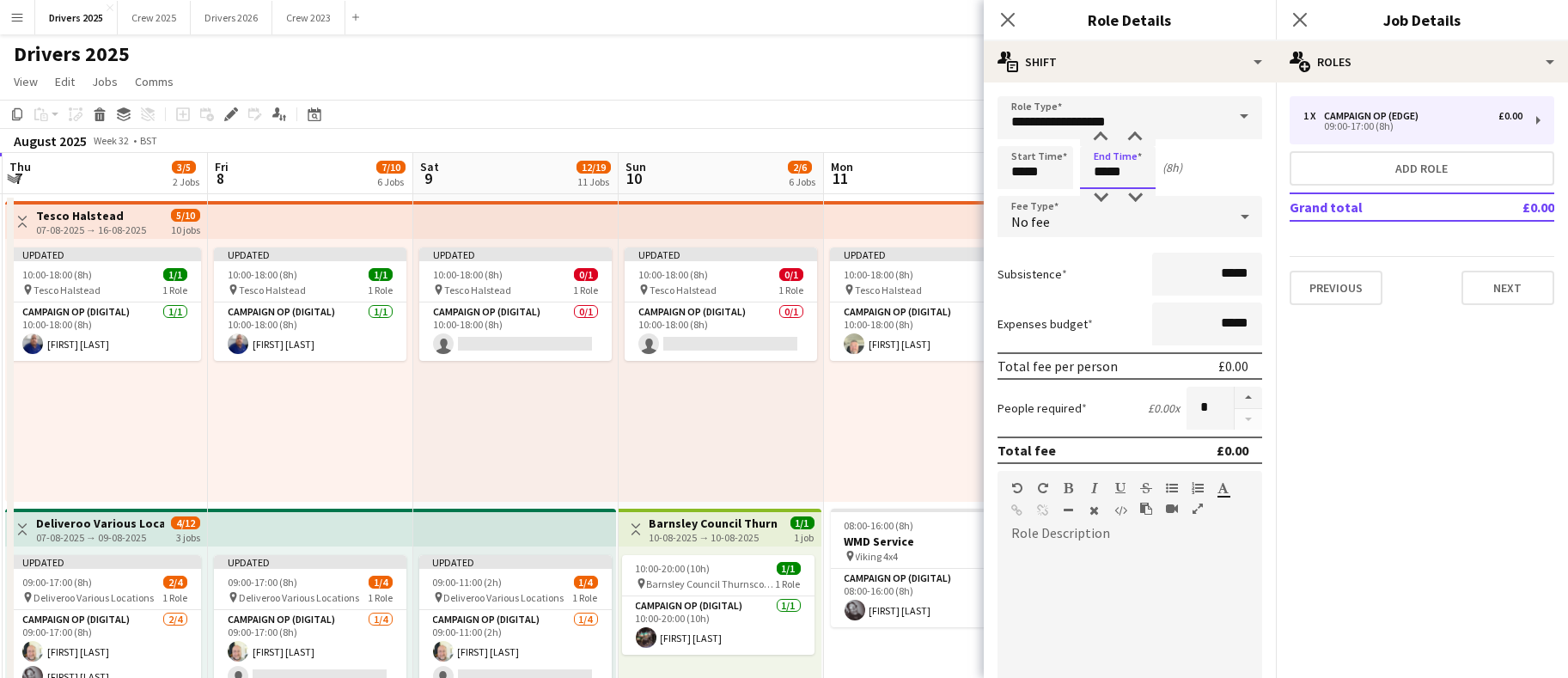 type on "*****" 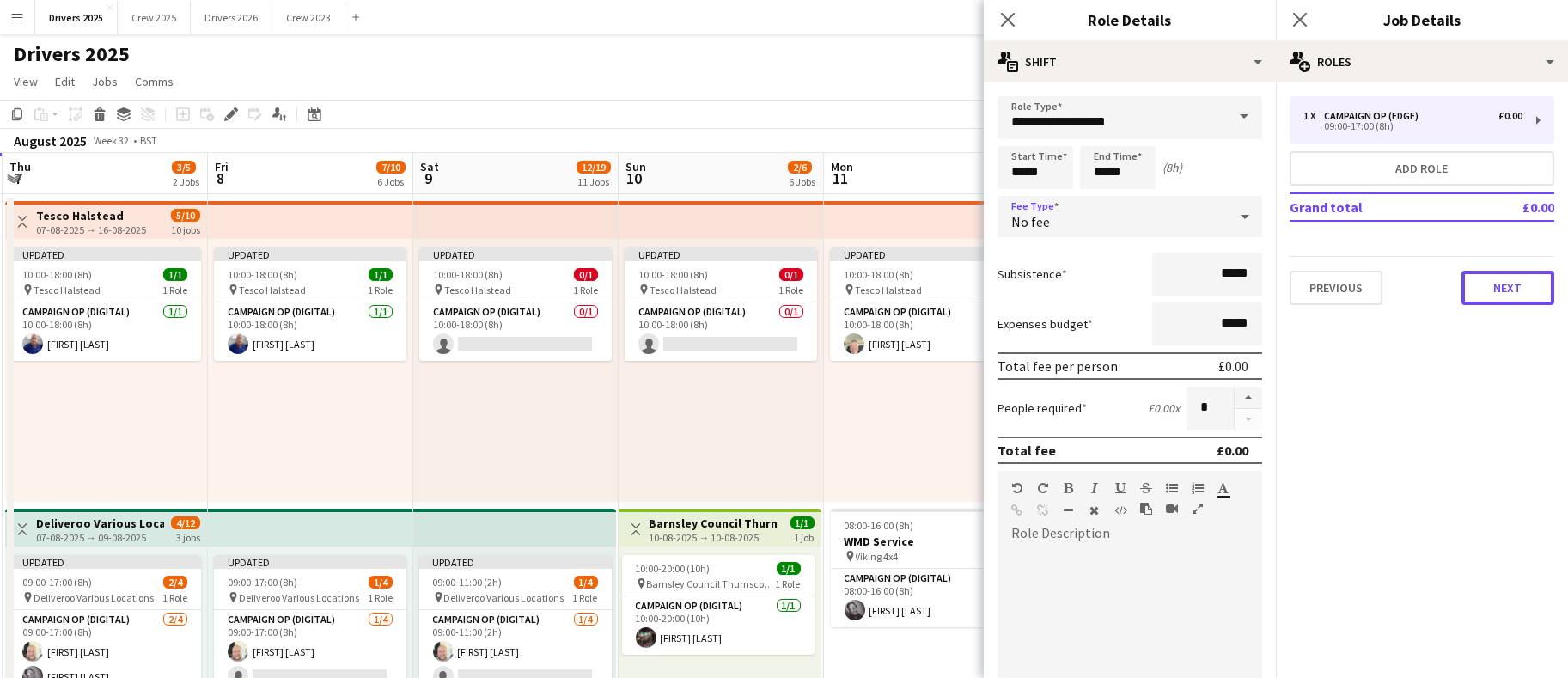 click on "Next" at bounding box center [1508, 288] 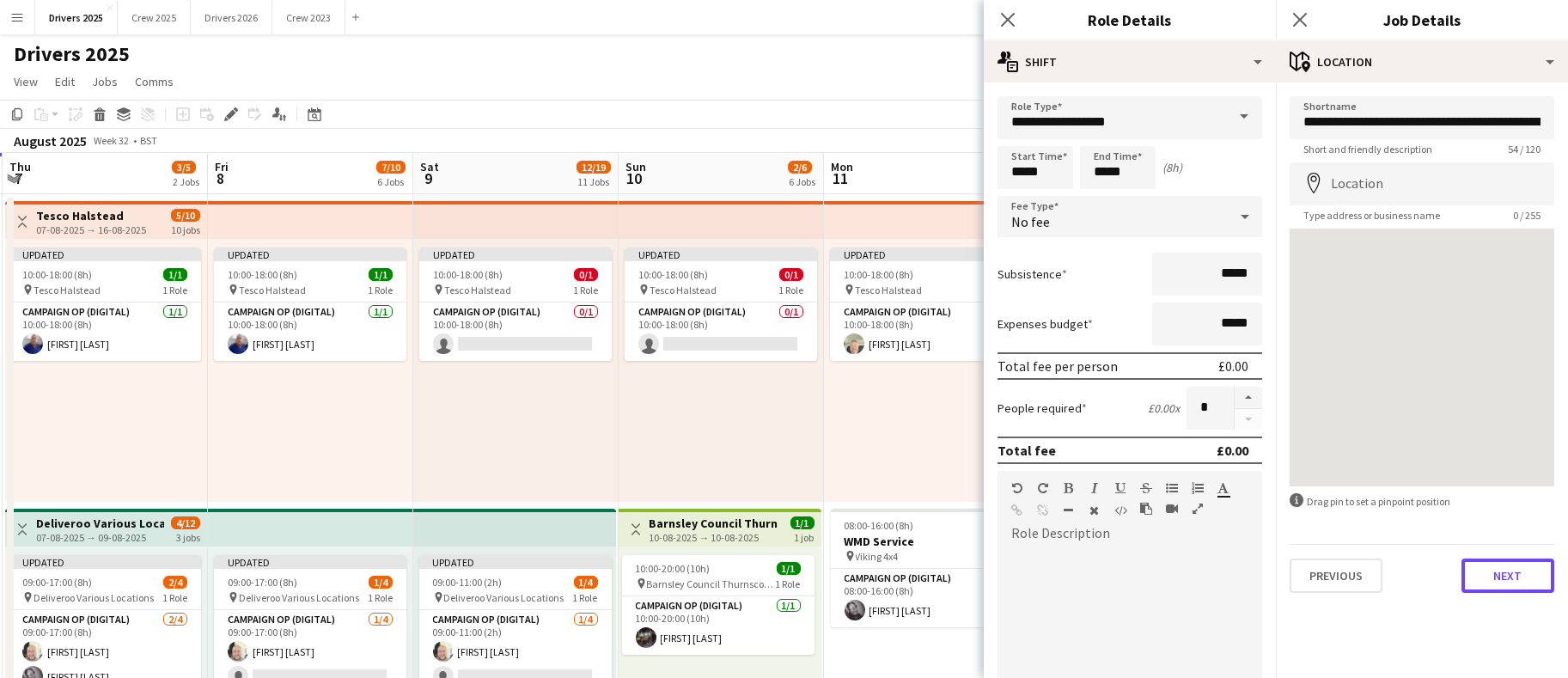 drag, startPoint x: 1534, startPoint y: 583, endPoint x: 1496, endPoint y: 573, distance: 39.293765 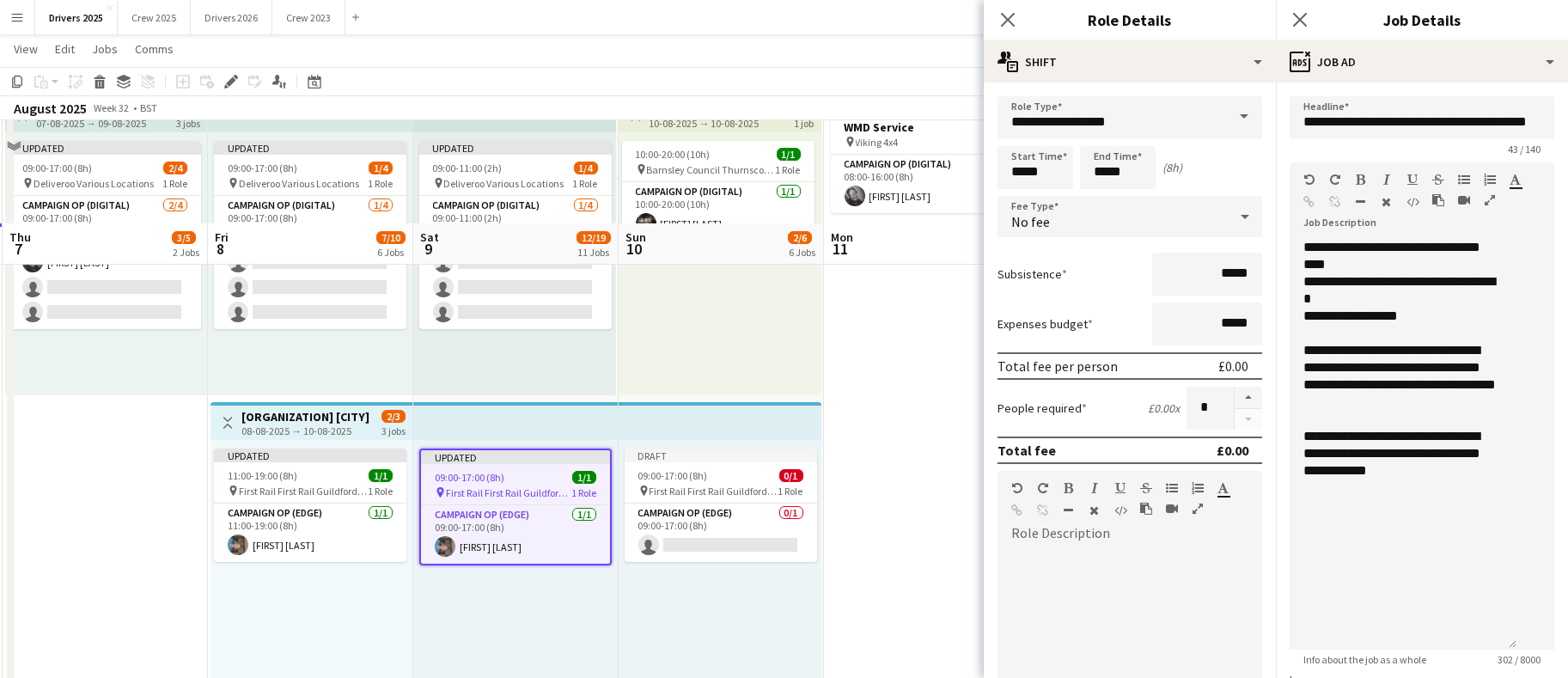 scroll, scrollTop: 387, scrollLeft: 0, axis: vertical 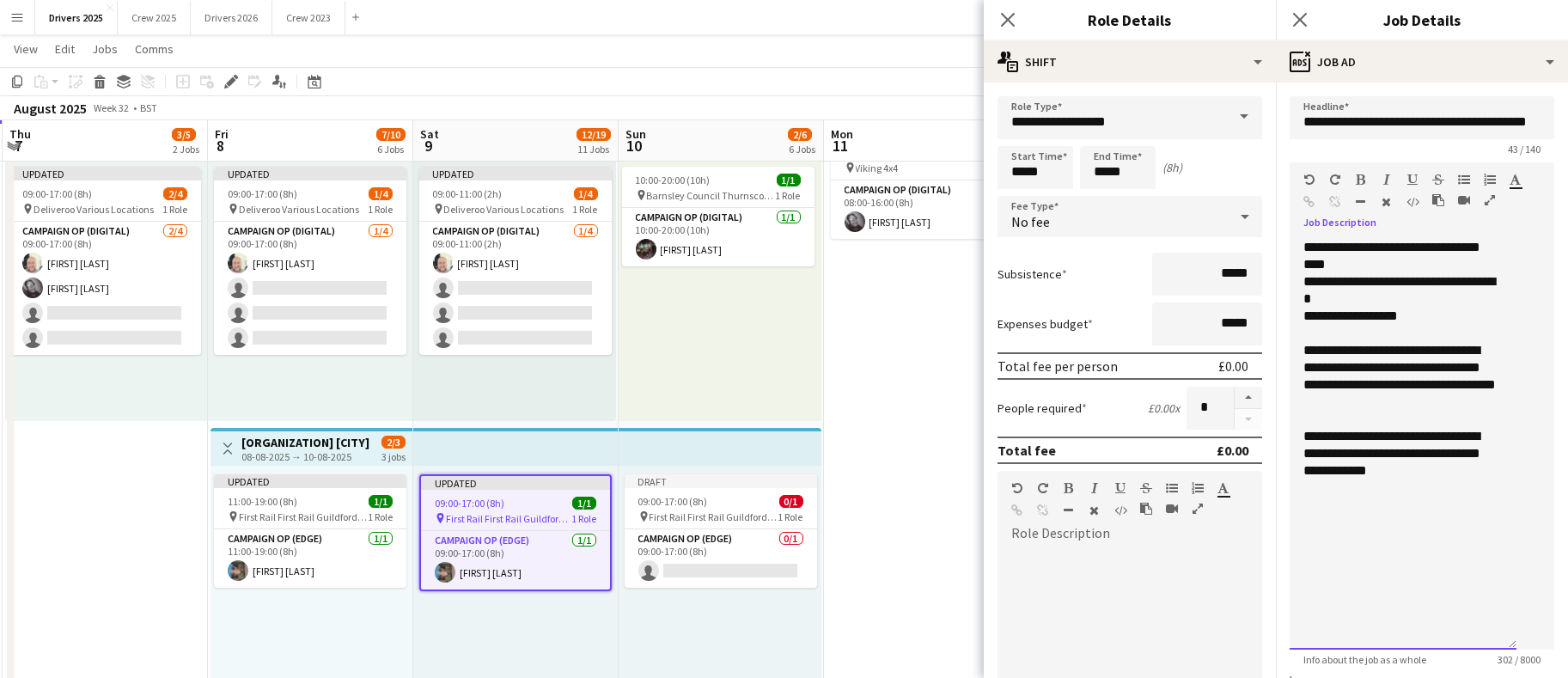 click on "**********" at bounding box center [1403, 411] 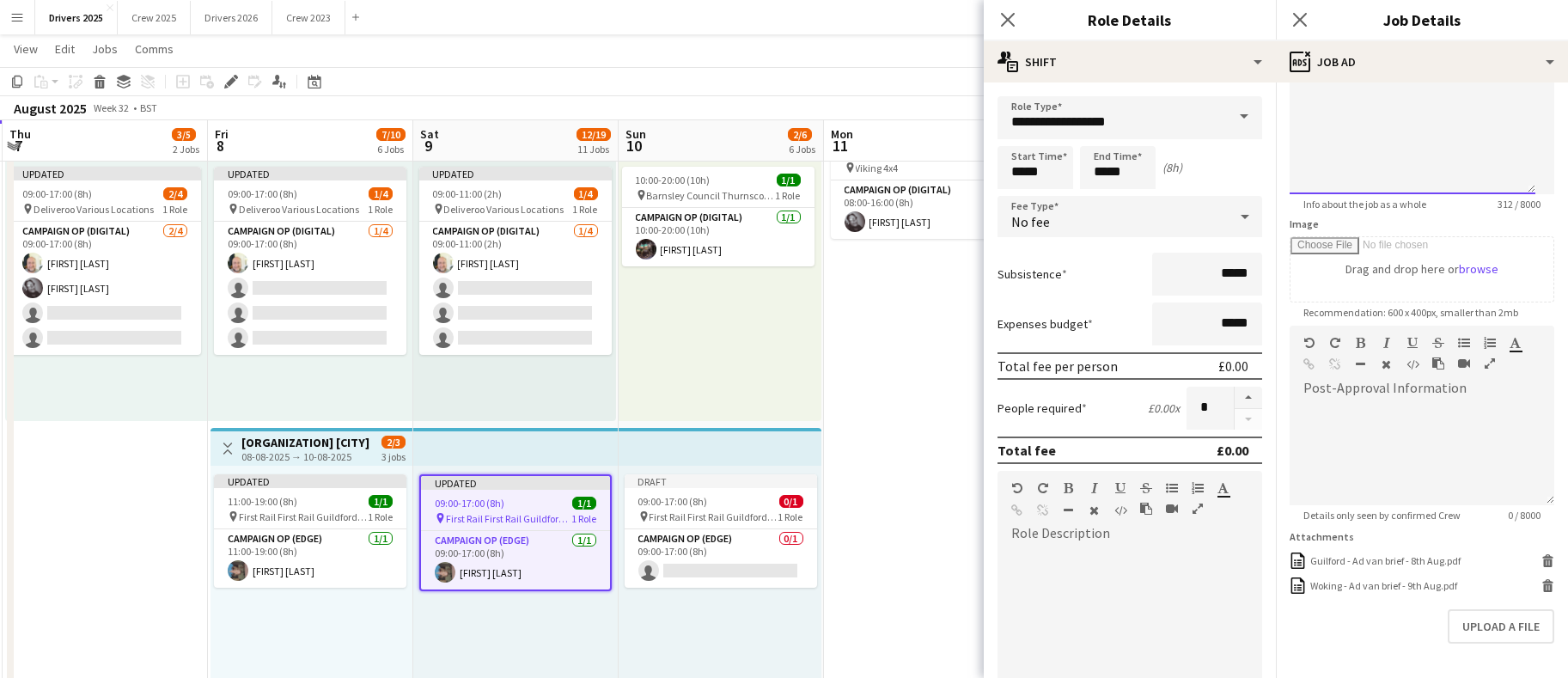 scroll, scrollTop: 542, scrollLeft: 0, axis: vertical 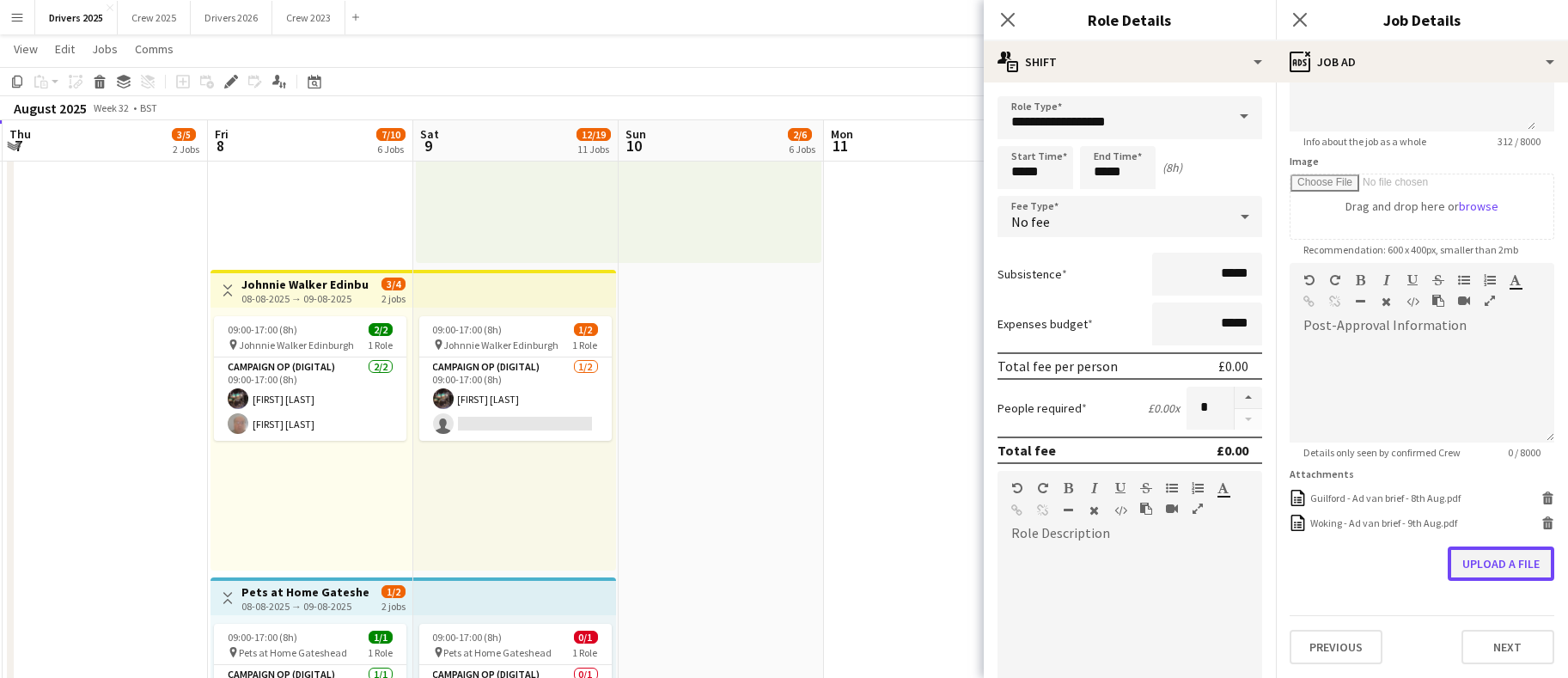 click on "Upload a file" at bounding box center (1501, 564) 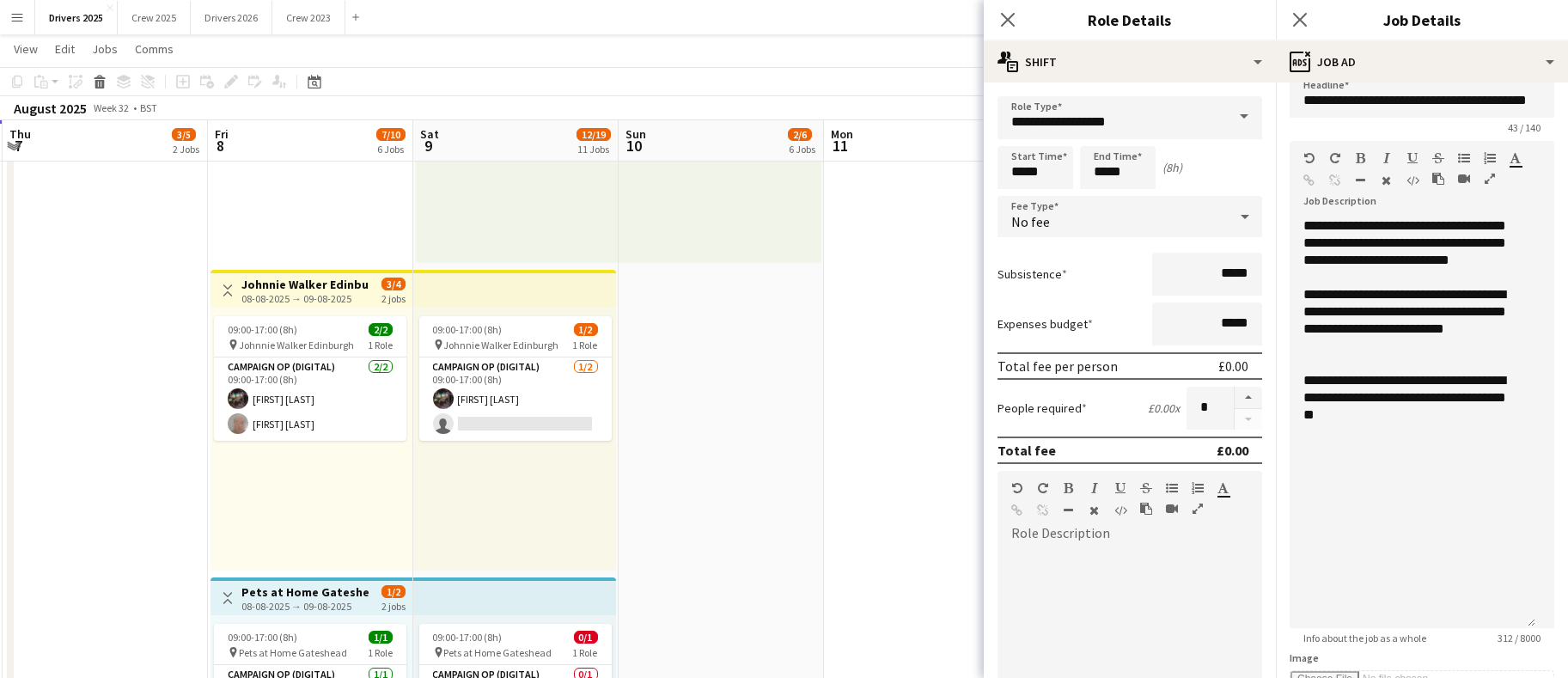 scroll, scrollTop: 0, scrollLeft: 0, axis: both 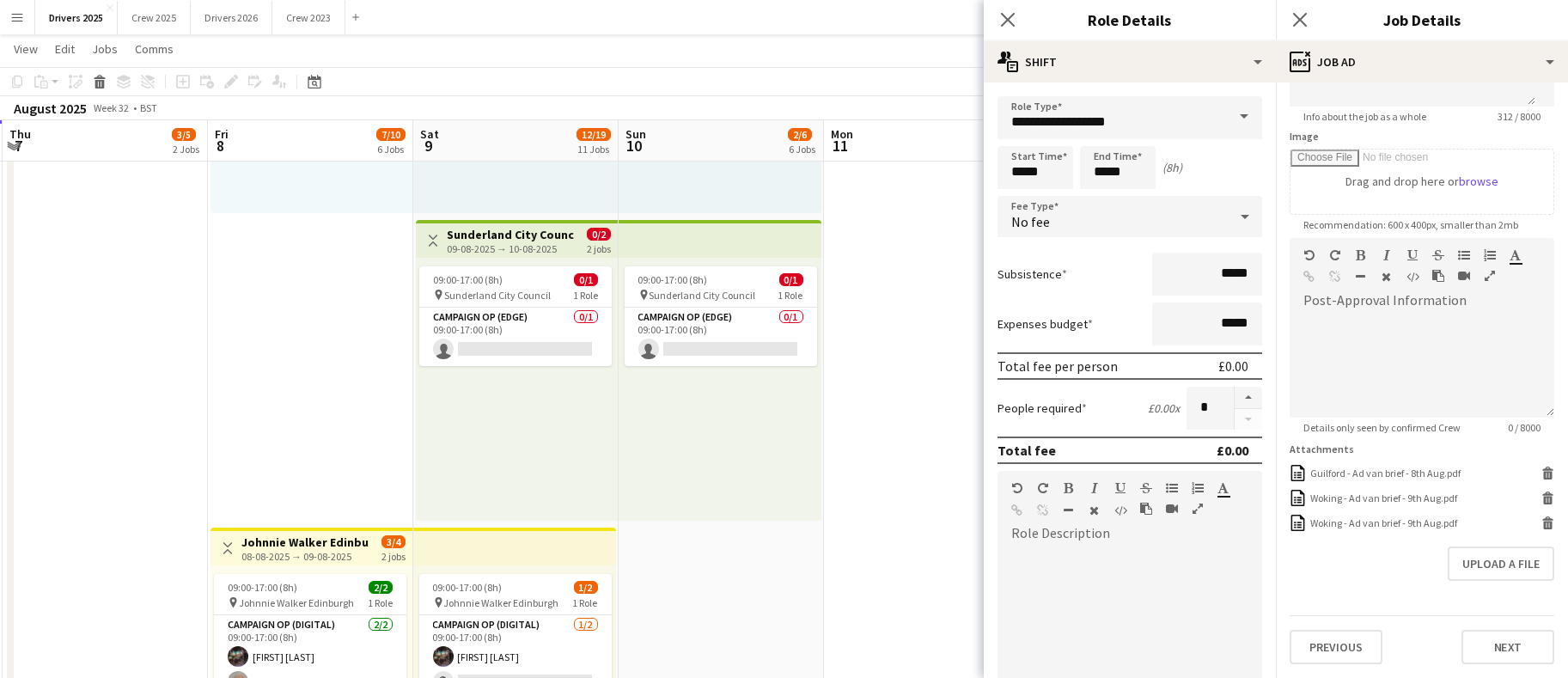 click on "Updated   10:00-18:00 (8h)    1/1
pin
Tesco Halstead   1 Role   Campaign Op (Digital)   1/1   10:00-18:00 (8h)
[FIRST] [LAST]     08:00-16:00 (8h)    1/1   WMD Service
pin
Viking 4x4   1 Role   Campaign Op (Digital)   1/1   08:00-16:00 (8h)
[FIRST] [LAST]" at bounding box center [926, 1423] 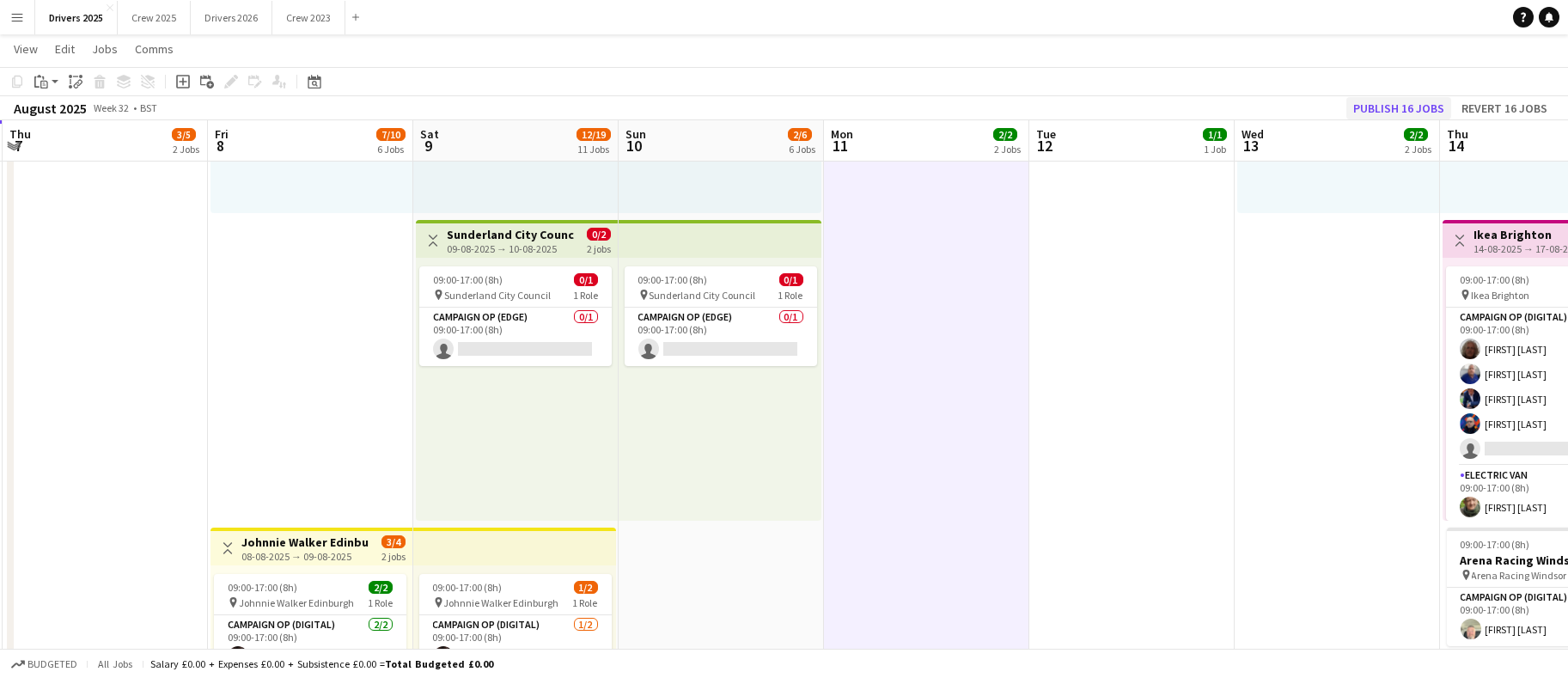 click on "Wed   13   2/2   2 Jobs" at bounding box center [1337, 141] 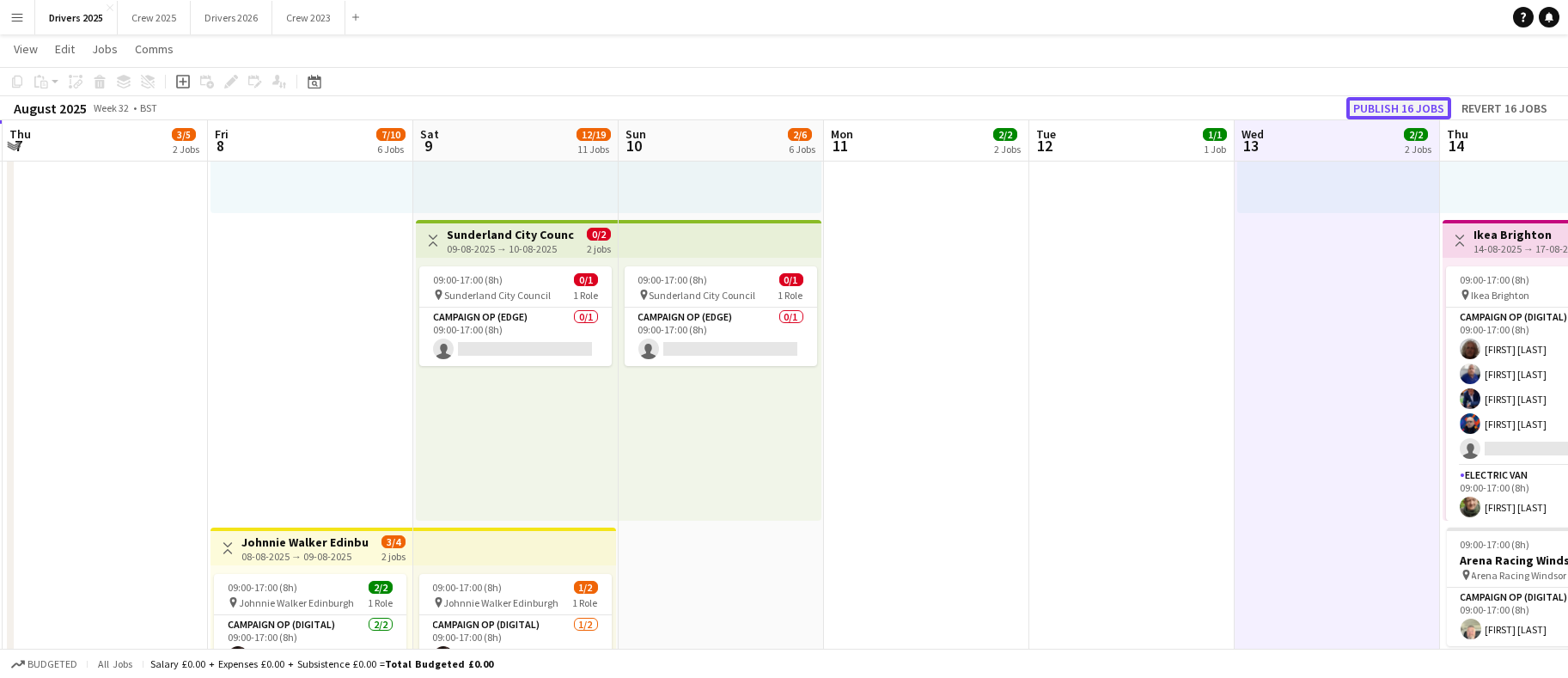 click on "Publish 16 jobs" 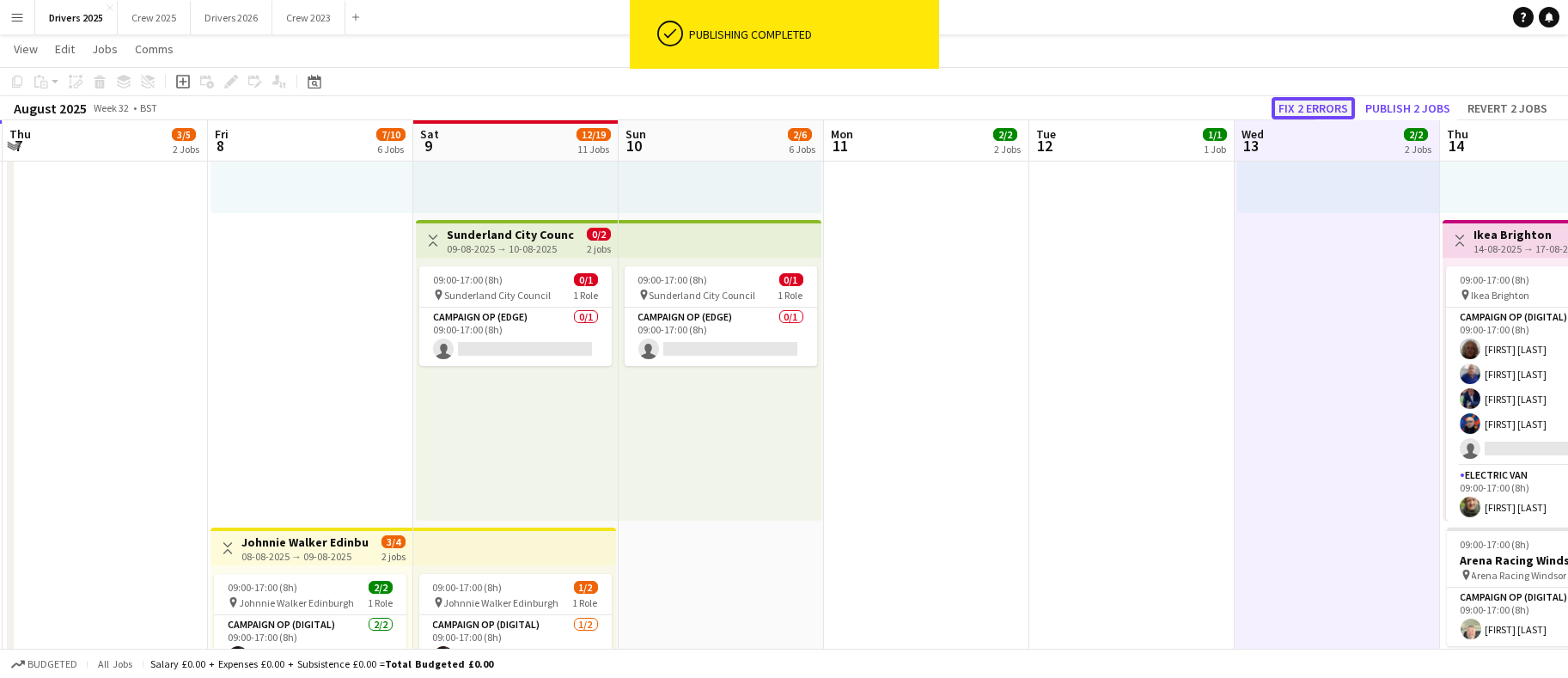 click on "Fix 2 errors" 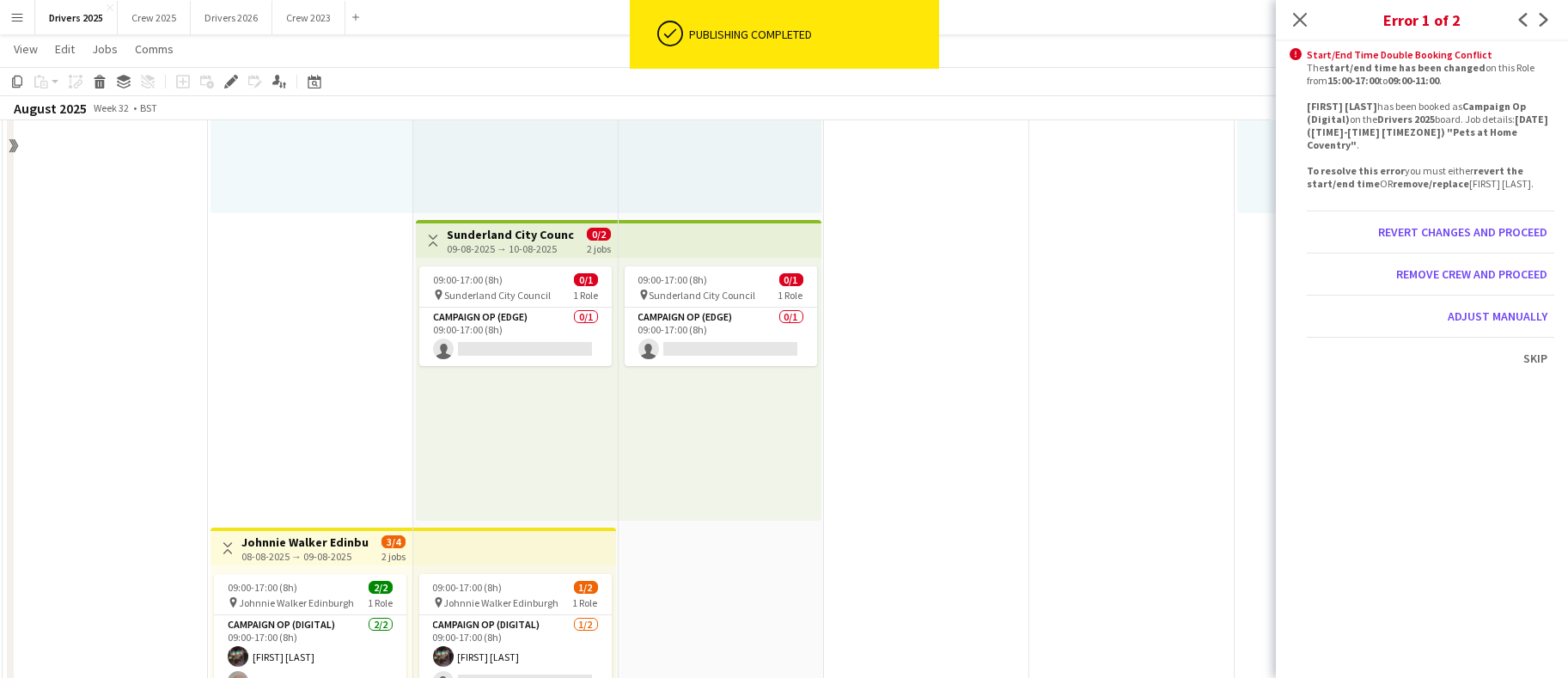 scroll, scrollTop: 473, scrollLeft: 0, axis: vertical 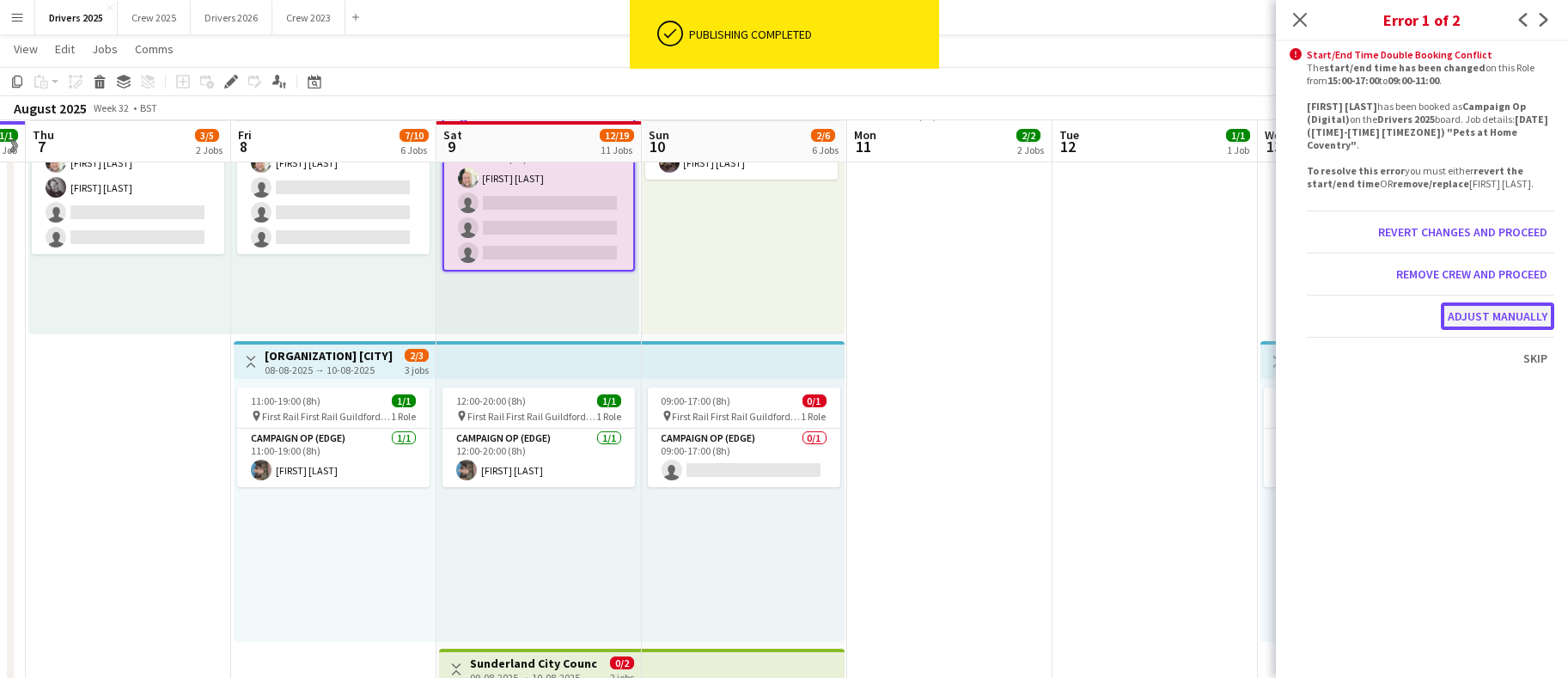 click on "Adjust manually" 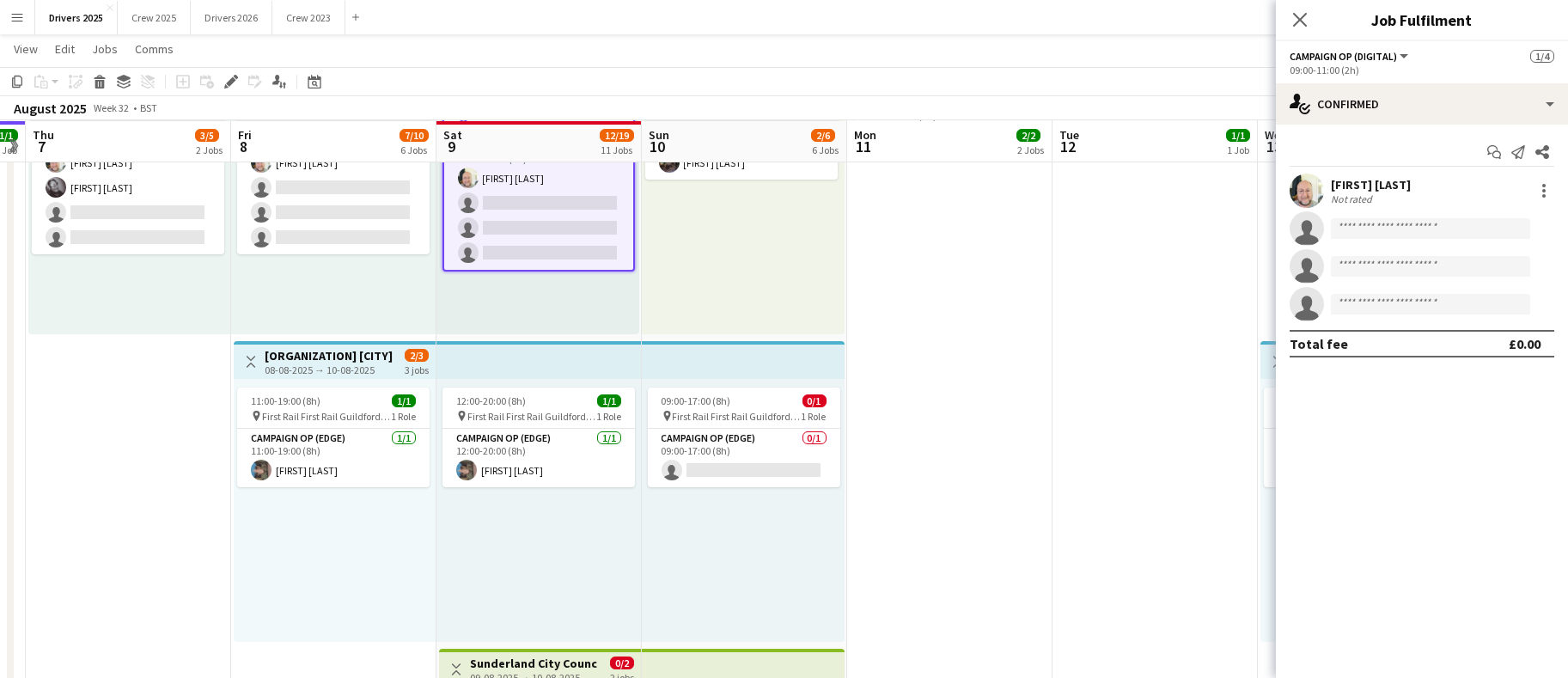 scroll, scrollTop: 0, scrollLeft: 591, axis: horizontal 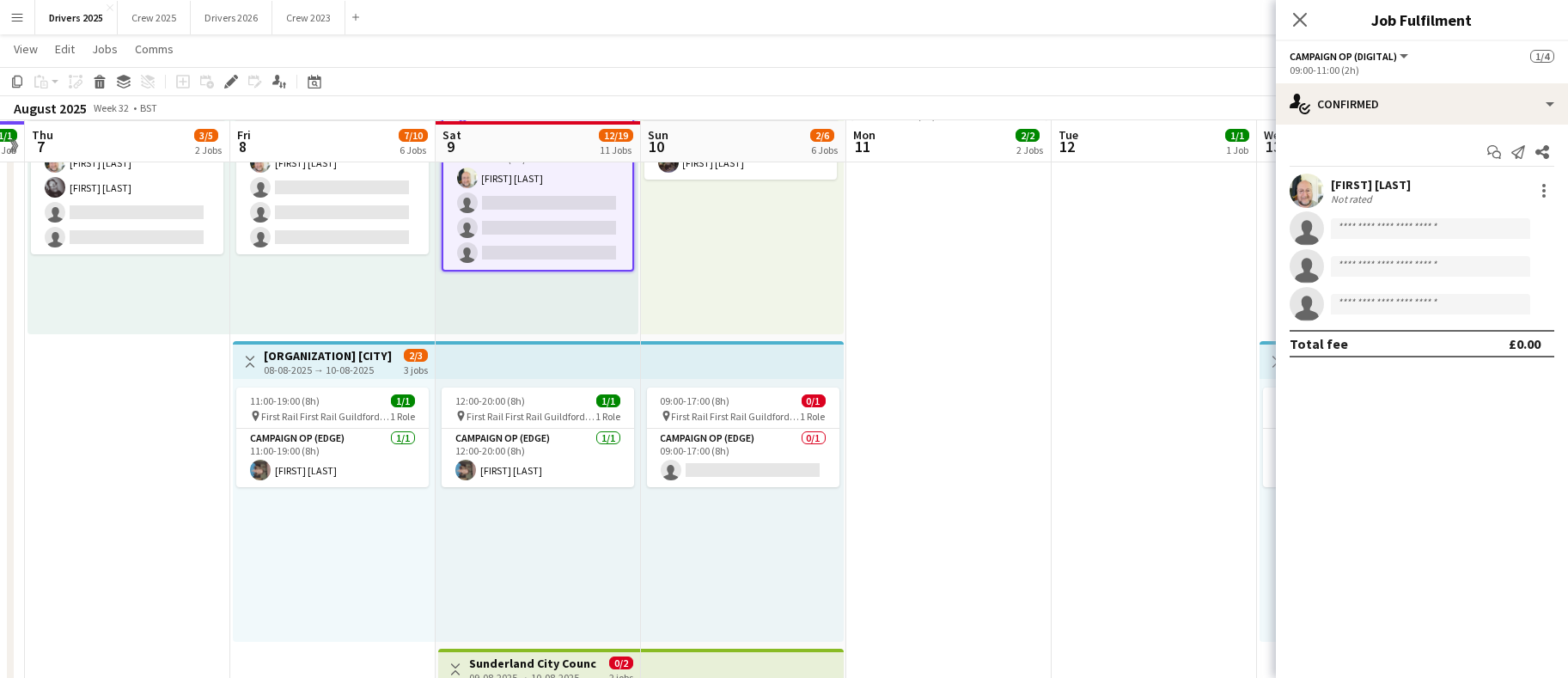 click on "[TIME]-[TIME] ([DURATION])    1/1
pin
Tesco Halstead   1 Role   Campaign Op (Digital)   1/1   [TIME]-[TIME] ([DURATION])
[FIRST] [LAST]" at bounding box center [1154, 1852] 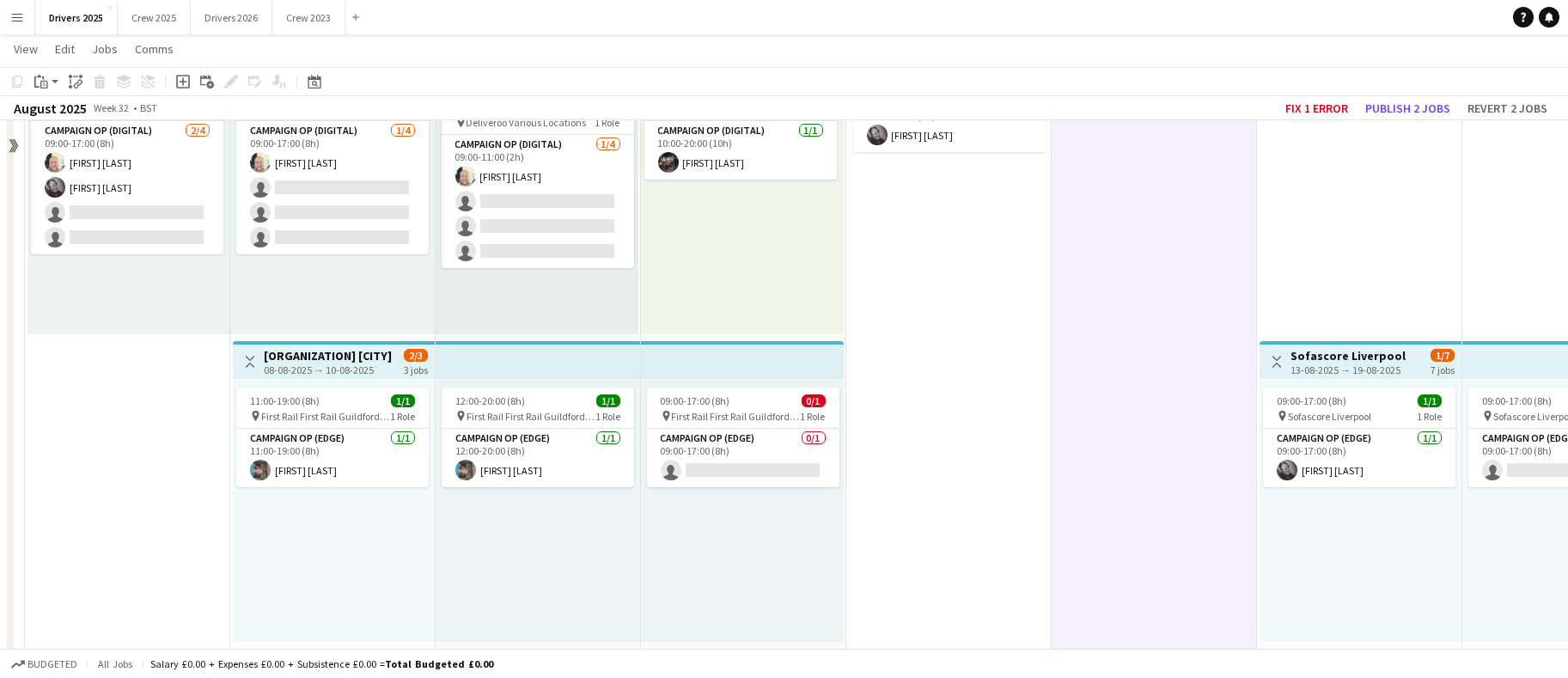 scroll, scrollTop: 216, scrollLeft: 0, axis: vertical 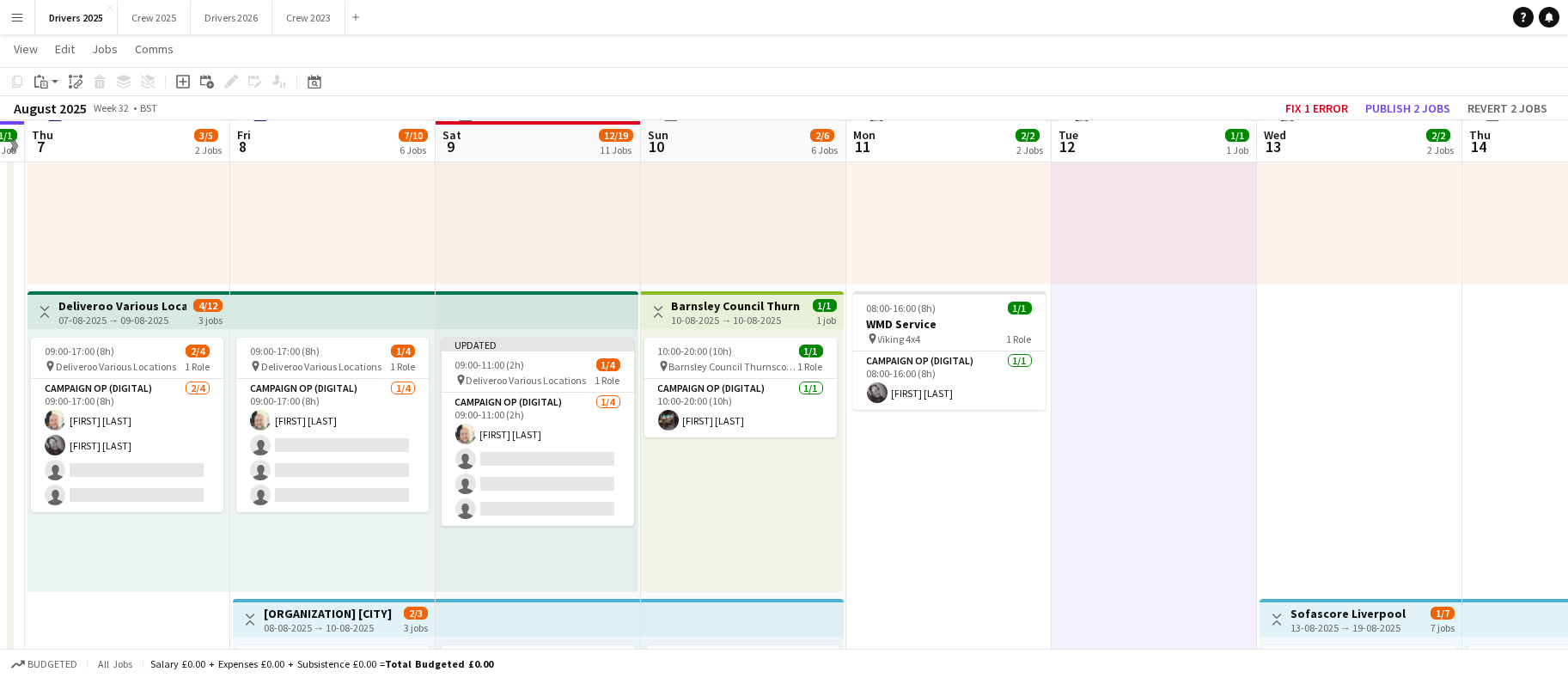 click on "[TIME]-[TIME] ([DURATION])    2/4
pin
Deliveroo Various Locations    1 Role   Campaign Op (Digital)   2/4   [TIME]-[TIME] ([DURATION])
[FIRST] [LAST] [FIRST] [LAST]
single-neutral-actions
single-neutral-actions" at bounding box center [128, 461] 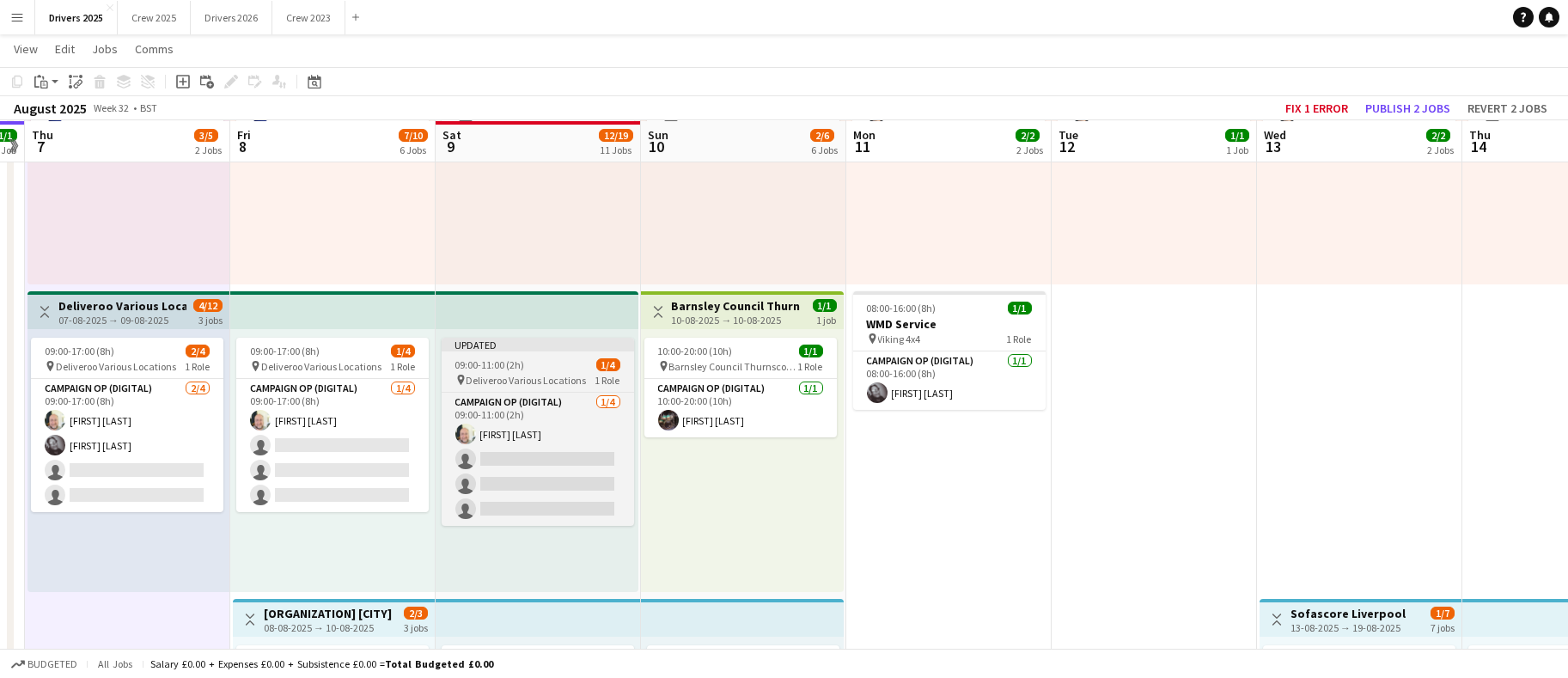 click on "[TIME]-[TIME] ([DURATION])    1/4" at bounding box center [538, 364] 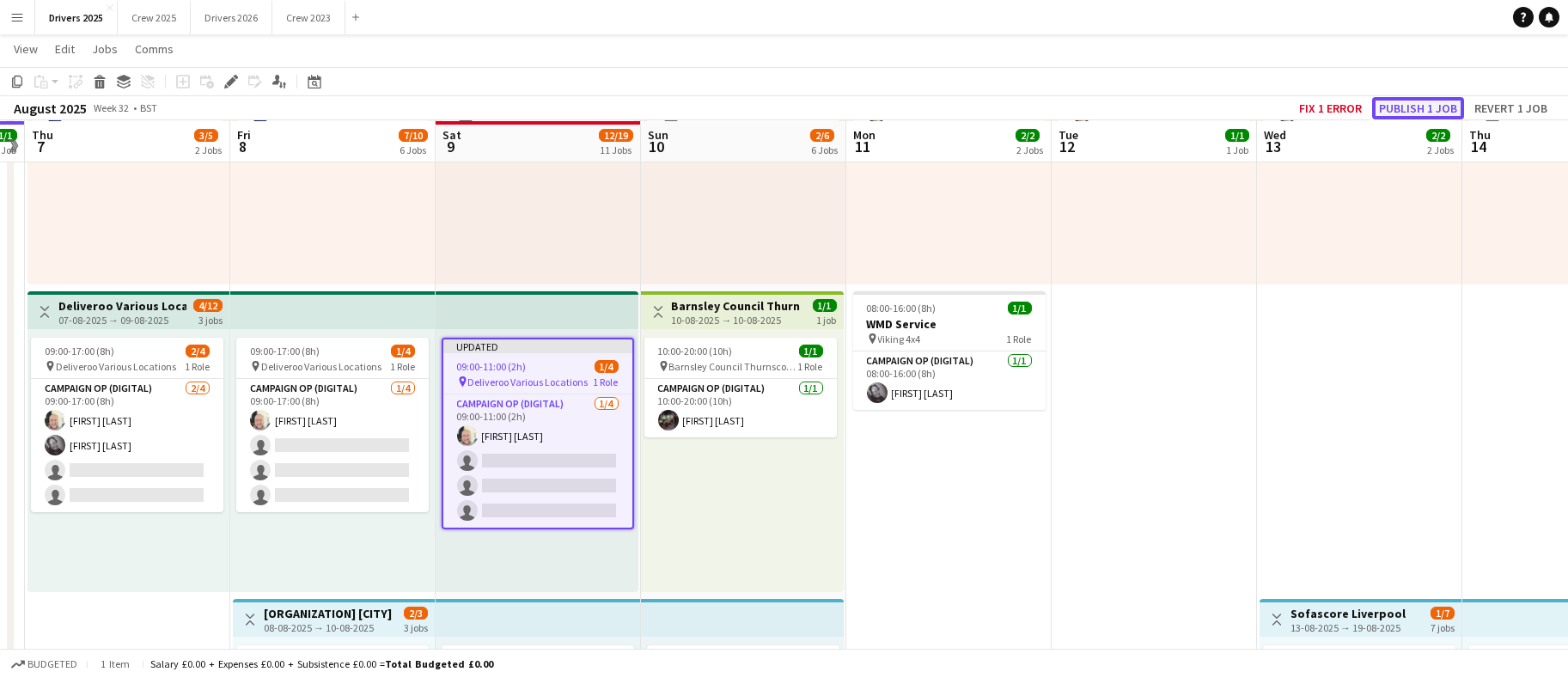 click on "Publish 1 job" 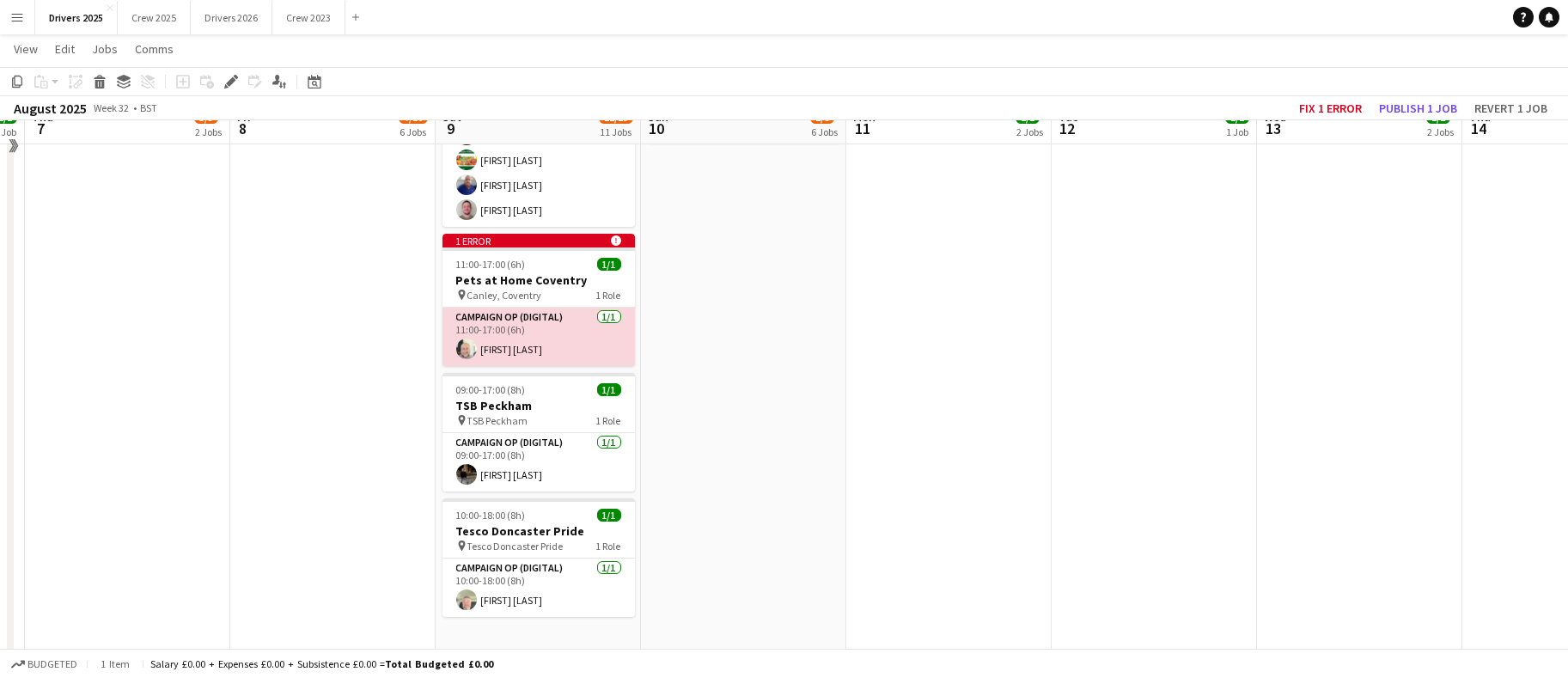 scroll, scrollTop: 2407, scrollLeft: 0, axis: vertical 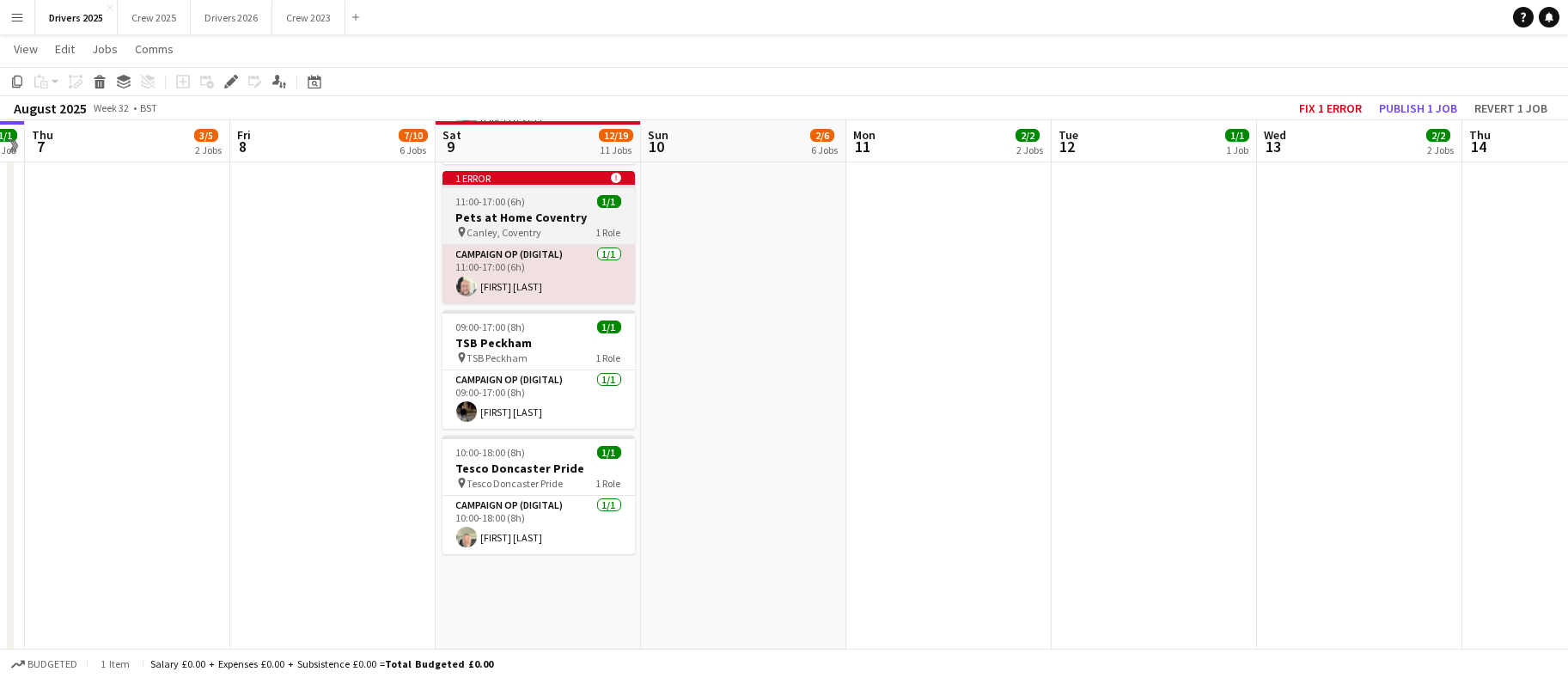 click on "11:00-17:00 (6h)" at bounding box center (491, 201) 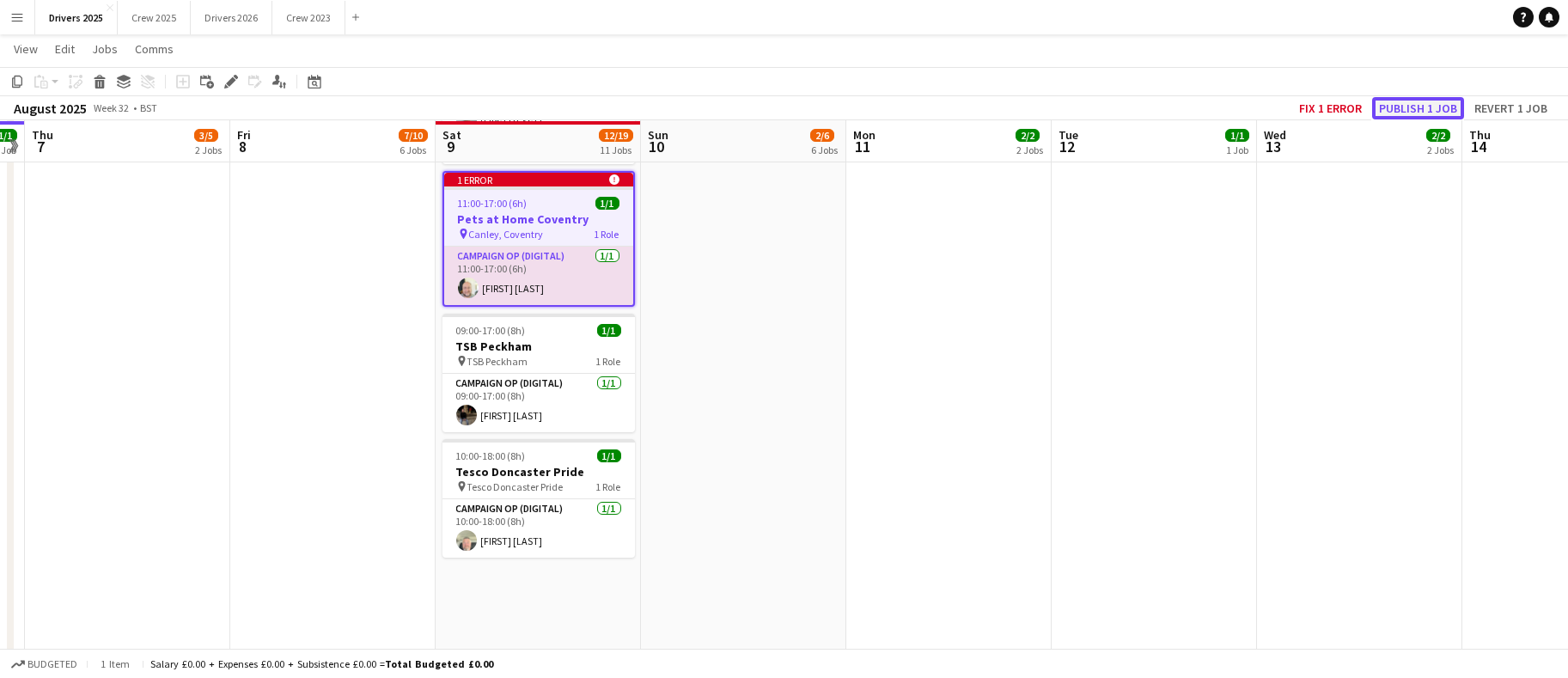 click on "Publish 1 job" 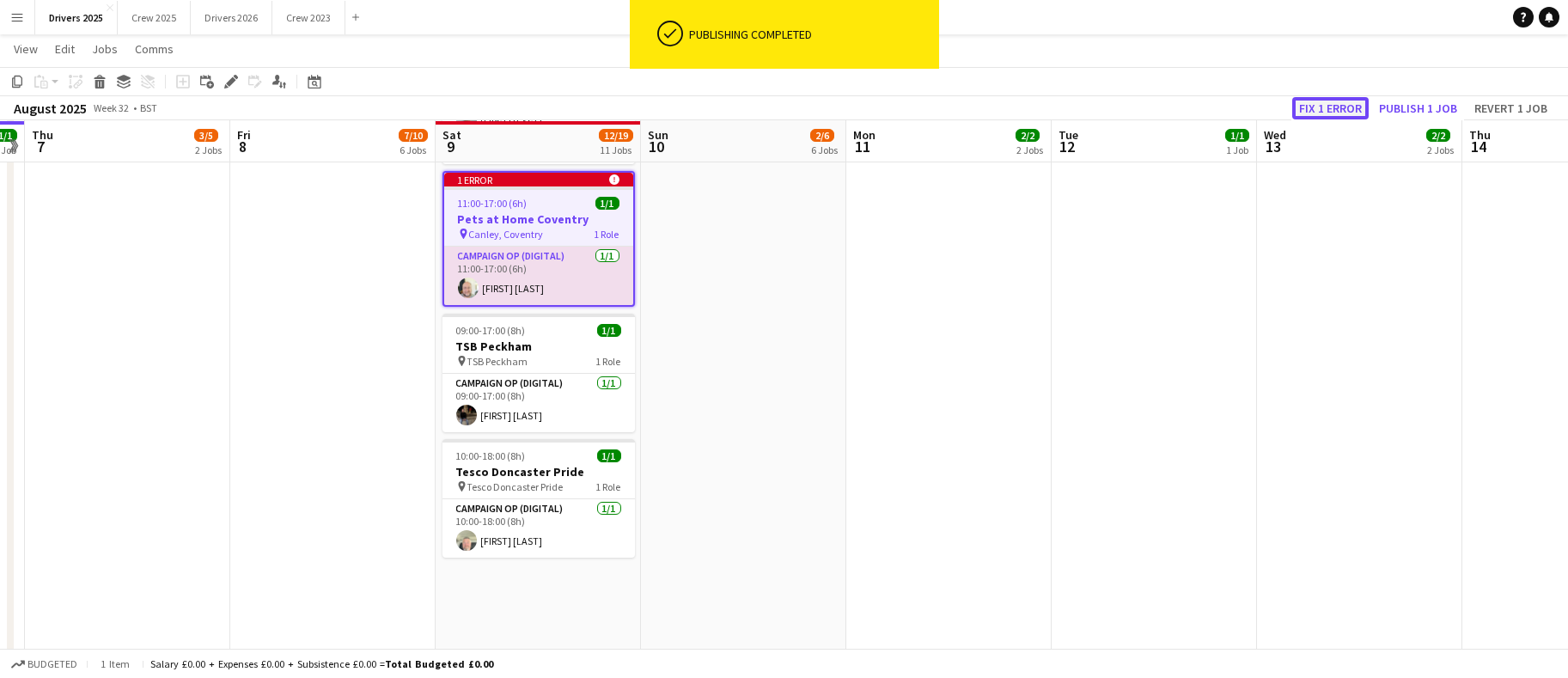 click on "Fix 1 error" 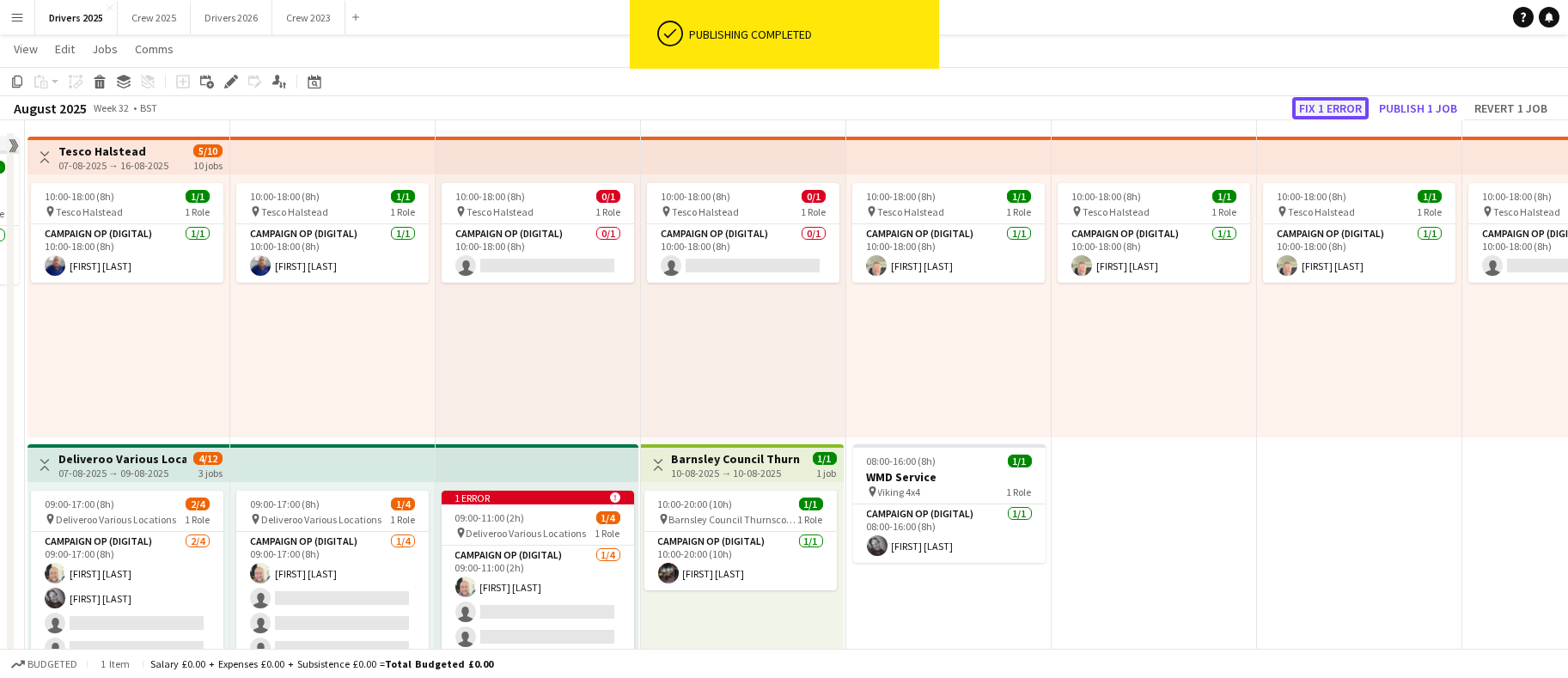 scroll, scrollTop: 0, scrollLeft: 590, axis: horizontal 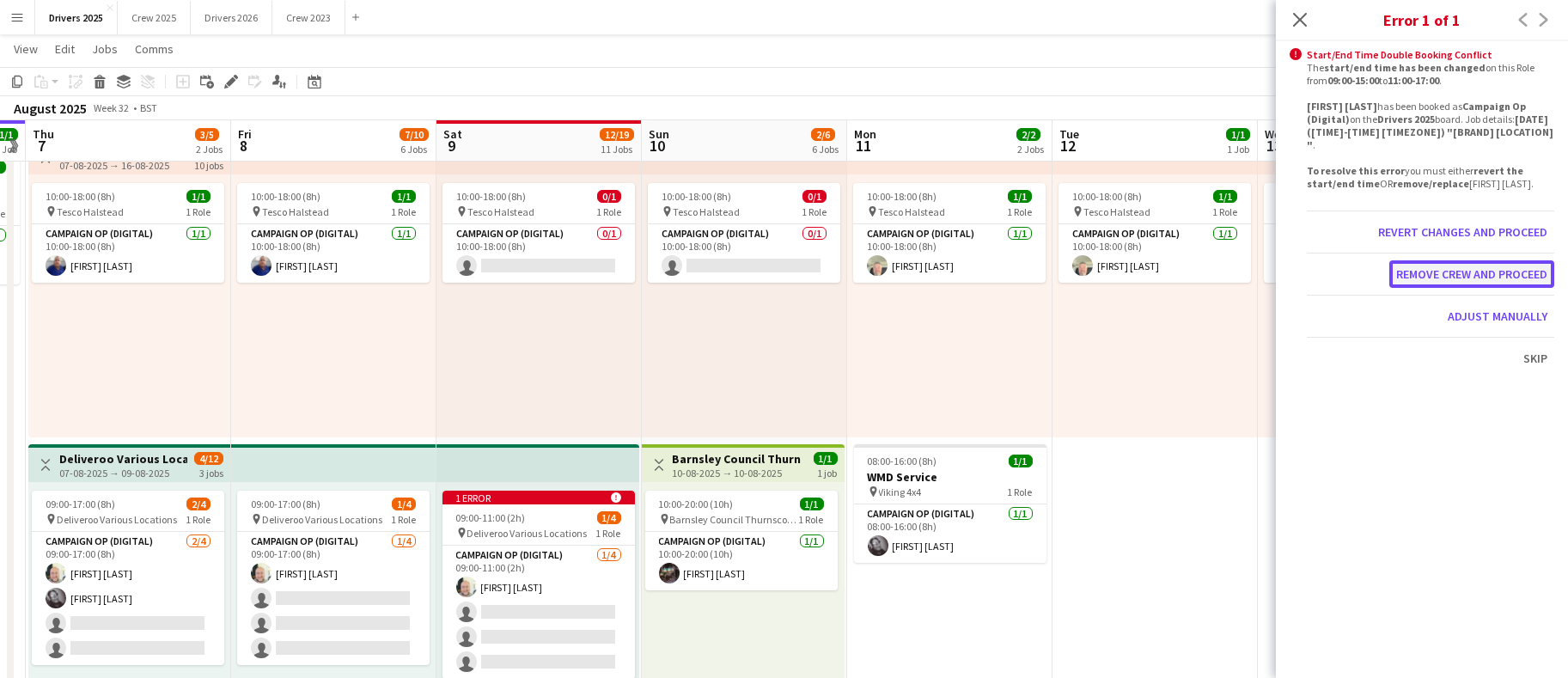 click on "Remove crew and proceed" 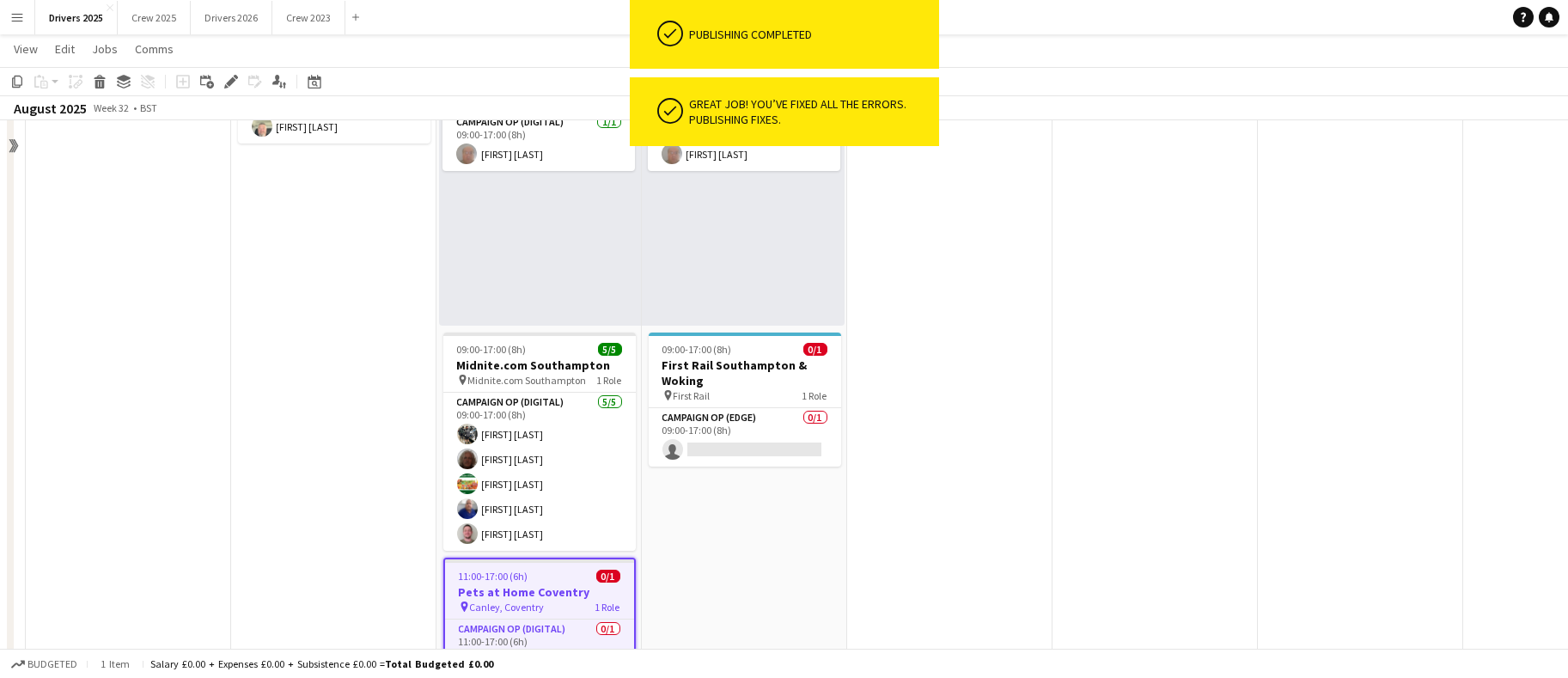 scroll, scrollTop: 2125, scrollLeft: 0, axis: vertical 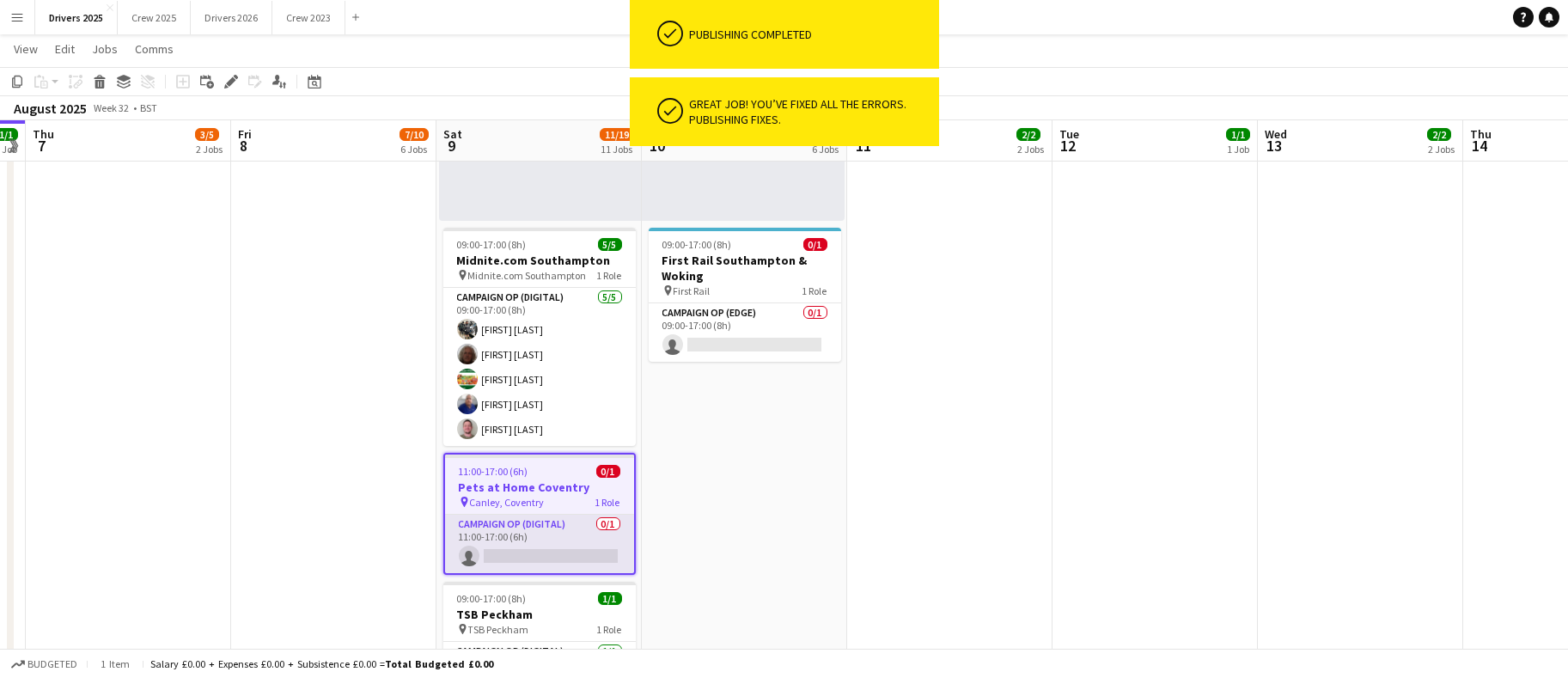 click on "Campaign Op (Digital)   0/1   [TIME]-[TIME] ([DURATION])
single-neutral-actions
single-neutral-actions" at bounding box center [540, 544] 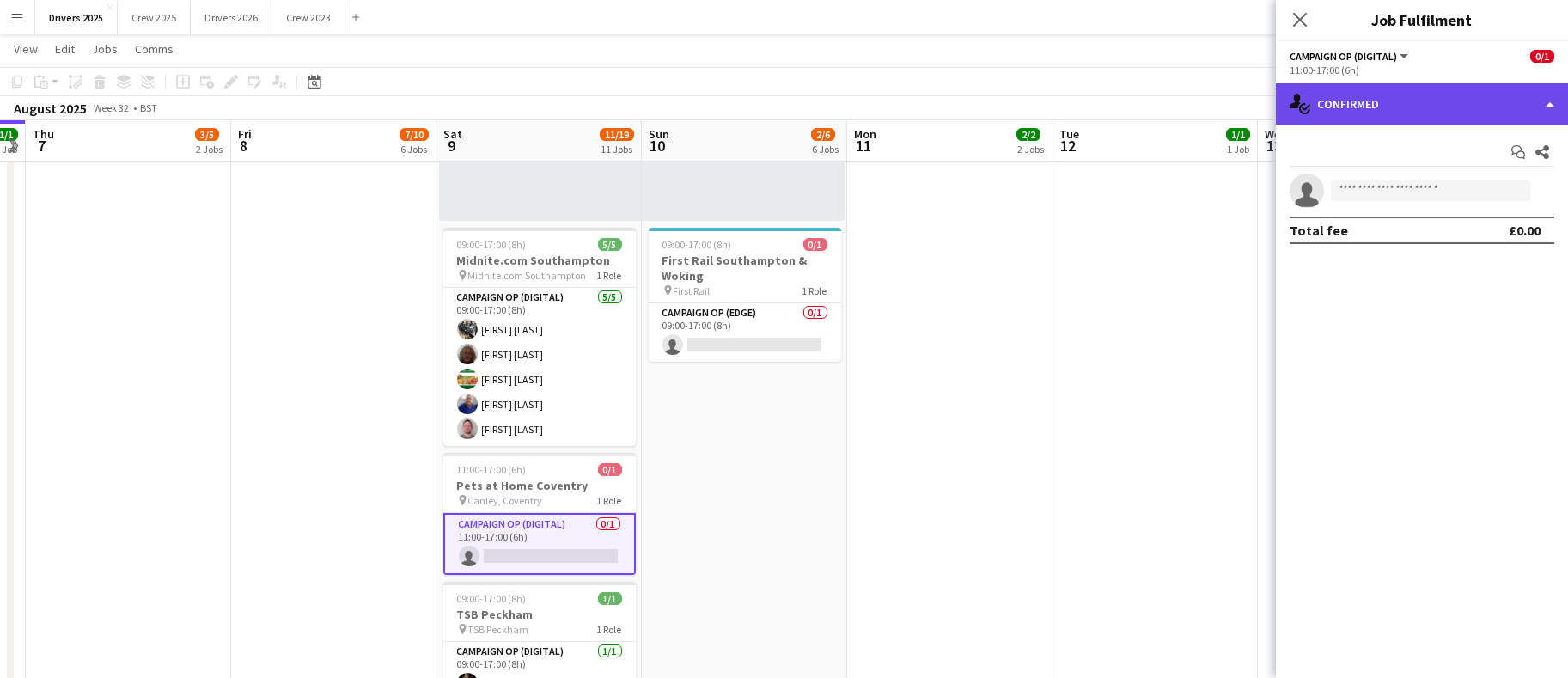 click on "single-neutral-actions-check-2
Confirmed" 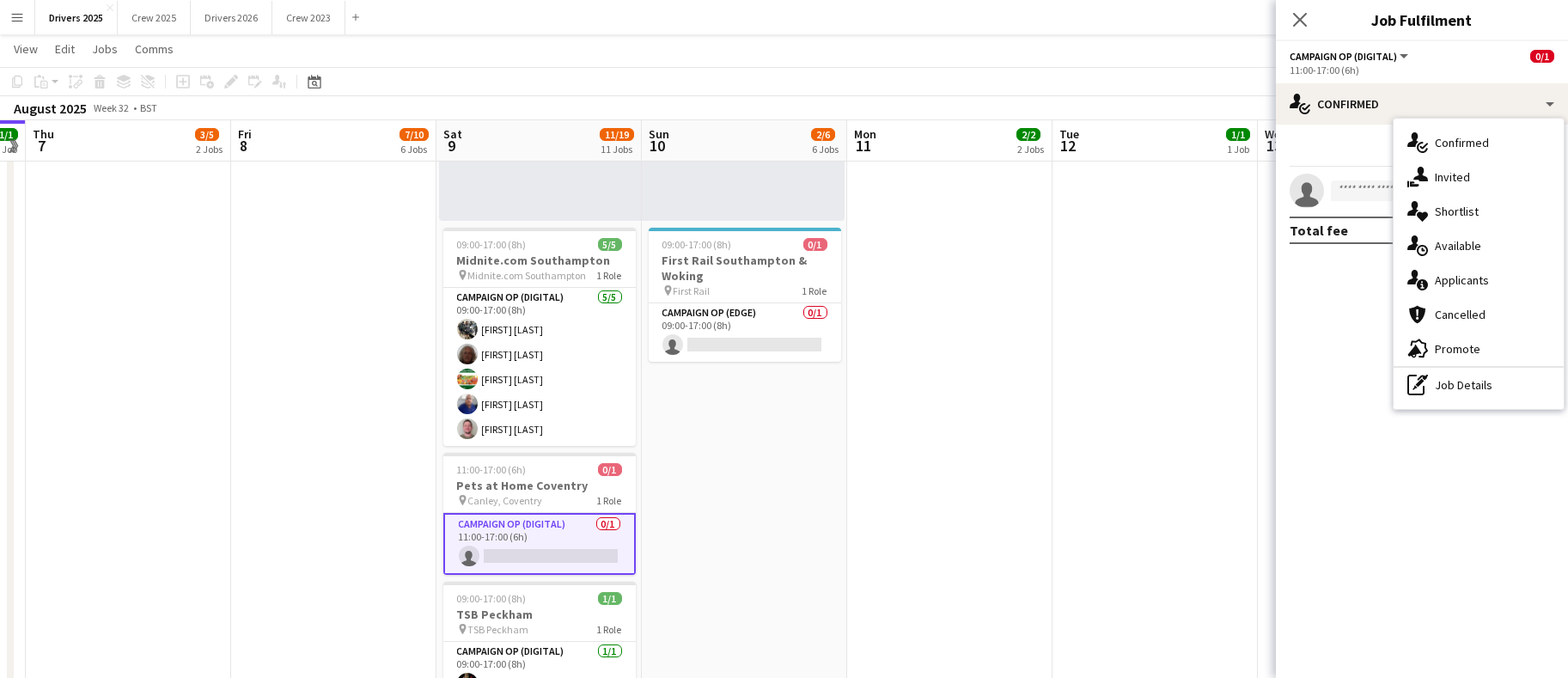 click on "single-neutral-actions" at bounding box center (1422, 191) 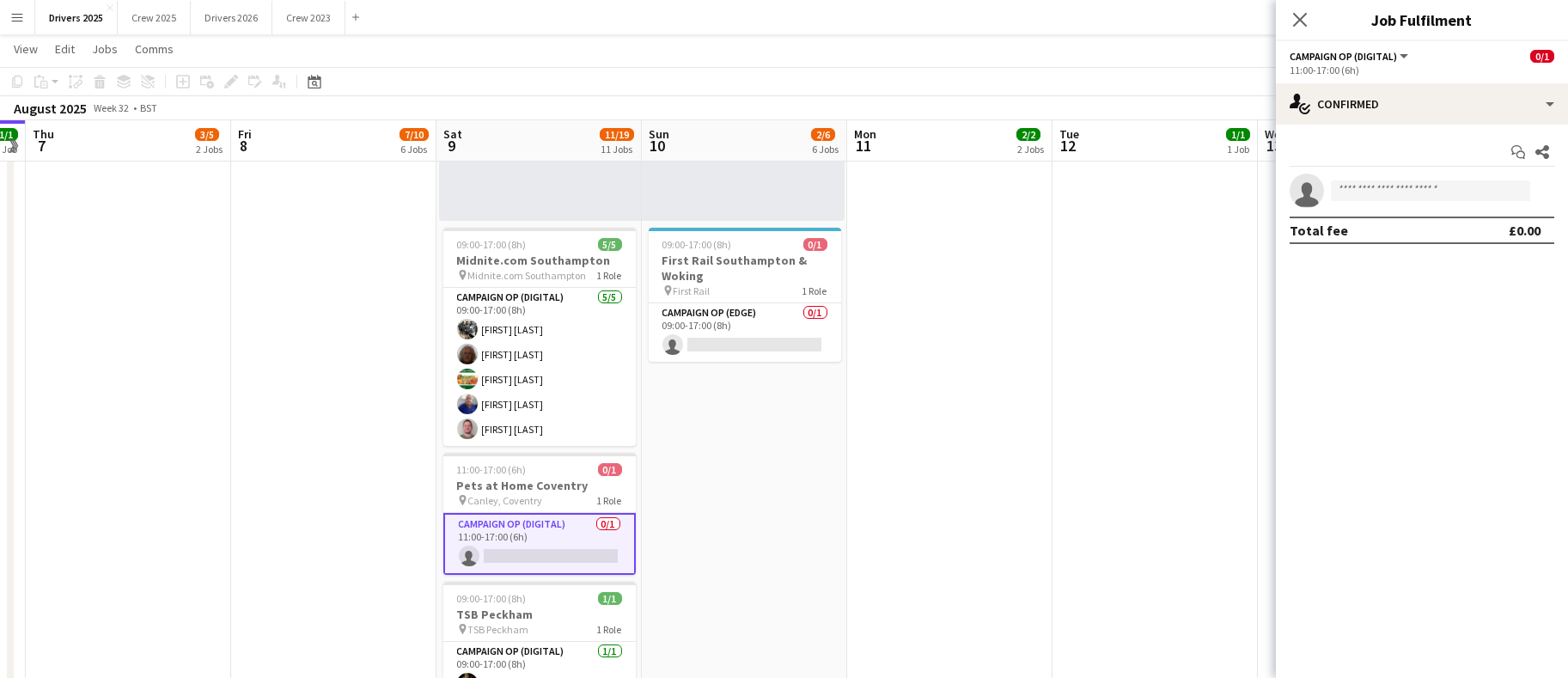 click on "single-neutral-actions" at bounding box center [1422, 191] 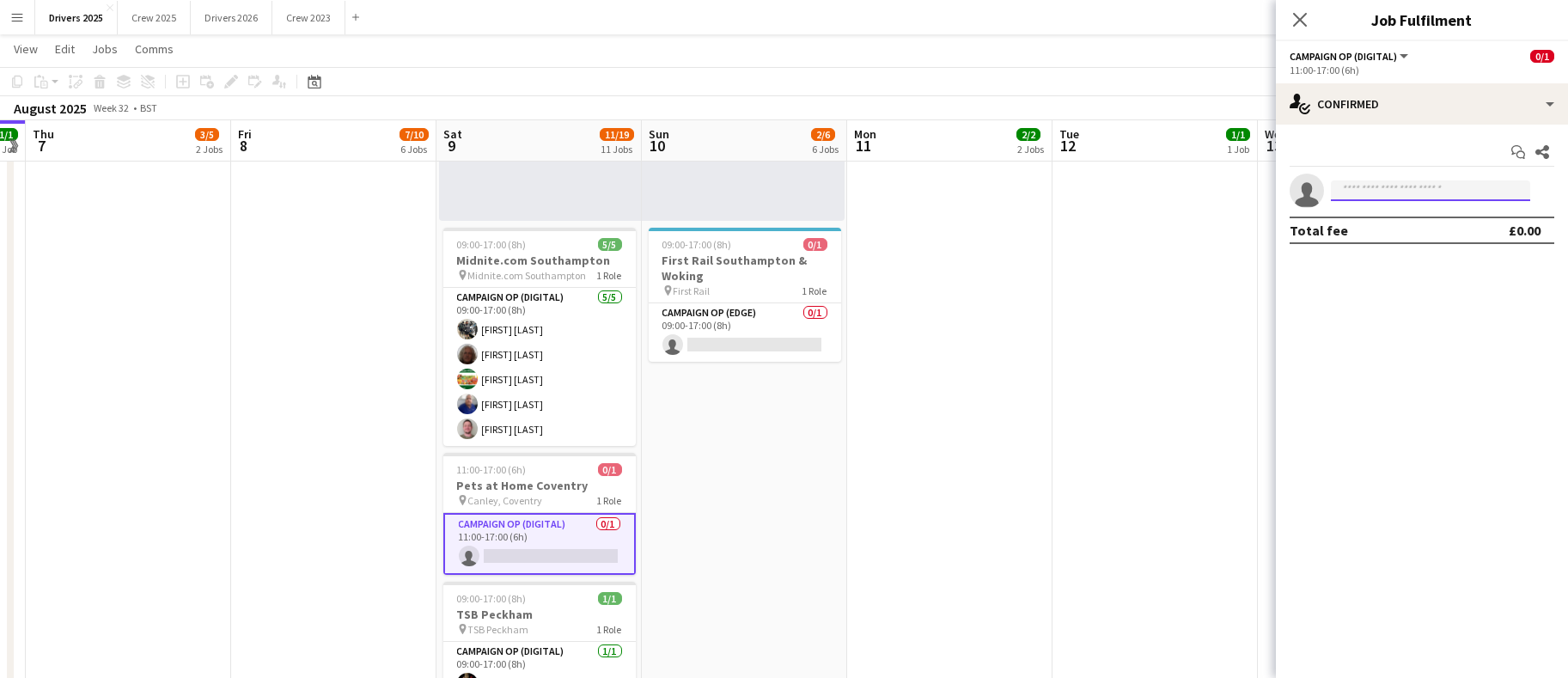 click at bounding box center [1431, 191] 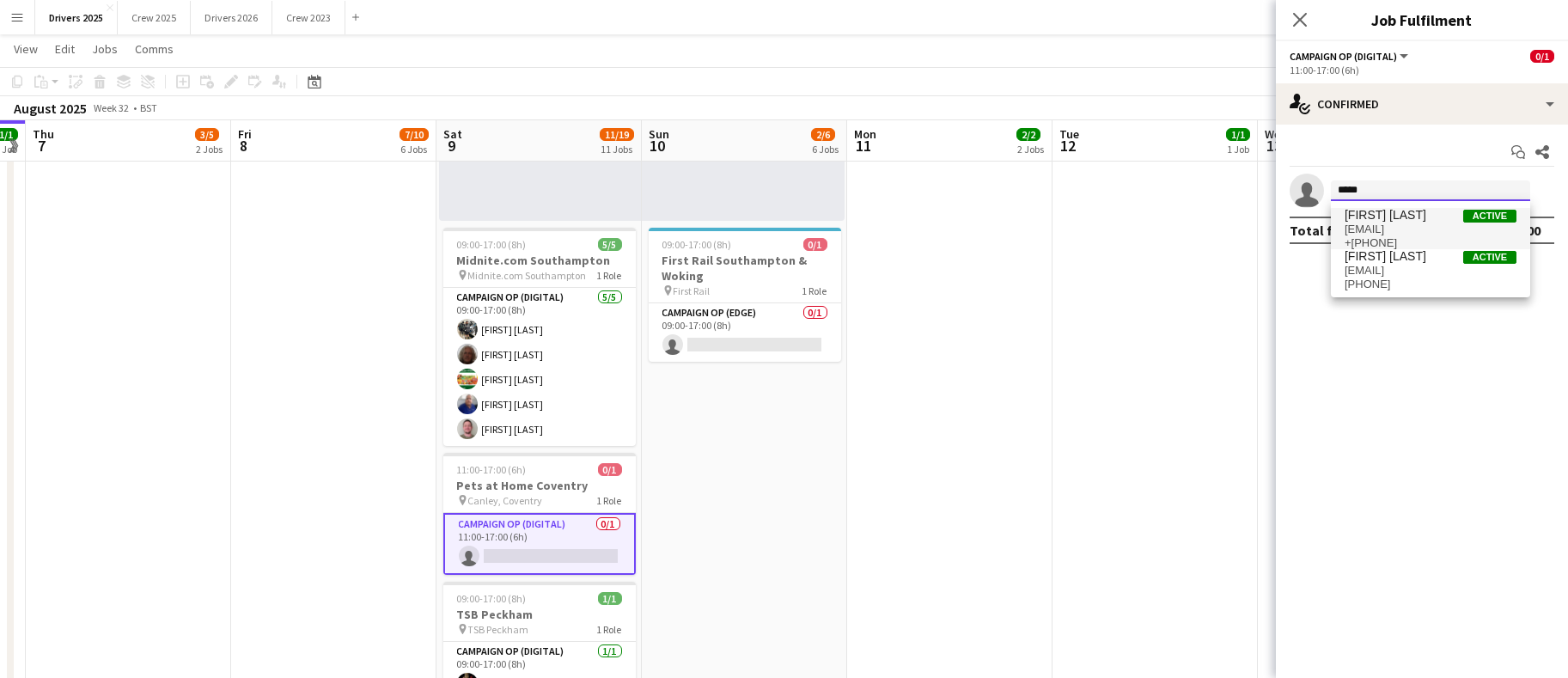 type on "*****" 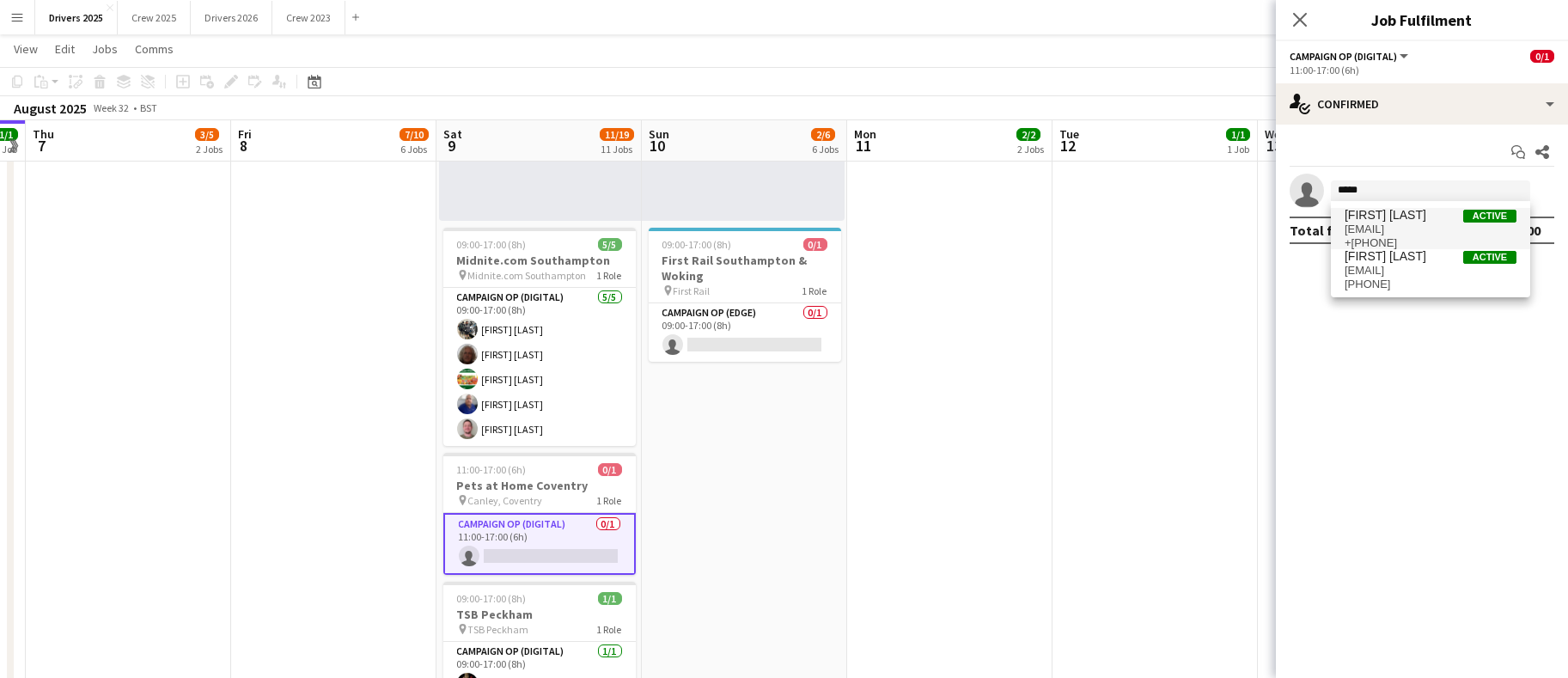 click on "[FIRST] [LAST]" at bounding box center [1385, 215] 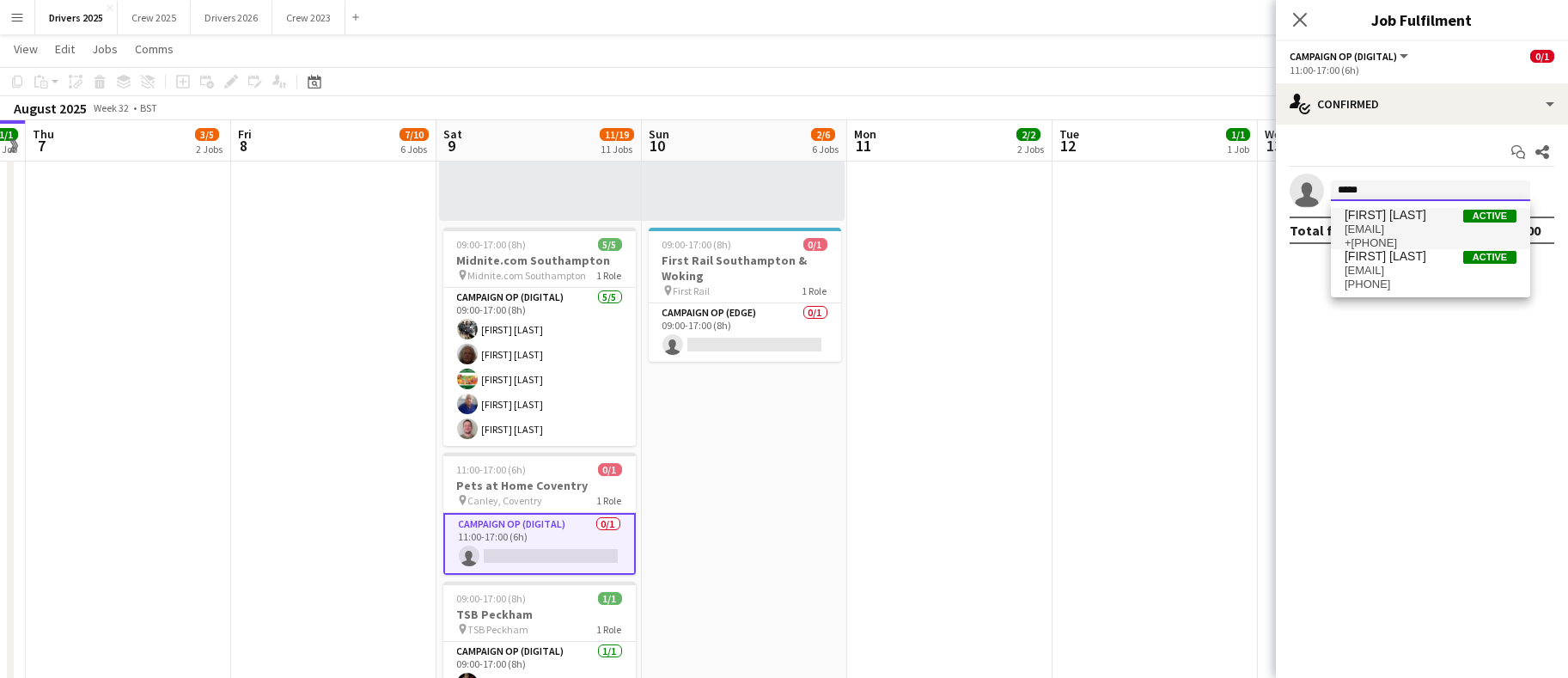 type 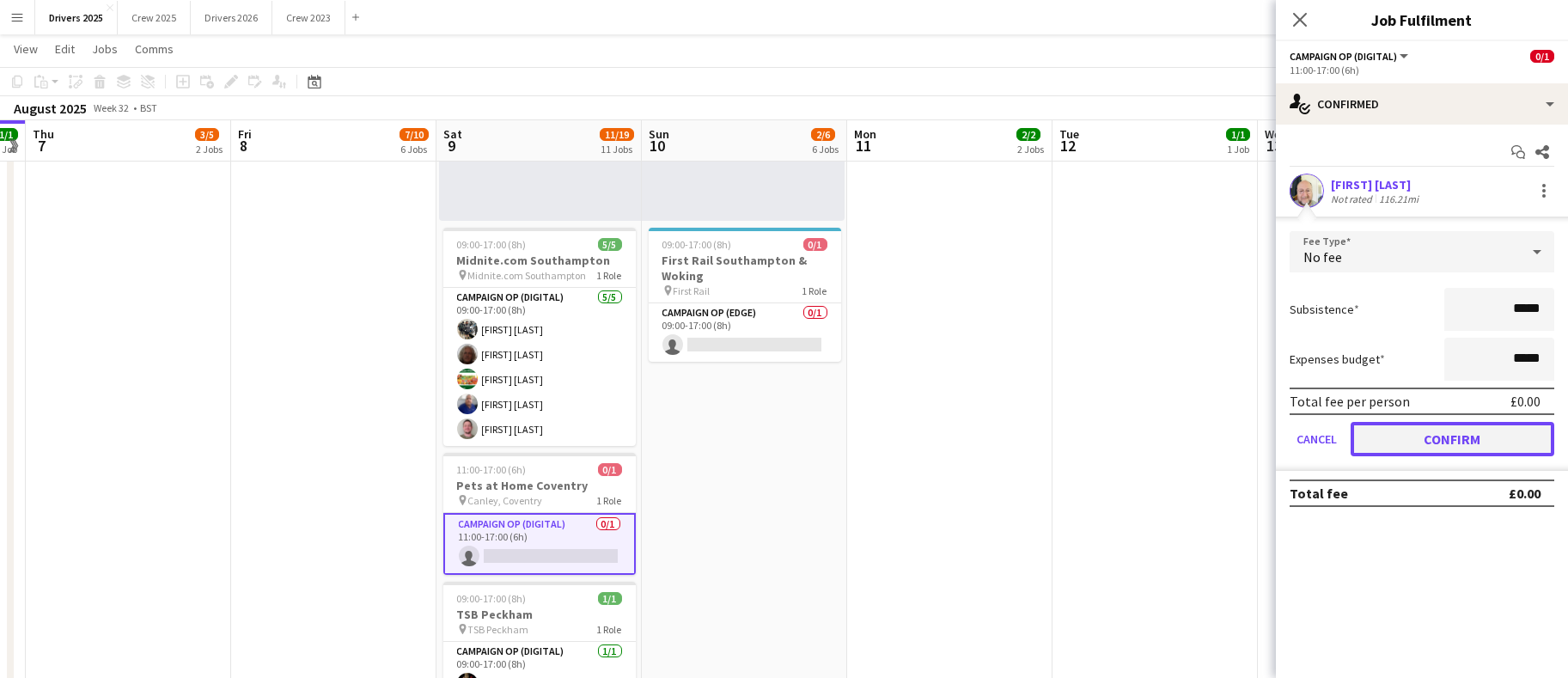 click on "Confirm" at bounding box center [1452, 439] 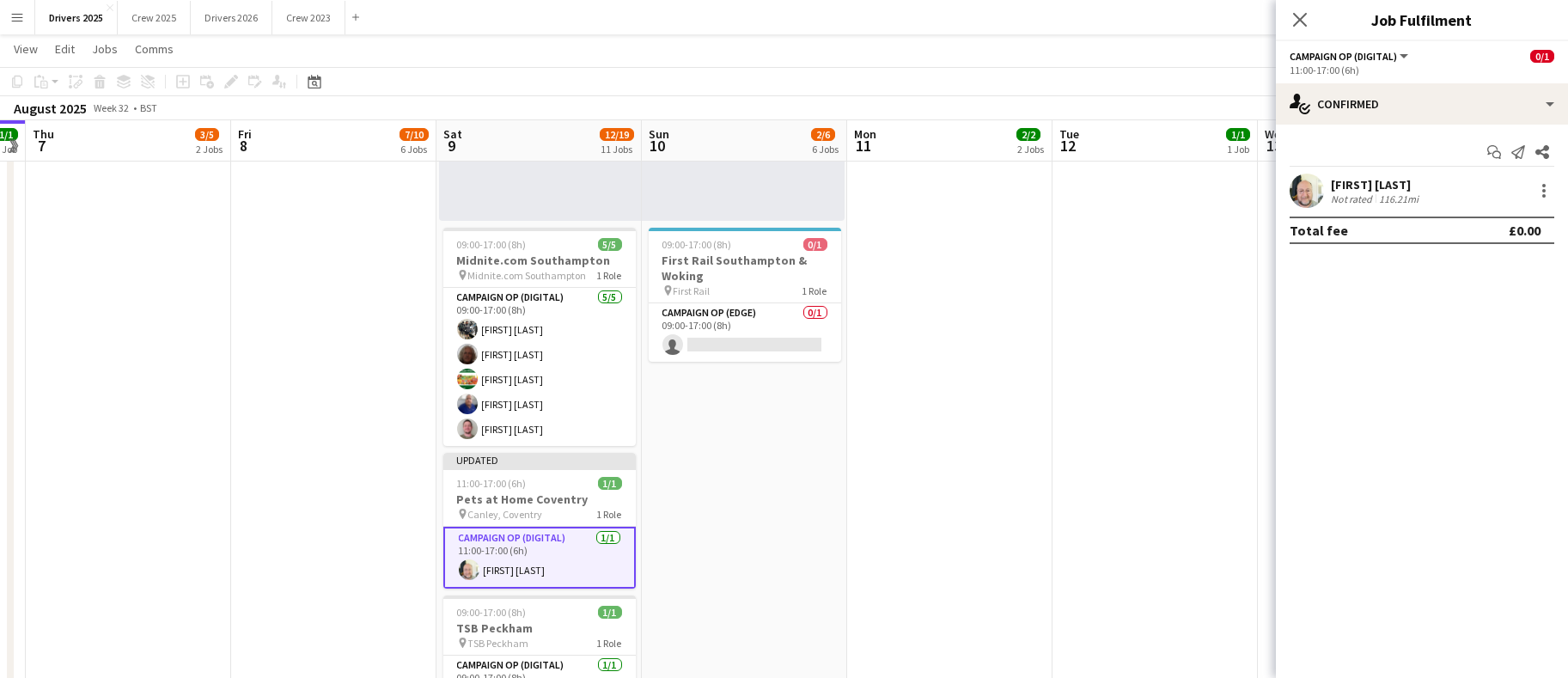 click on "10:00-18:00 (8h)    1/1
pin
Tesco Halstead   1 Role   Campaign Op (Digital)   1/1   10:00-18:00 (8h)
Steve Henman     08:00-16:00 (8h)    1/1   WMD Service
pin
Viking 4x4   1 Role   Campaign Op (Digital)   1/1   08:00-16:00 (8h)
Mark Gowlett" at bounding box center (949, 200) 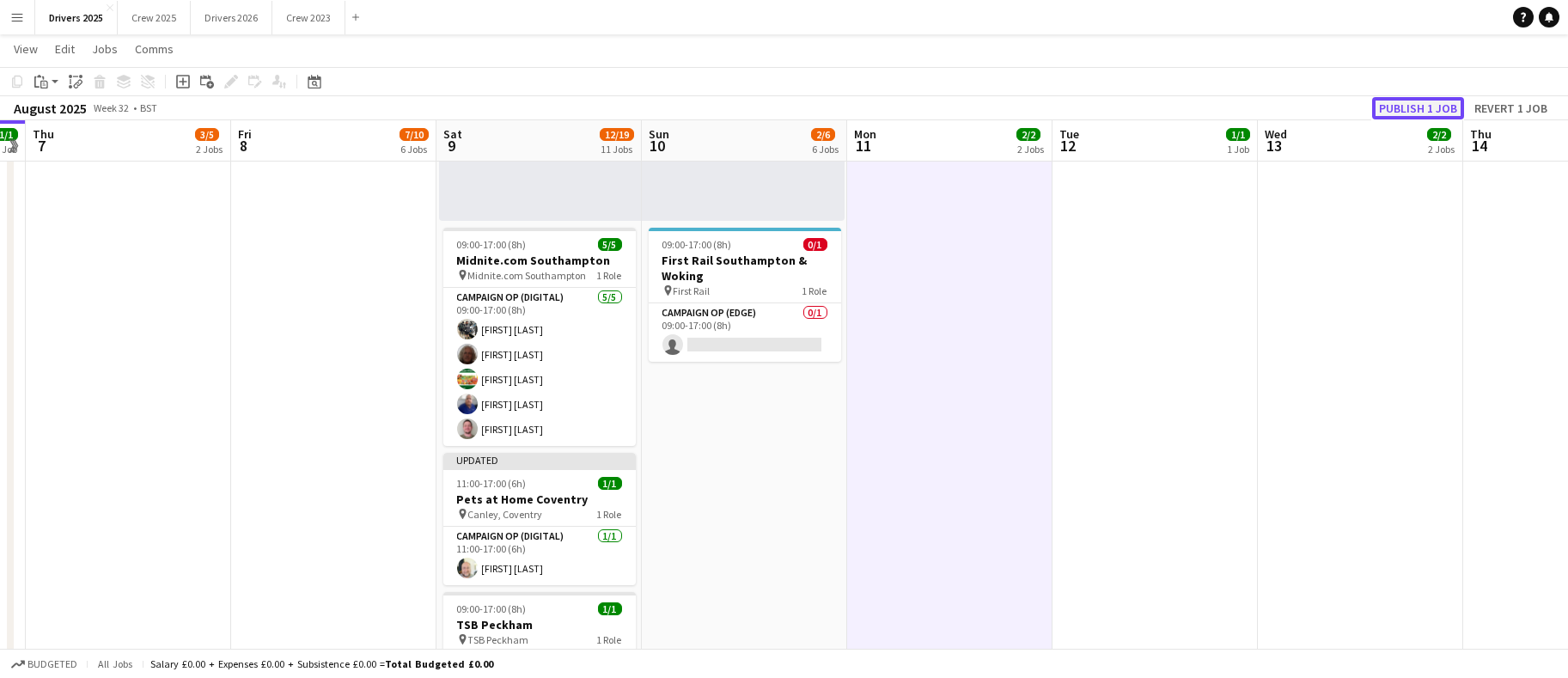 click on "Publish 1 job" 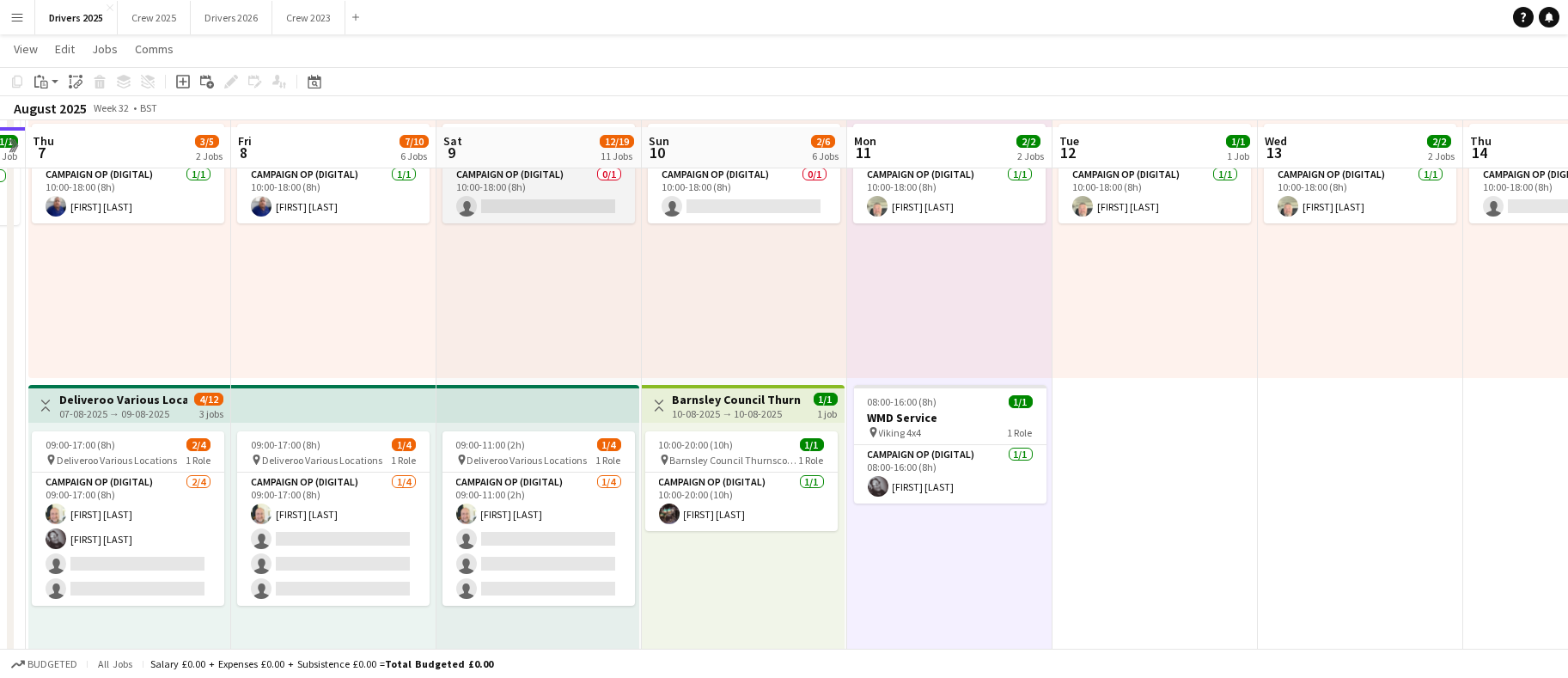 scroll, scrollTop: 129, scrollLeft: 0, axis: vertical 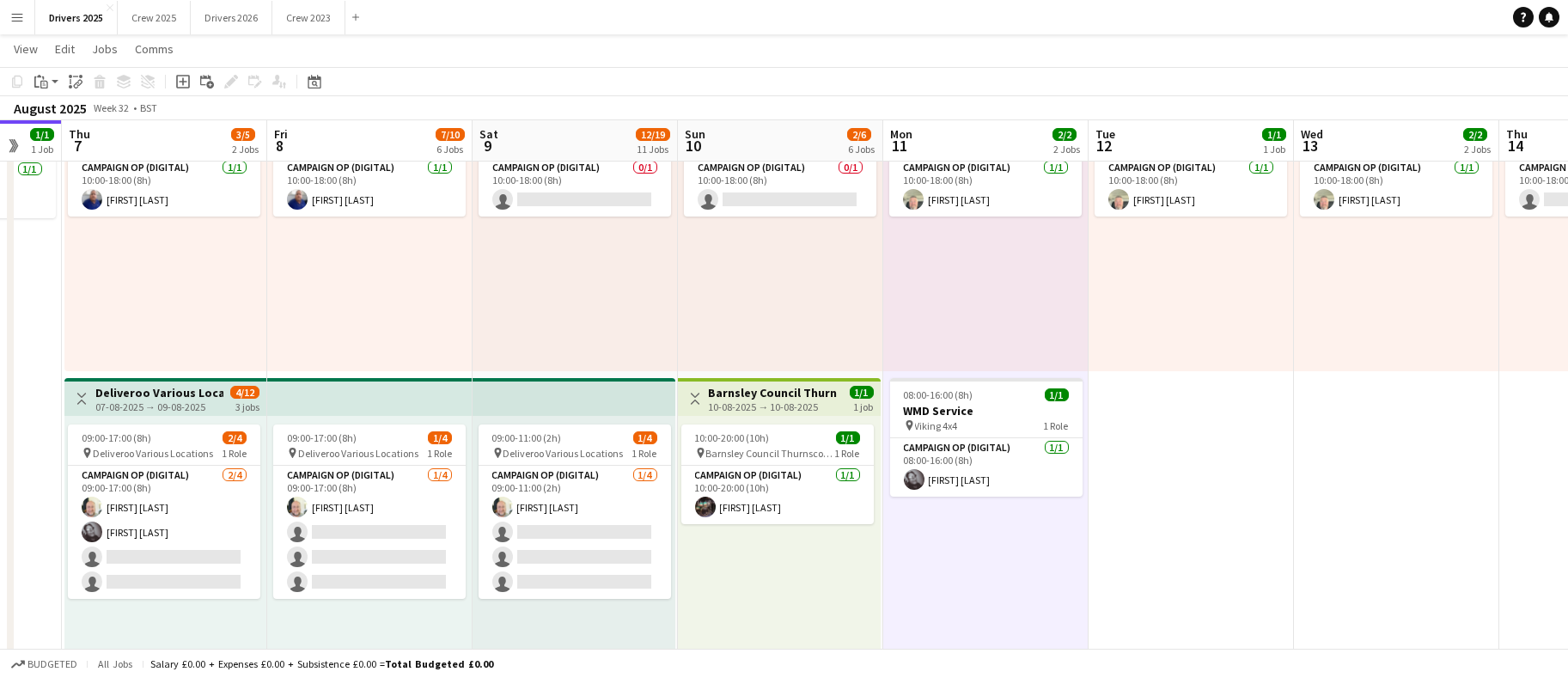 drag, startPoint x: 1160, startPoint y: 522, endPoint x: 1079, endPoint y: 528, distance: 81.22192 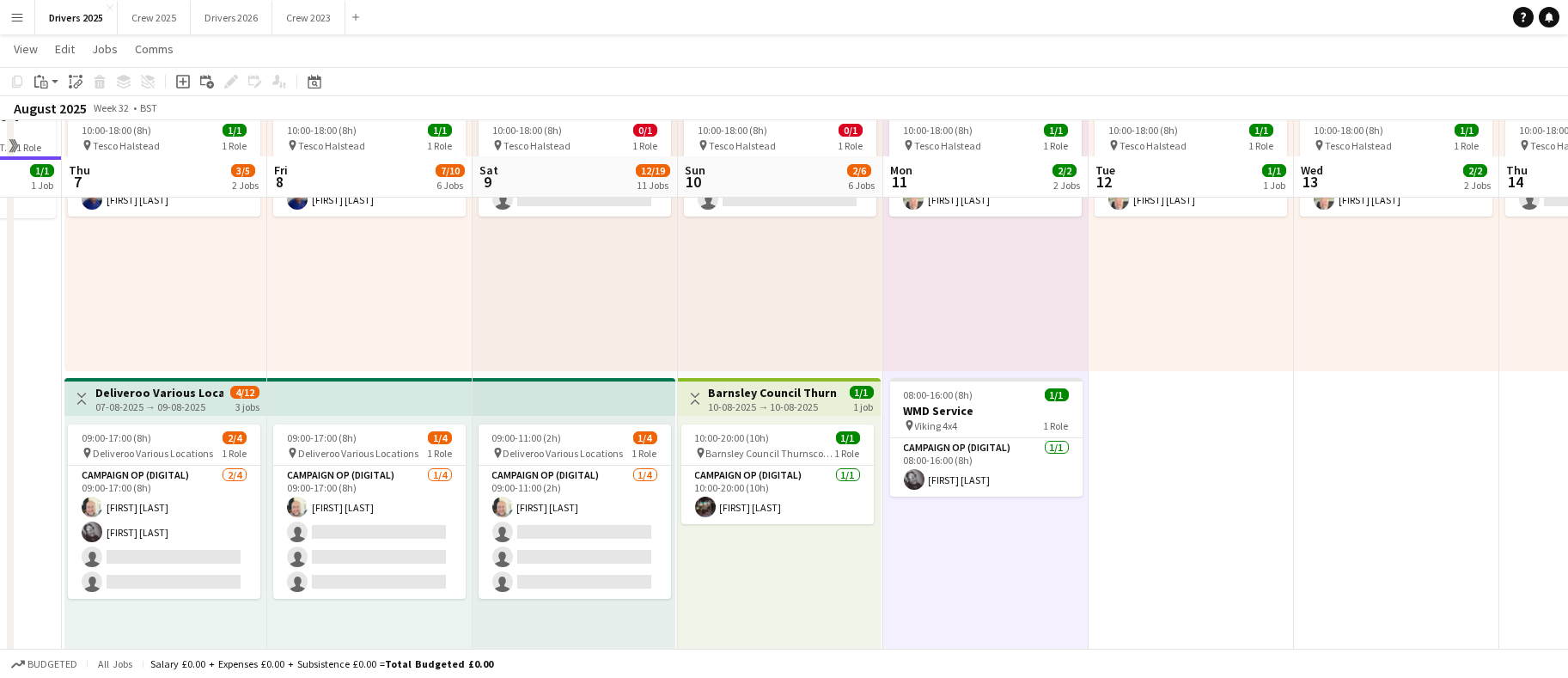 scroll, scrollTop: 258, scrollLeft: 0, axis: vertical 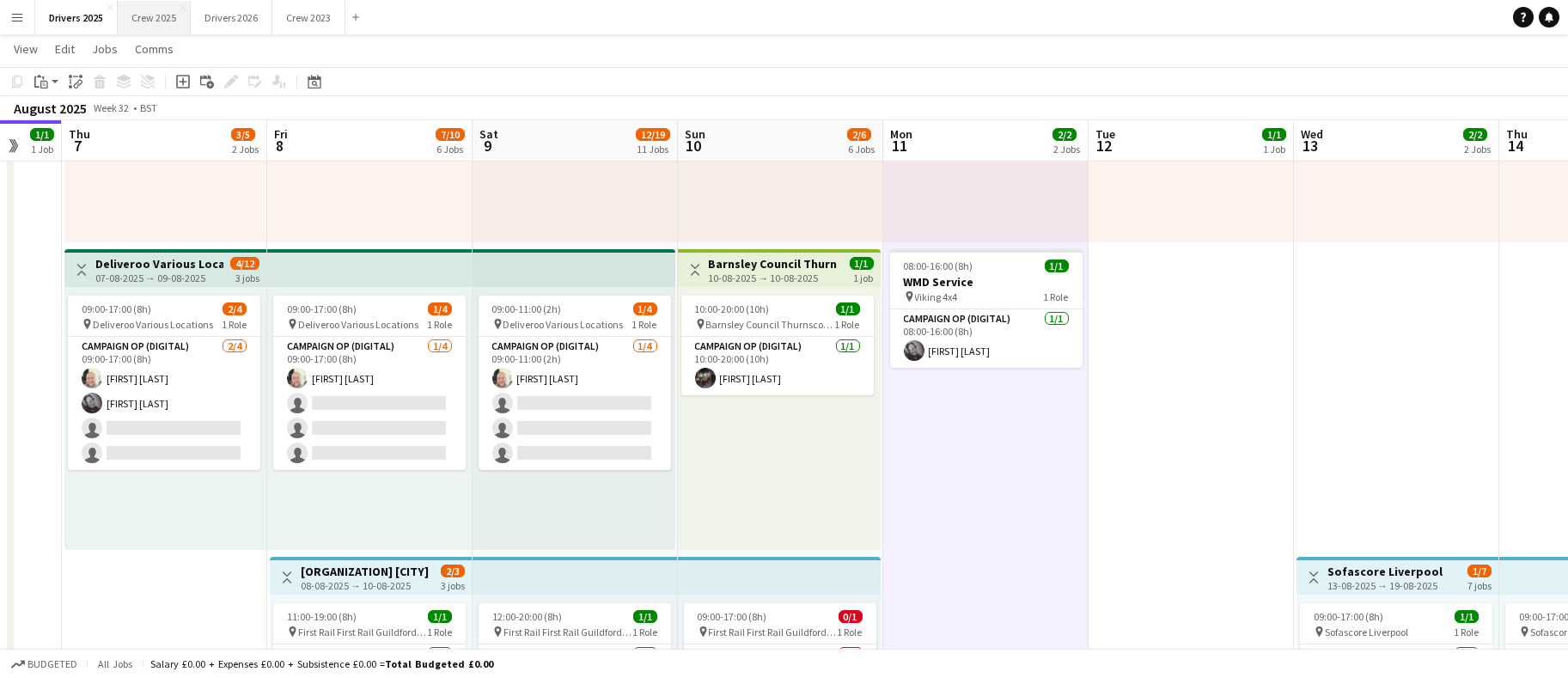 click on "Crew 2025
Close" at bounding box center [154, 17] 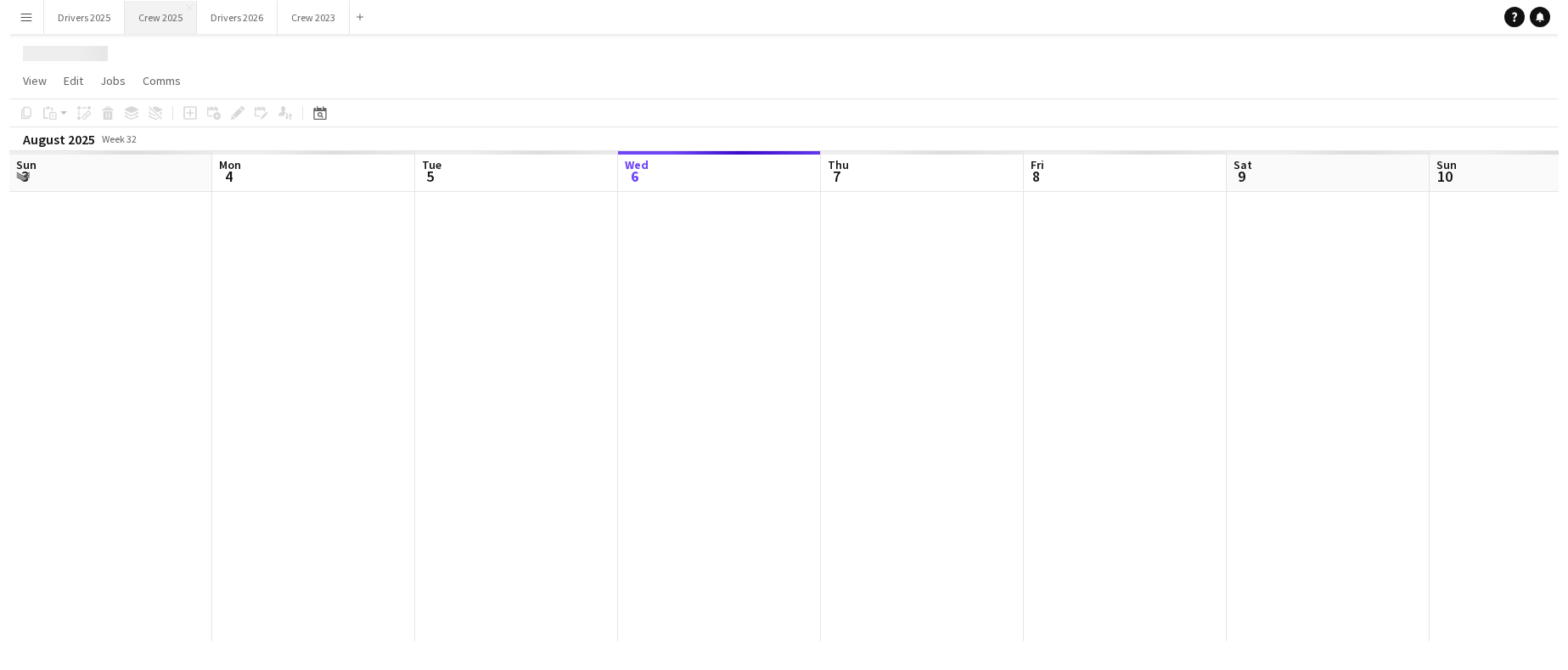 scroll, scrollTop: 0, scrollLeft: 0, axis: both 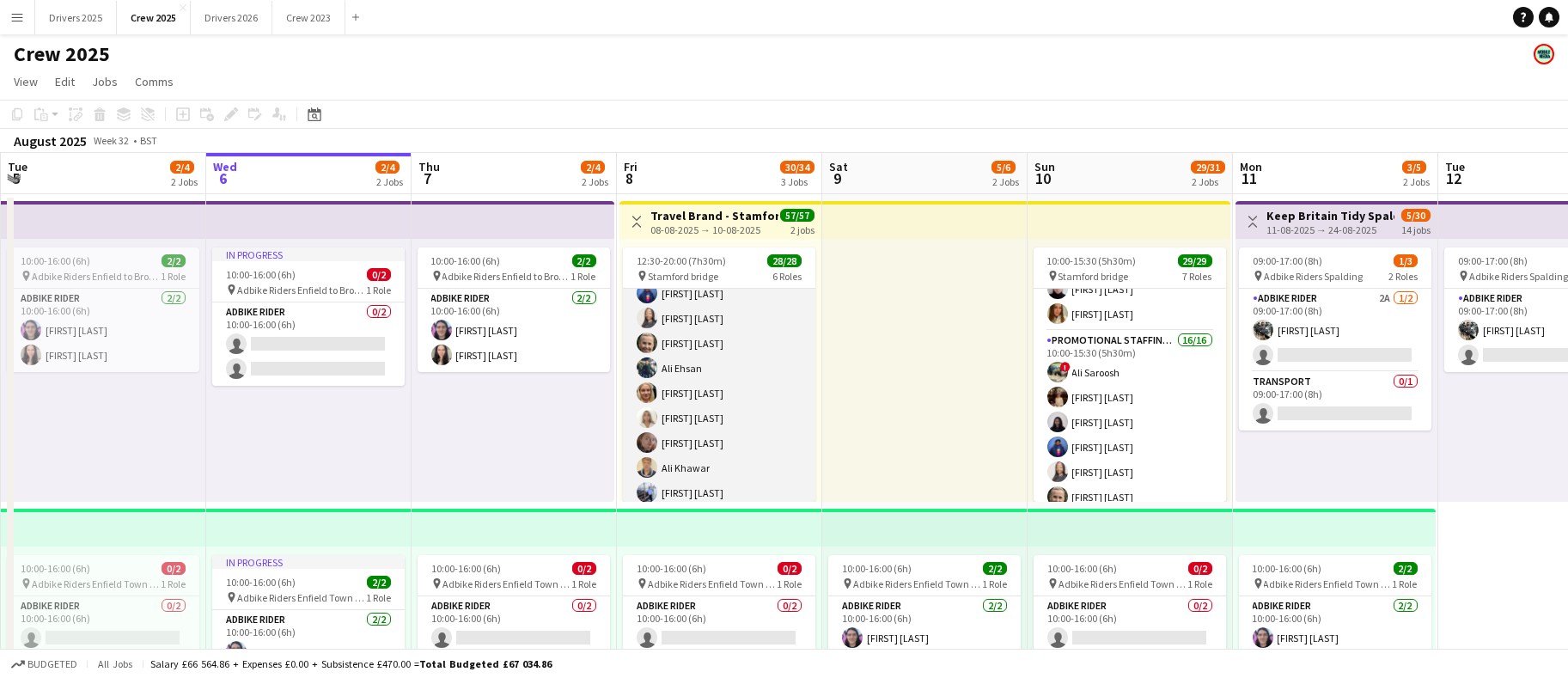 click on "Promotional Staffing (Brand Ambassadors)   16/16   12:30-19:30 (7h)
[FIRST] [LAST] [FIRST] [LAST] [FIRST] [LAST] [FIRST] [LAST] [FIRST] [LAST] [FIRST] [LAST] [FIRST] [LAST] [FIRST] [LAST] [FIRST] [LAST] [FIRST] [LAST] Yonder Quintero Agency 1 Agency Driver [FIRST] [LAST] [FIRST] [LAST] [FIRST] [LAST] [FIRST]" at bounding box center [719, 418] 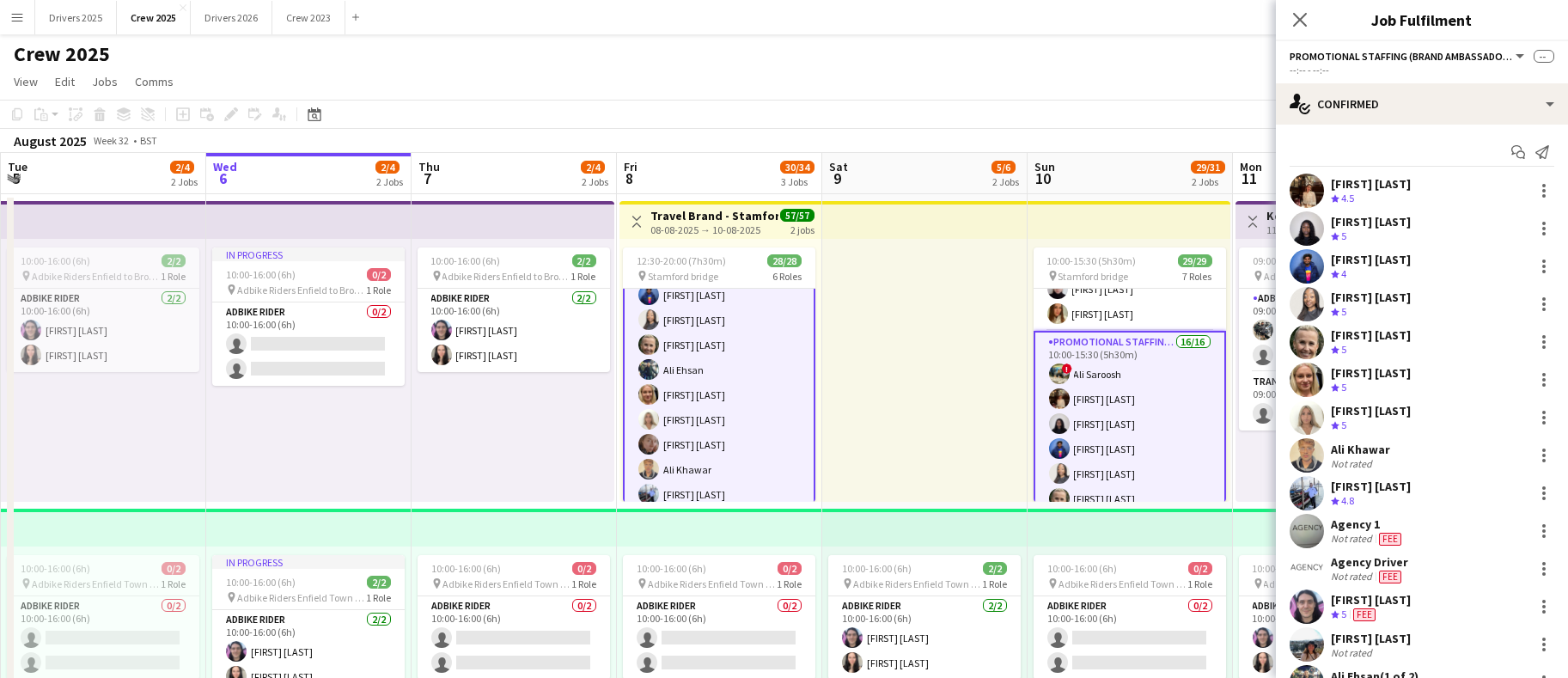 scroll, scrollTop: 388, scrollLeft: 0, axis: vertical 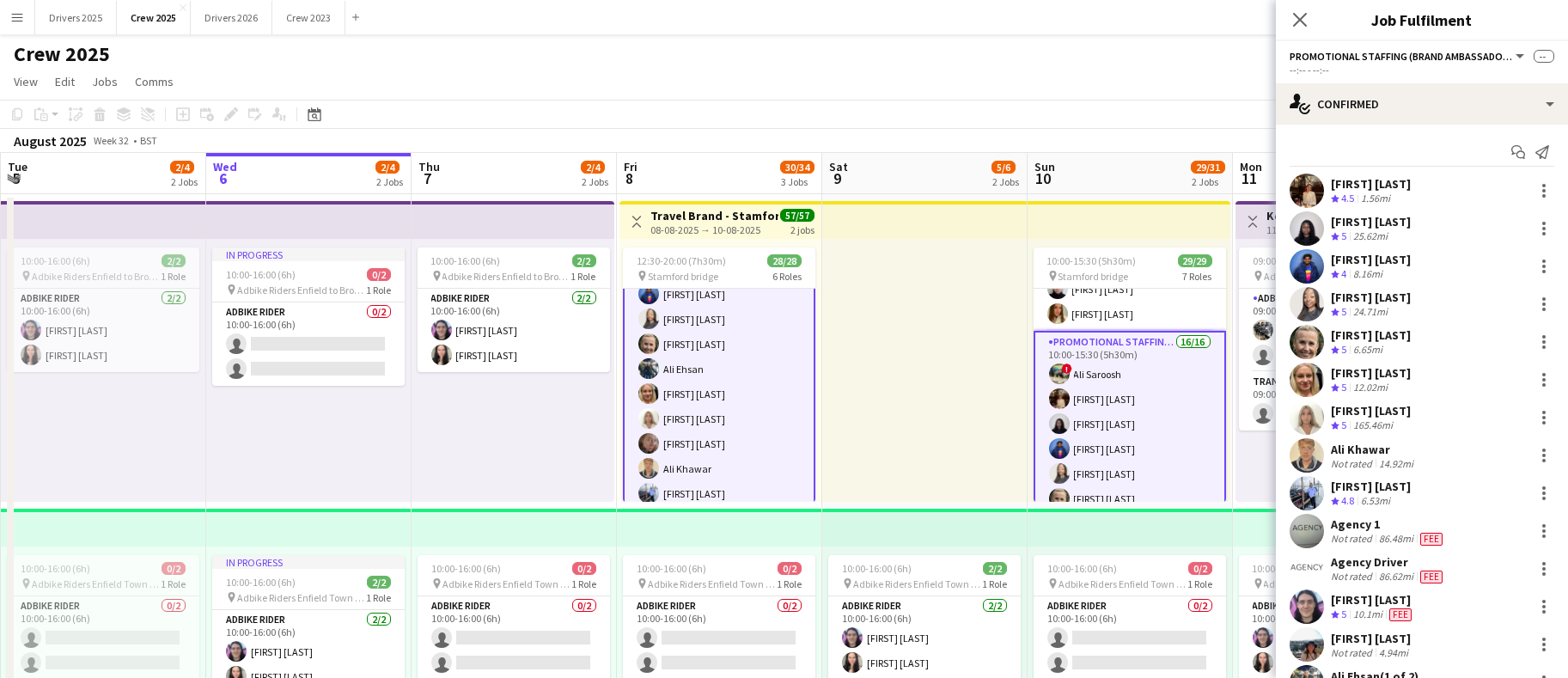 click on "Promotional Staffing (Brand Ambassadors)   16/16   12:30-19:30 (7h)
[FIRST] [LAST] [FIRST] [LAST] [FIRST] [LAST] [FIRST] [LAST] [FIRST] [LAST] [FIRST] [LAST] [FIRST] [LAST] [FIRST] [LAST] [FIRST] [LAST] [FIRST] [LAST] Yonder Quintero Agency 1 Agency Driver [FIRST] [LAST] [FIRST] [LAST] [FIRST] [LAST] [FIRST]" at bounding box center [719, 418] 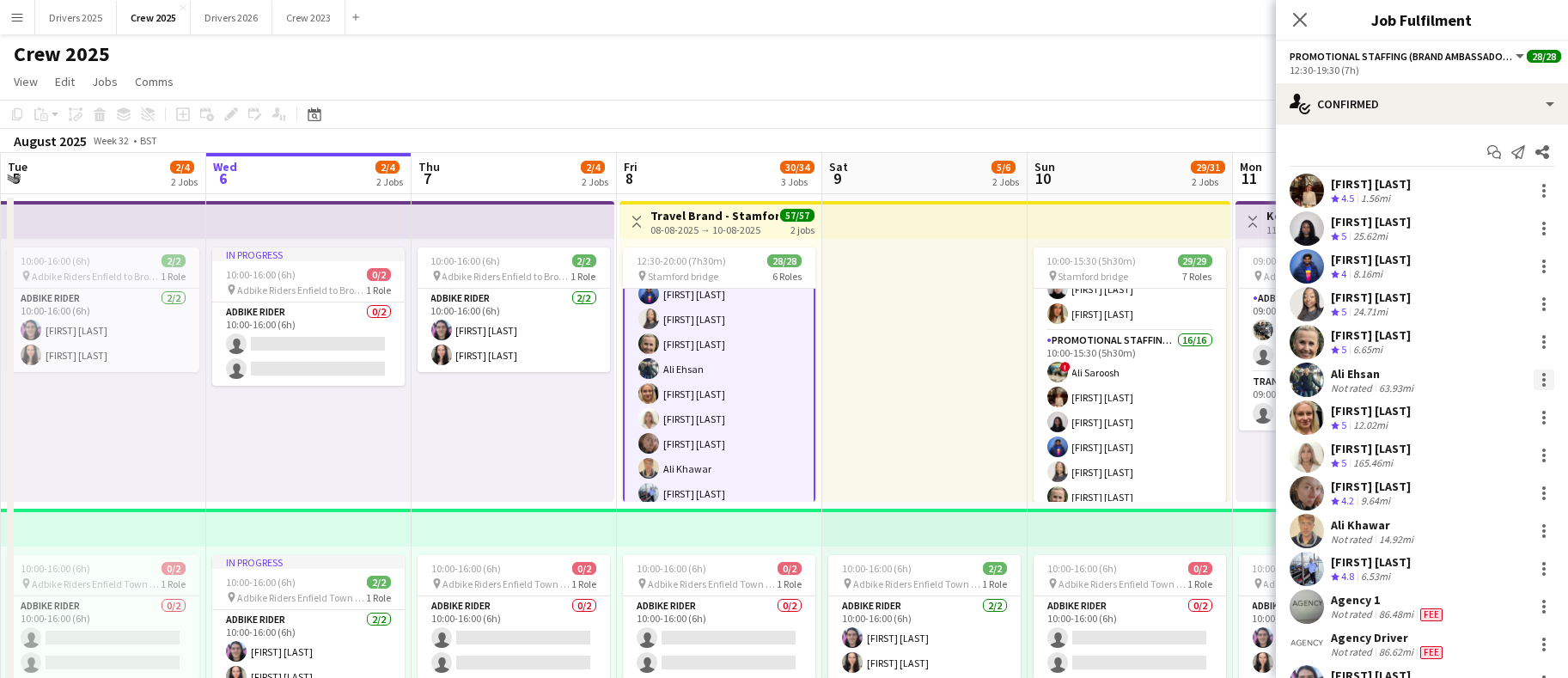 click at bounding box center [1544, 380] 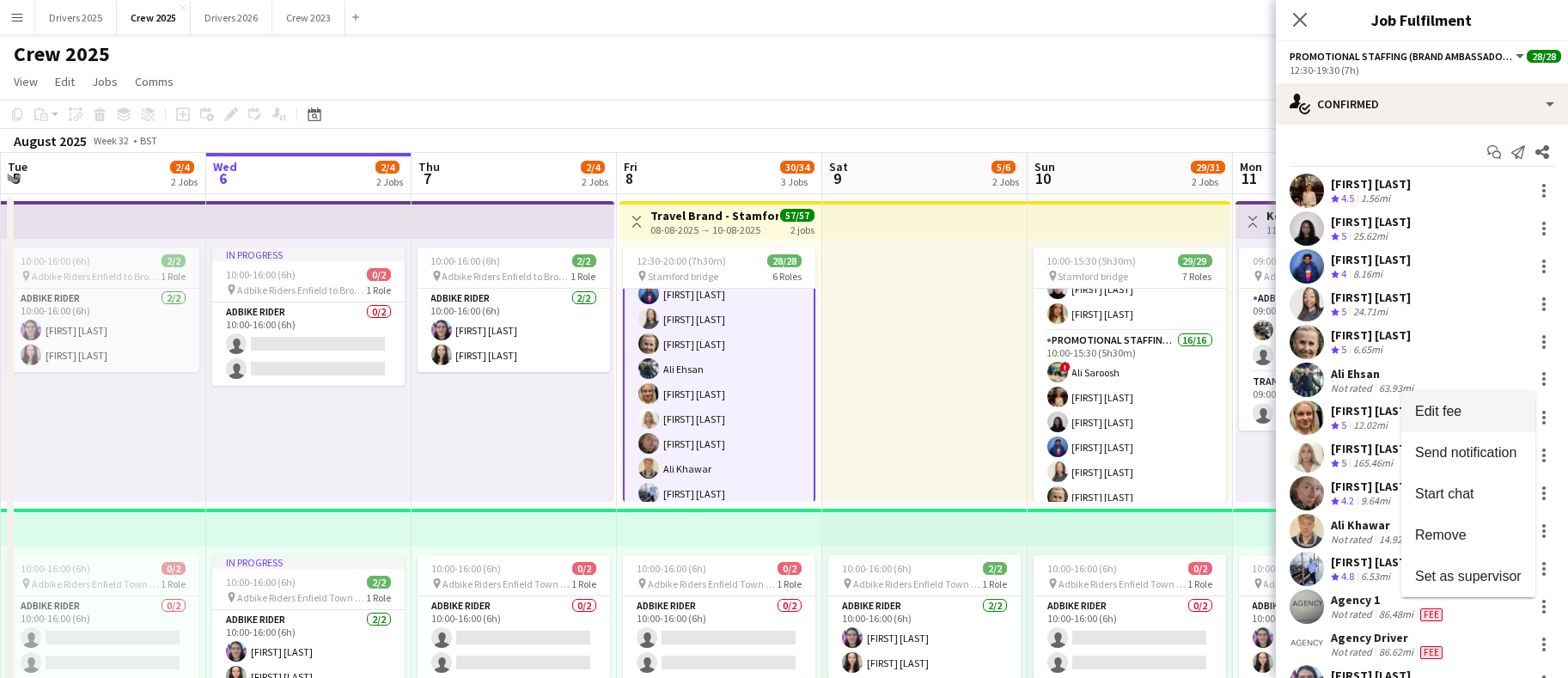 click on "Edit fee" at bounding box center (1438, 411) 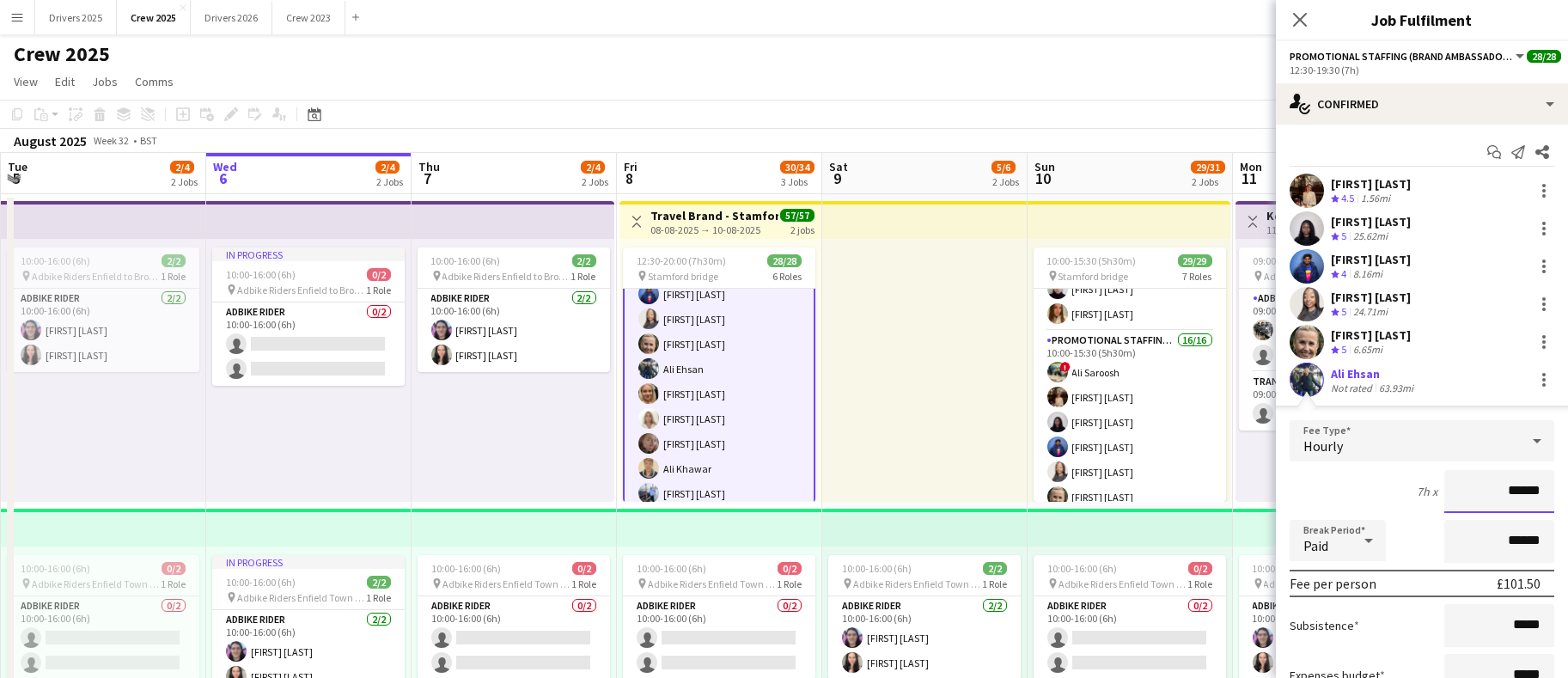 scroll, scrollTop: 129, scrollLeft: 0, axis: vertical 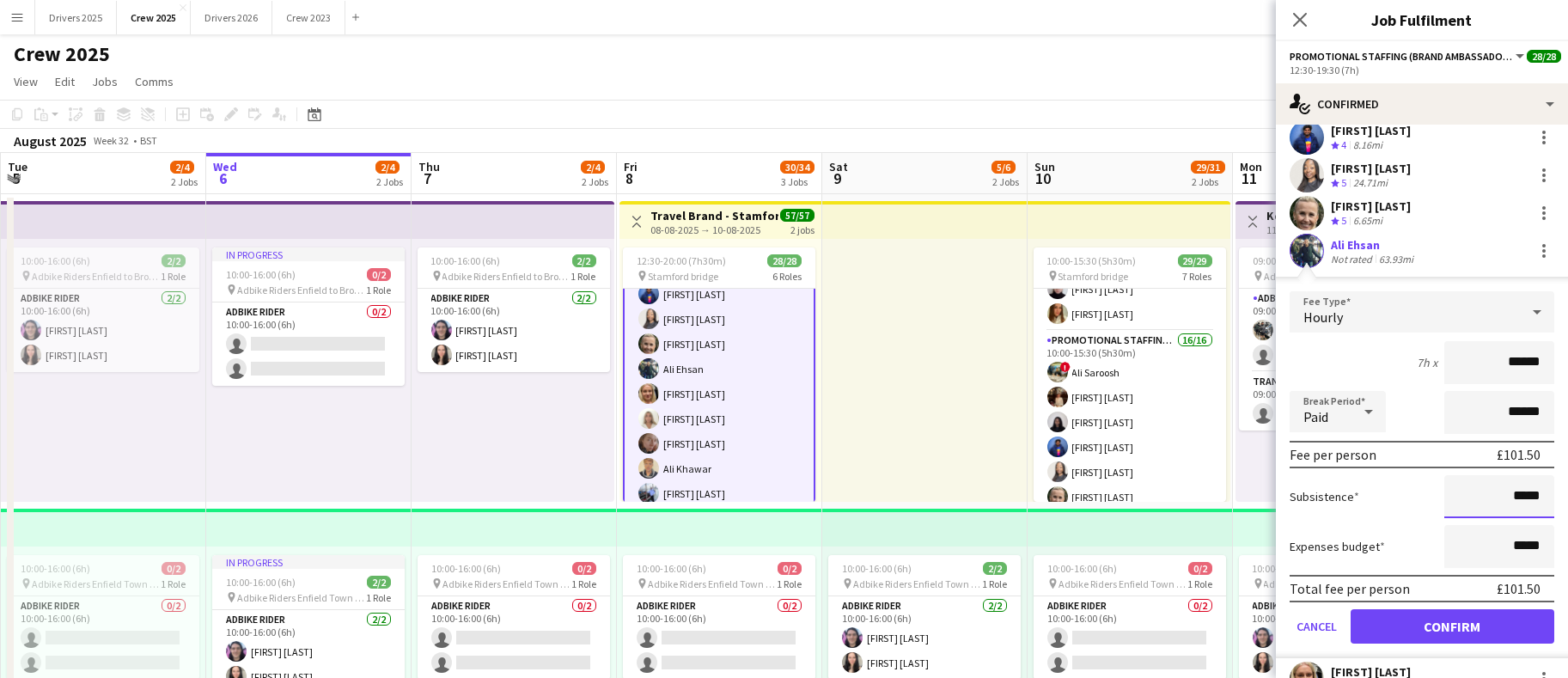 click on "*****" at bounding box center [1499, 497] 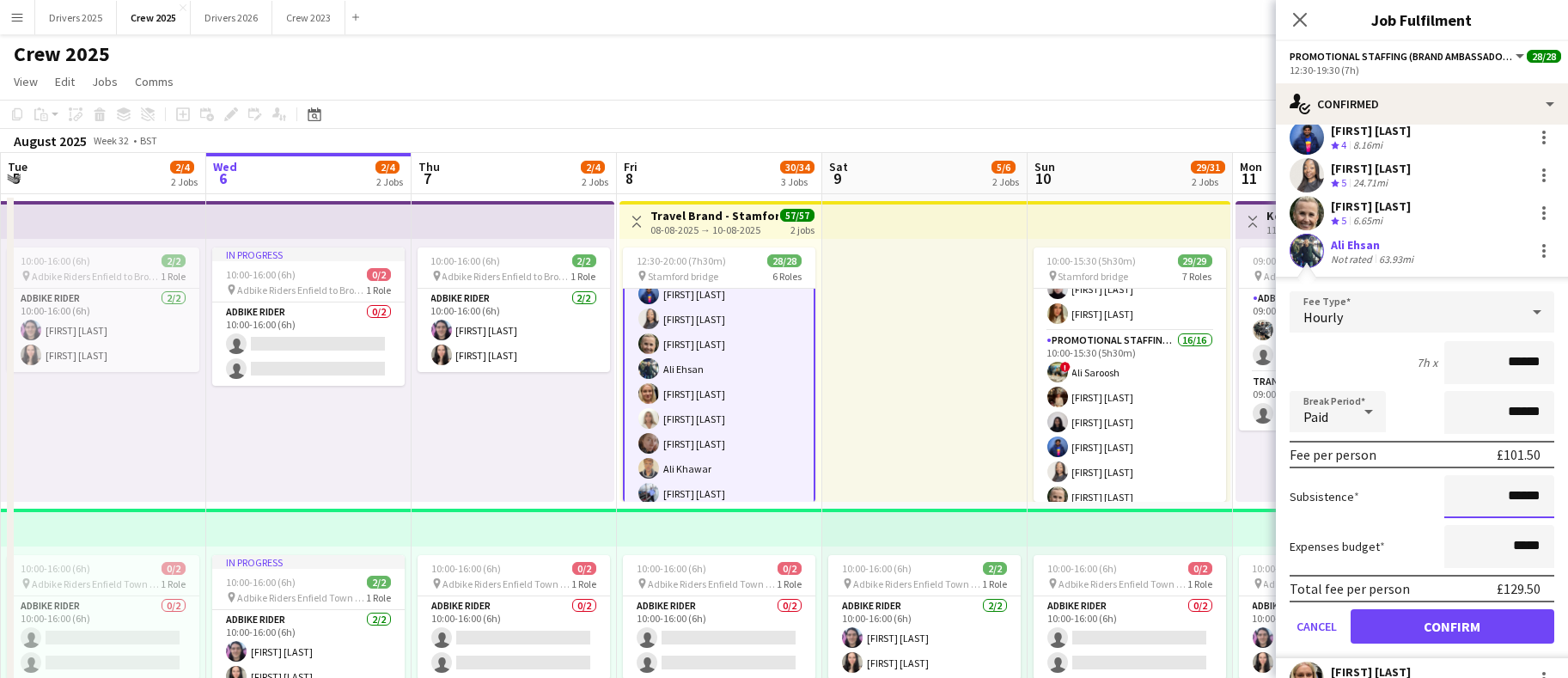 type on "******" 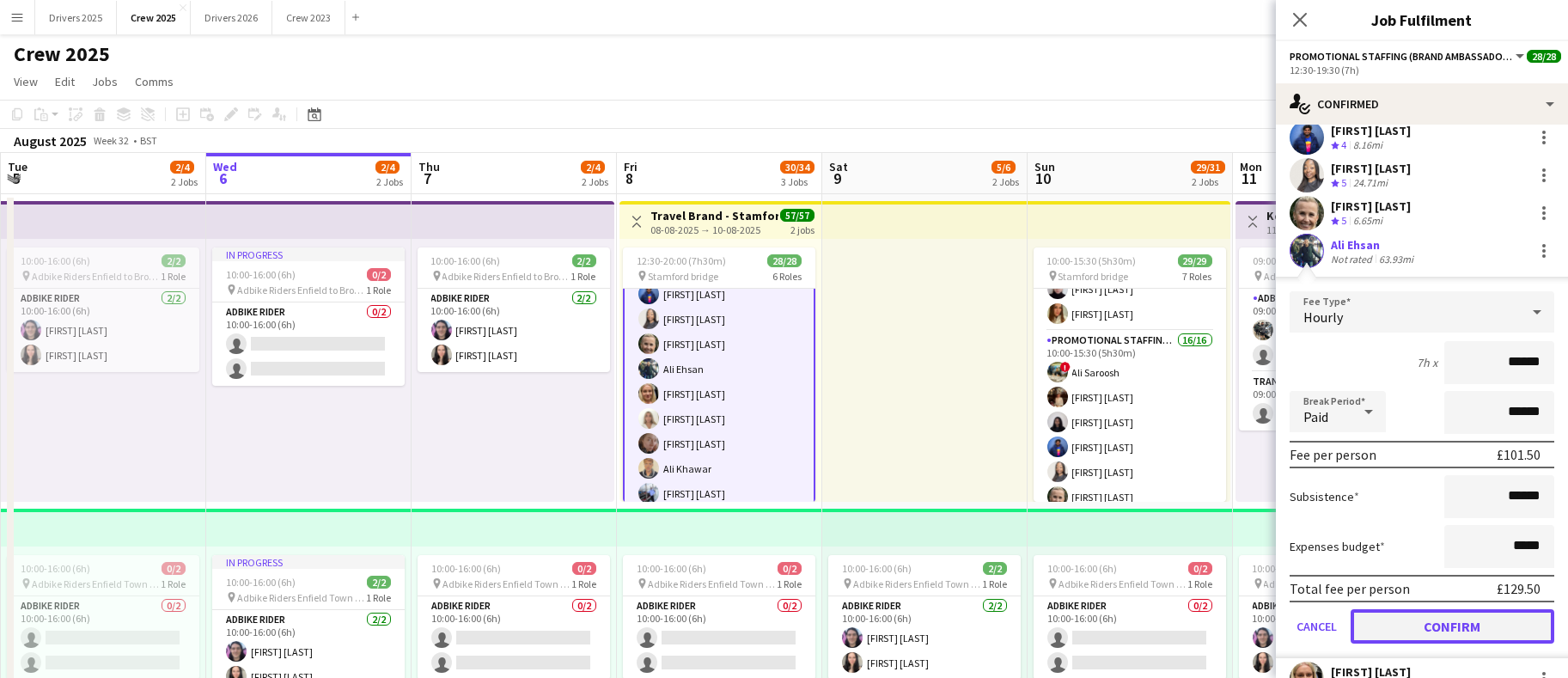 click on "Confirm" at bounding box center (1452, 626) 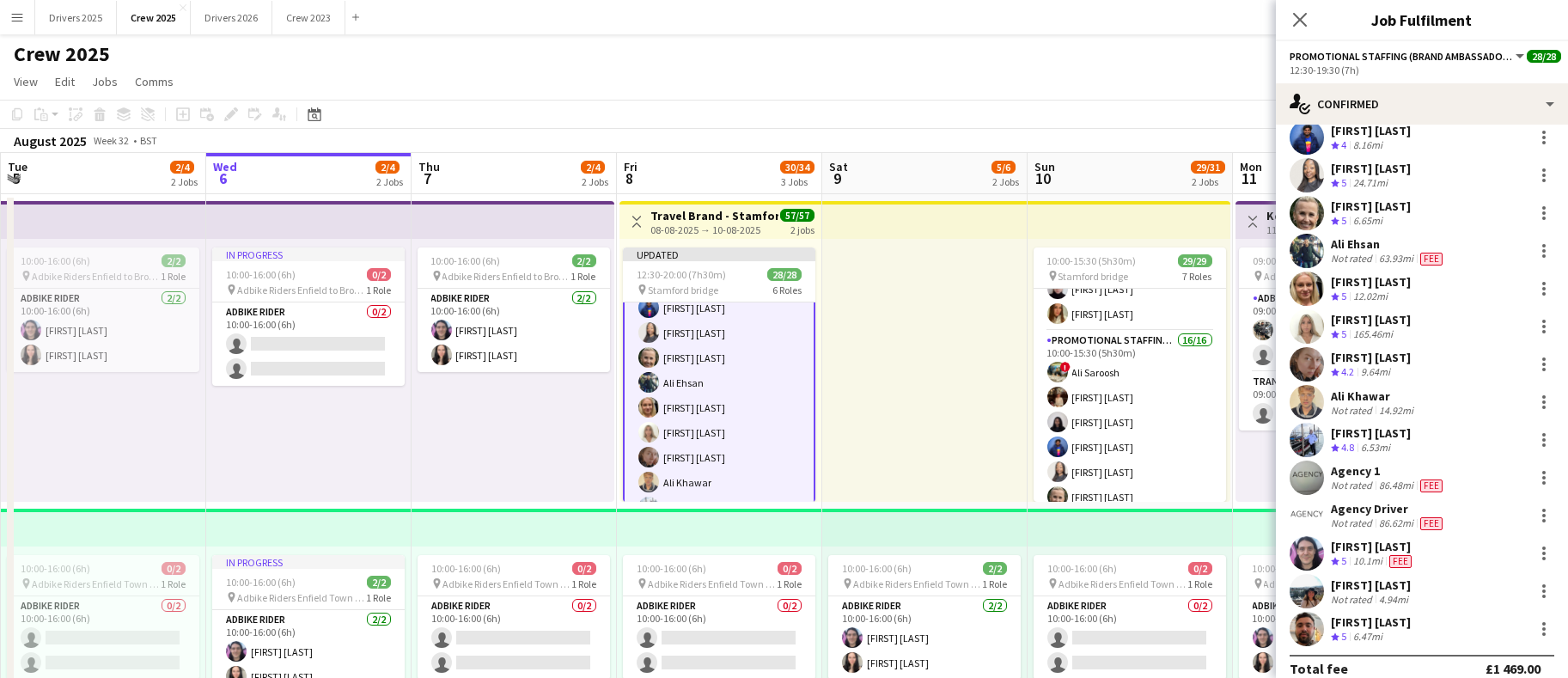 click at bounding box center (924, 370) 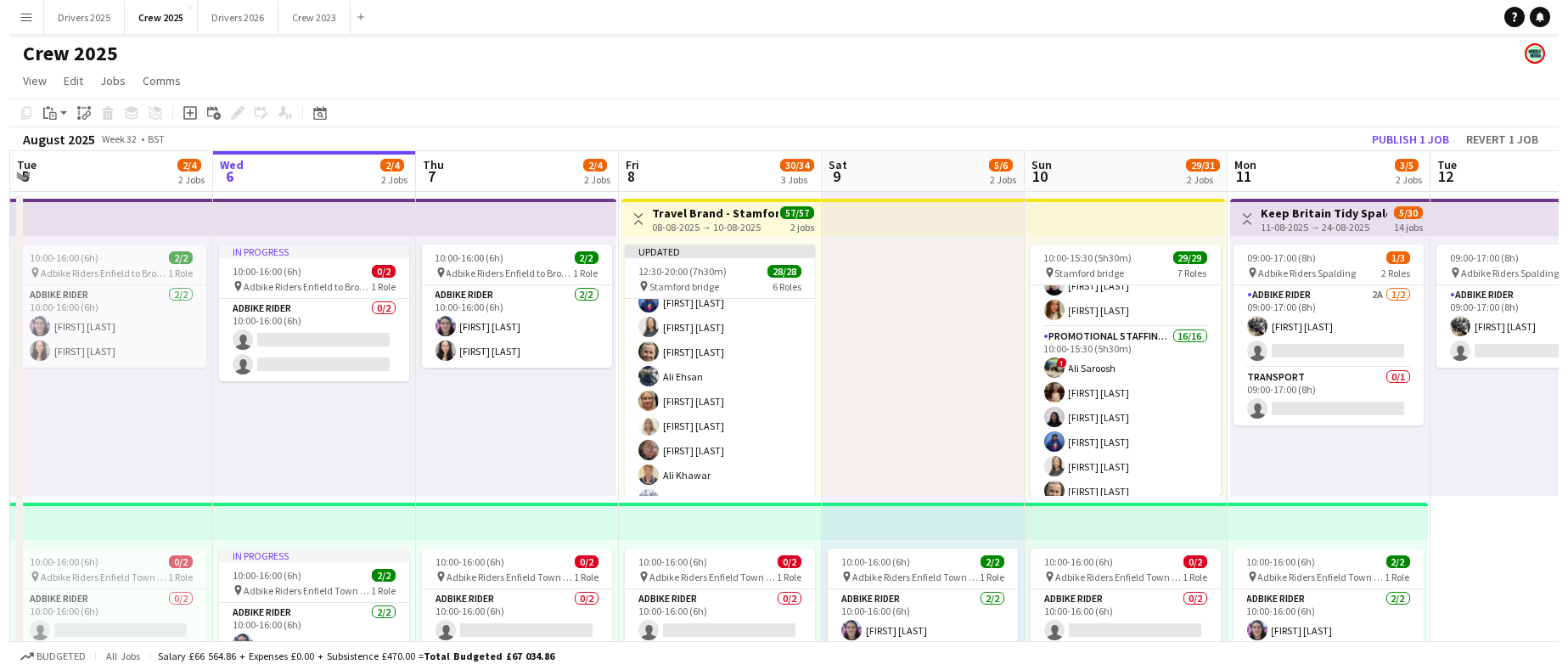 scroll, scrollTop: 382, scrollLeft: 0, axis: vertical 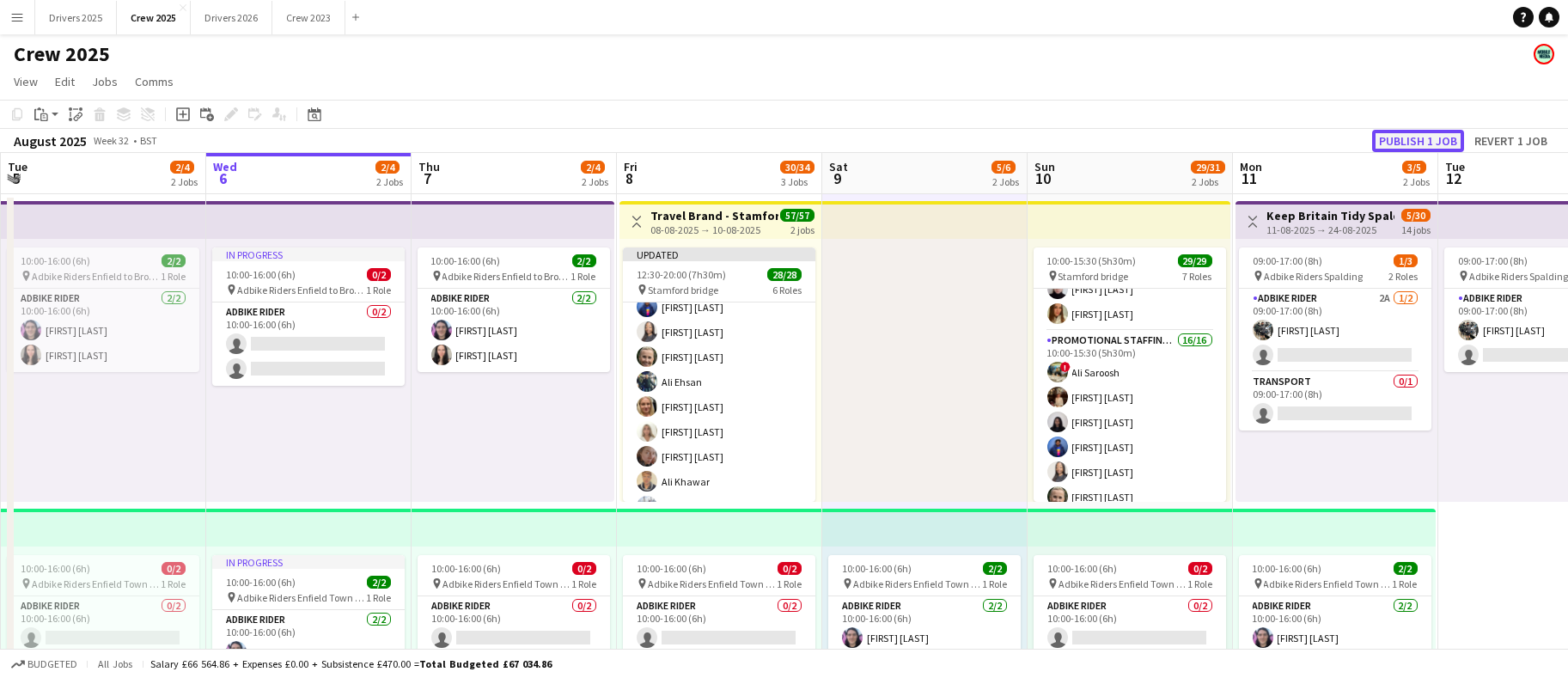 click on "Publish 1 job" 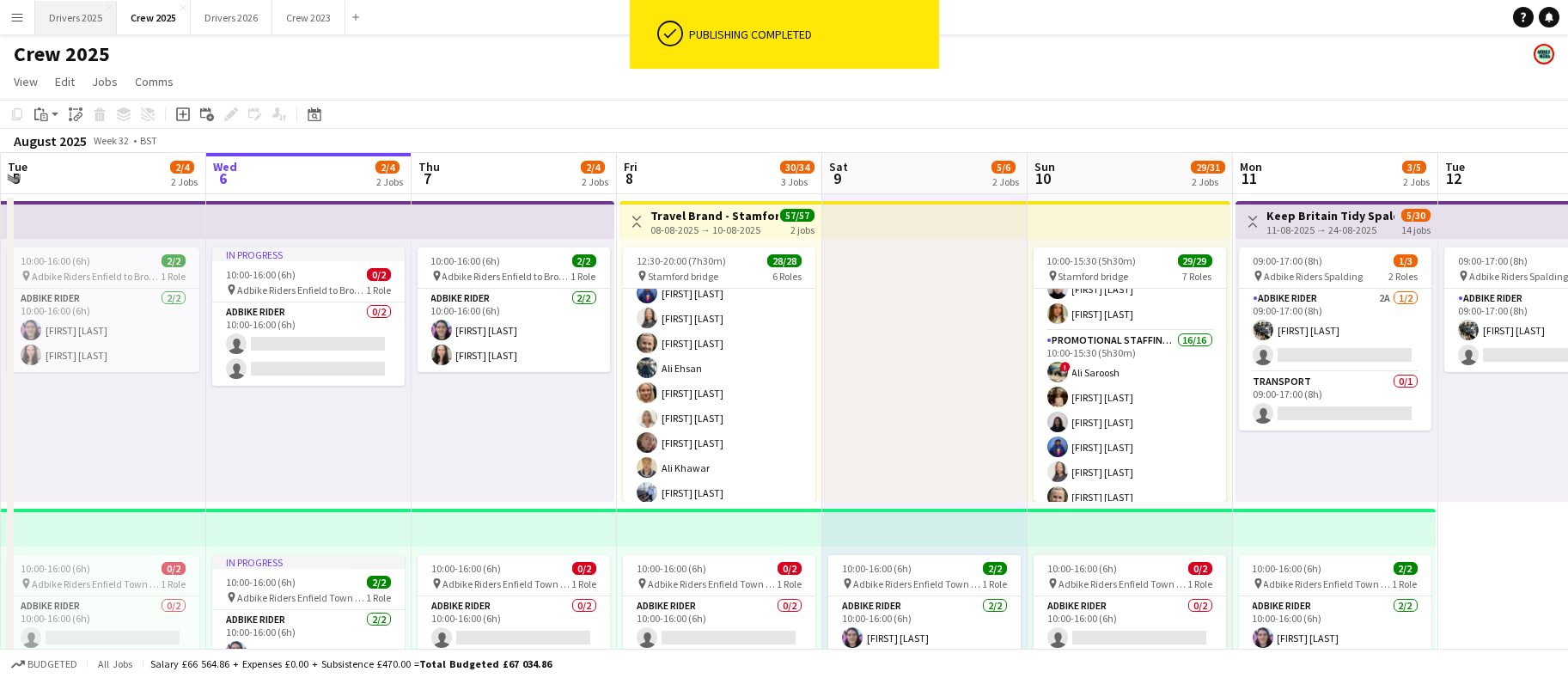 click on "Drivers 2025
Close" at bounding box center [76, 17] 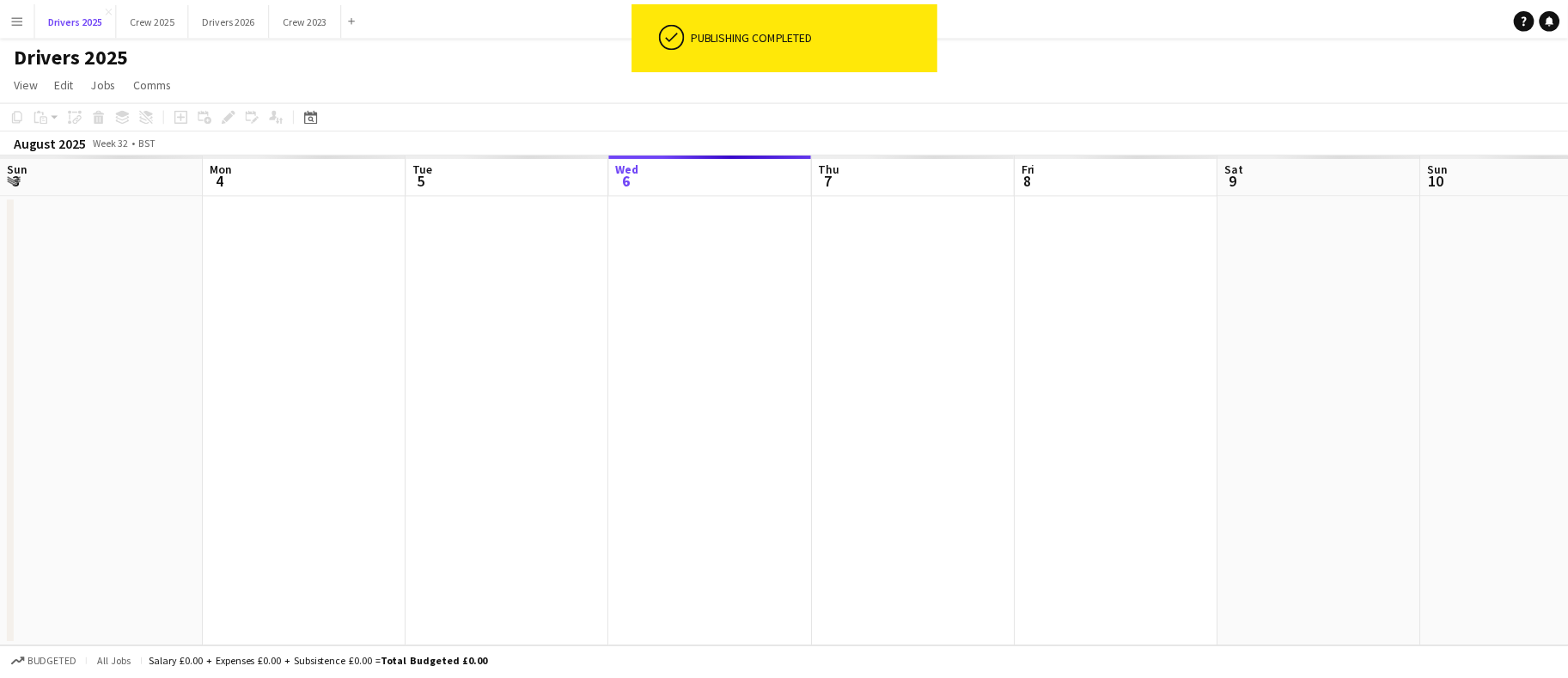 scroll, scrollTop: 0, scrollLeft: 410, axis: horizontal 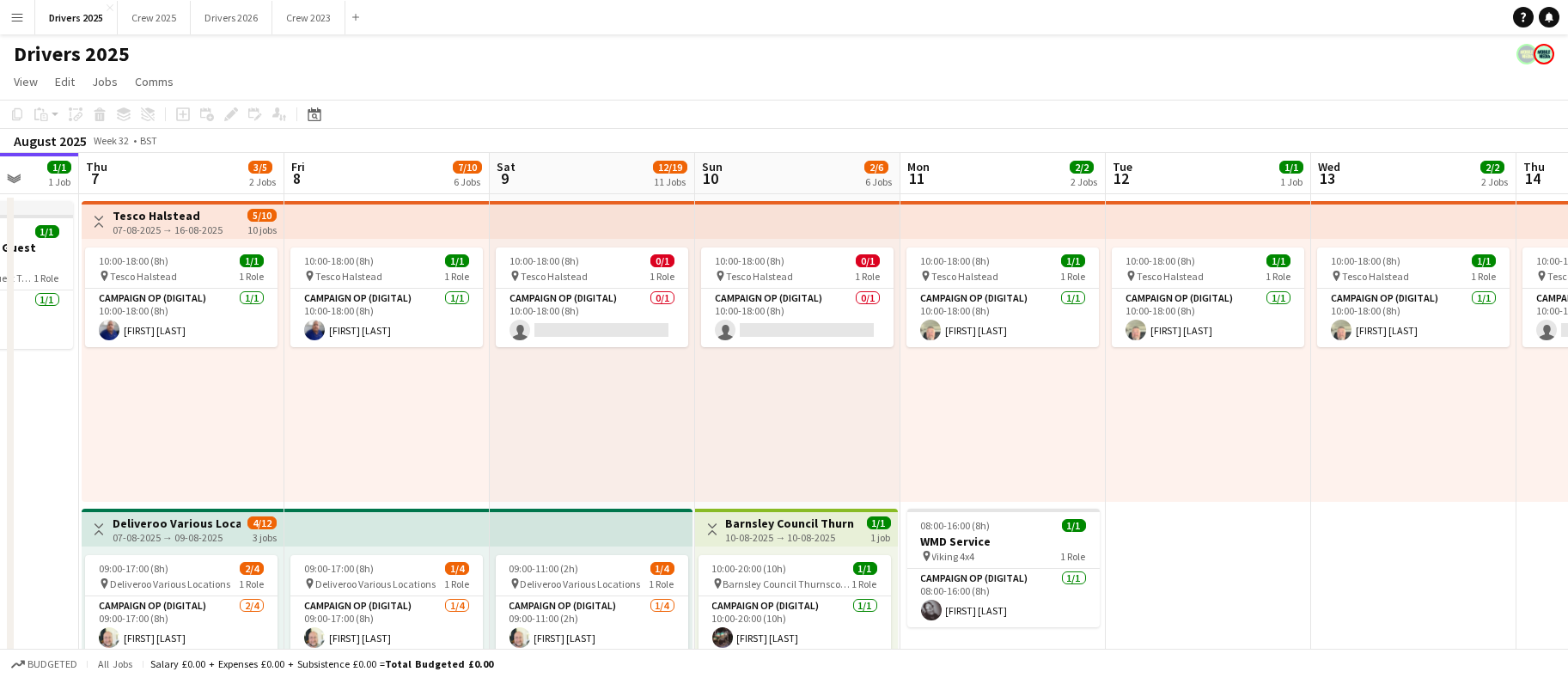 drag, startPoint x: 753, startPoint y: 463, endPoint x: 422, endPoint y: 440, distance: 331.79813 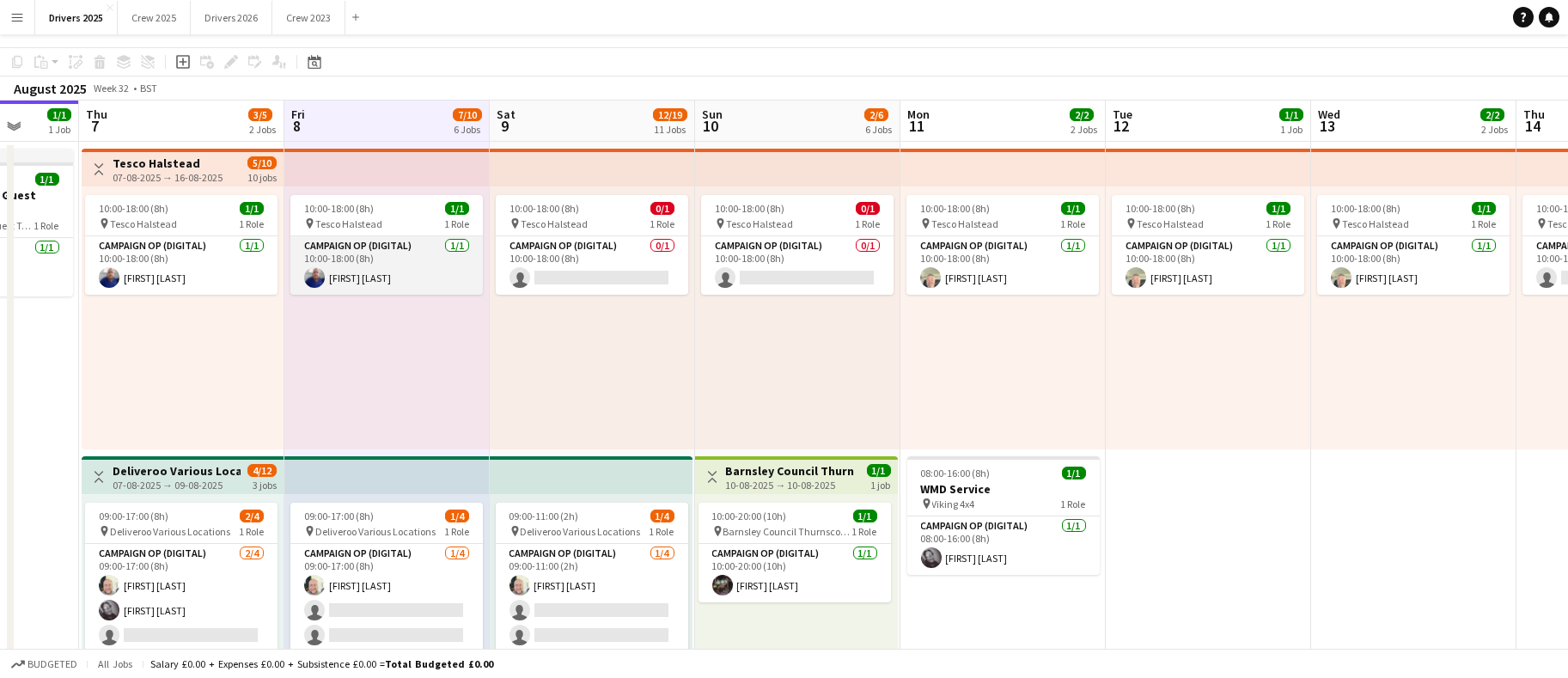 scroll, scrollTop: 387, scrollLeft: 0, axis: vertical 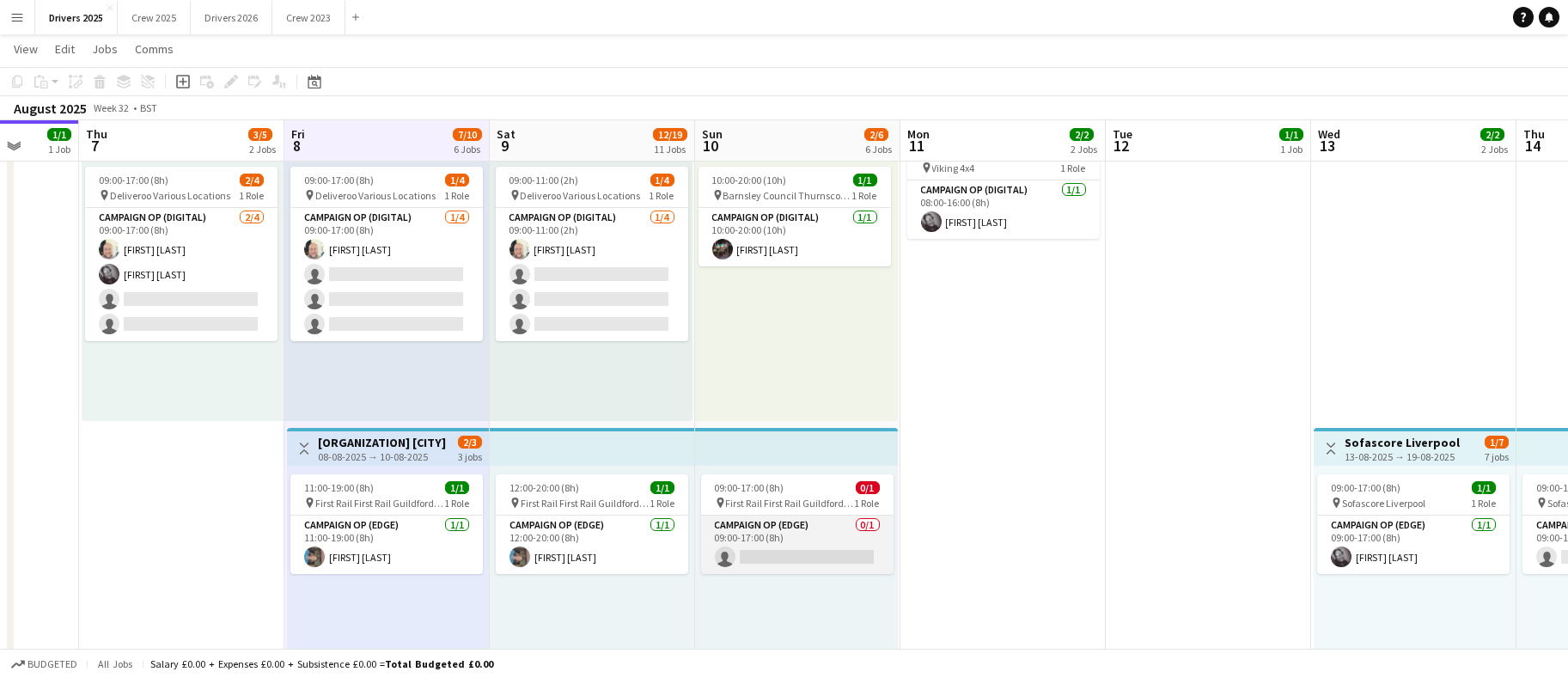 click on "Campaign Op (Edge)   0/1   09:00-17:00 (8h)
single-neutral-actions" at bounding box center [797, 545] 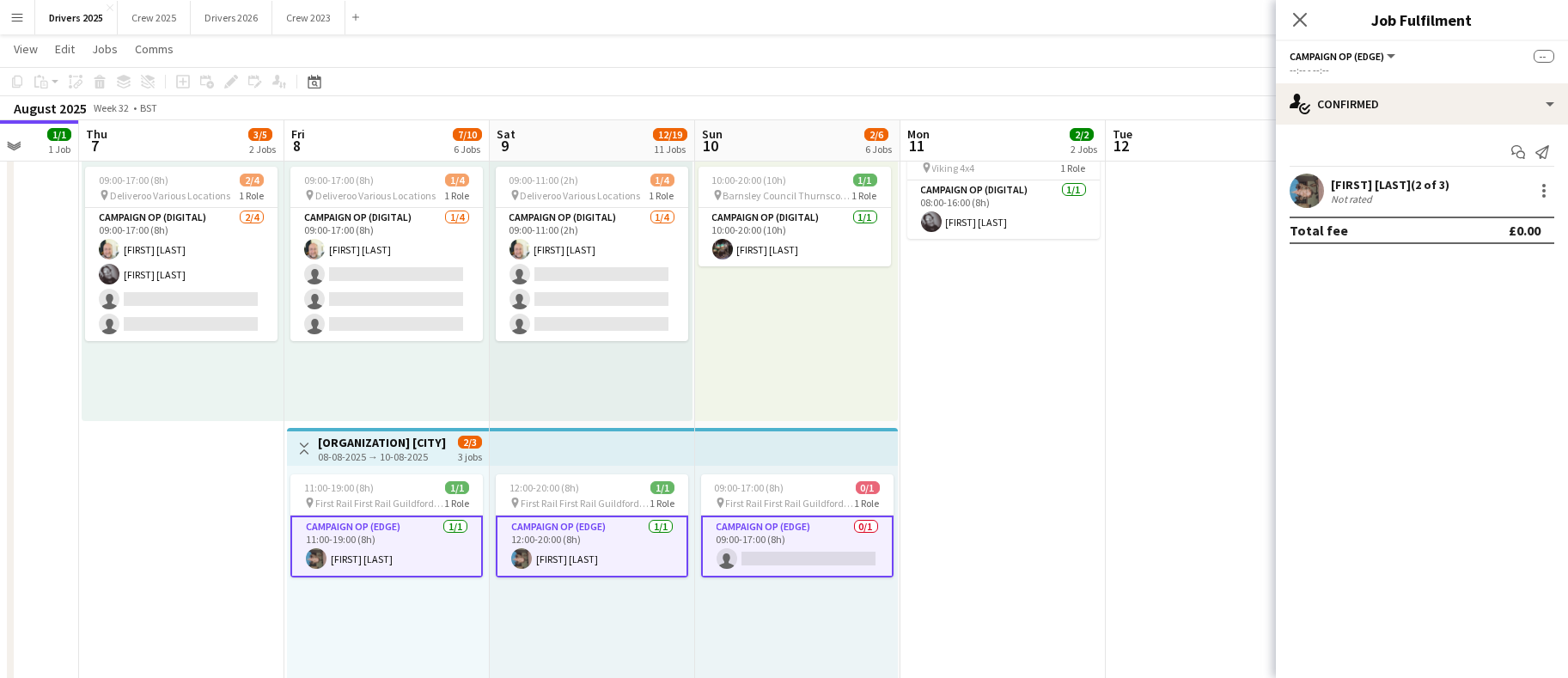 click on "Campaign Op (Edge)   0/1   09:00-17:00 (8h)
single-neutral-actions" at bounding box center [797, 547] 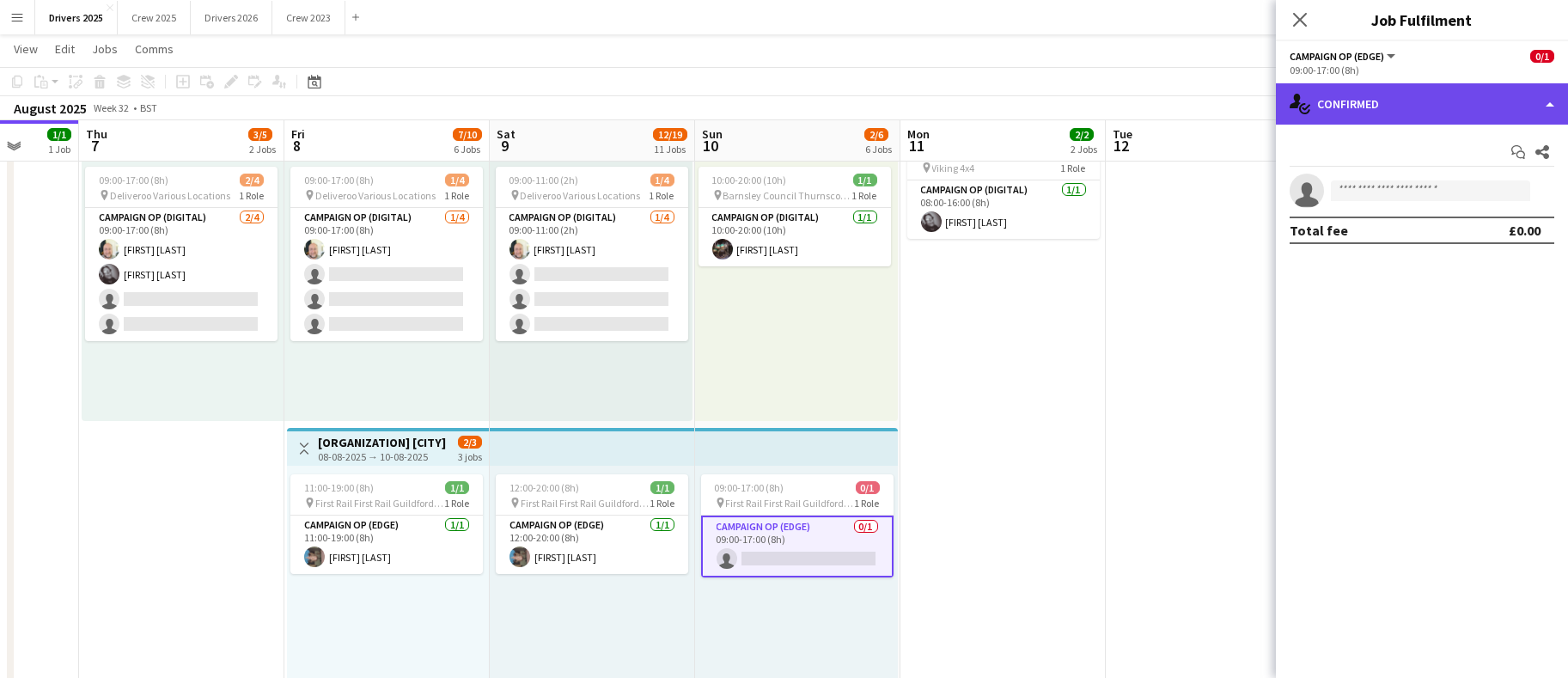click on "single-neutral-actions-check-2
Confirmed" 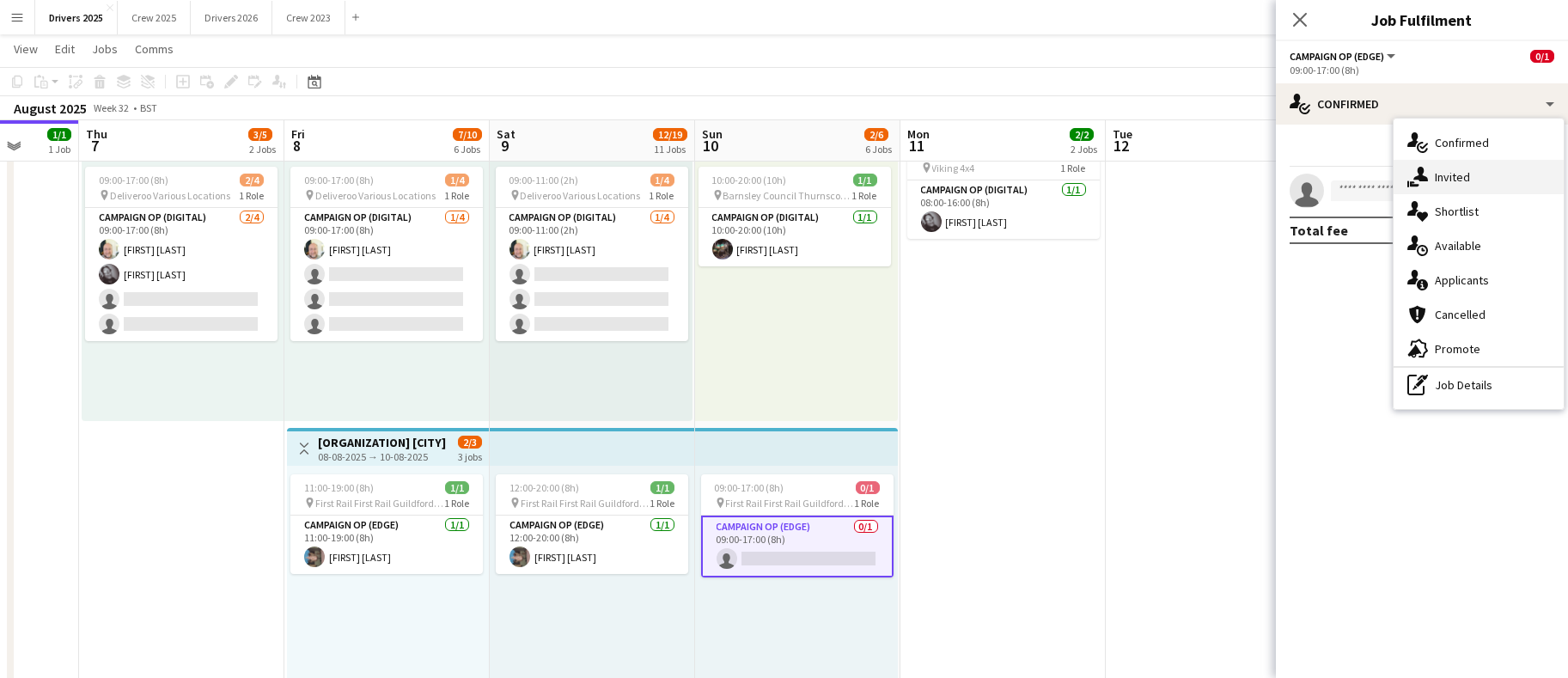 click on "single-neutral-actions-share-1
Invited" at bounding box center [1479, 177] 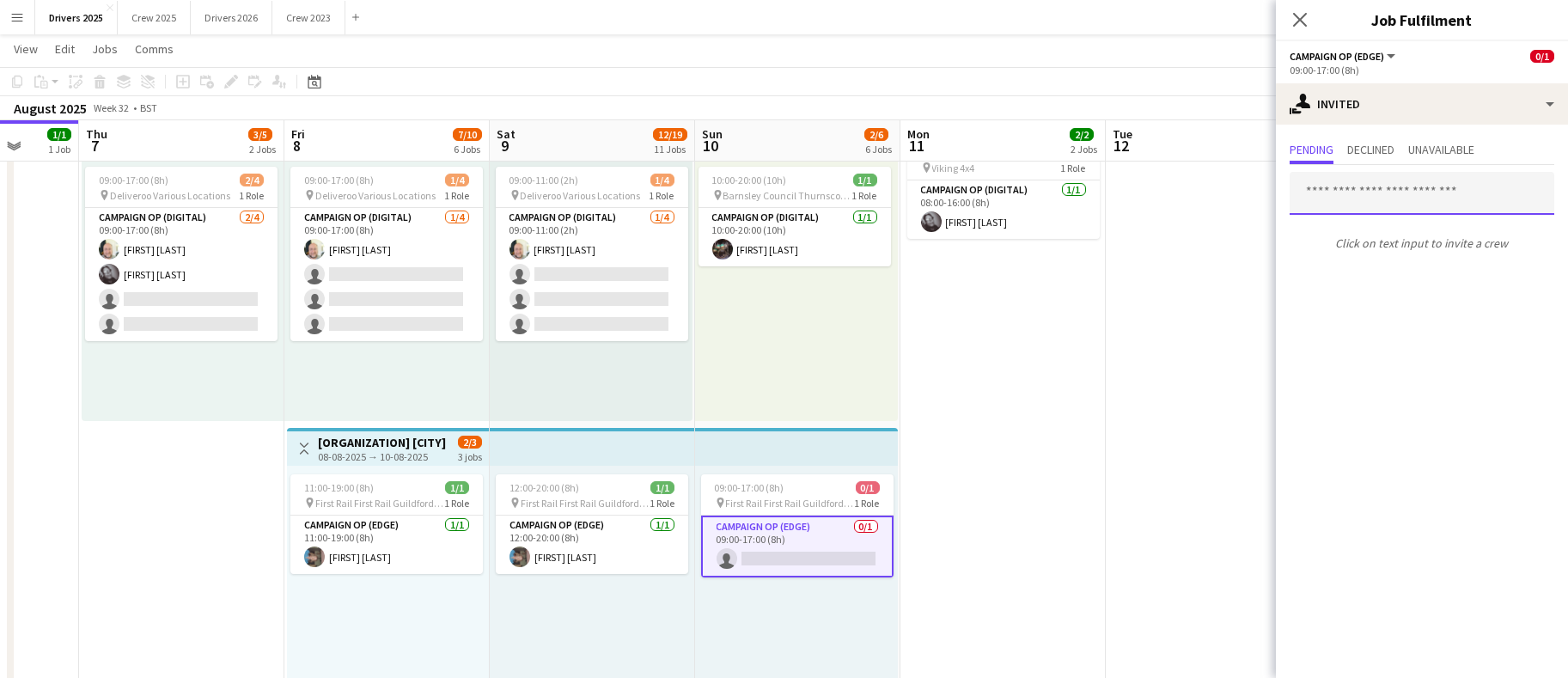 click at bounding box center (1422, 193) 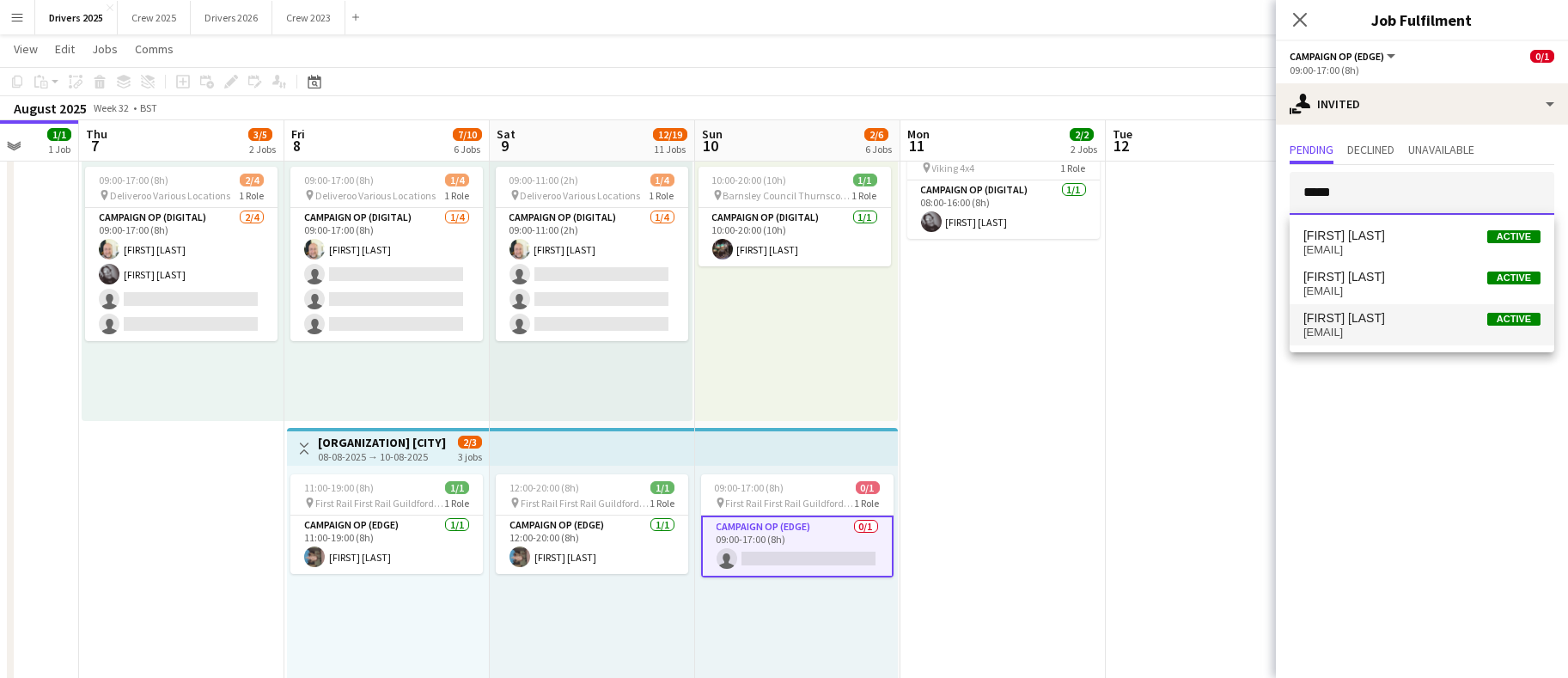 type on "*****" 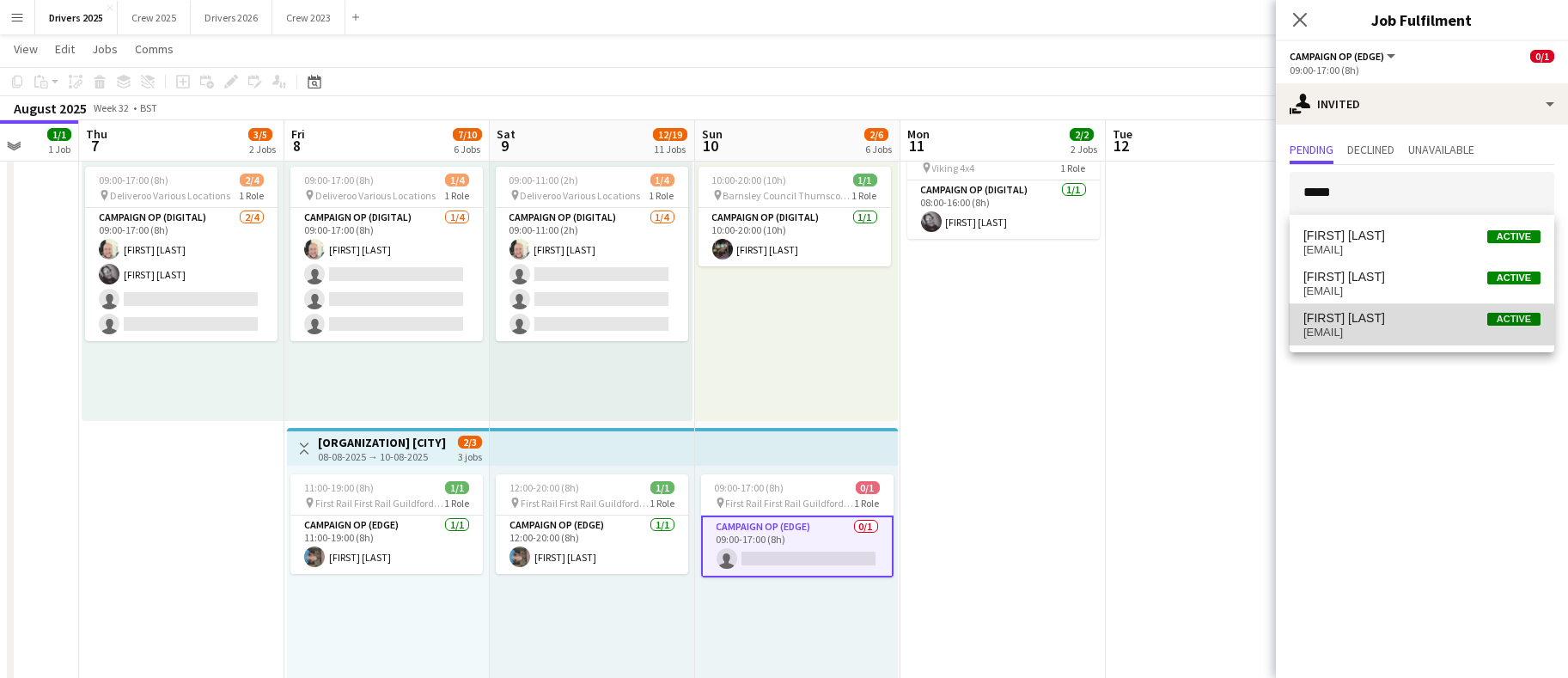 click on "[EMAIL]" at bounding box center (1422, 333) 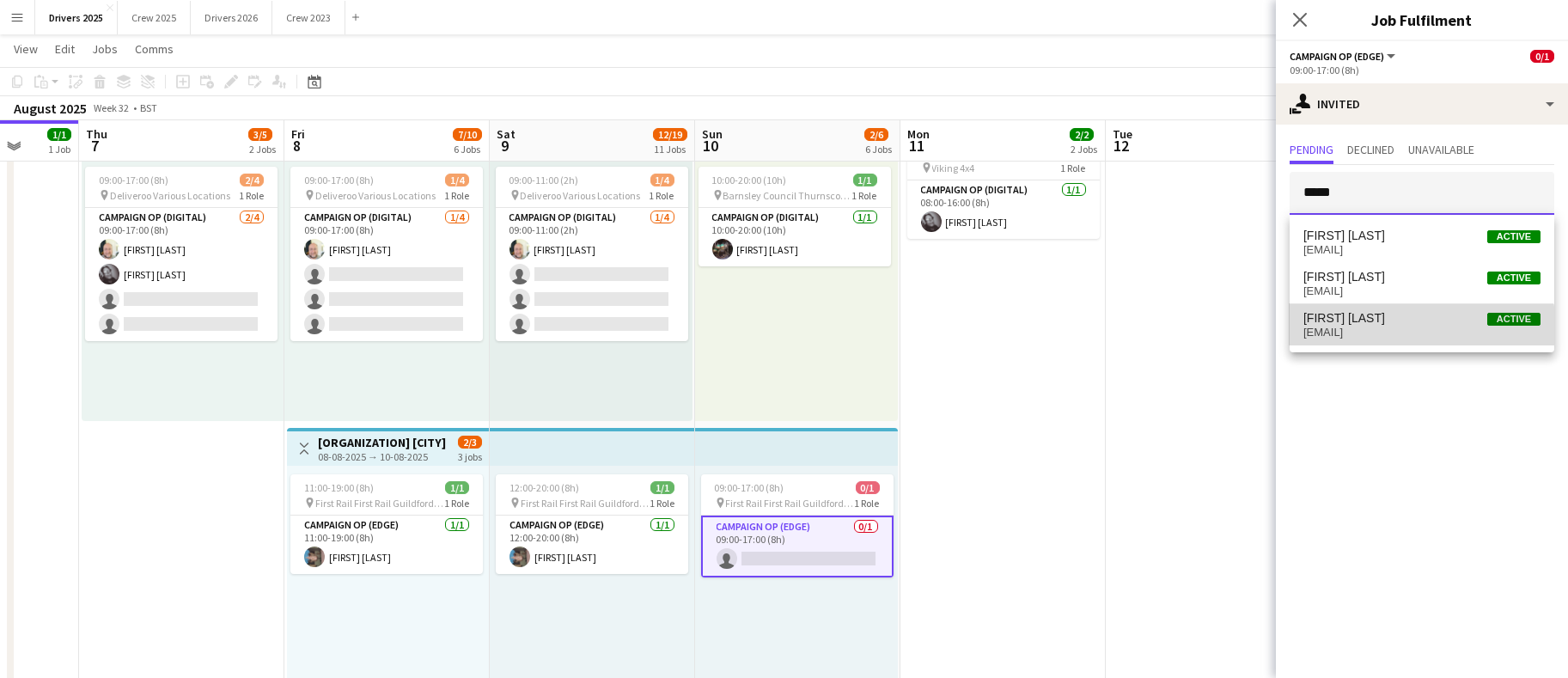 type 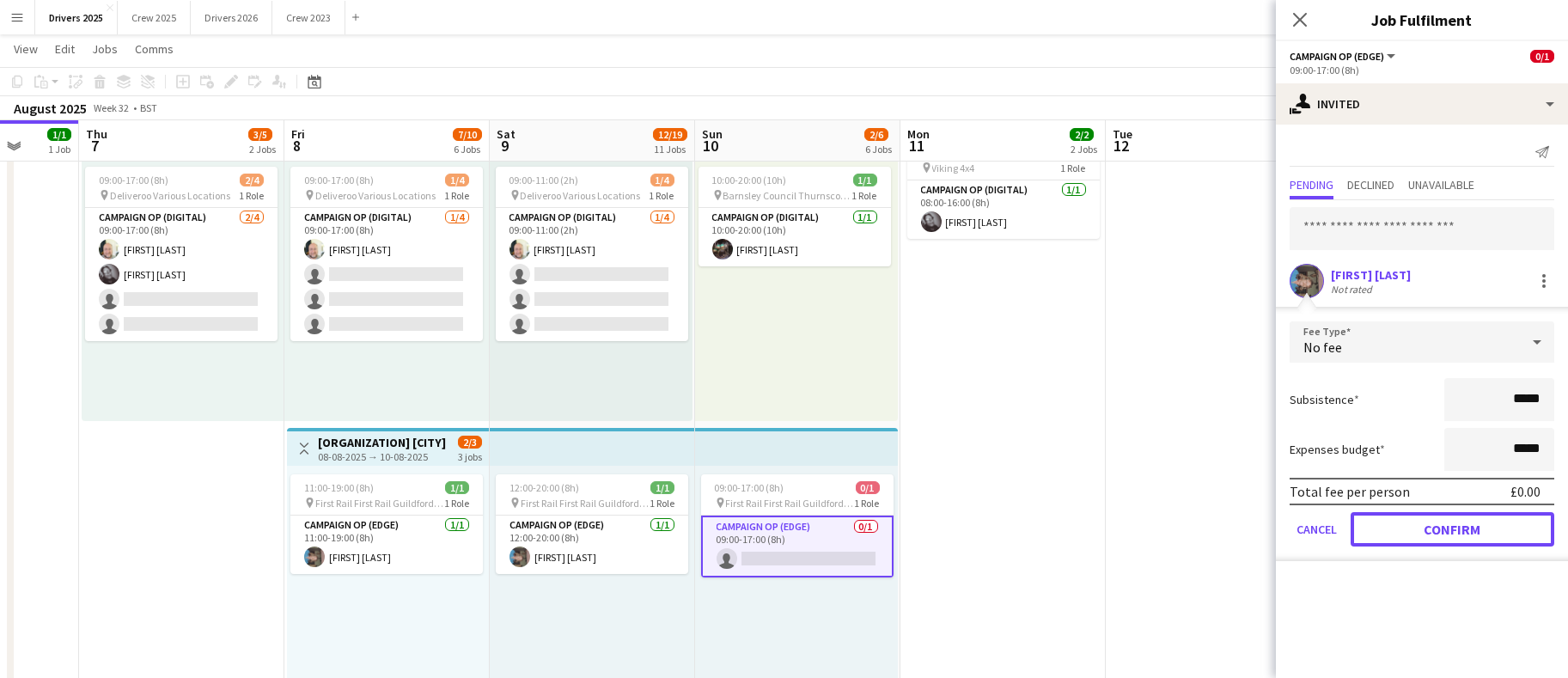 click on "Confirm" 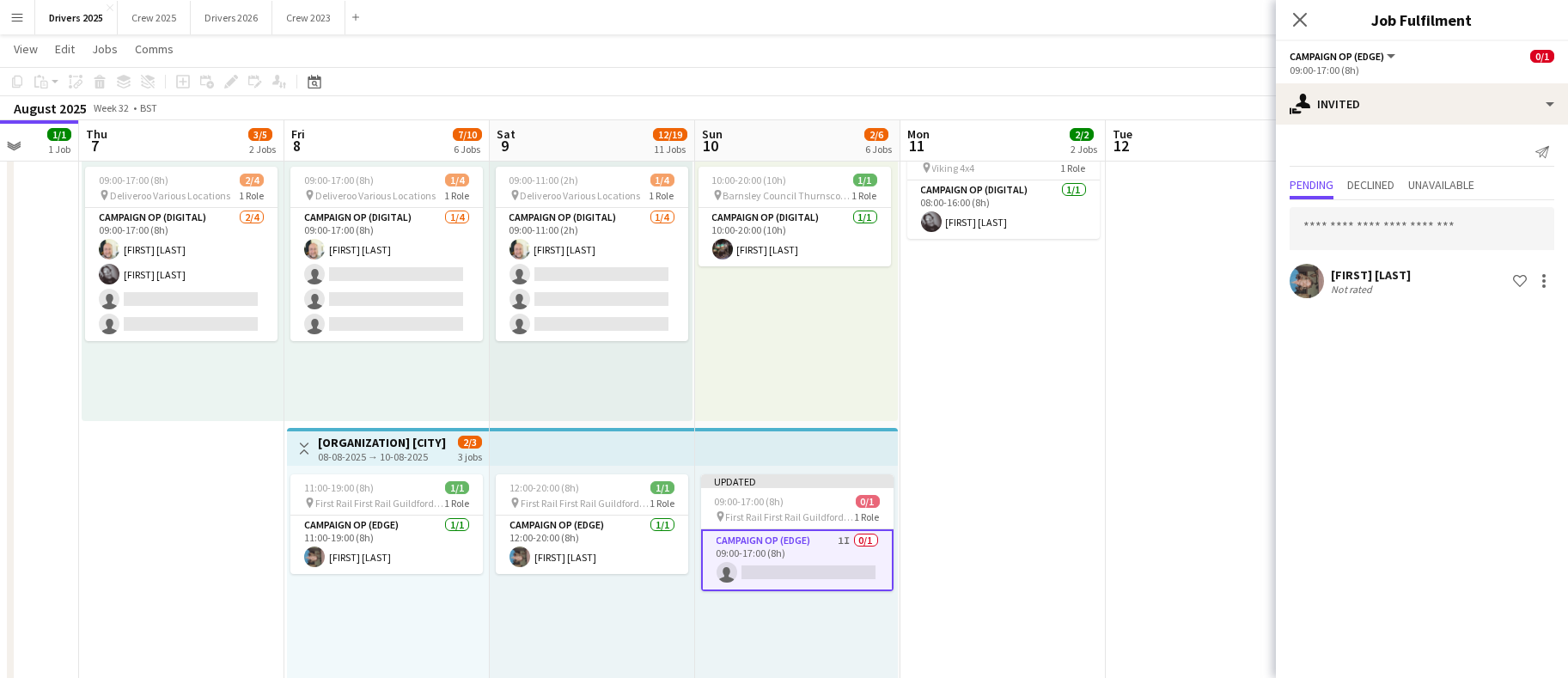click on "10:00-18:00 (8h)    1/1
pin
Tesco Halstead   1 Role   Campaign Op (Digital)   1/1   10:00-18:00 (8h)
Steve Henman     08:00-16:00 (8h)    1/1   WMD Service
pin
Viking 4x4   1 Role   Campaign Op (Digital)   1/1   08:00-16:00 (8h)
Mark Gowlett" at bounding box center (1003, 1939) 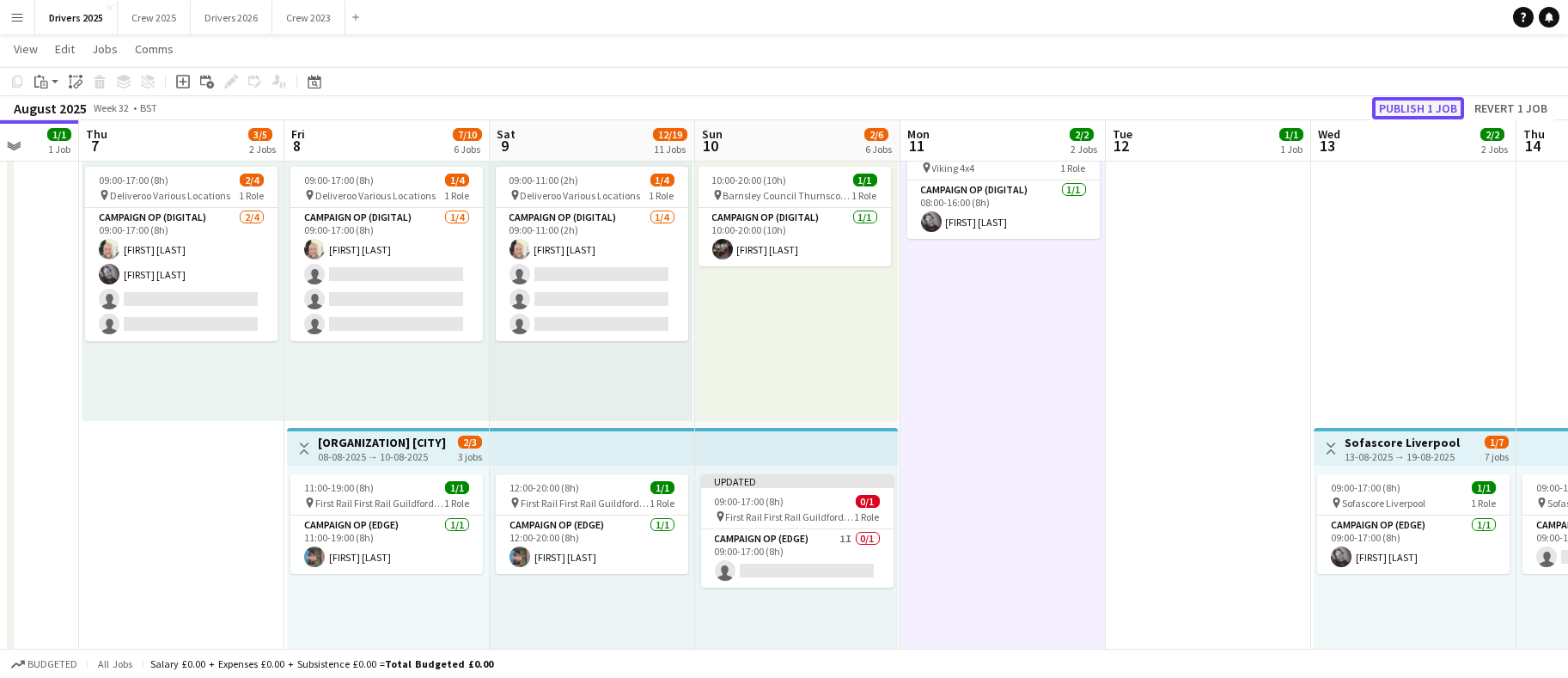 click on "Publish 1 job" 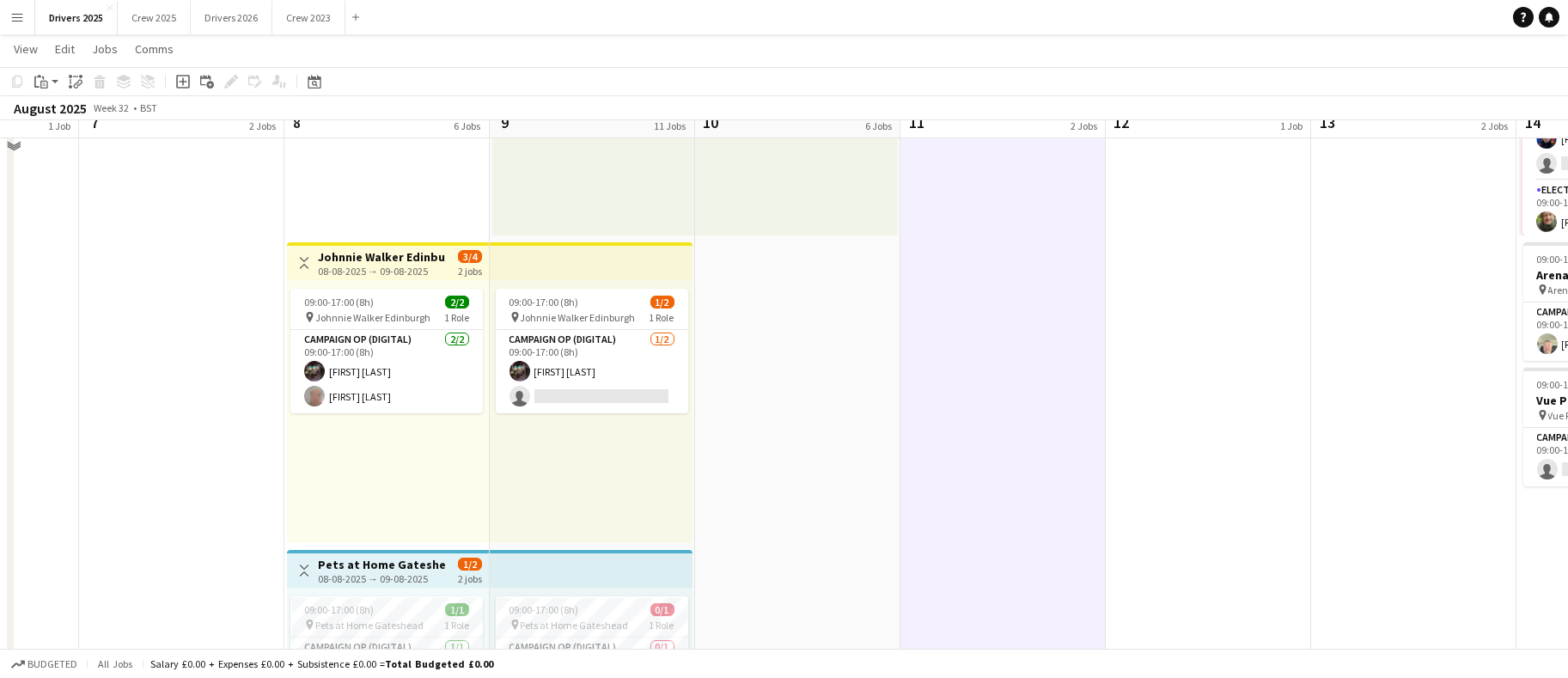 scroll, scrollTop: 1160, scrollLeft: 0, axis: vertical 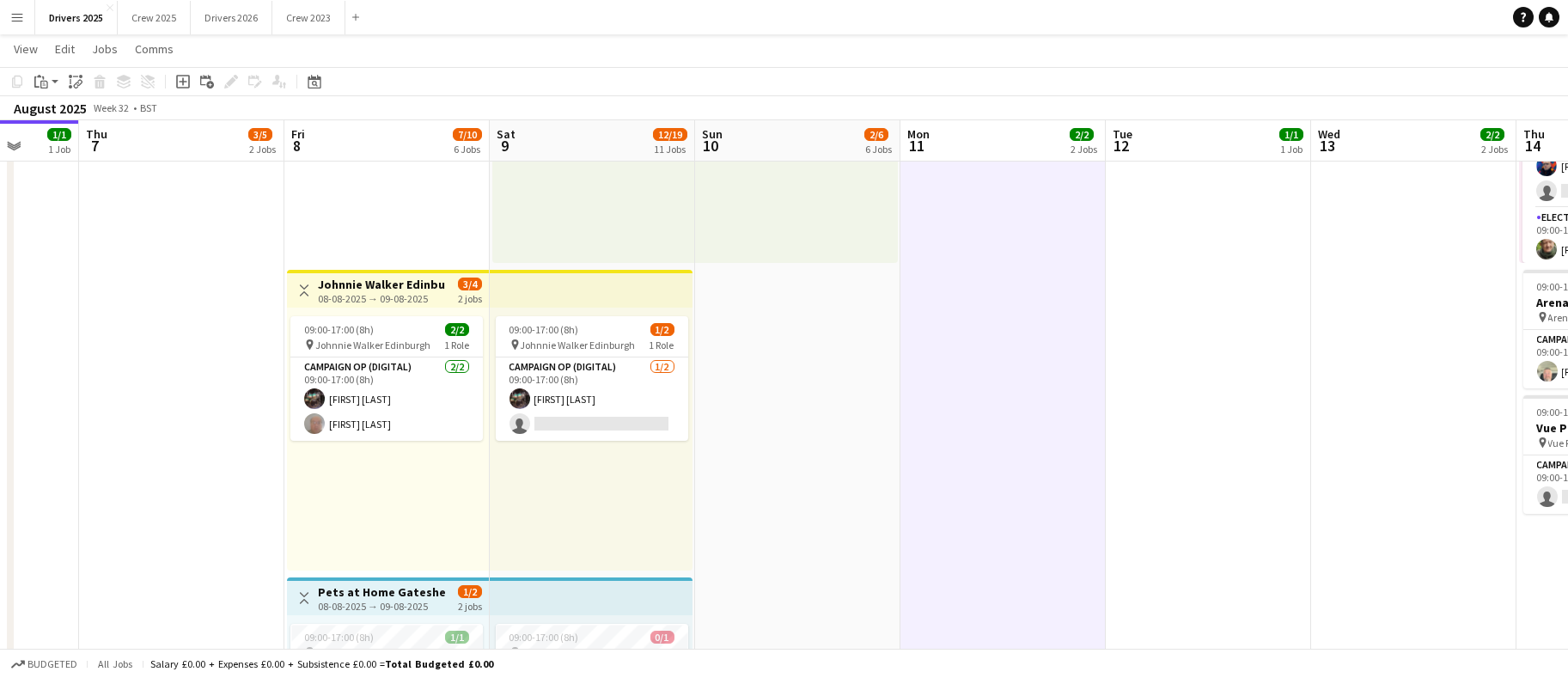 click on "08-08-2025 → 09-08-2025" at bounding box center (381, 298) 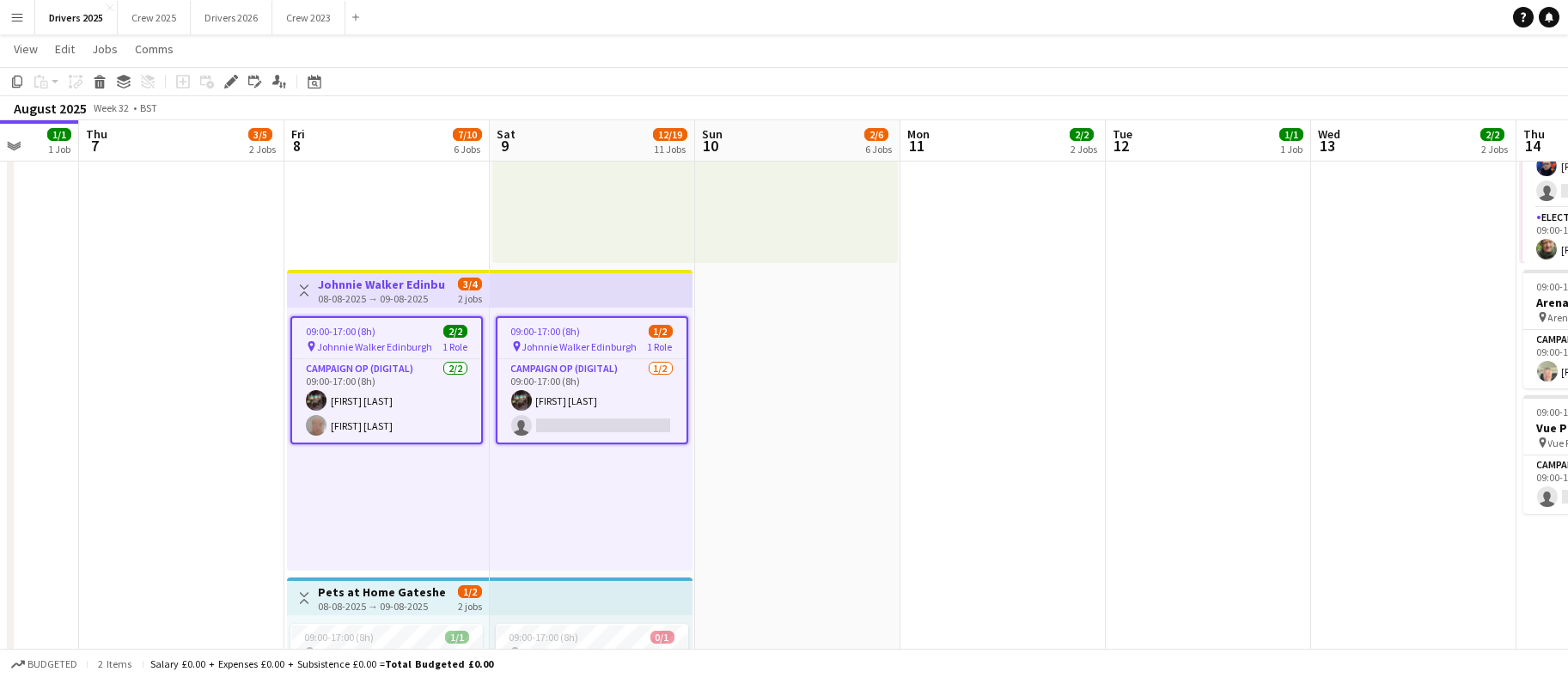click on "Edit" 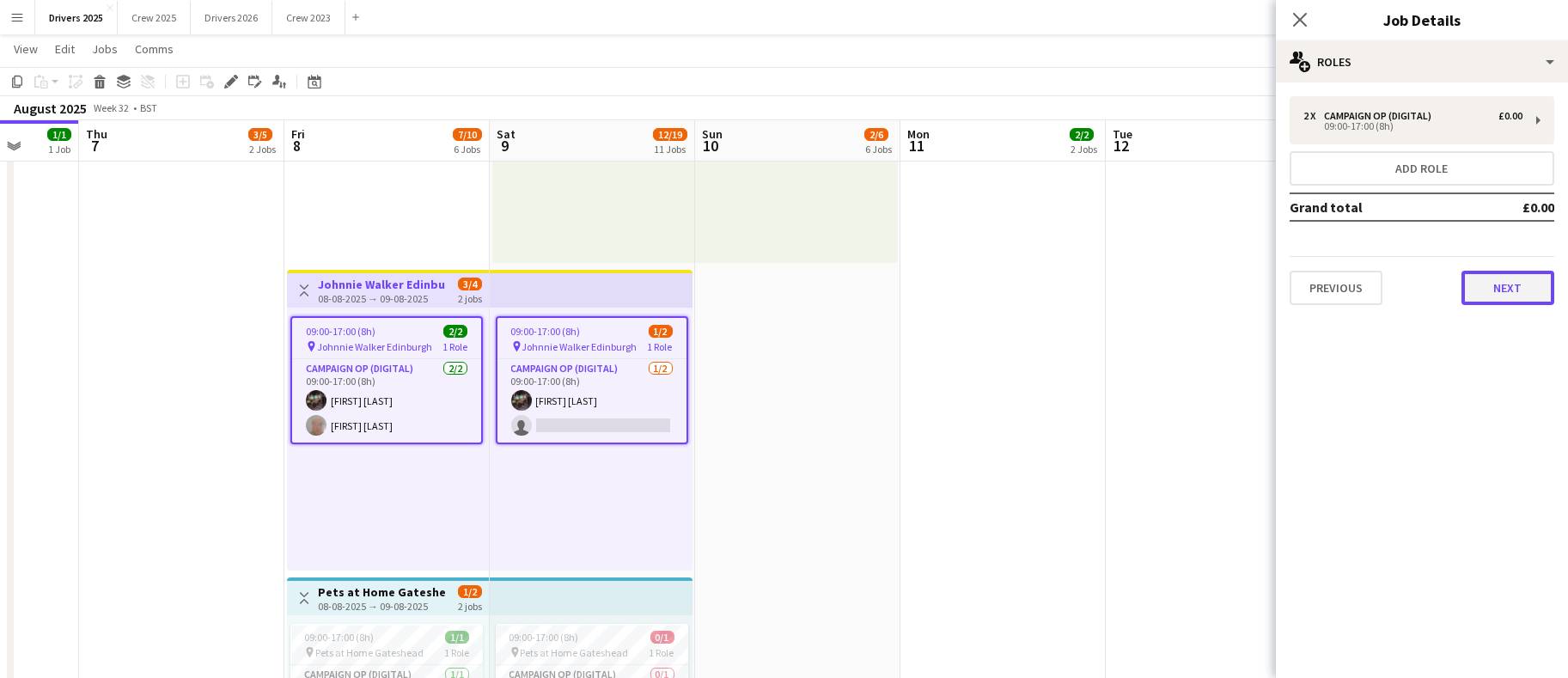 click on "Next" at bounding box center [1508, 288] 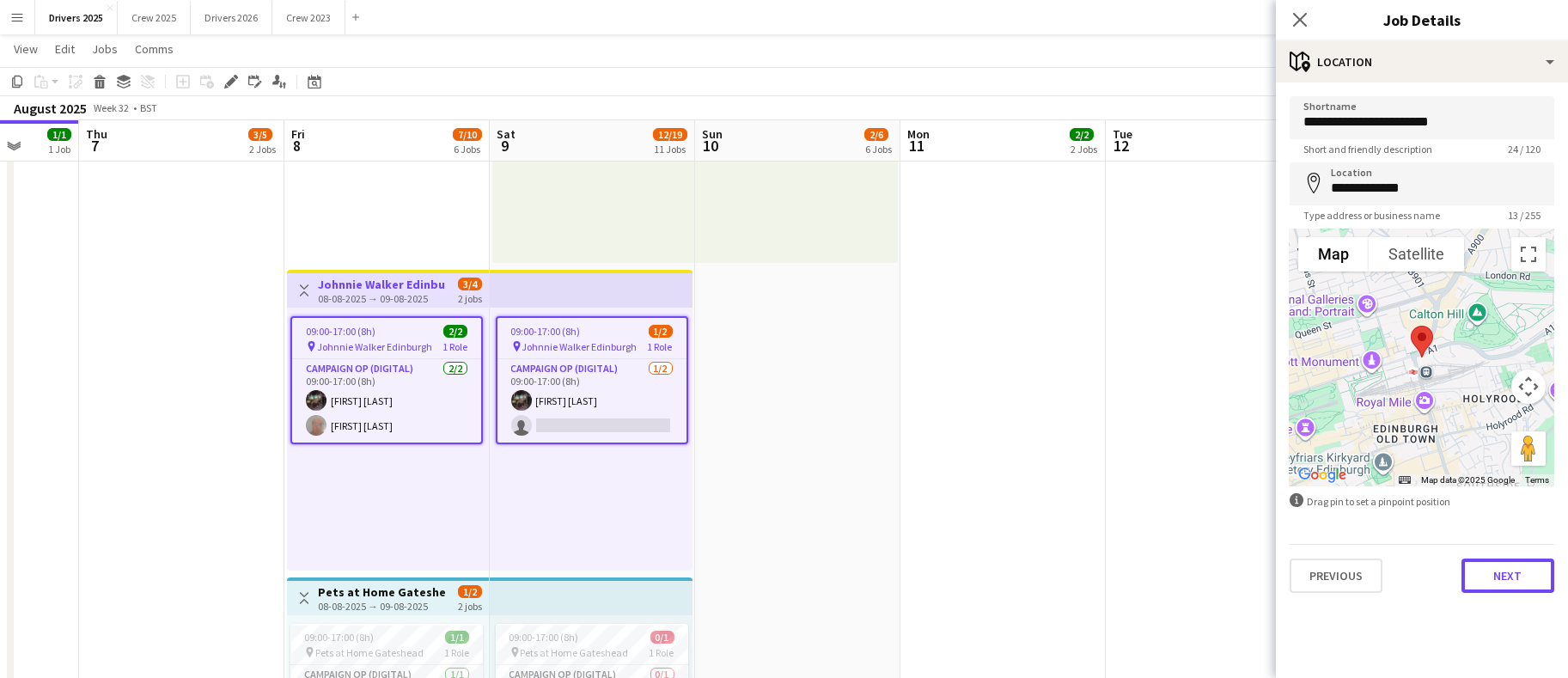 click on "Next" at bounding box center (1508, 576) 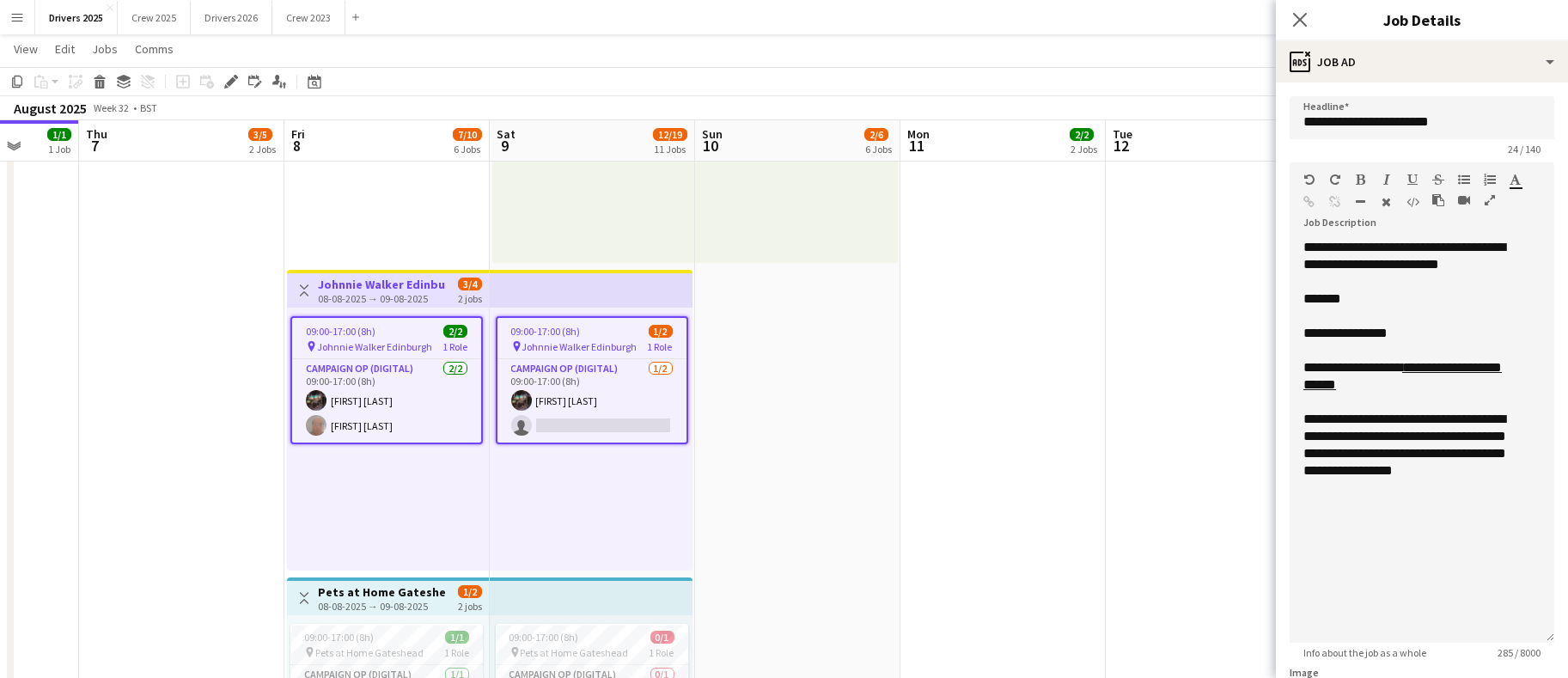 drag, startPoint x: 1528, startPoint y: 332, endPoint x: 1561, endPoint y: 633, distance: 302.80357 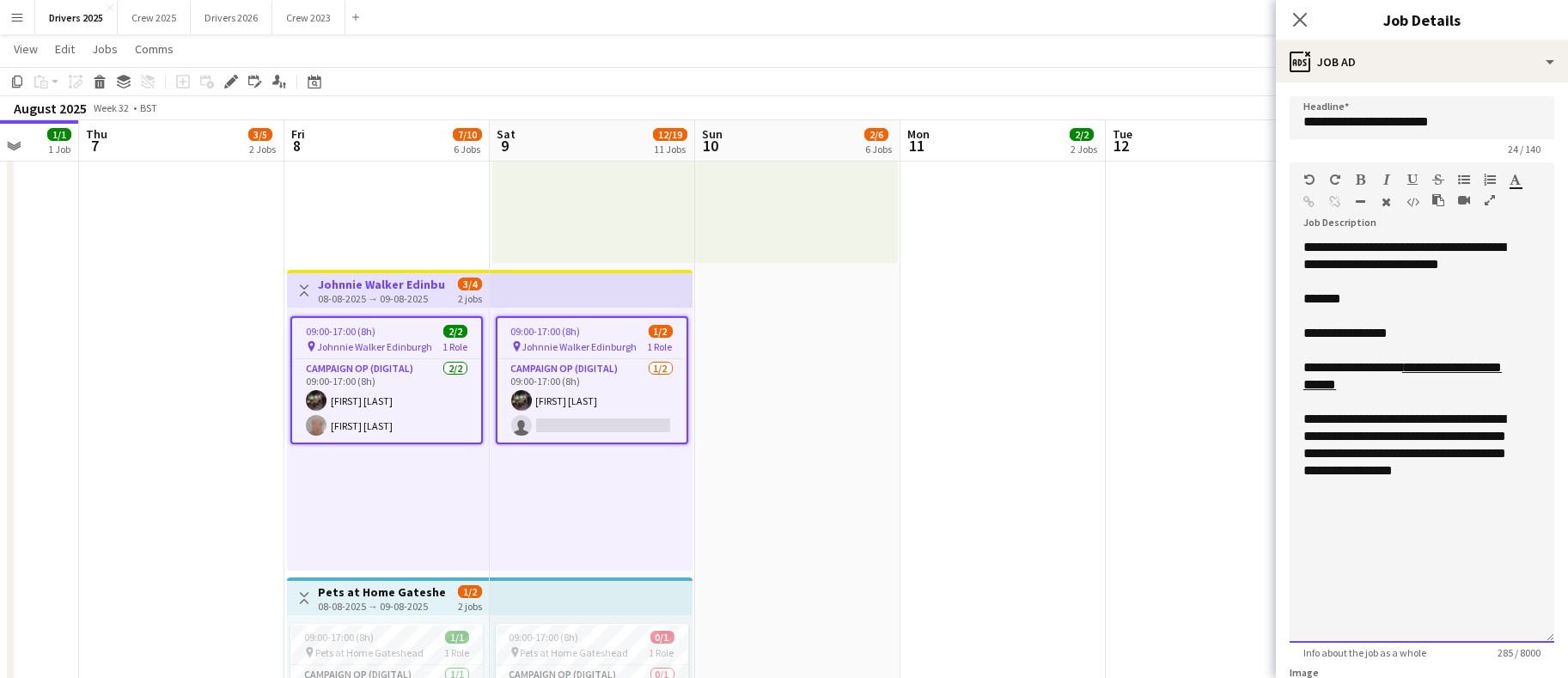 click on "**********" at bounding box center (1422, 441) 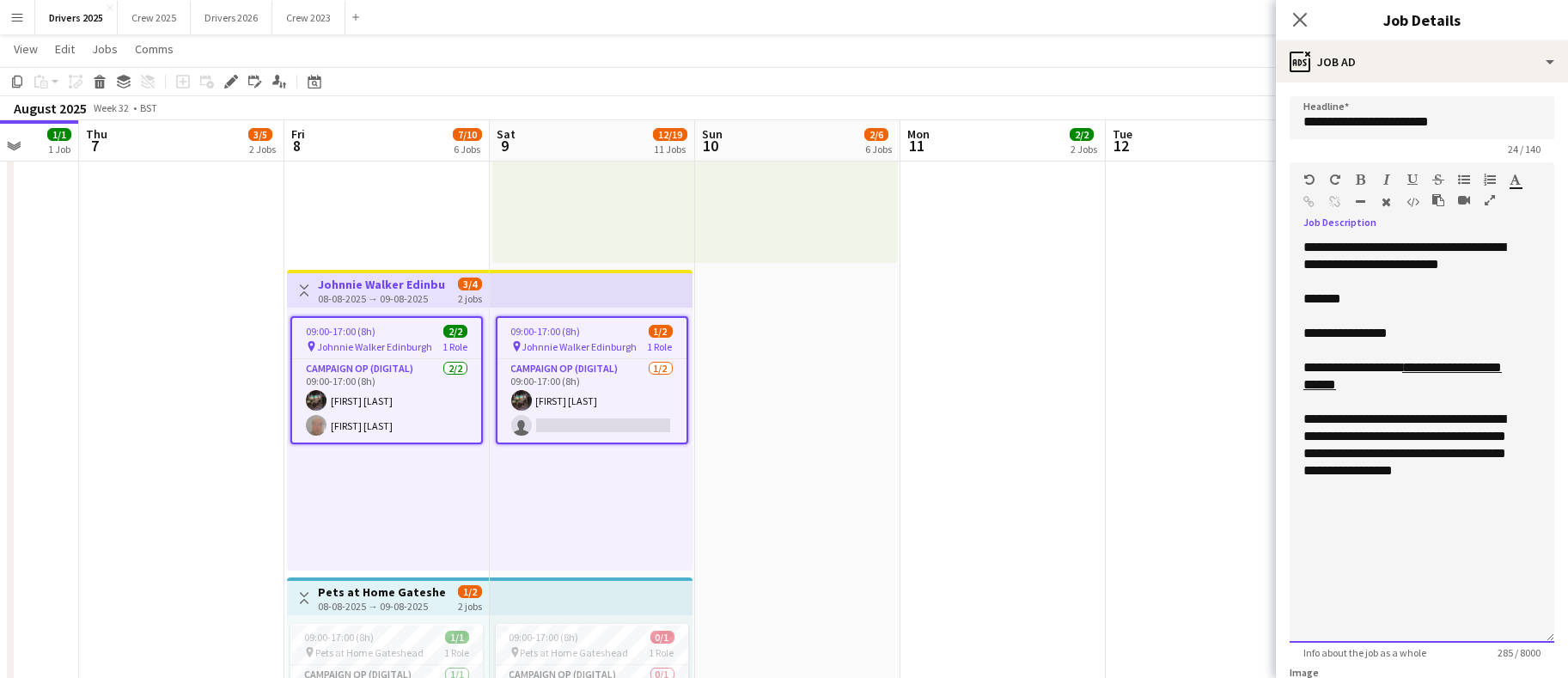 type 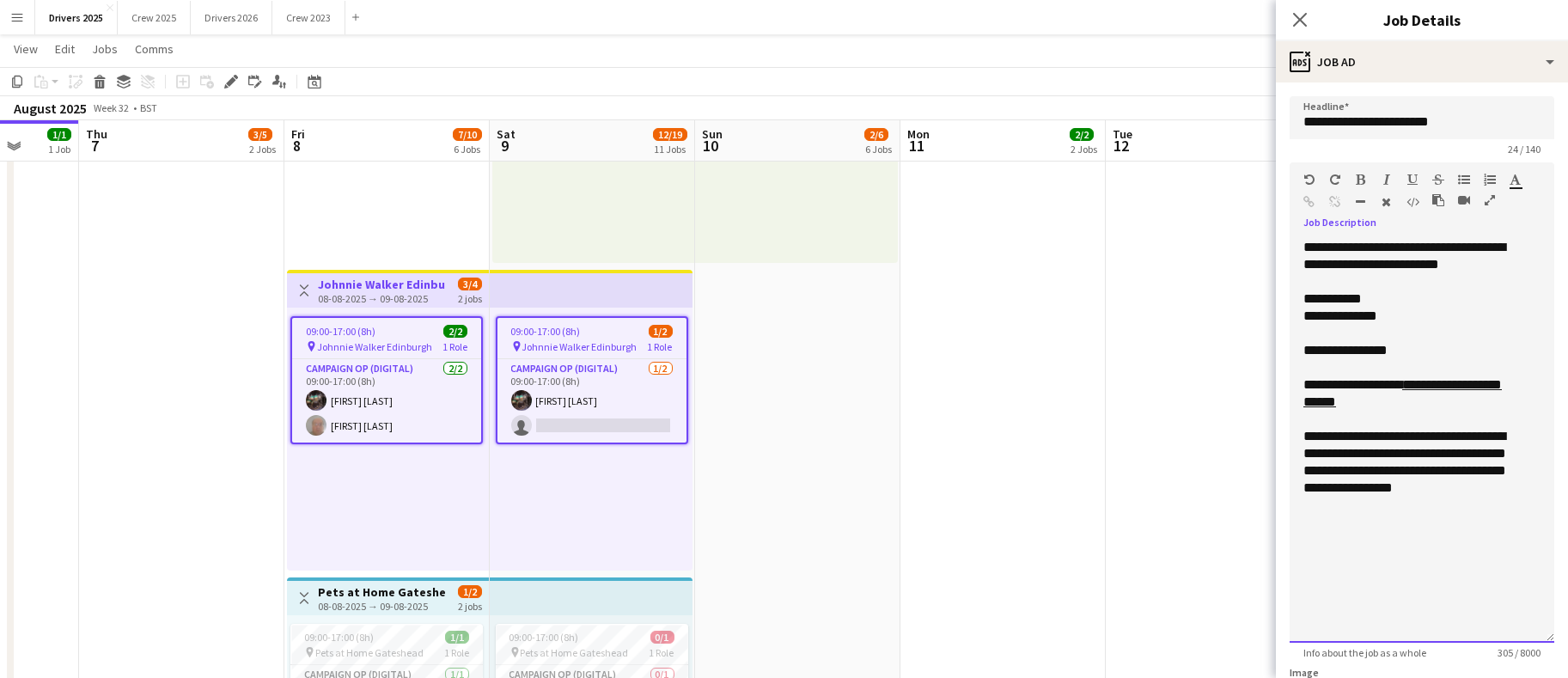 click on "**********" at bounding box center (1412, 462) 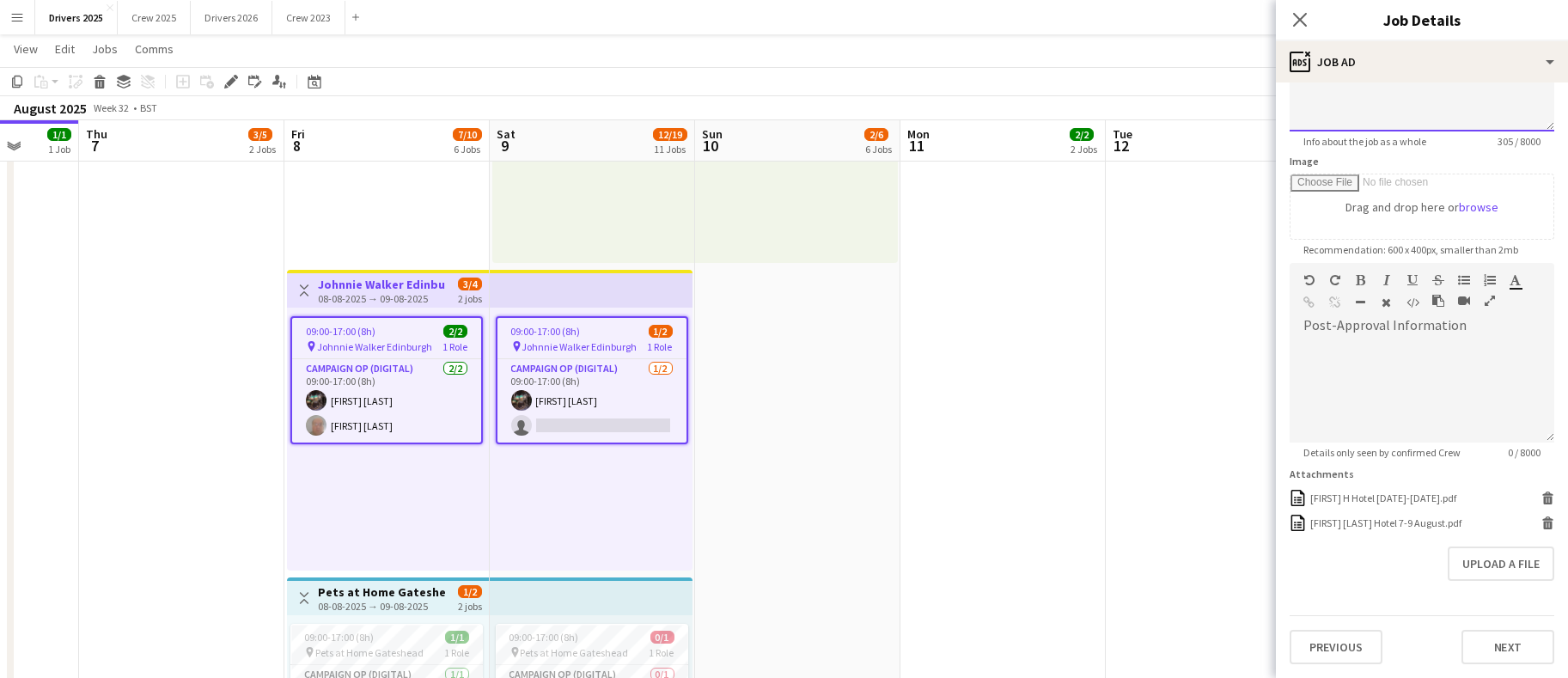 scroll, scrollTop: 535, scrollLeft: 0, axis: vertical 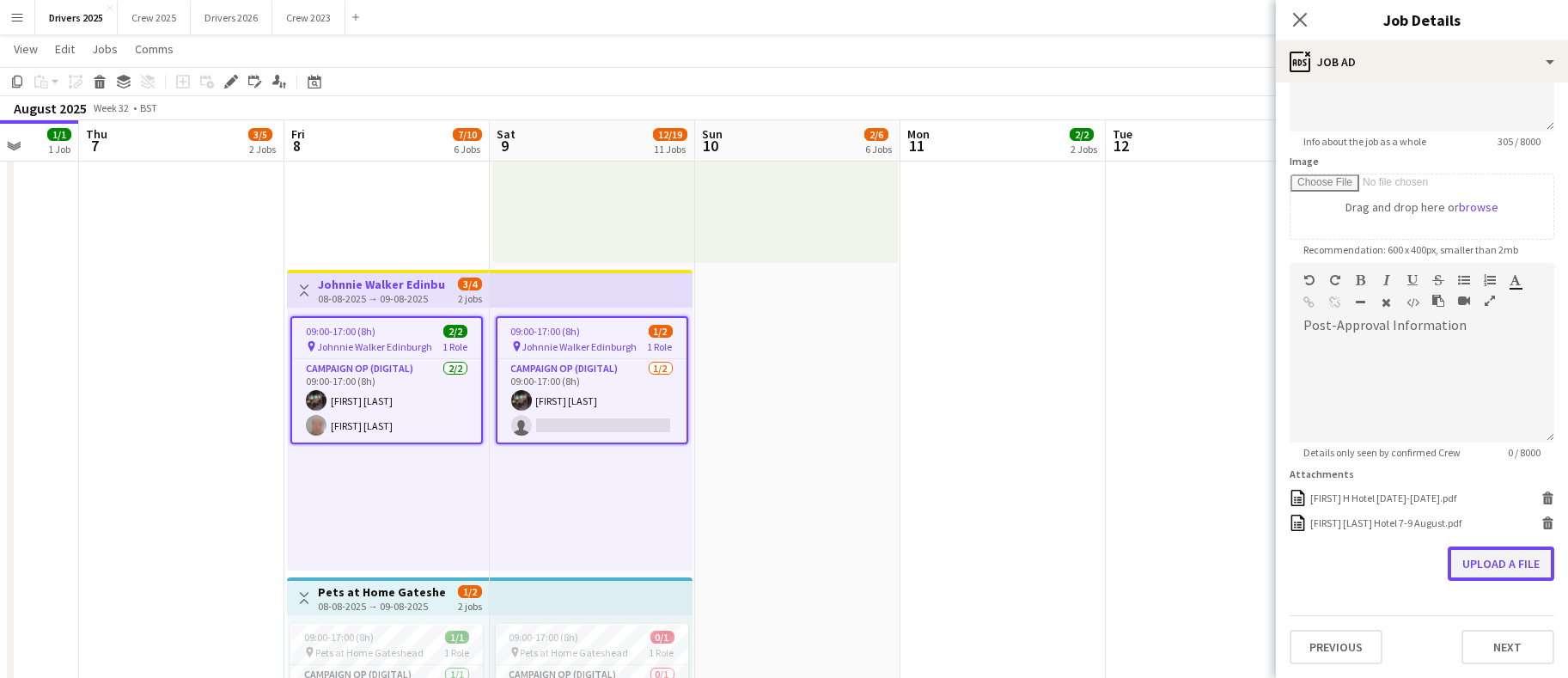 click on "Upload a file" at bounding box center [1501, 564] 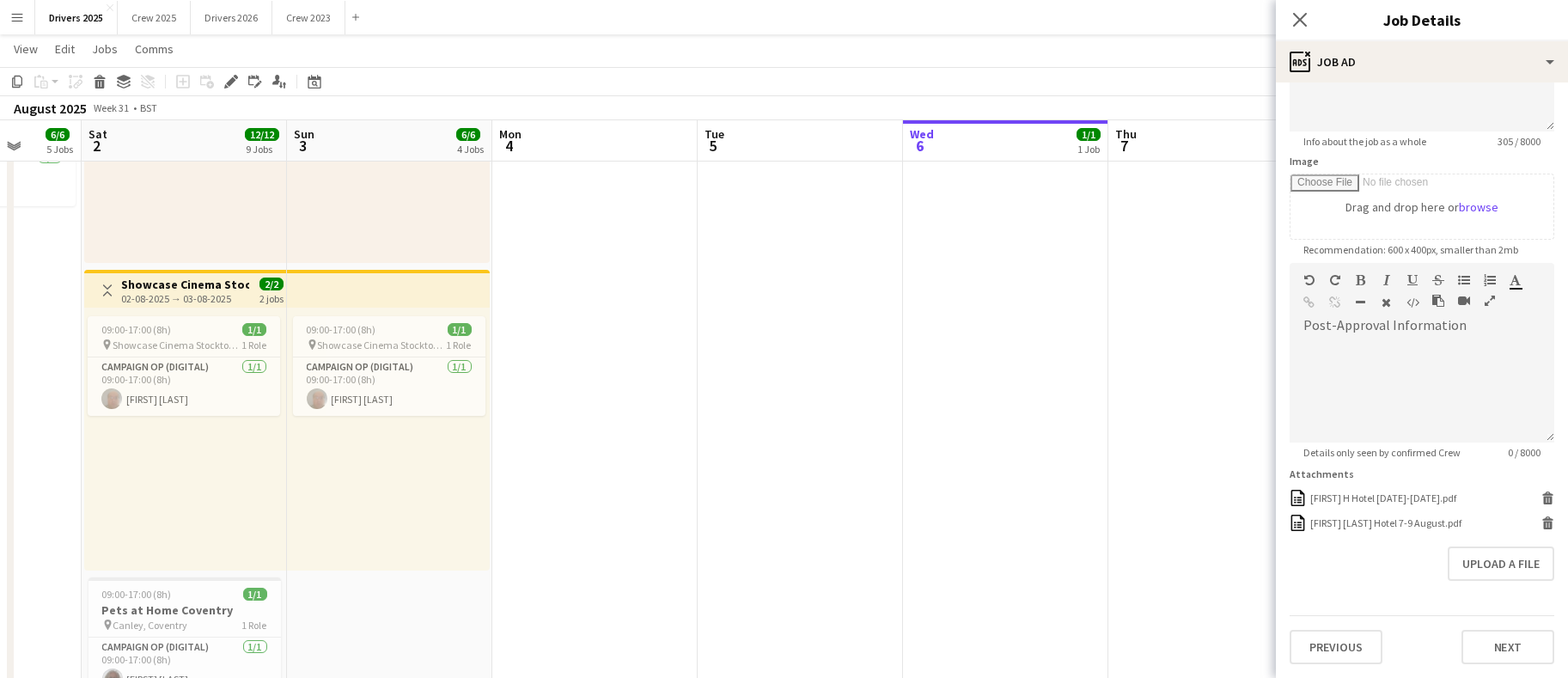 scroll, scrollTop: 0, scrollLeft: 465, axis: horizontal 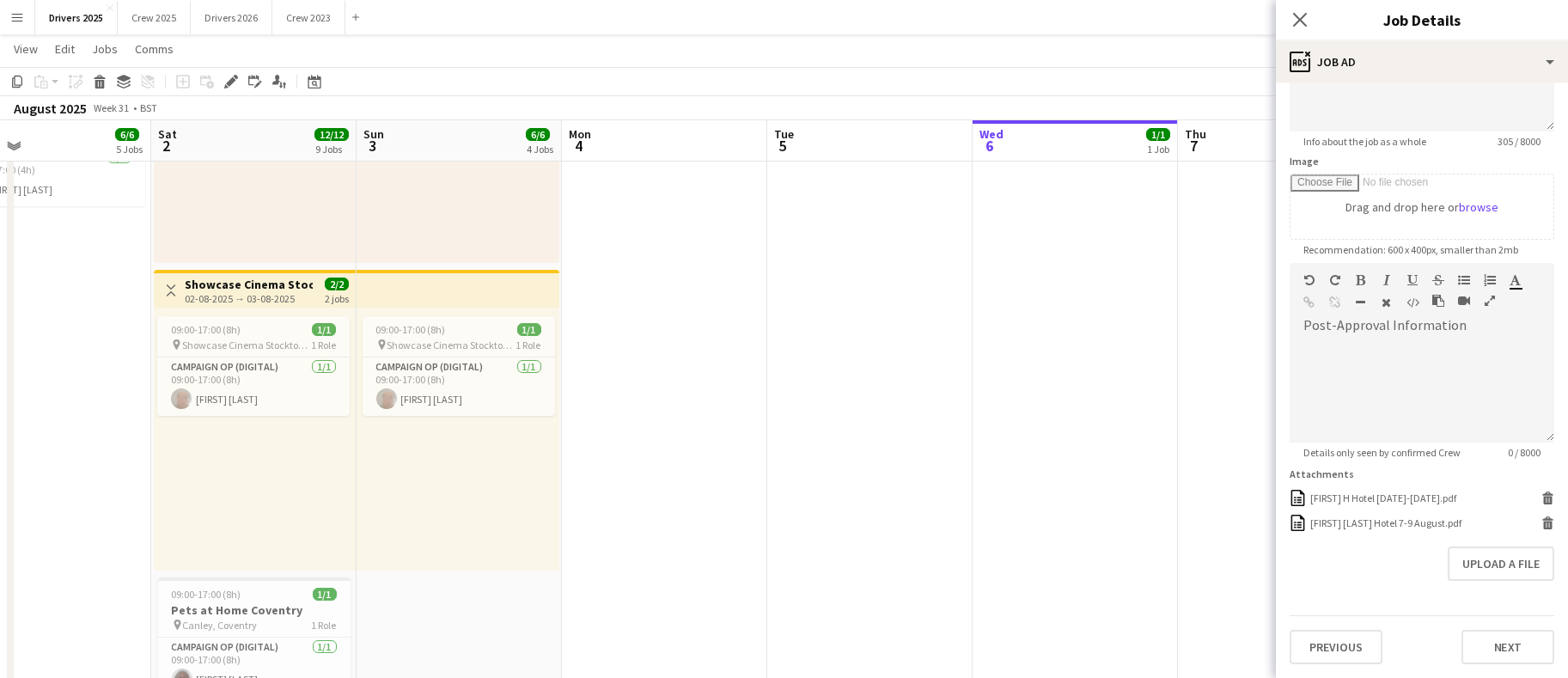 drag, startPoint x: 1179, startPoint y: 385, endPoint x: 1315, endPoint y: 372, distance: 136.61991 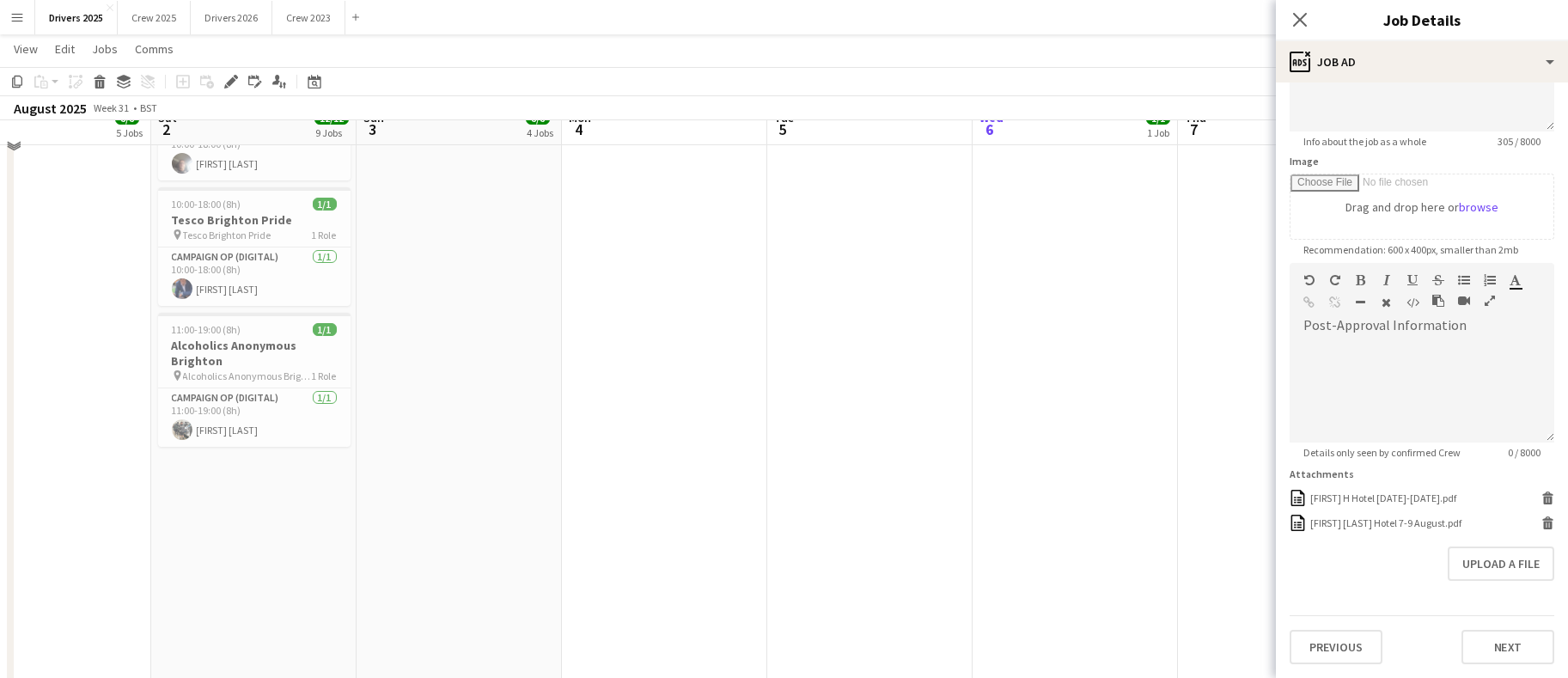 scroll, scrollTop: 1805, scrollLeft: 0, axis: vertical 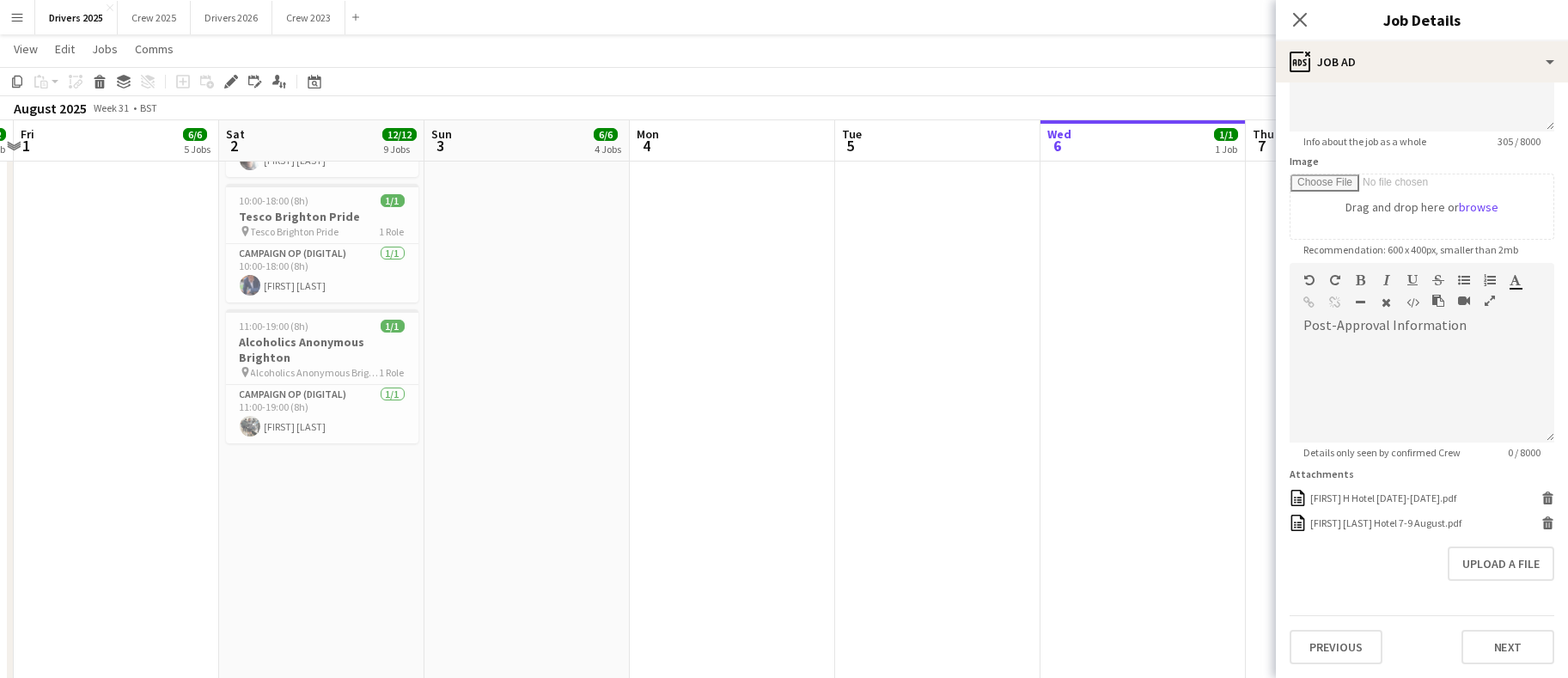 drag, startPoint x: 542, startPoint y: 414, endPoint x: 813, endPoint y: 405, distance: 271.14941 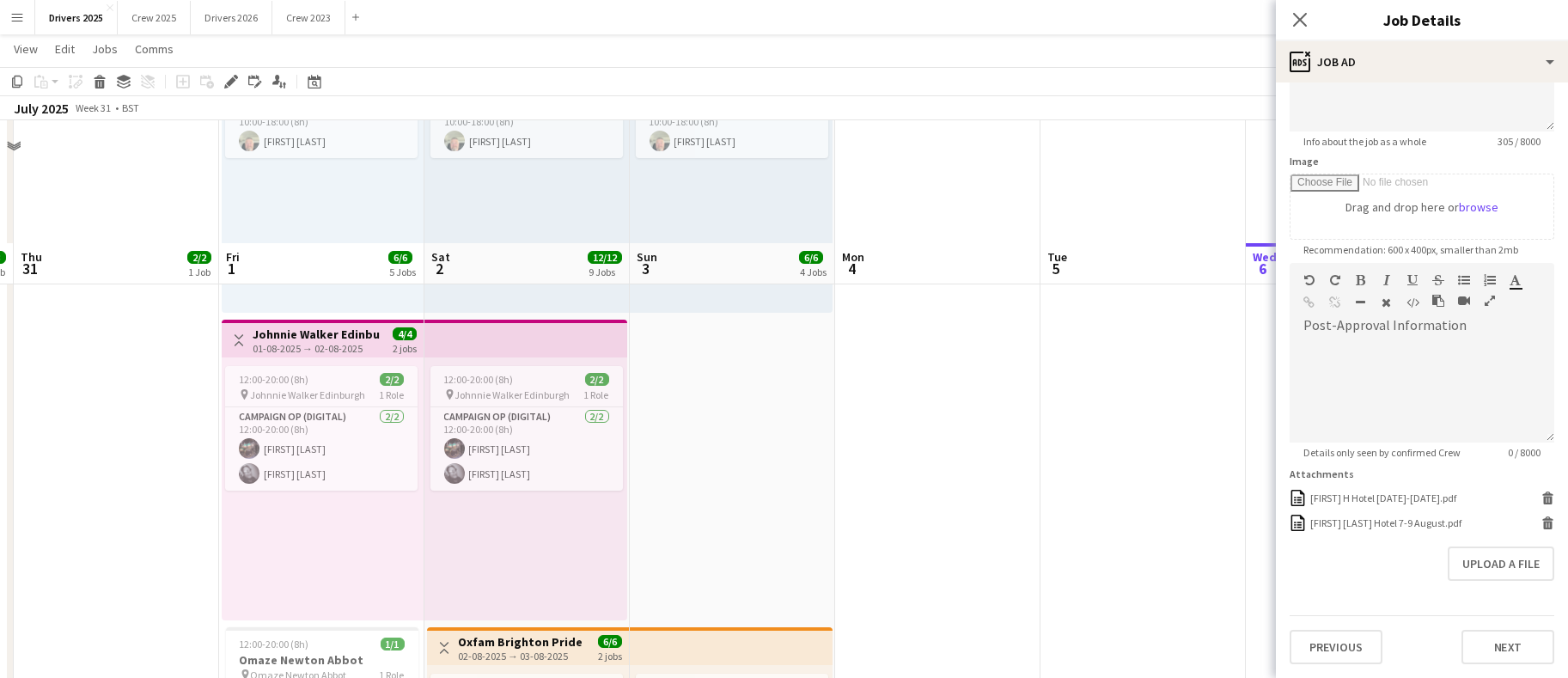 scroll, scrollTop: 387, scrollLeft: 0, axis: vertical 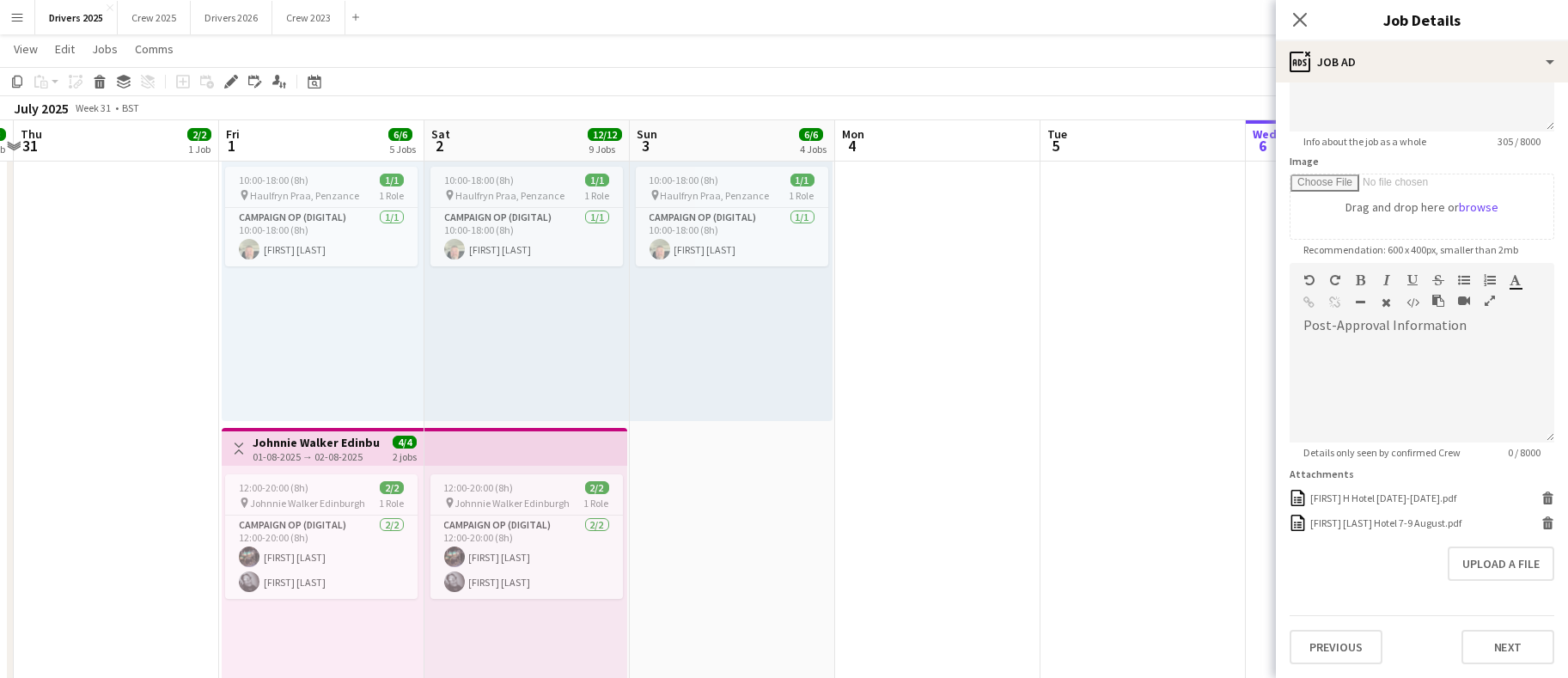 click on "Johnnie Walker Edinburgh" at bounding box center (316, 443) 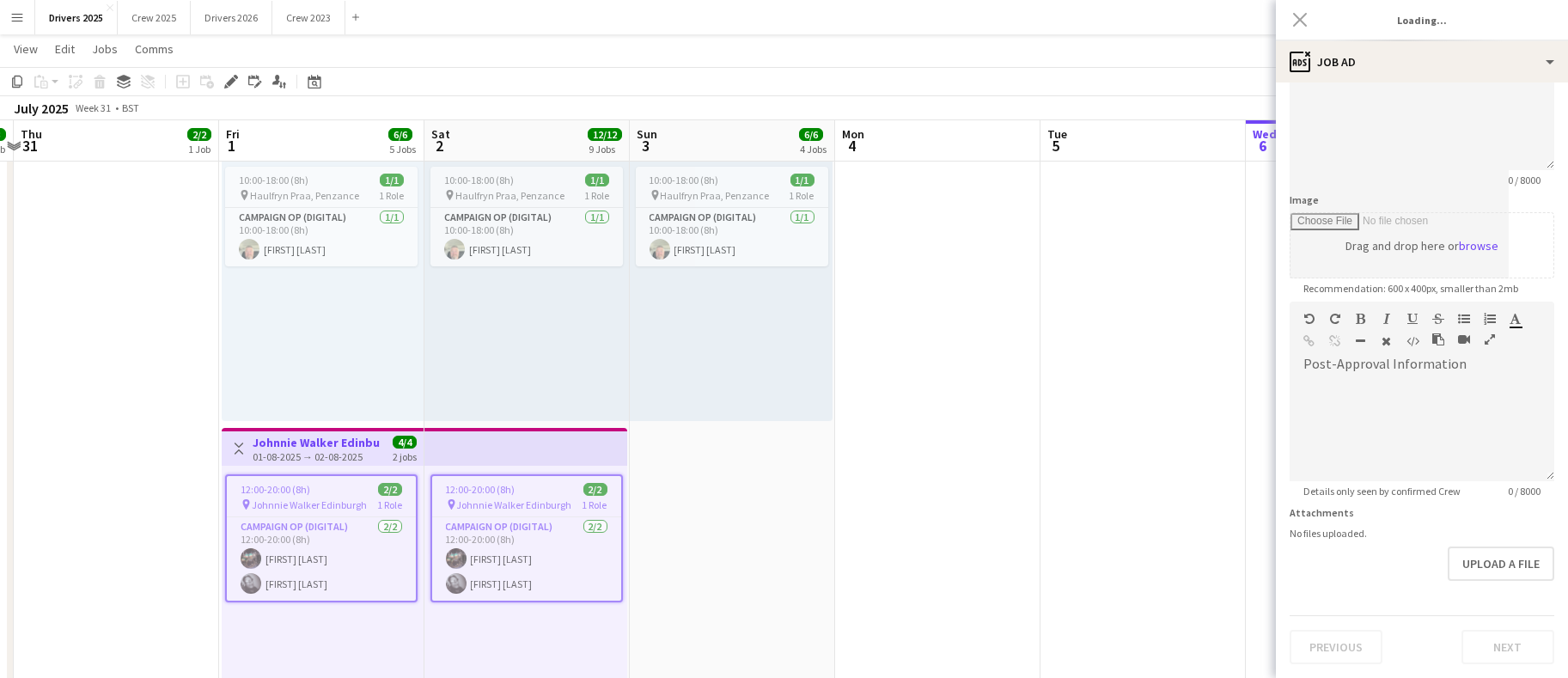 type on "**********" 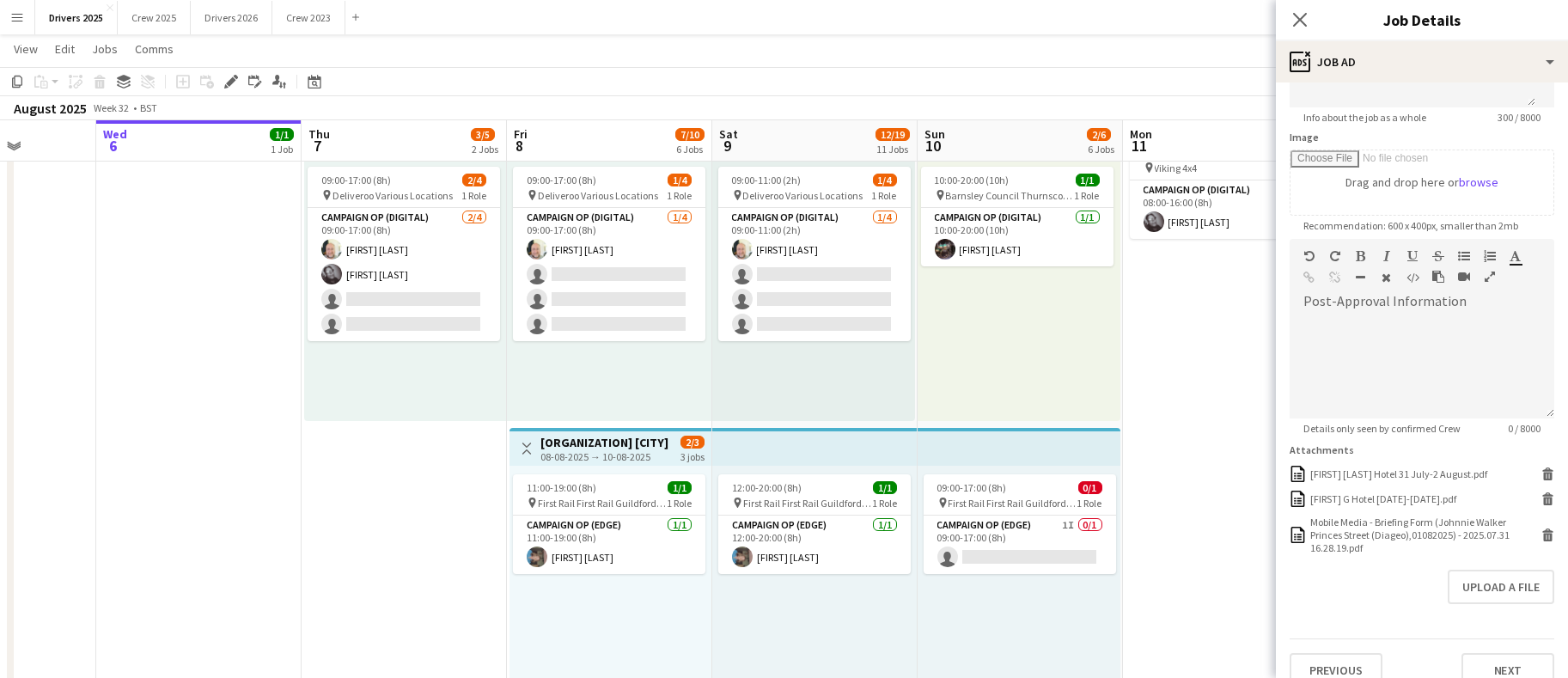 drag, startPoint x: 1223, startPoint y: 534, endPoint x: 74, endPoint y: 546, distance: 1149.0627 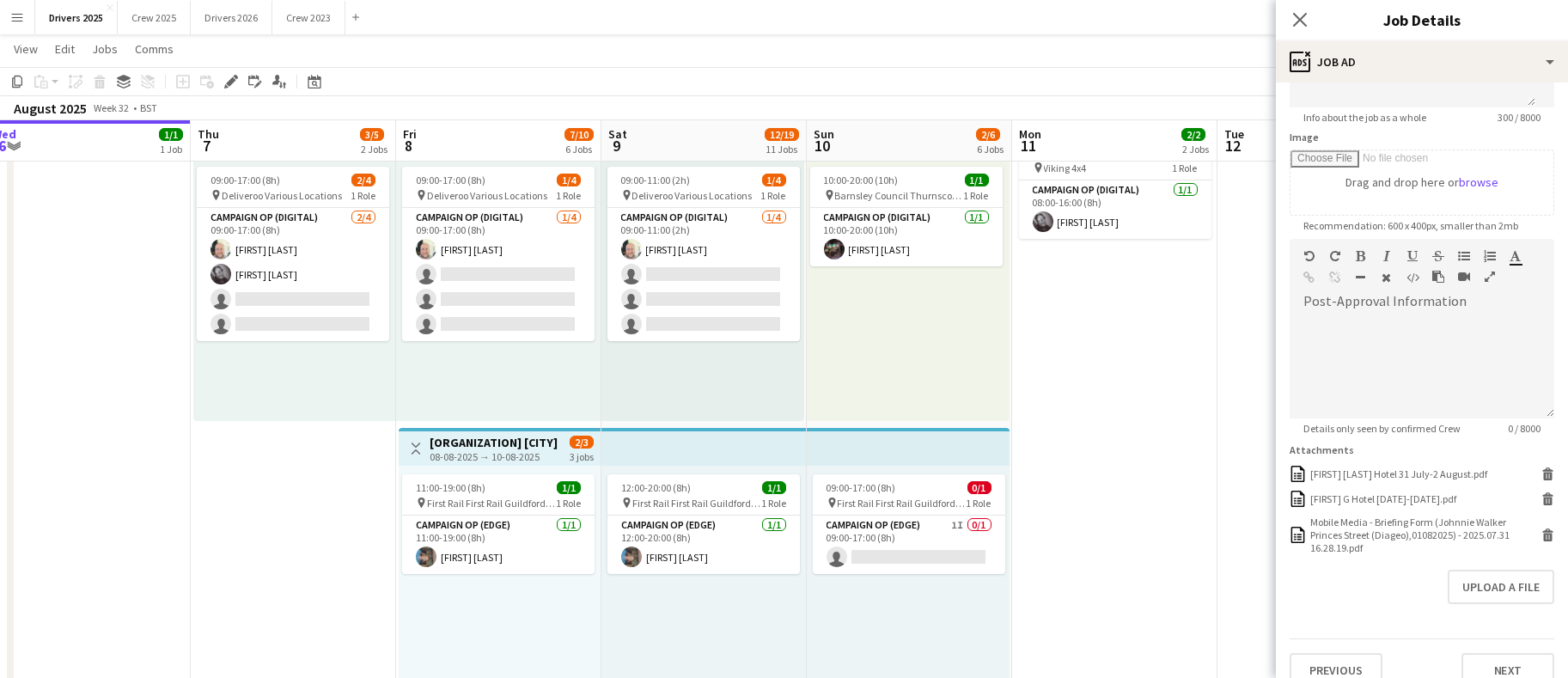 drag, startPoint x: 1040, startPoint y: 599, endPoint x: 930, endPoint y: 588, distance: 110.54863 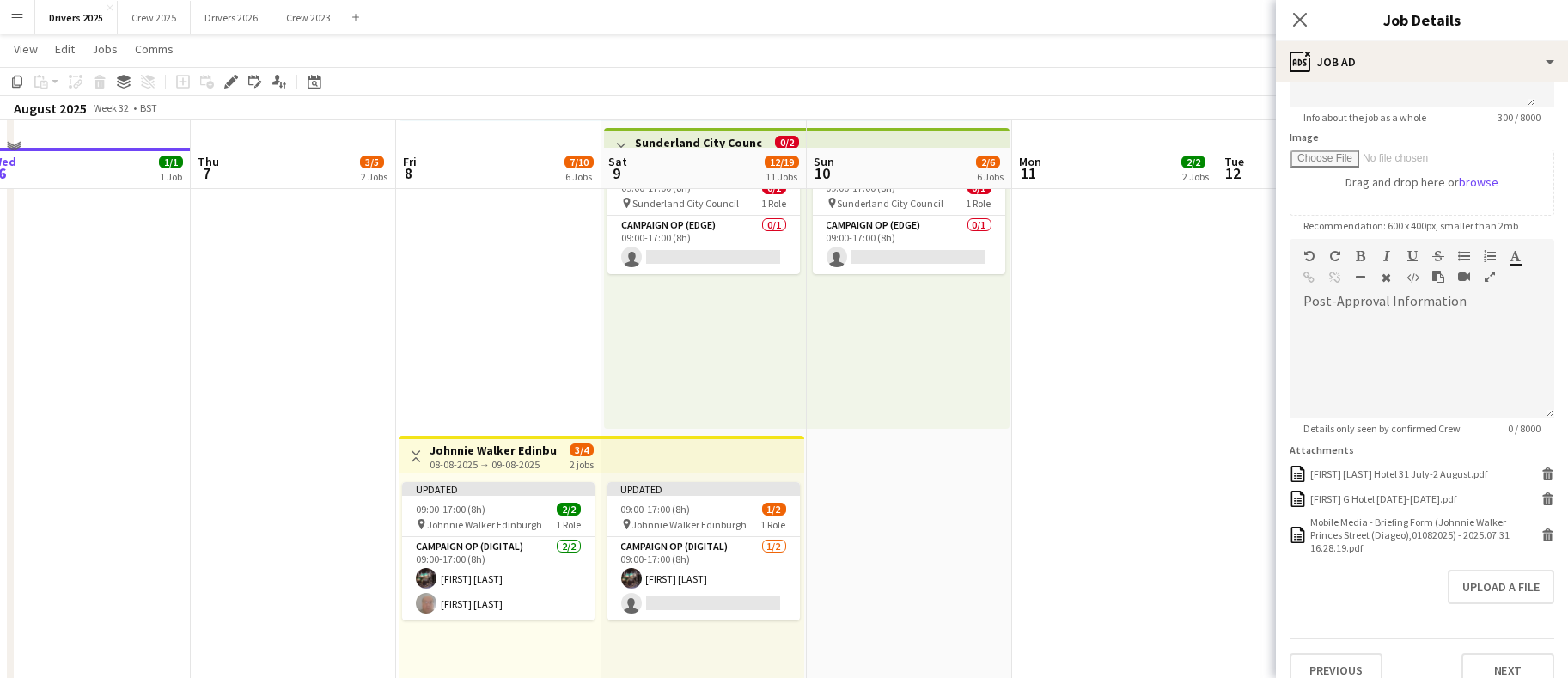 scroll, scrollTop: 1031, scrollLeft: 0, axis: vertical 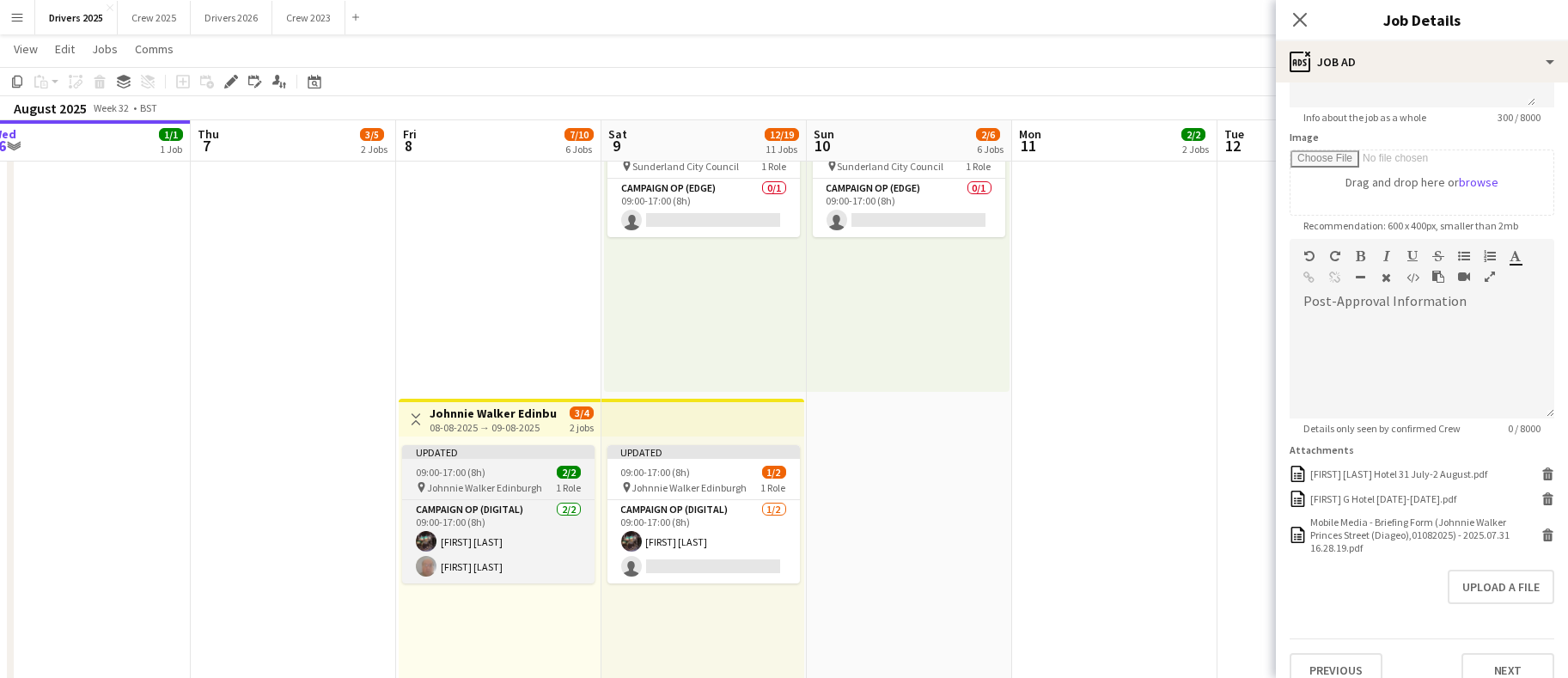 click on "Johnnie Walker Edinburgh" at bounding box center (485, 487) 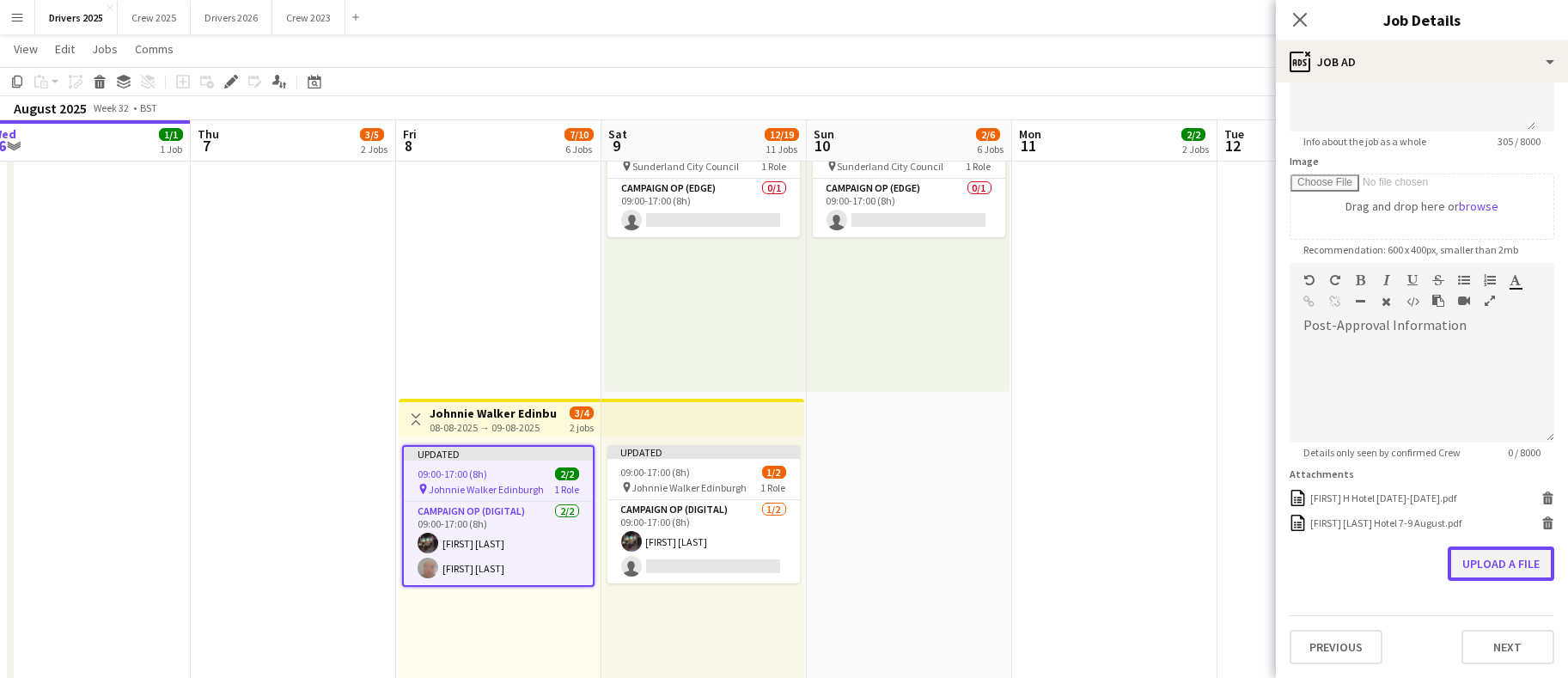 click on "Upload a file" at bounding box center [1501, 564] 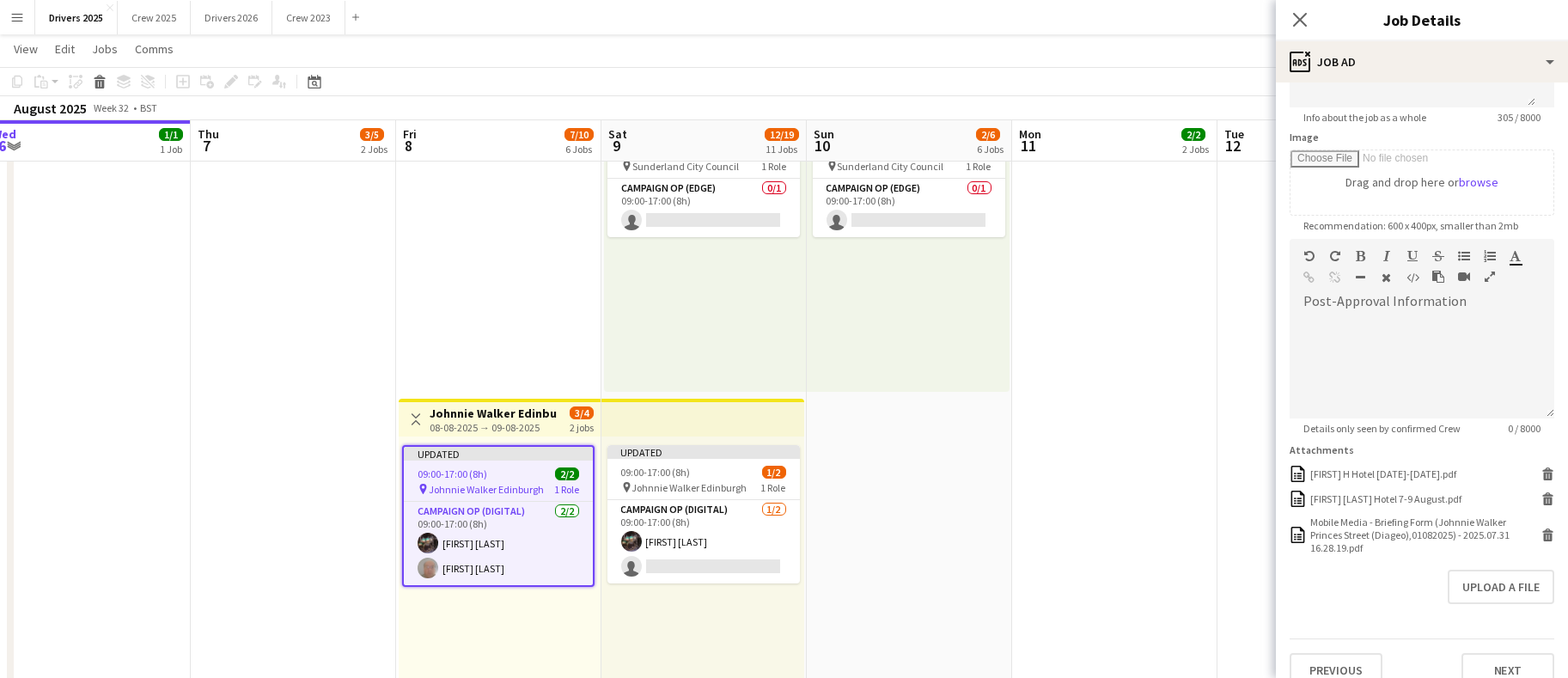 scroll, scrollTop: 0, scrollLeft: 0, axis: both 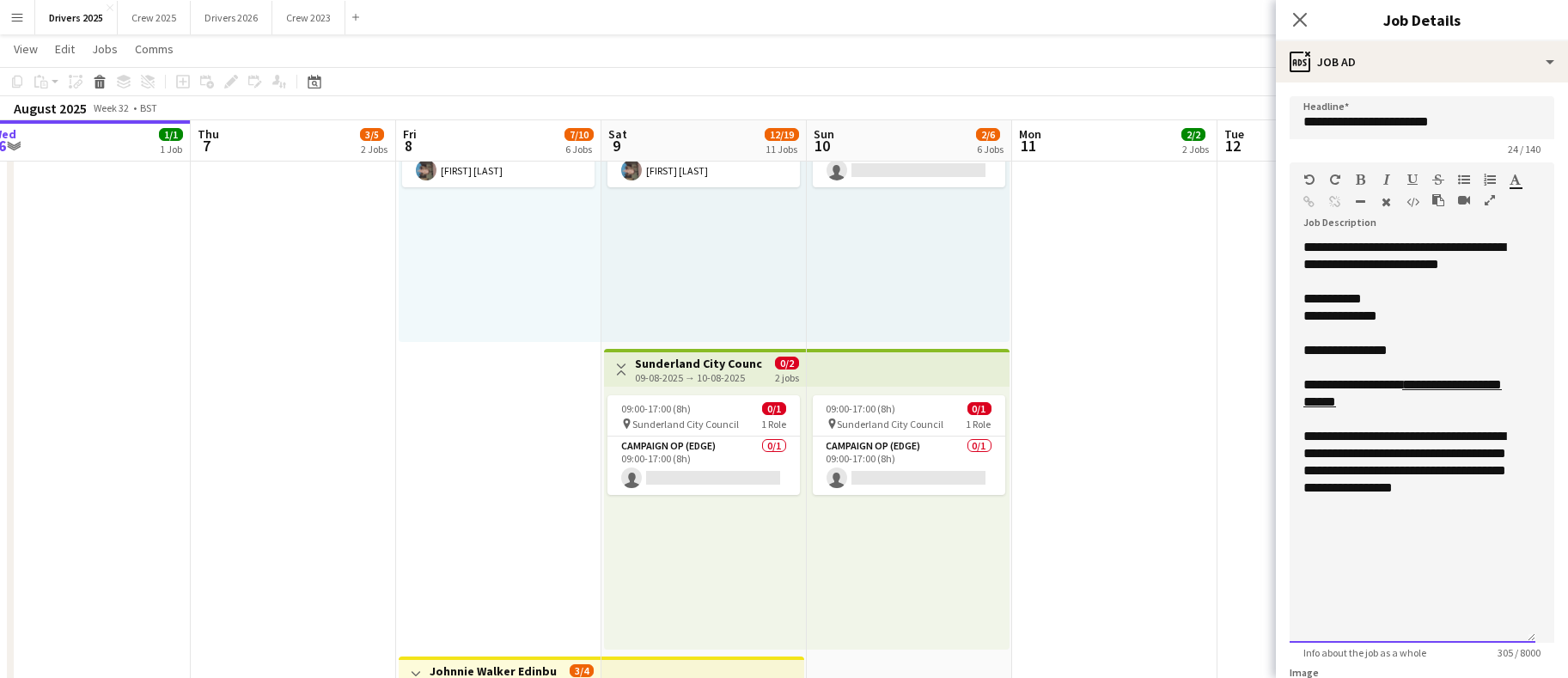 click on "**********" at bounding box center [1412, 402] 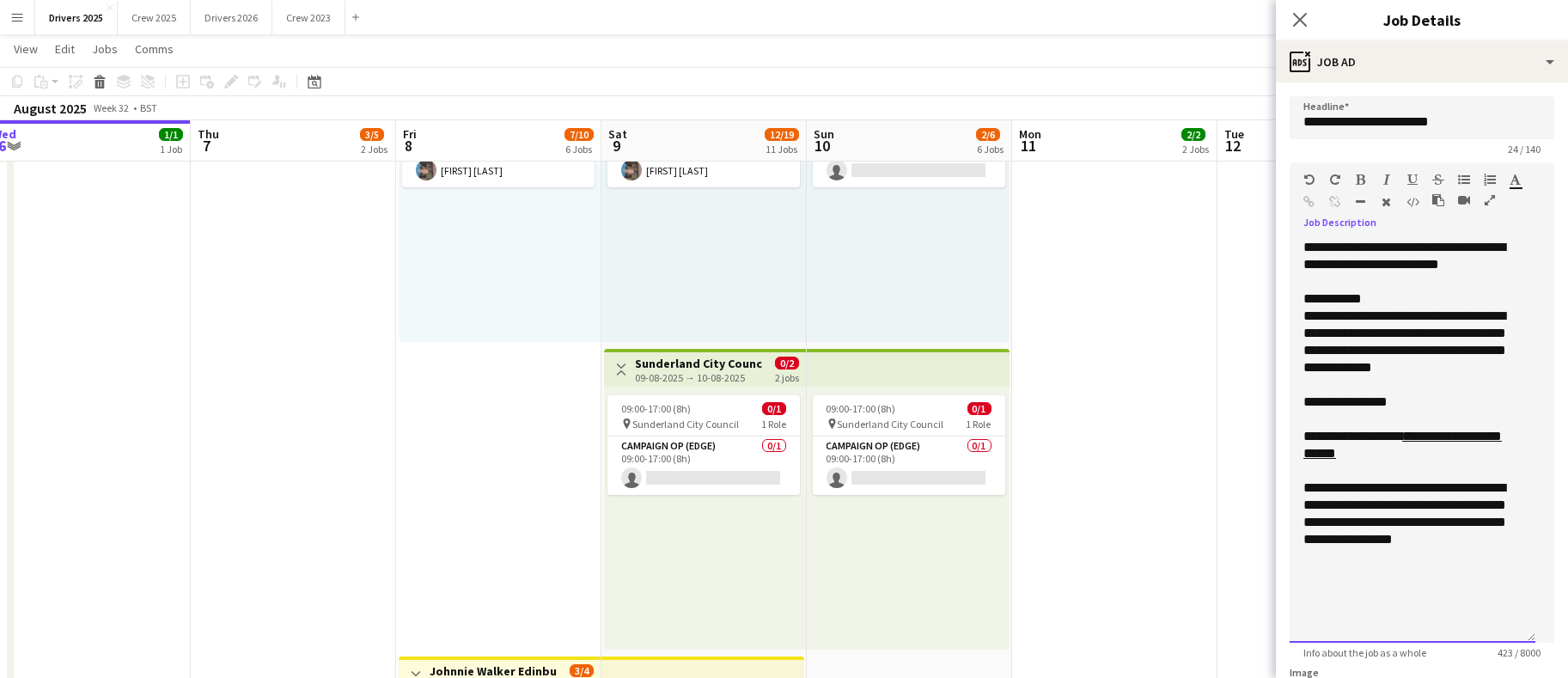 click on "**********" at bounding box center [1412, 428] 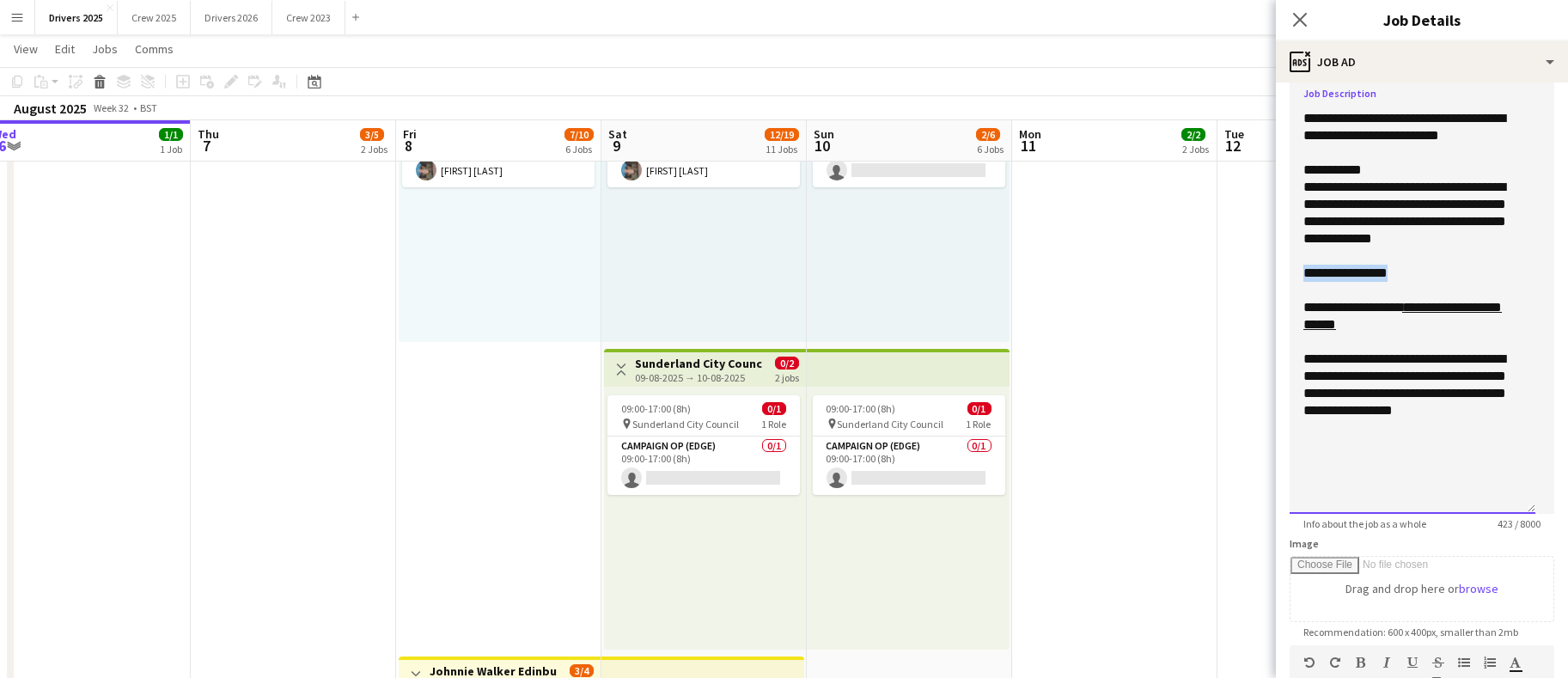 drag, startPoint x: 1378, startPoint y: 271, endPoint x: 1285, endPoint y: 268, distance: 93.04837 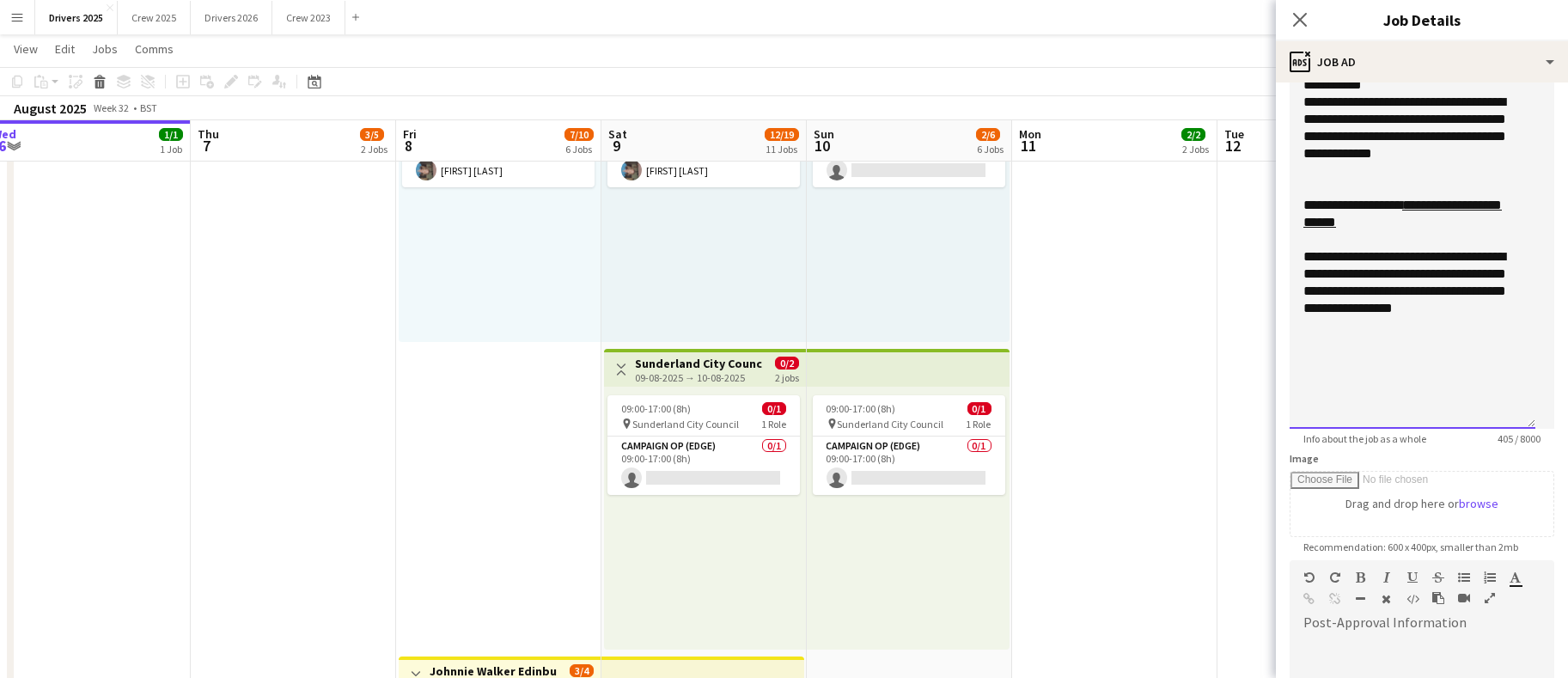 scroll, scrollTop: 583, scrollLeft: 0, axis: vertical 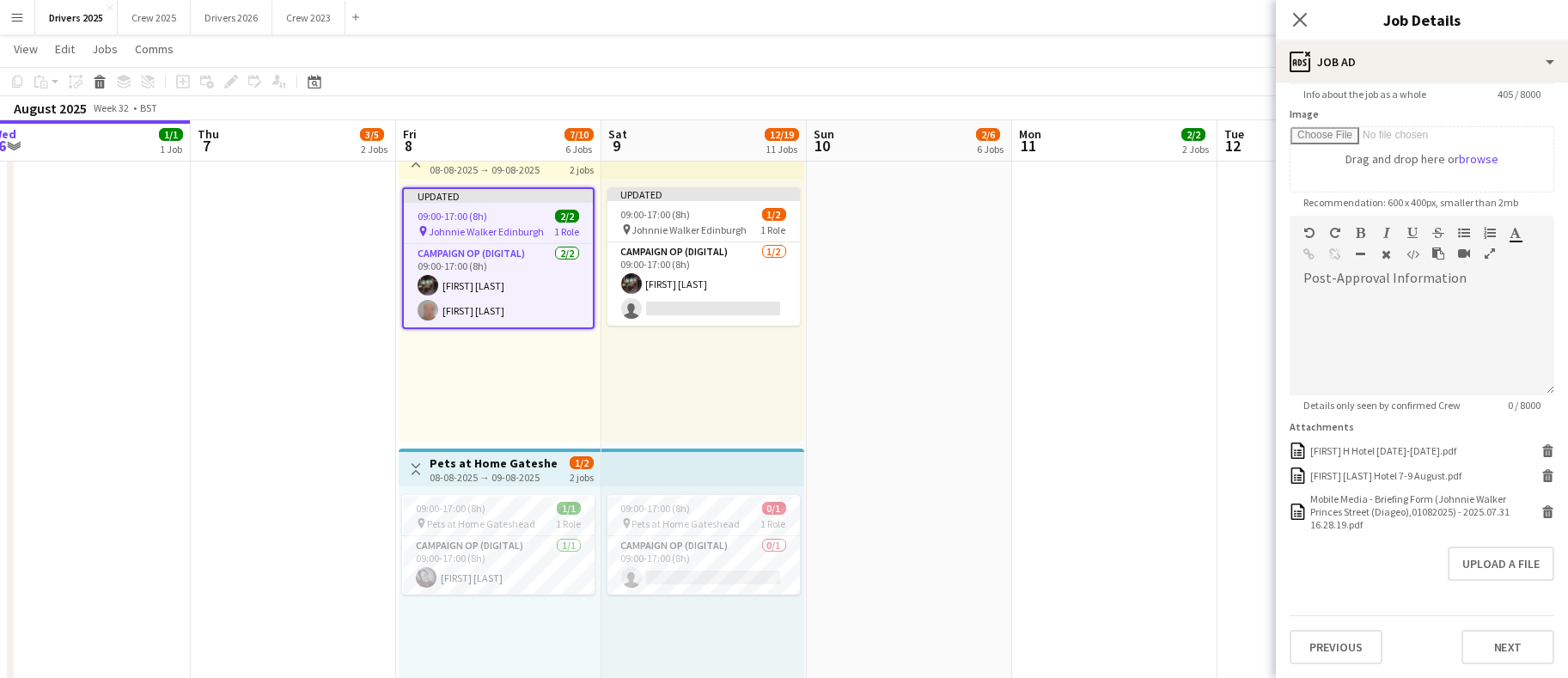 drag, startPoint x: 500, startPoint y: 463, endPoint x: 626, endPoint y: 457, distance: 126.14278 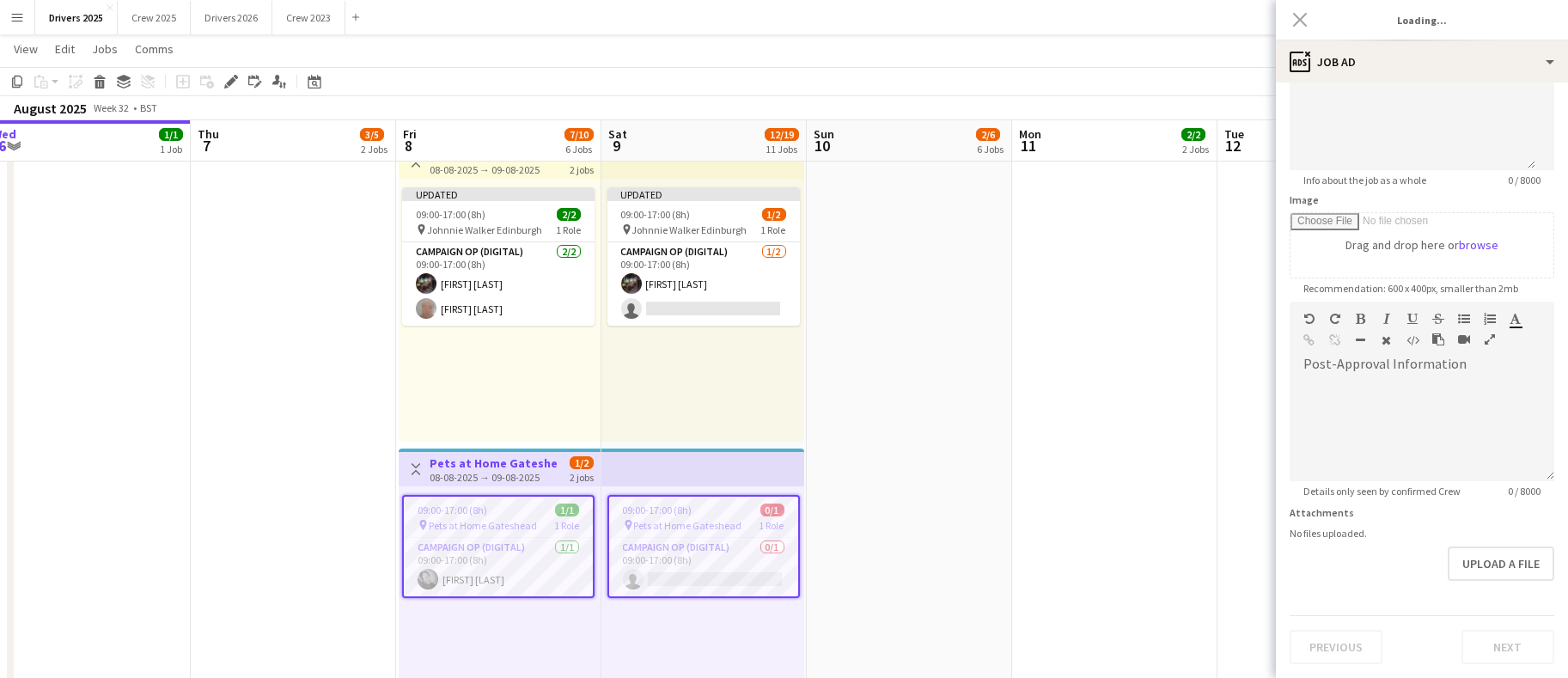 type on "**********" 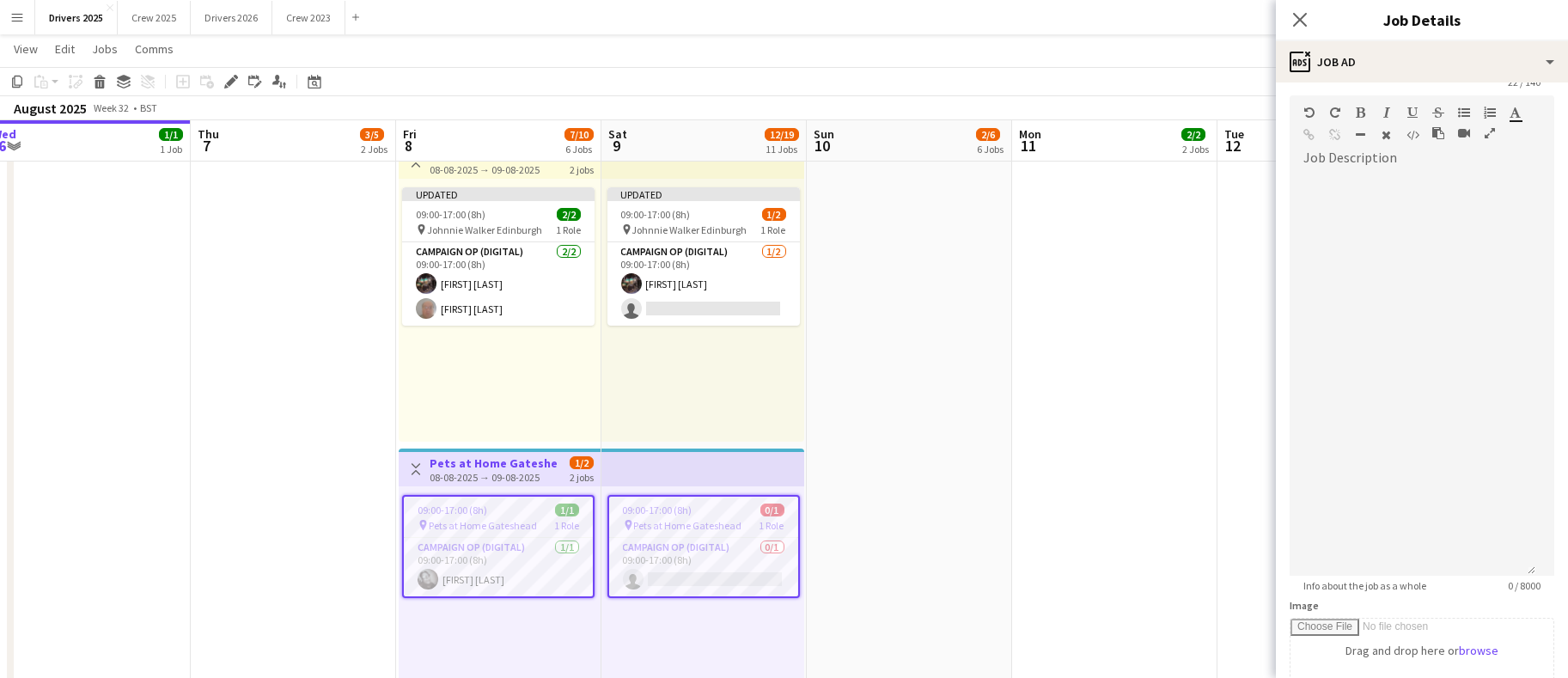 scroll, scrollTop: 0, scrollLeft: 0, axis: both 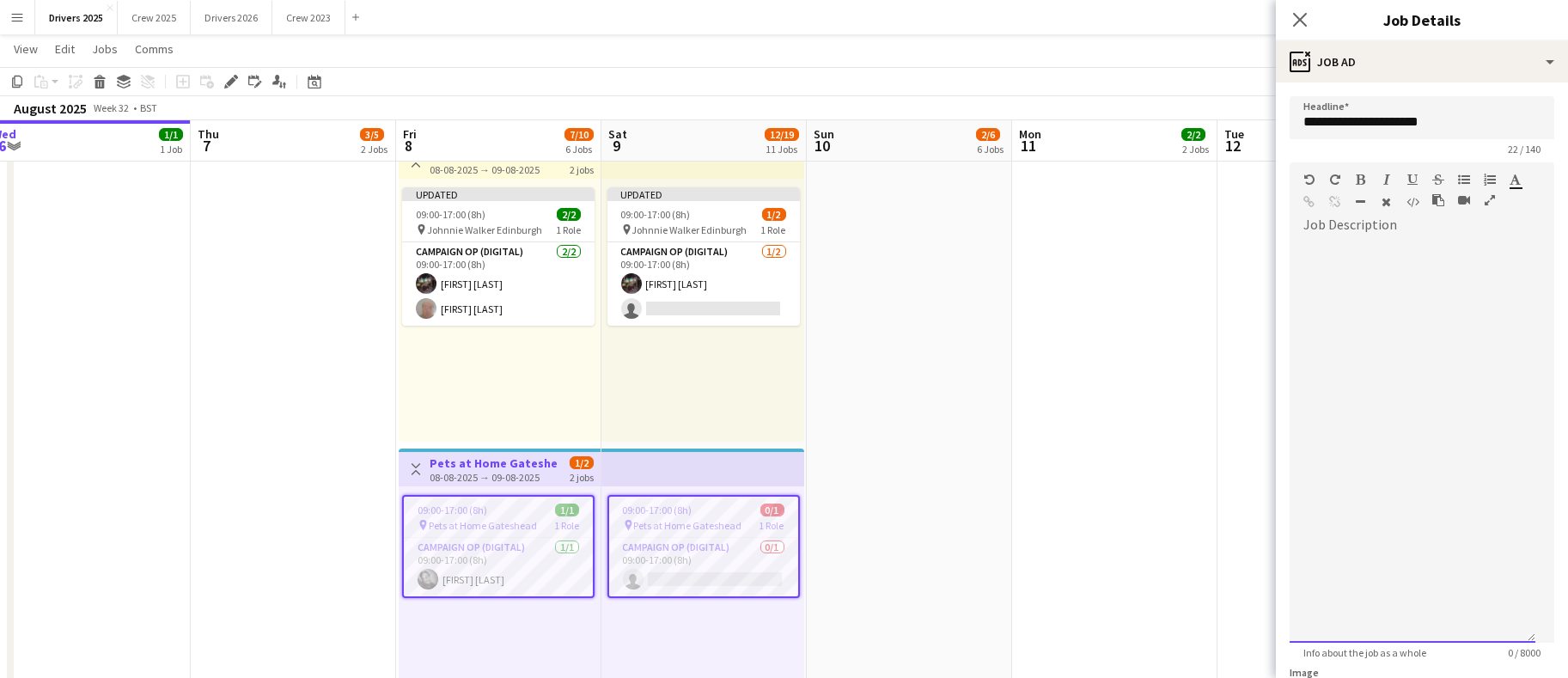 click at bounding box center [1412, 441] 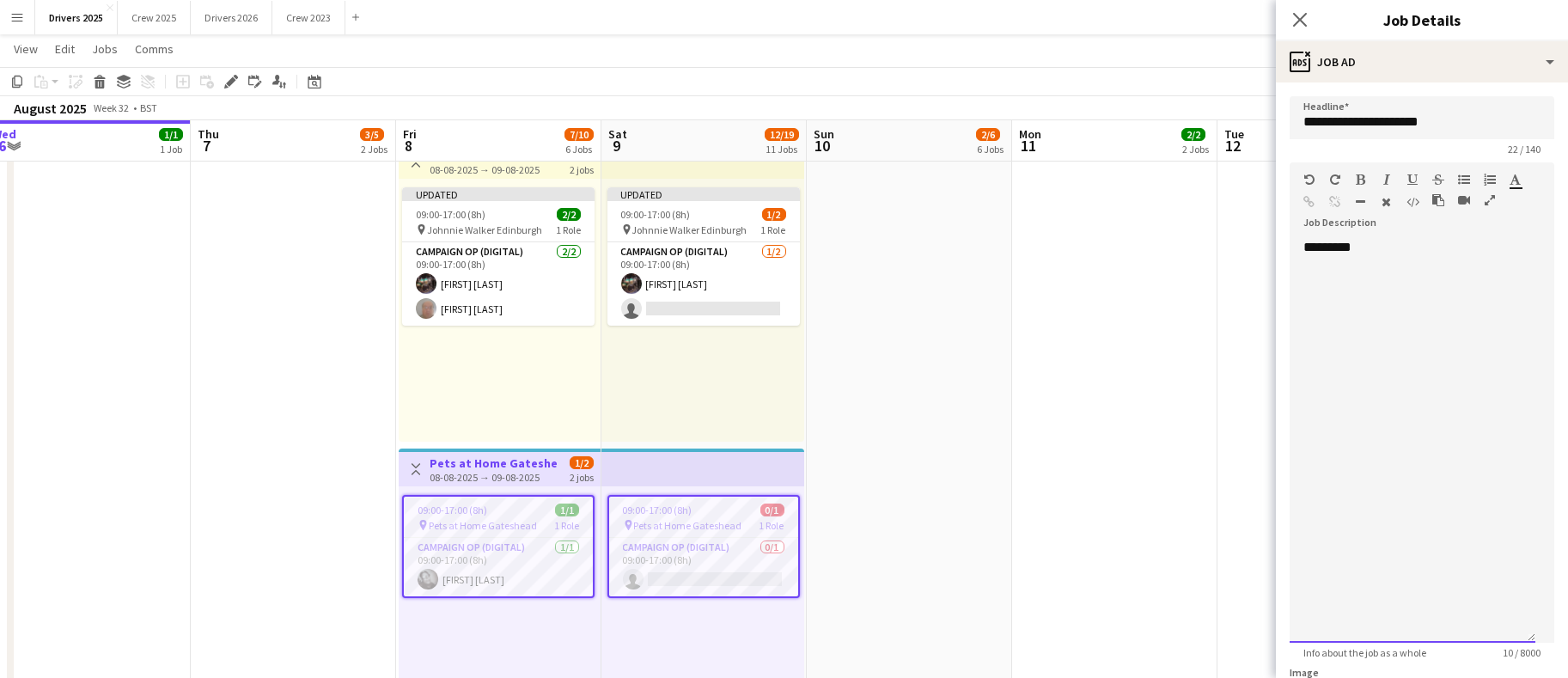 click on "*********" at bounding box center (1412, 441) 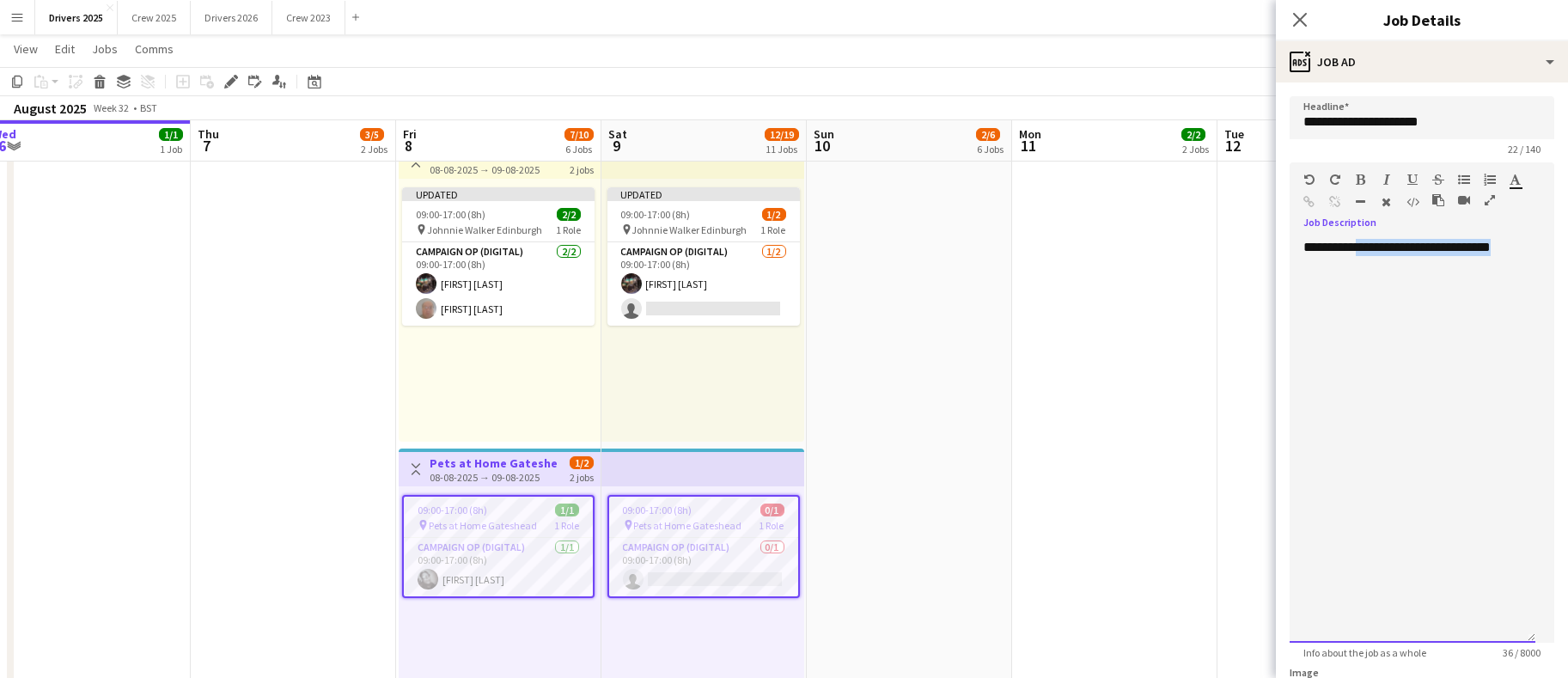 drag, startPoint x: 1510, startPoint y: 247, endPoint x: 1359, endPoint y: 253, distance: 151.11916 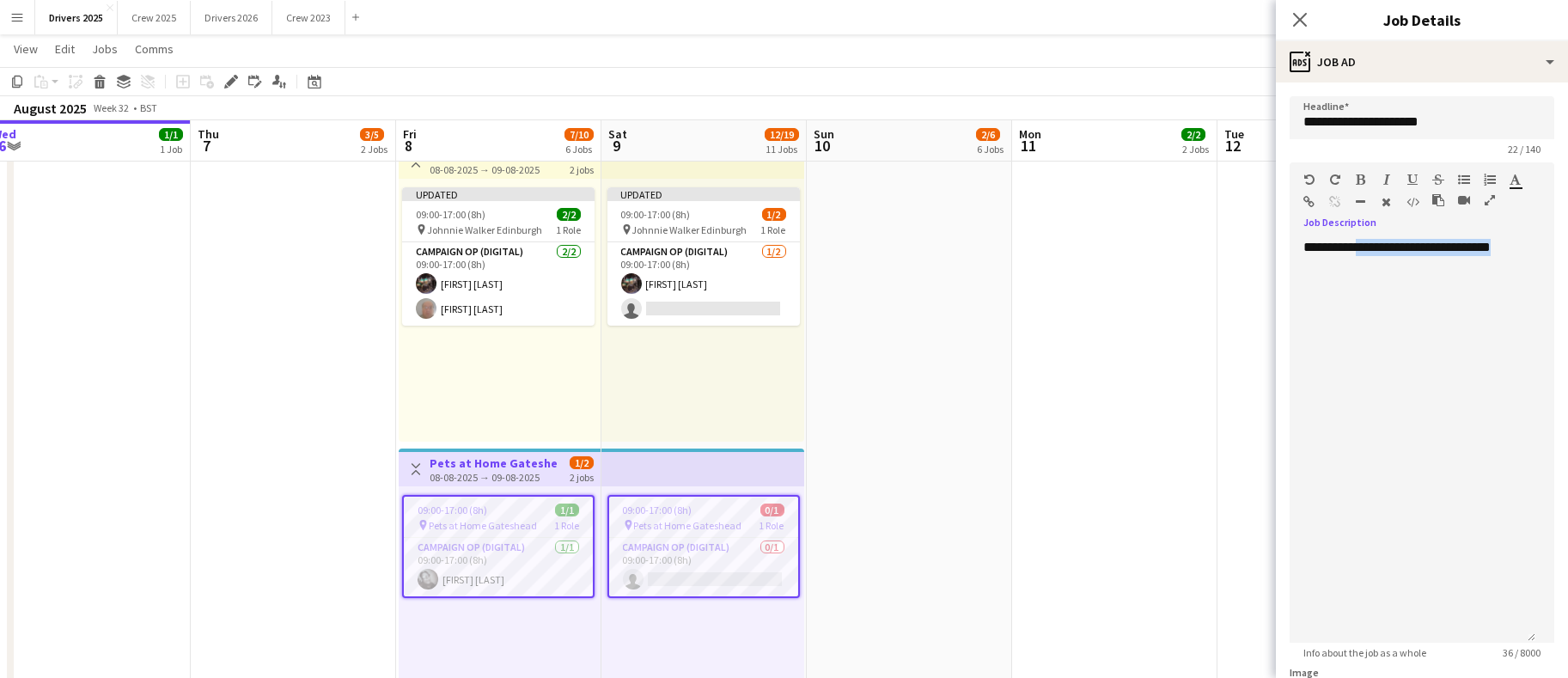click at bounding box center [1309, 202] 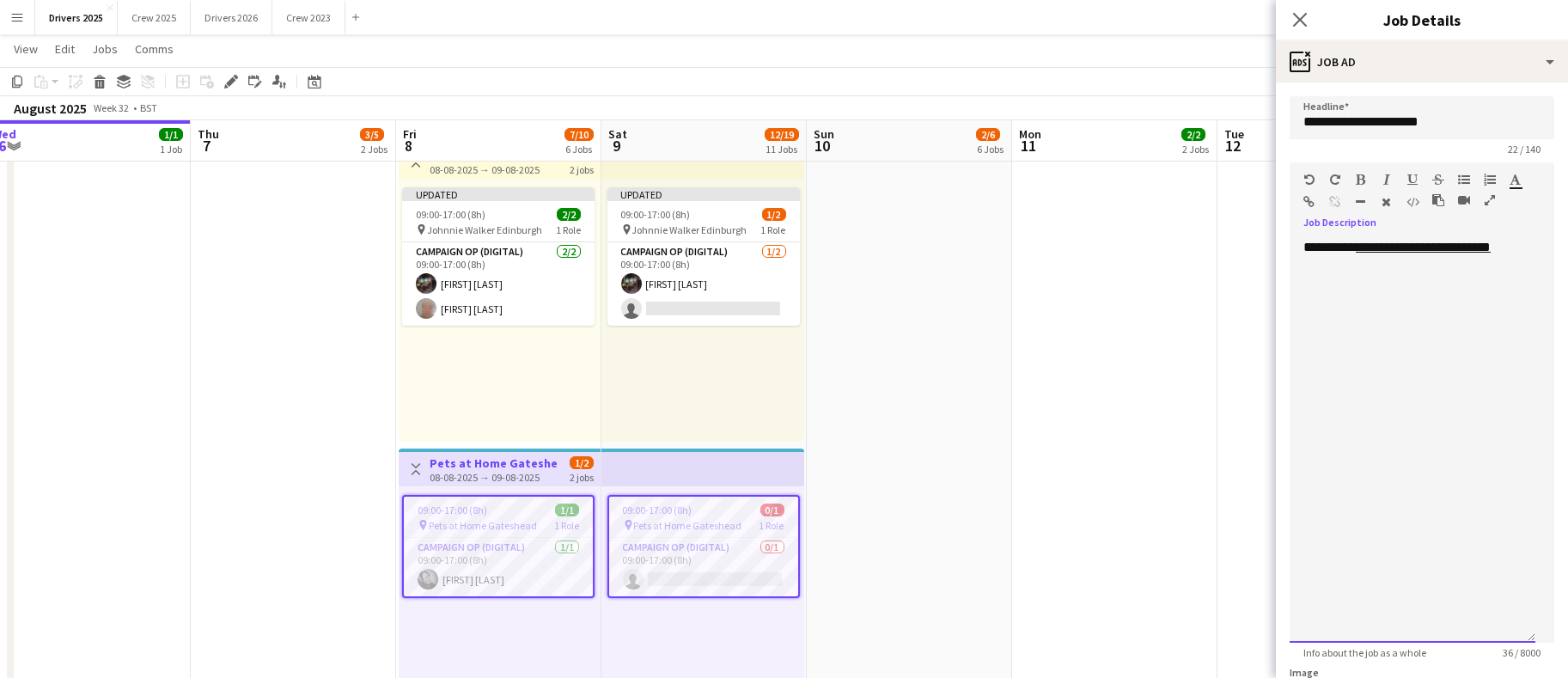 scroll, scrollTop: 510, scrollLeft: 0, axis: vertical 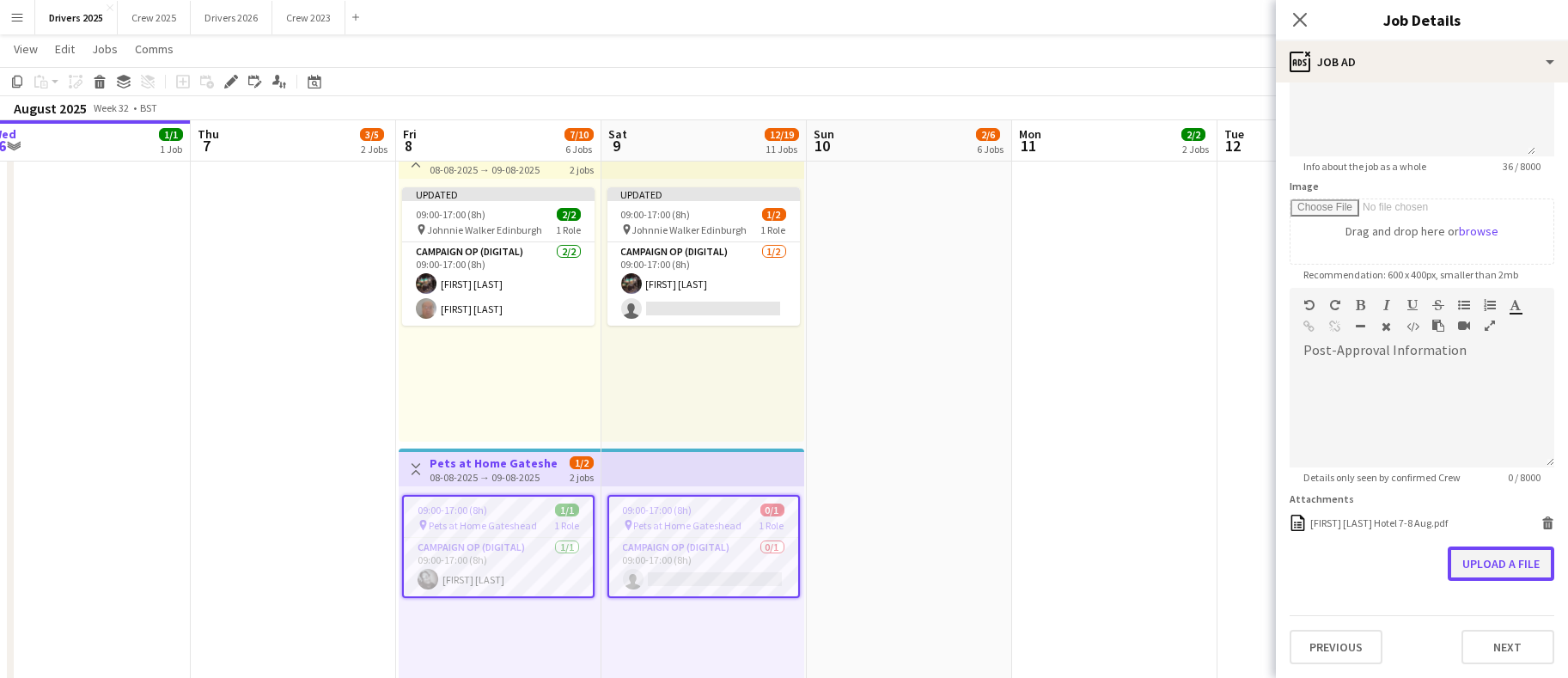 click on "Upload a file" at bounding box center [1501, 564] 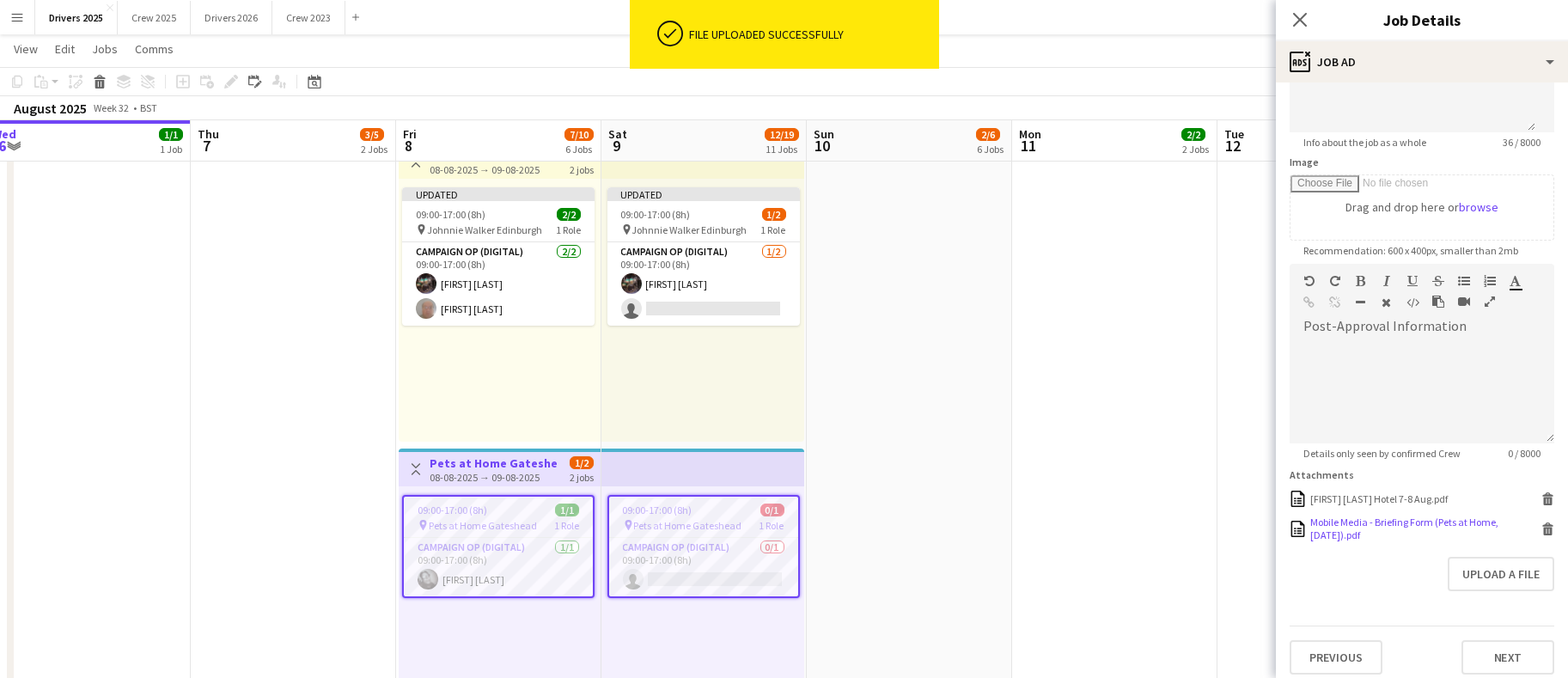 click on "Mobile Media - Briefing Form (Pets at Home,[DATE]).pdf" at bounding box center (1424, 528) 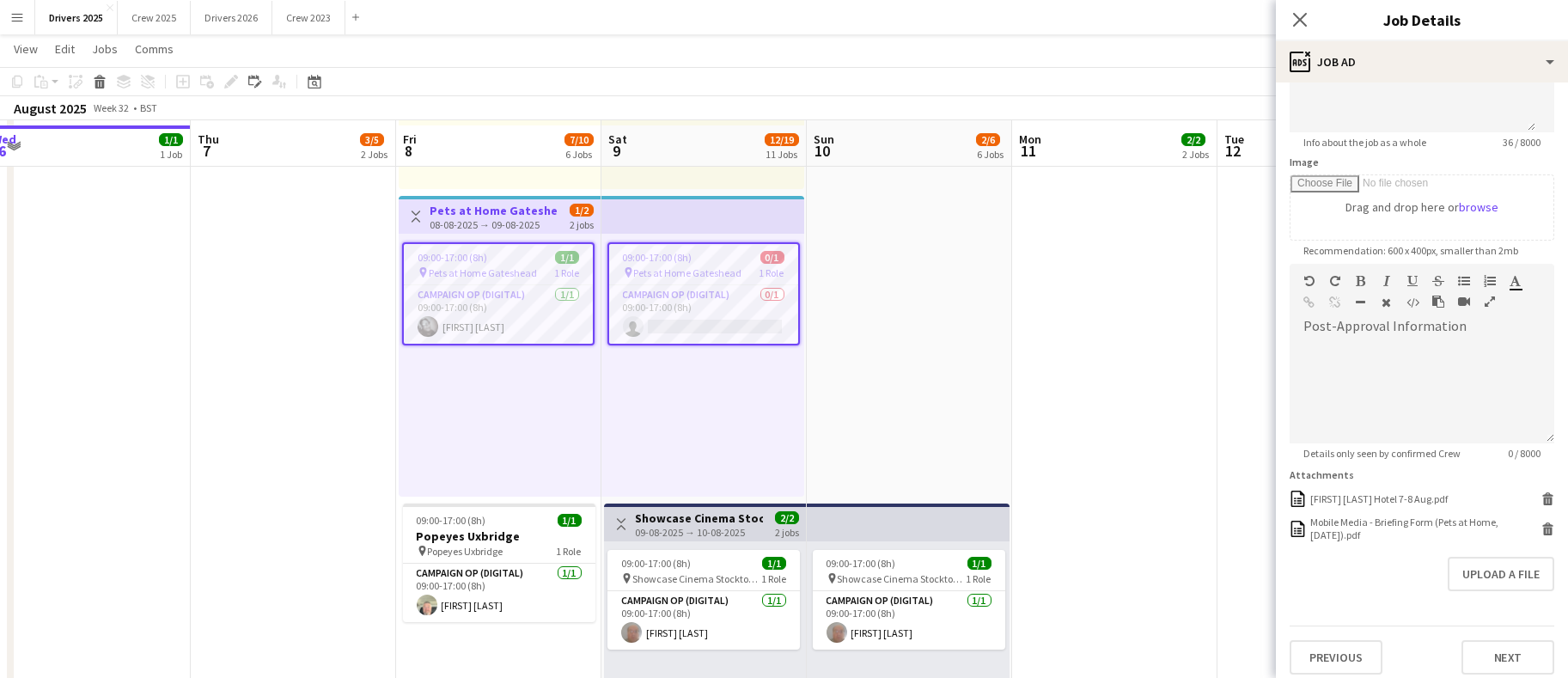 scroll, scrollTop: 1547, scrollLeft: 0, axis: vertical 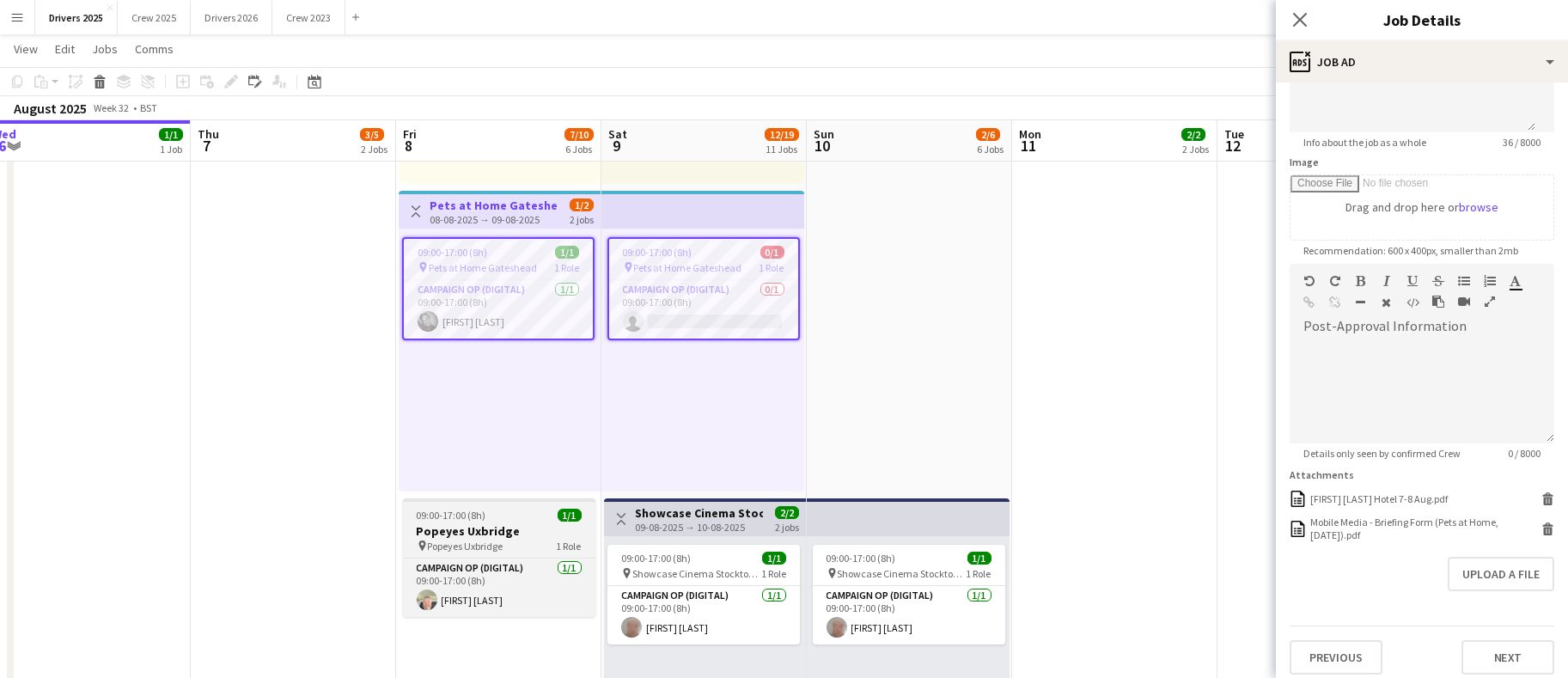 click on "Popeyes Uxbridge" at bounding box center (499, 531) 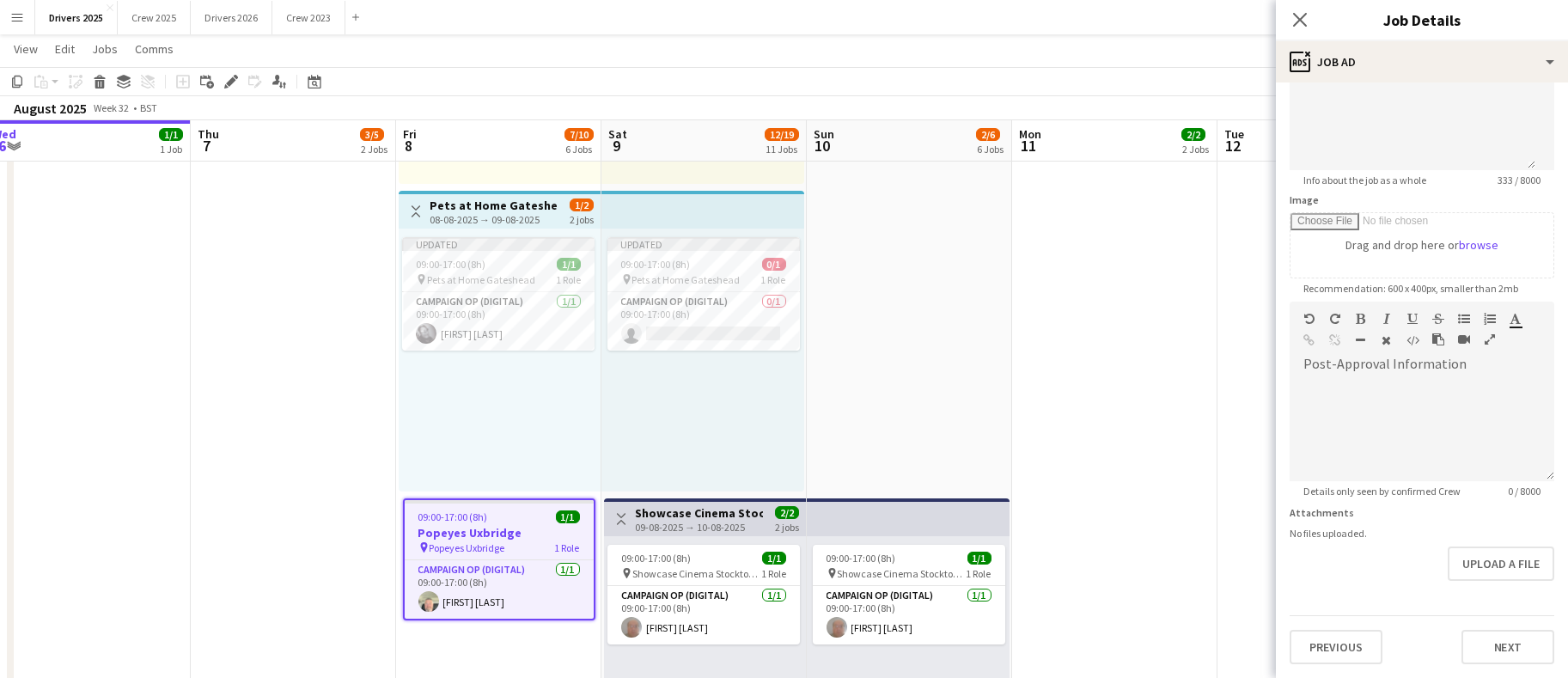 scroll, scrollTop: 0, scrollLeft: 0, axis: both 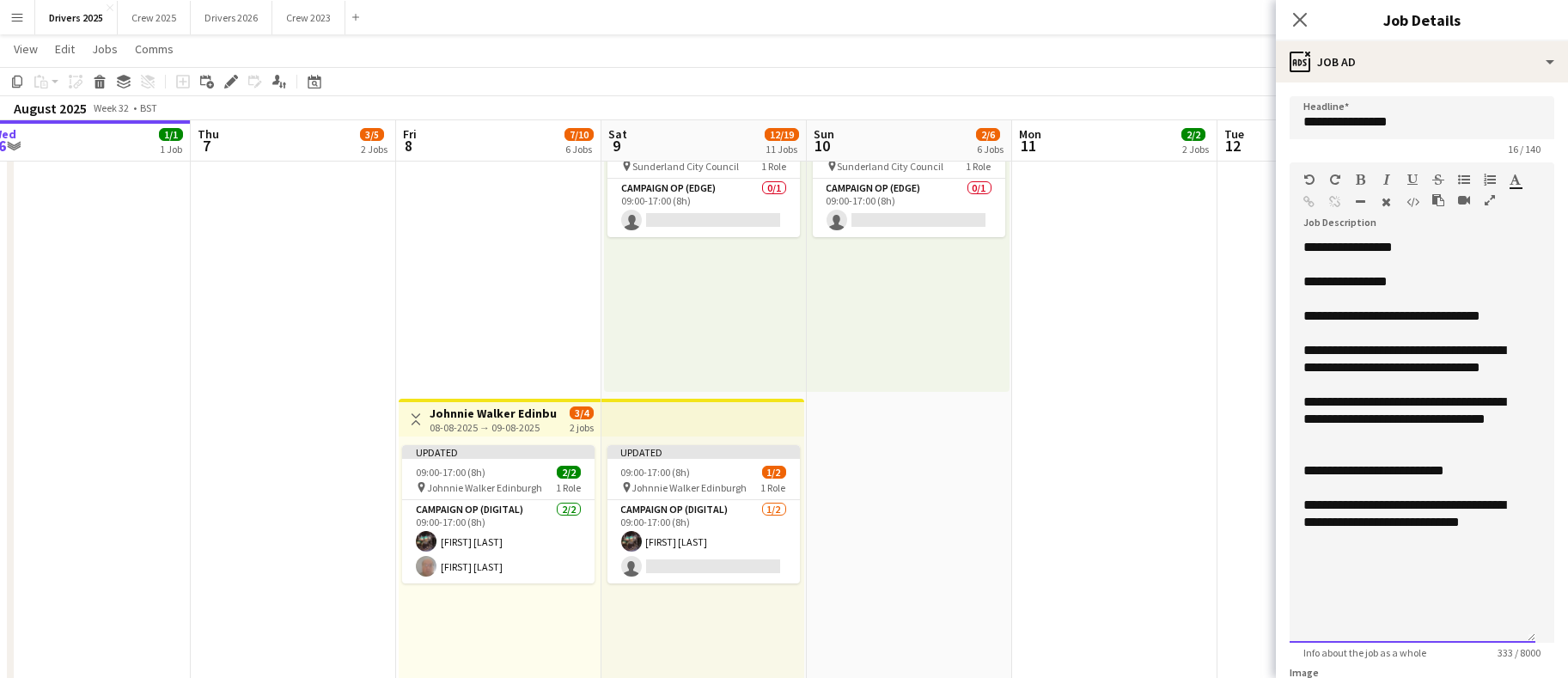 click on "**********" at bounding box center (1412, 247) 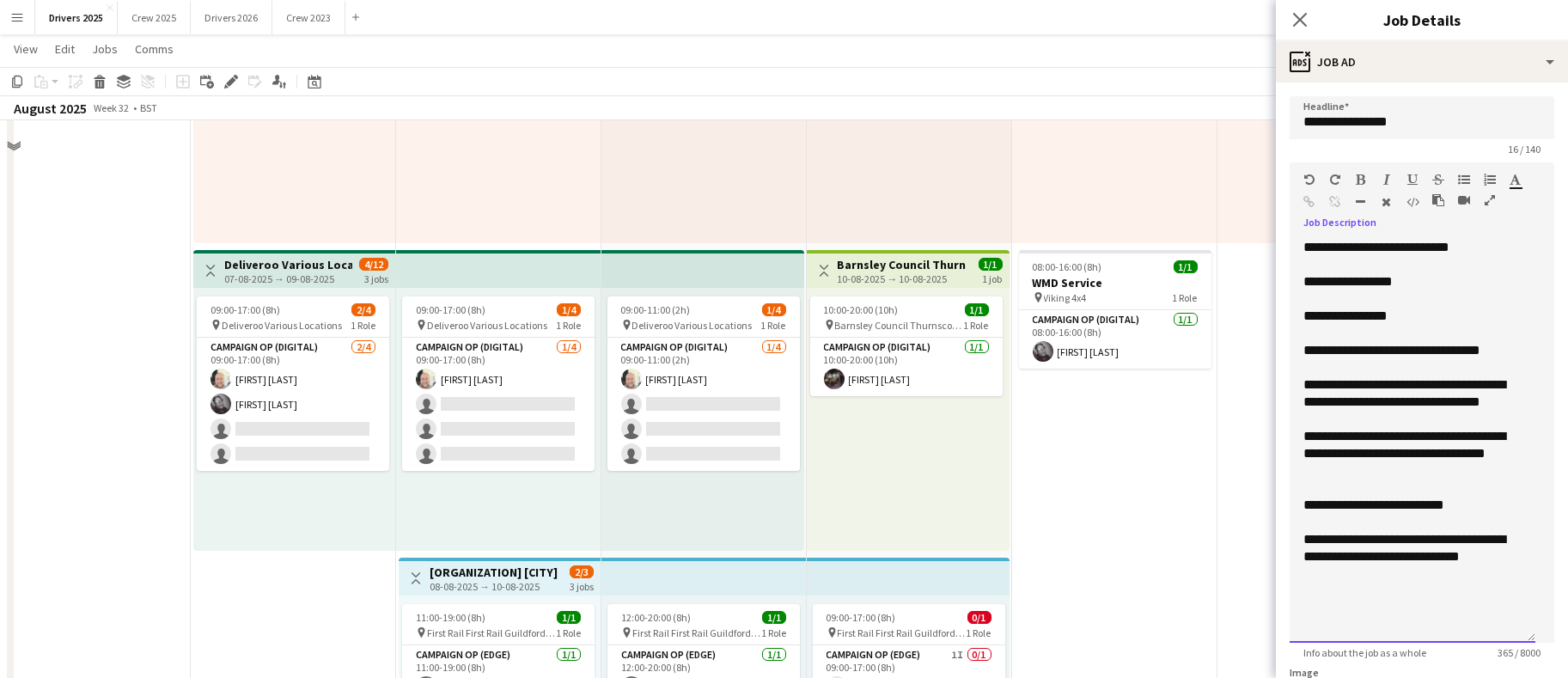 scroll, scrollTop: 0, scrollLeft: 0, axis: both 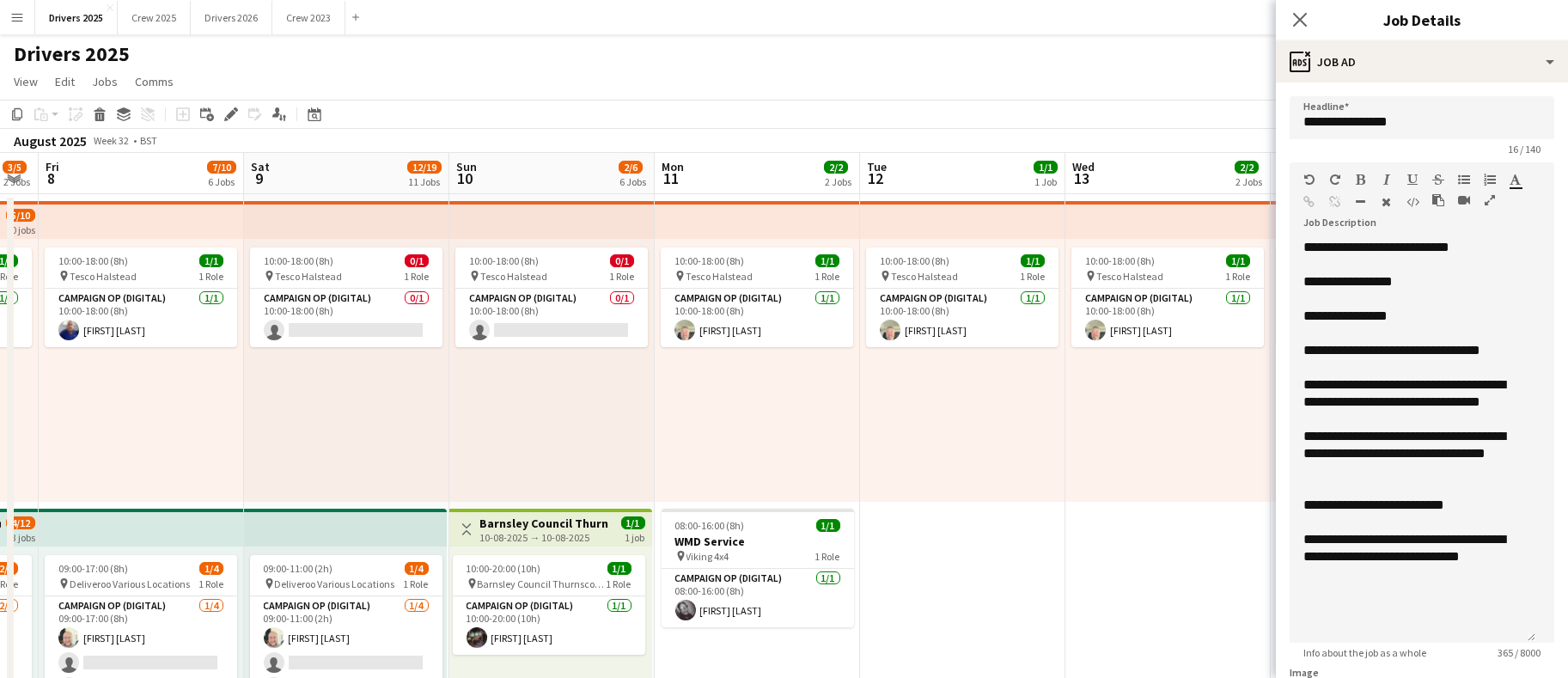 drag, startPoint x: 806, startPoint y: 460, endPoint x: 448, endPoint y: 448, distance: 358.2011 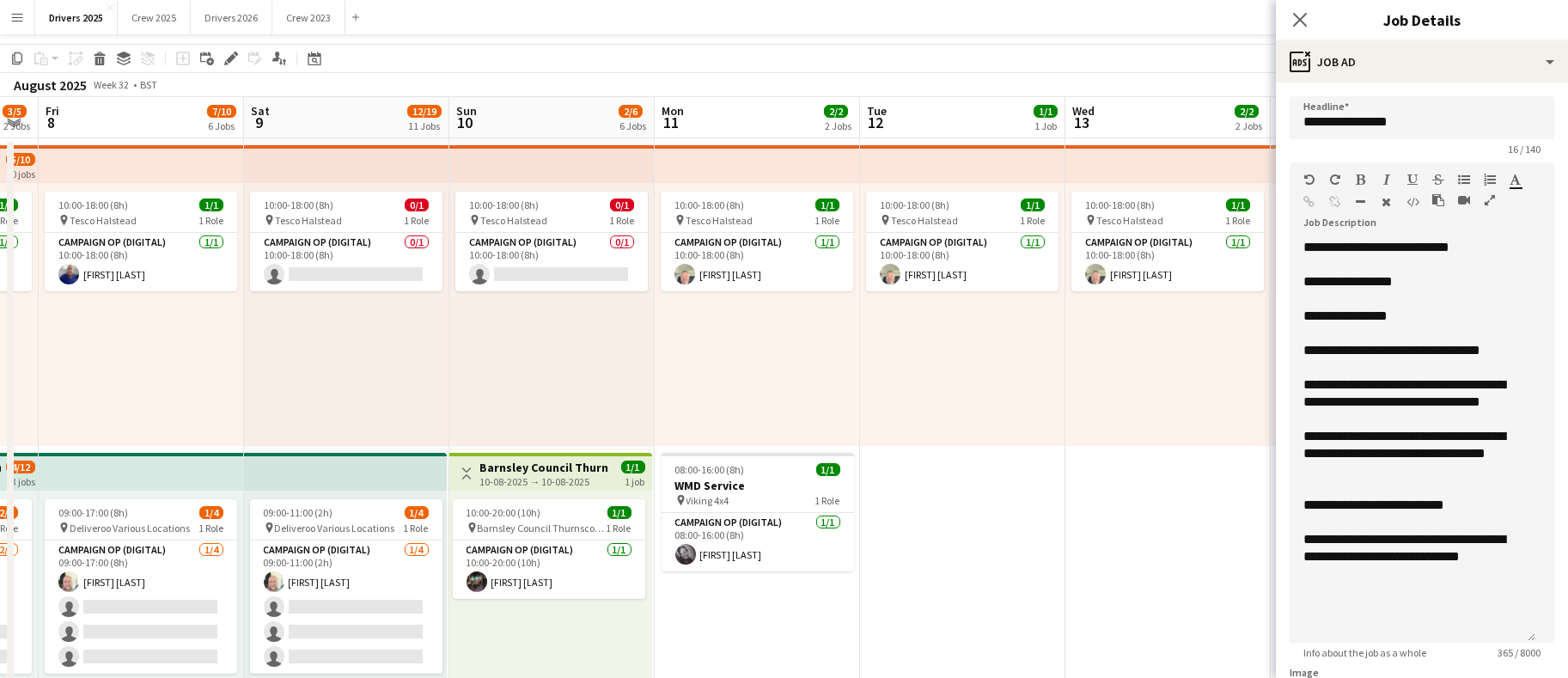 scroll, scrollTop: 129, scrollLeft: 0, axis: vertical 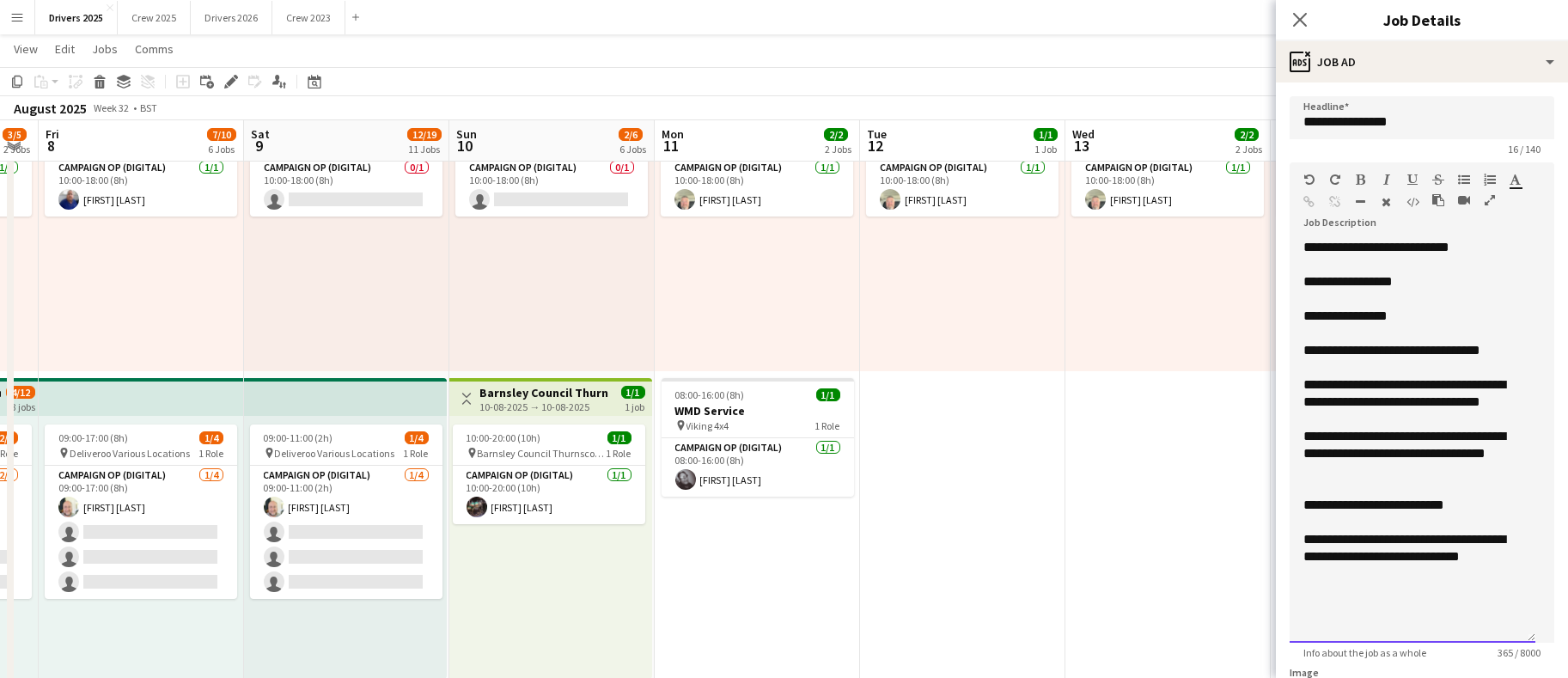 click on "**********" at bounding box center [1412, 247] 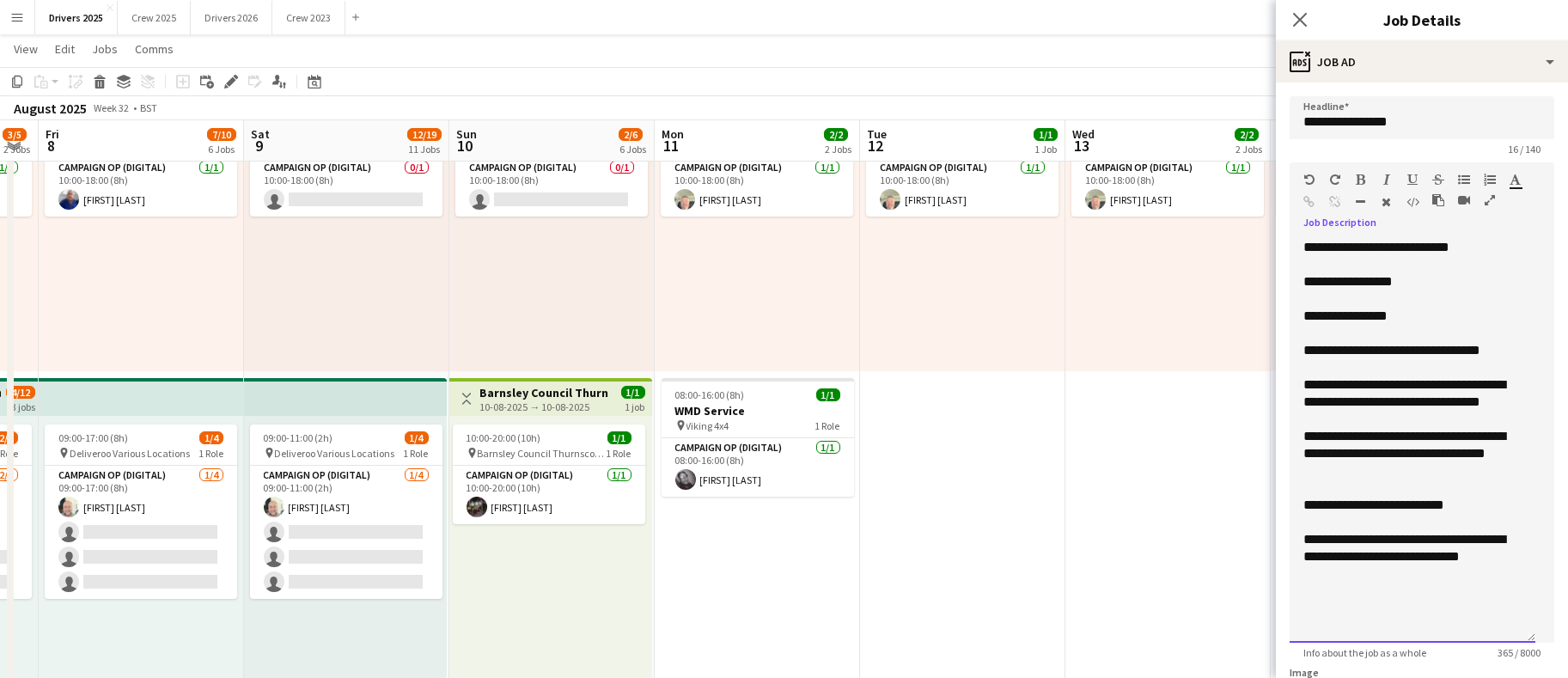 click on "**********" at bounding box center (1412, 441) 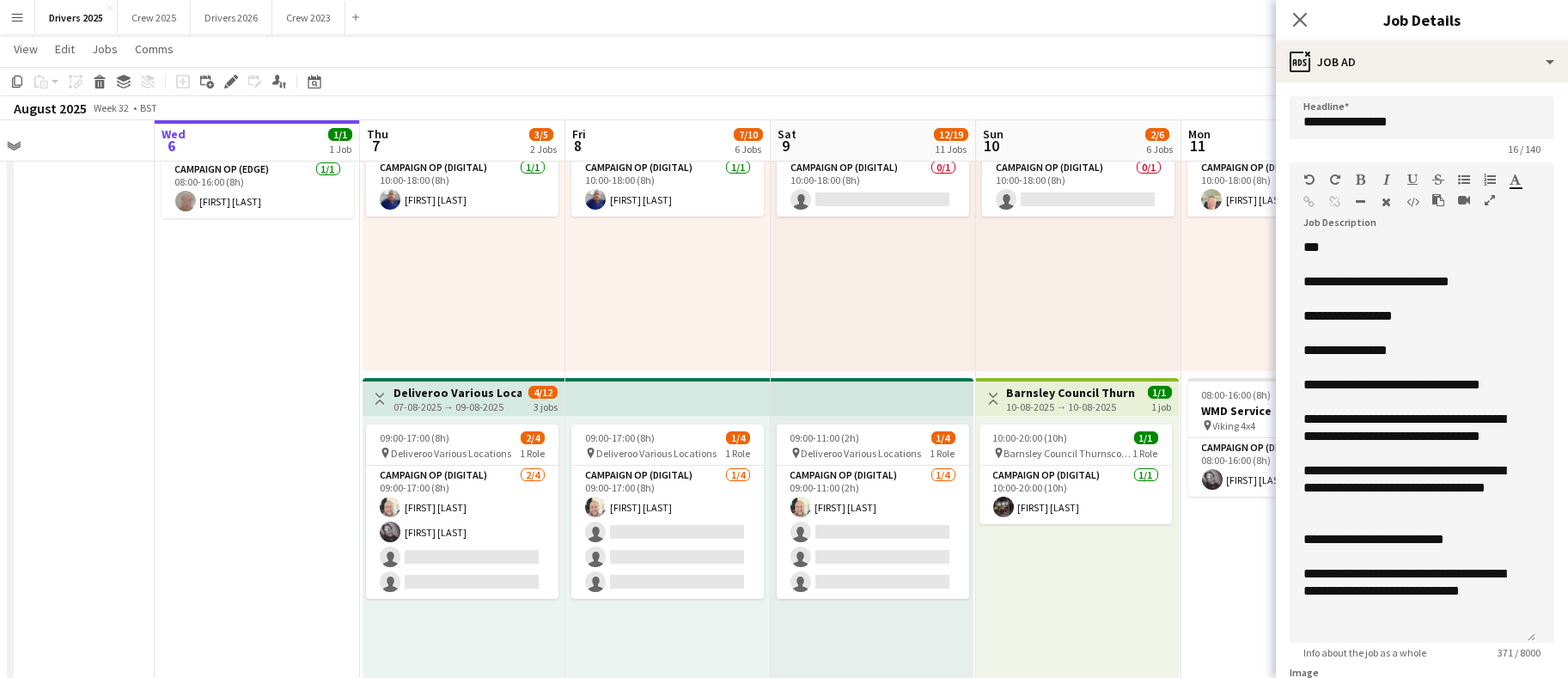 scroll, scrollTop: 0, scrollLeft: 691, axis: horizontal 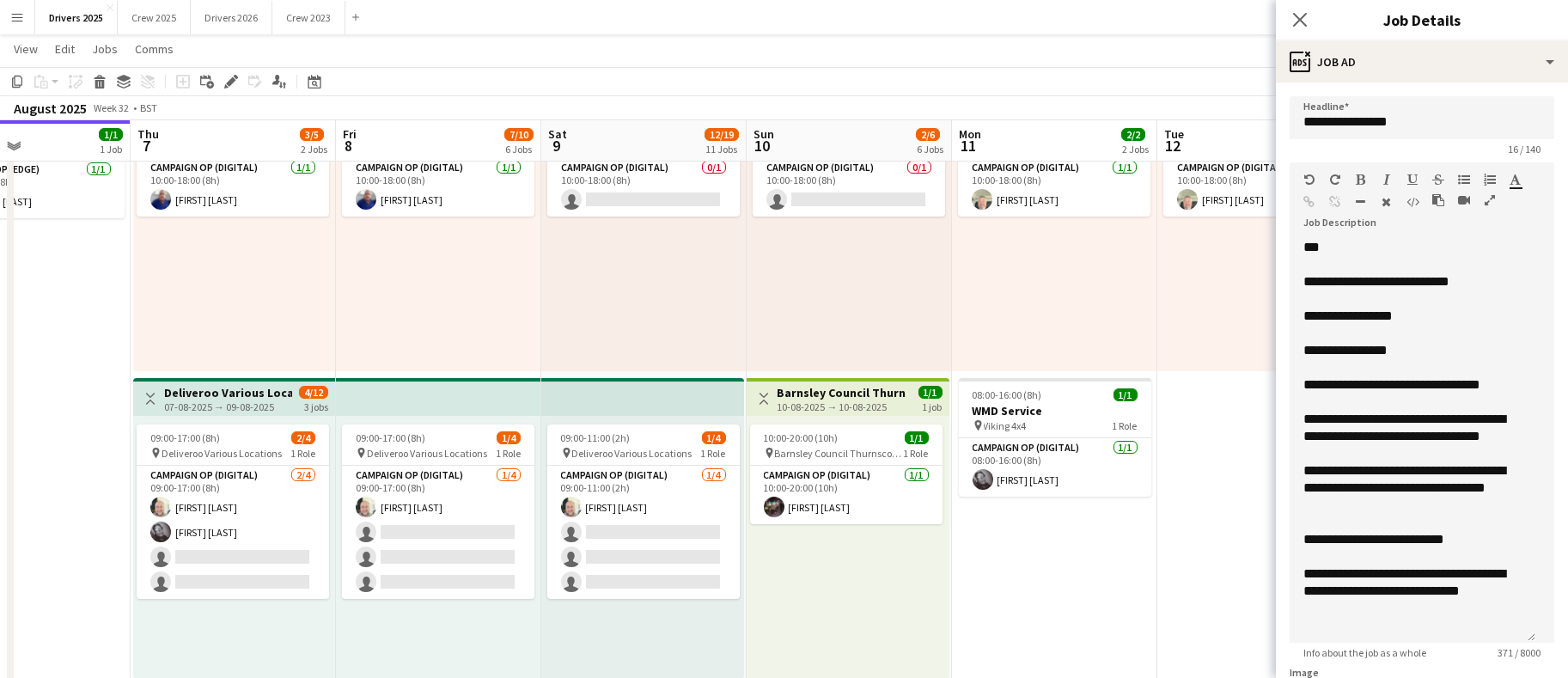 drag, startPoint x: 305, startPoint y: 596, endPoint x: 599, endPoint y: 552, distance: 297.27428 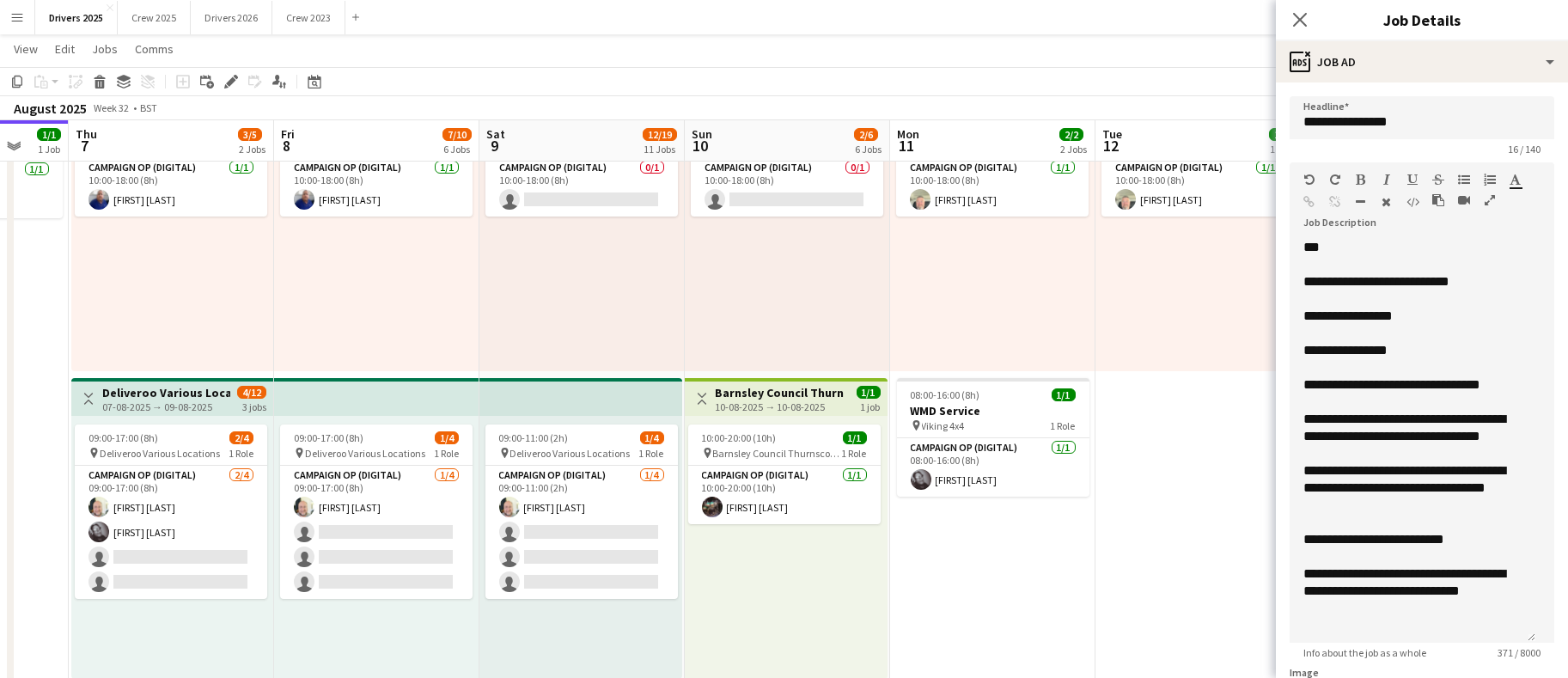 scroll, scrollTop: 0, scrollLeft: 753, axis: horizontal 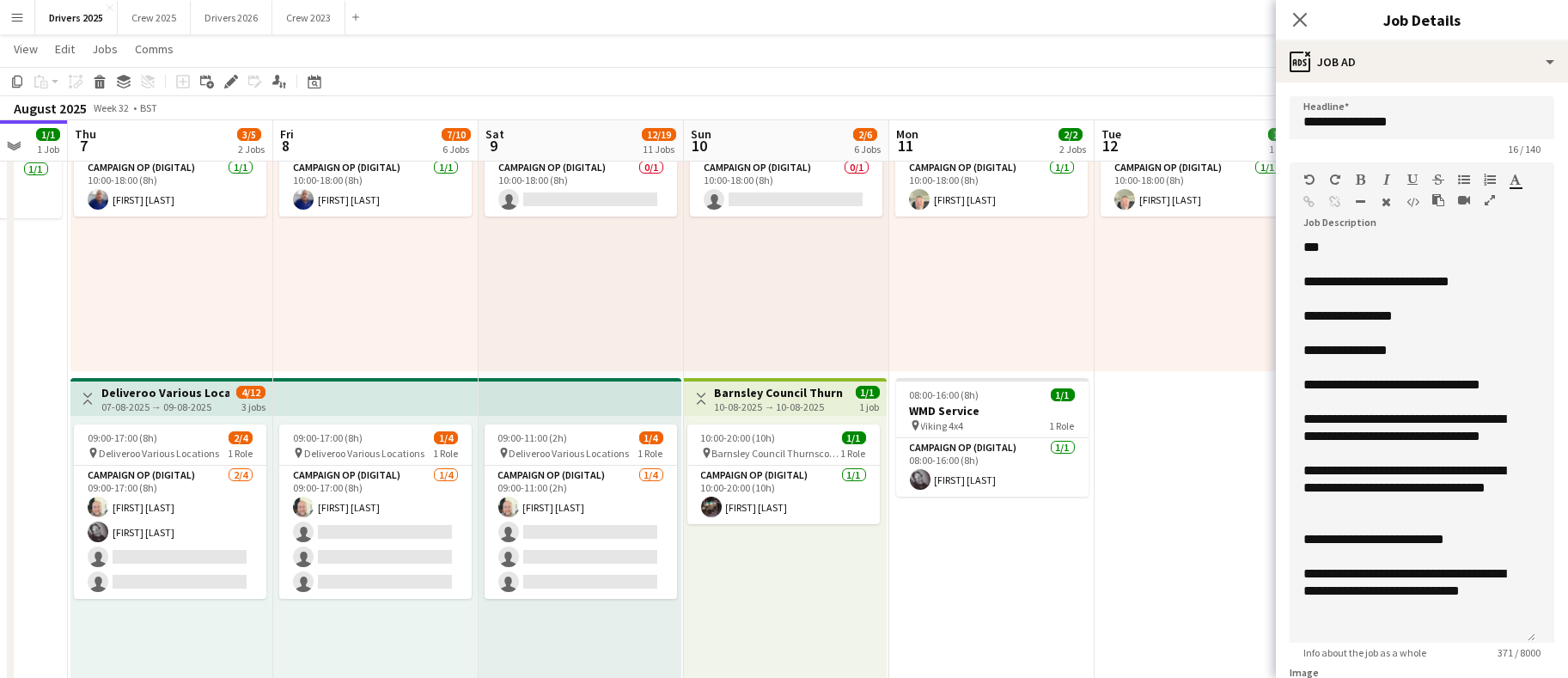 drag, startPoint x: 394, startPoint y: 487, endPoint x: 330, endPoint y: 475, distance: 65.11528 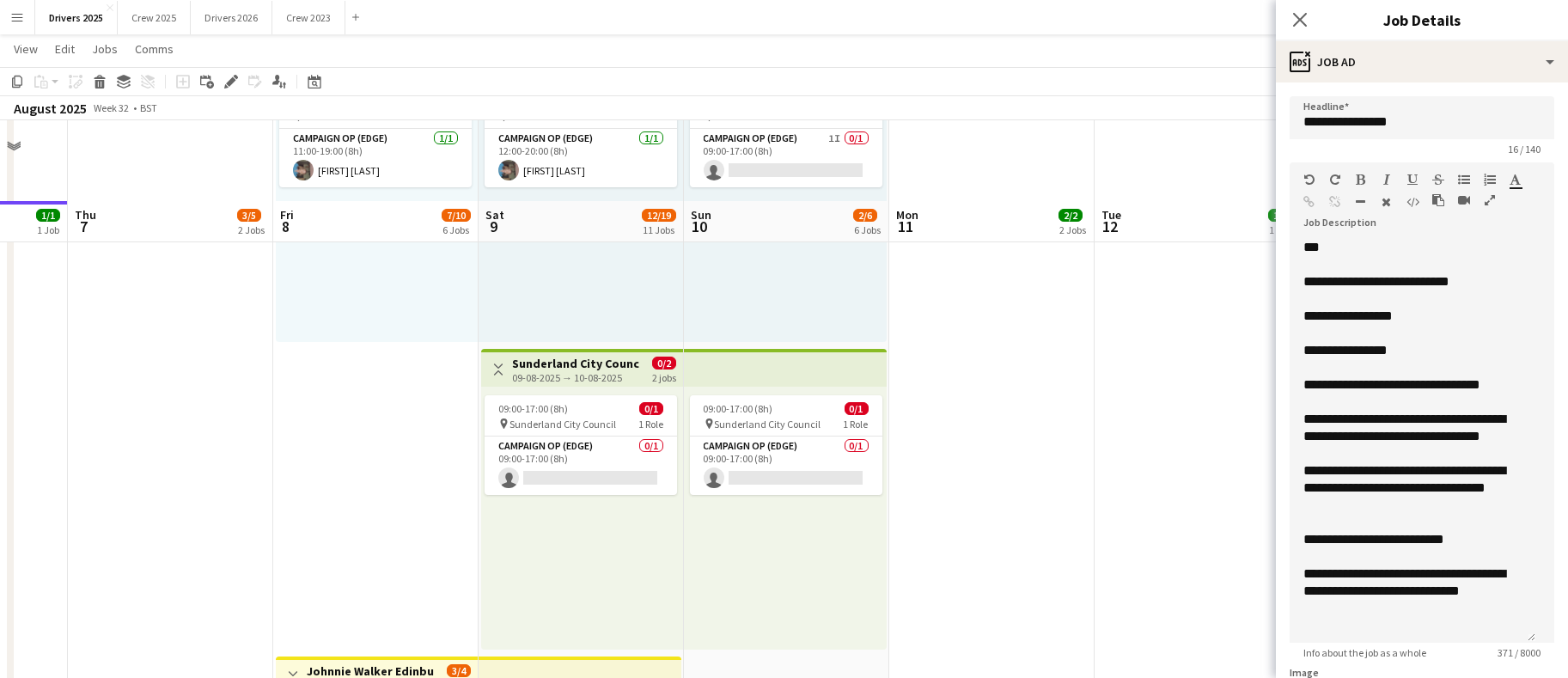 scroll, scrollTop: 1418, scrollLeft: 0, axis: vertical 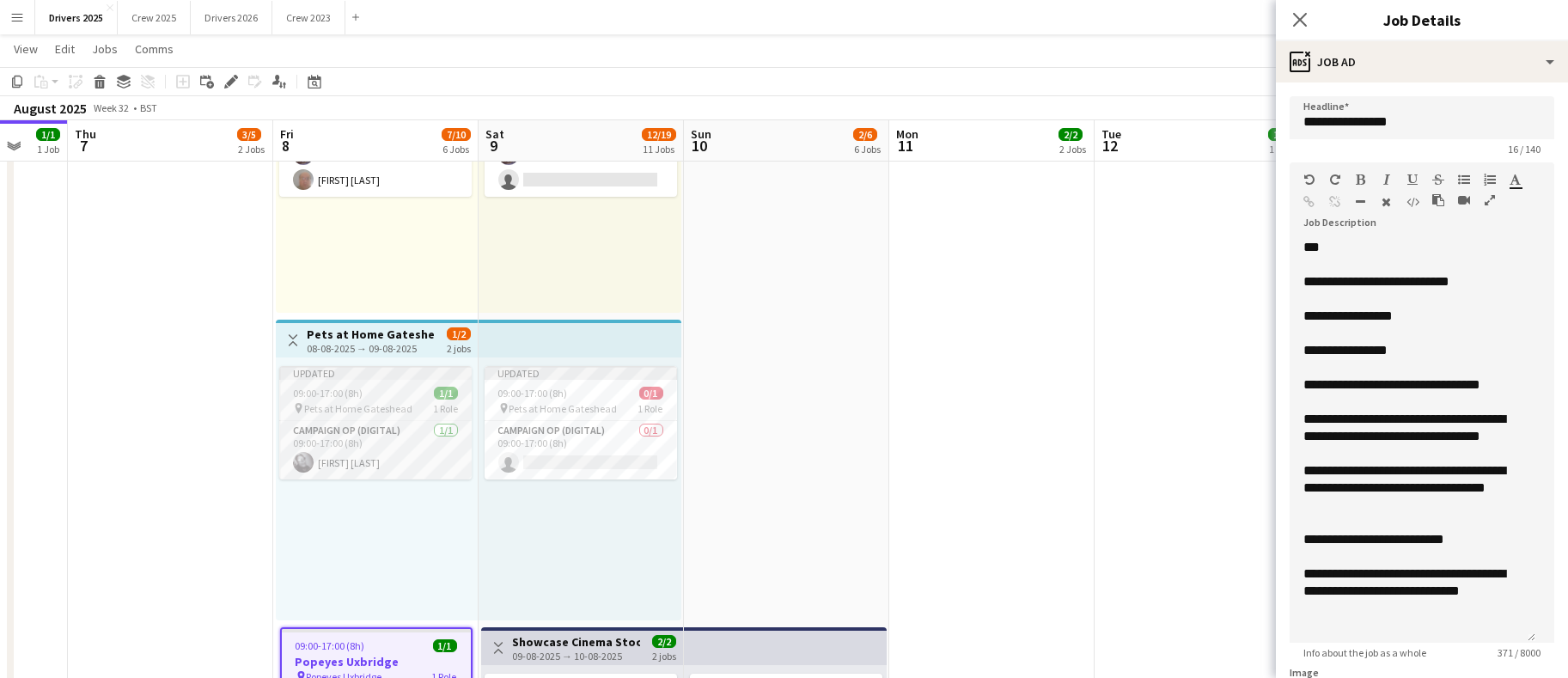 click on "Updated   09:00-17:00 (8h)    1/1
pin
Pets at Home Gateshead   1 Role   Campaign Op (Digital)   1/1   09:00-17:00 (8h)
[FIRST] [LAST]" at bounding box center [375, 423] 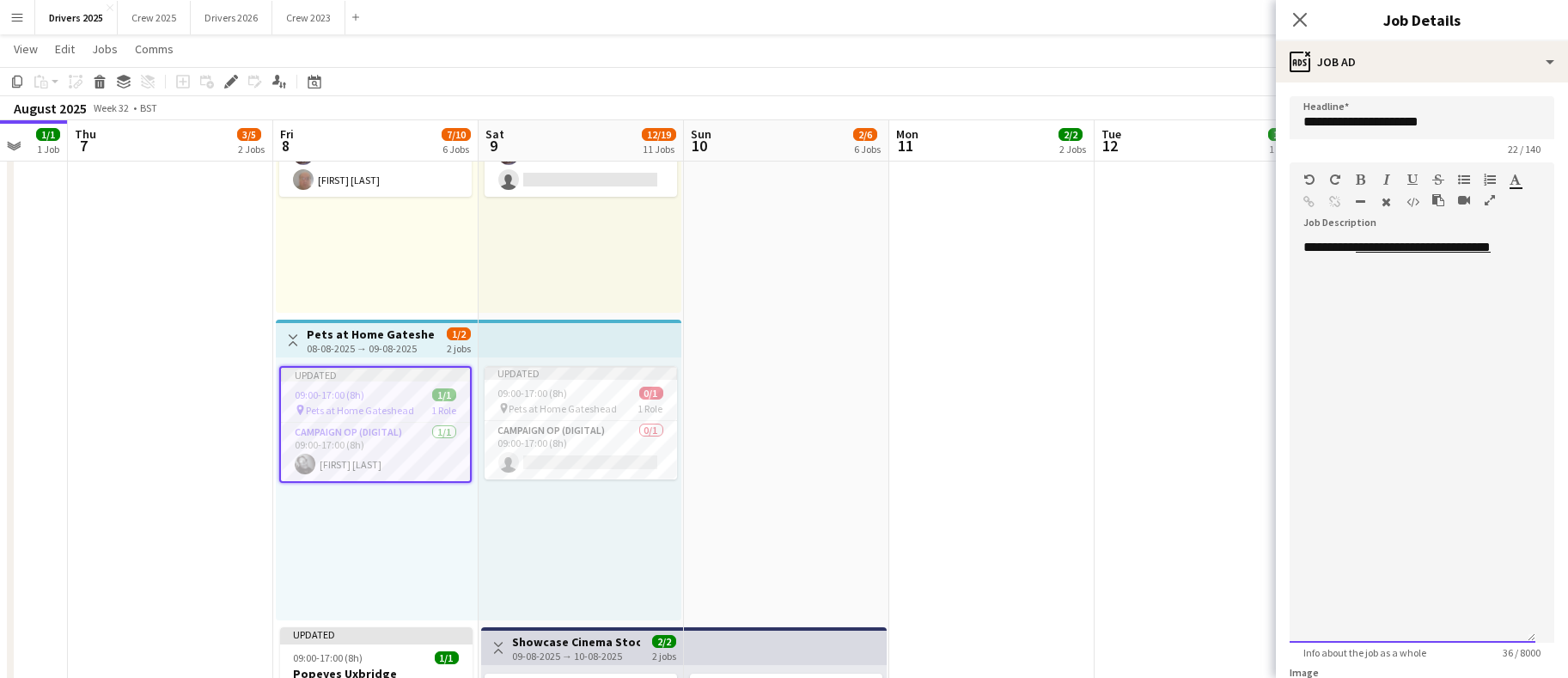 click on "**********" at bounding box center [1412, 441] 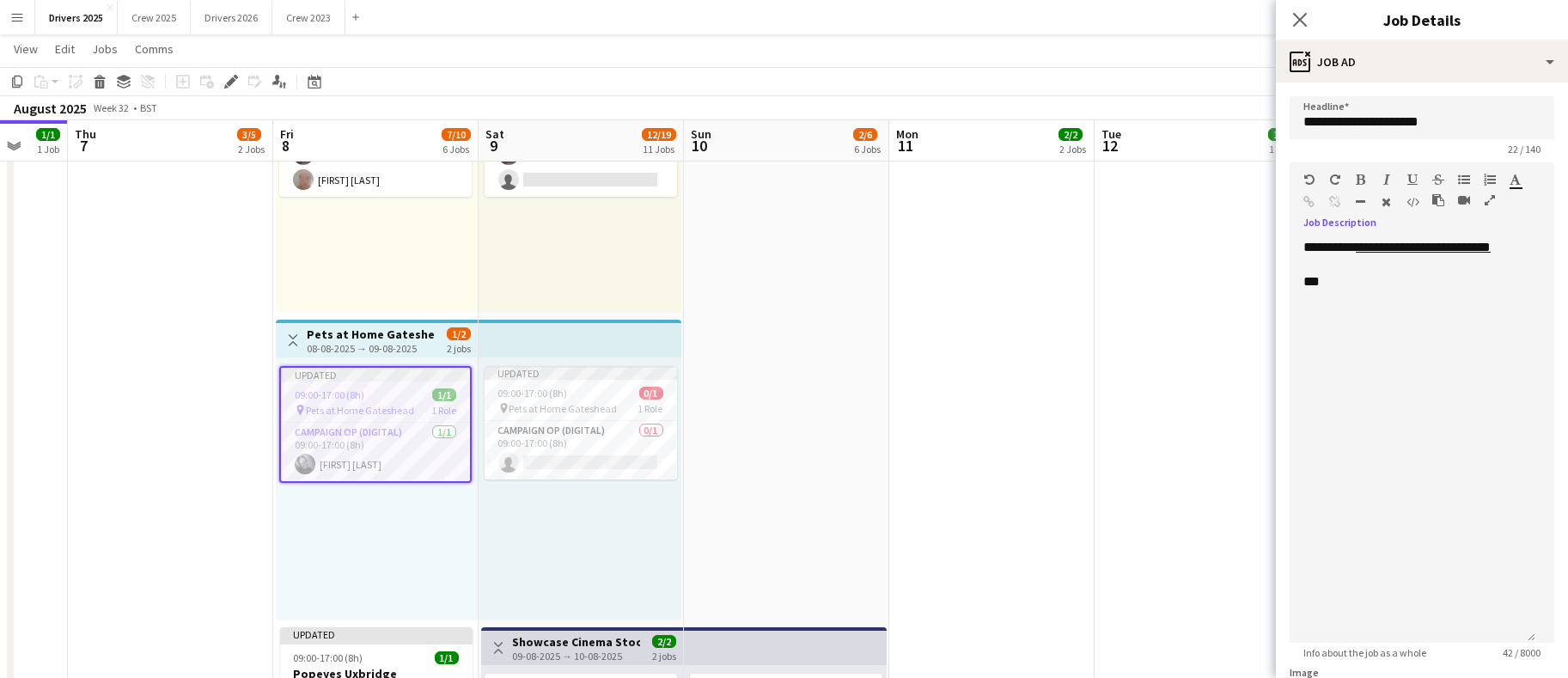 scroll, scrollTop: 337, scrollLeft: 0, axis: vertical 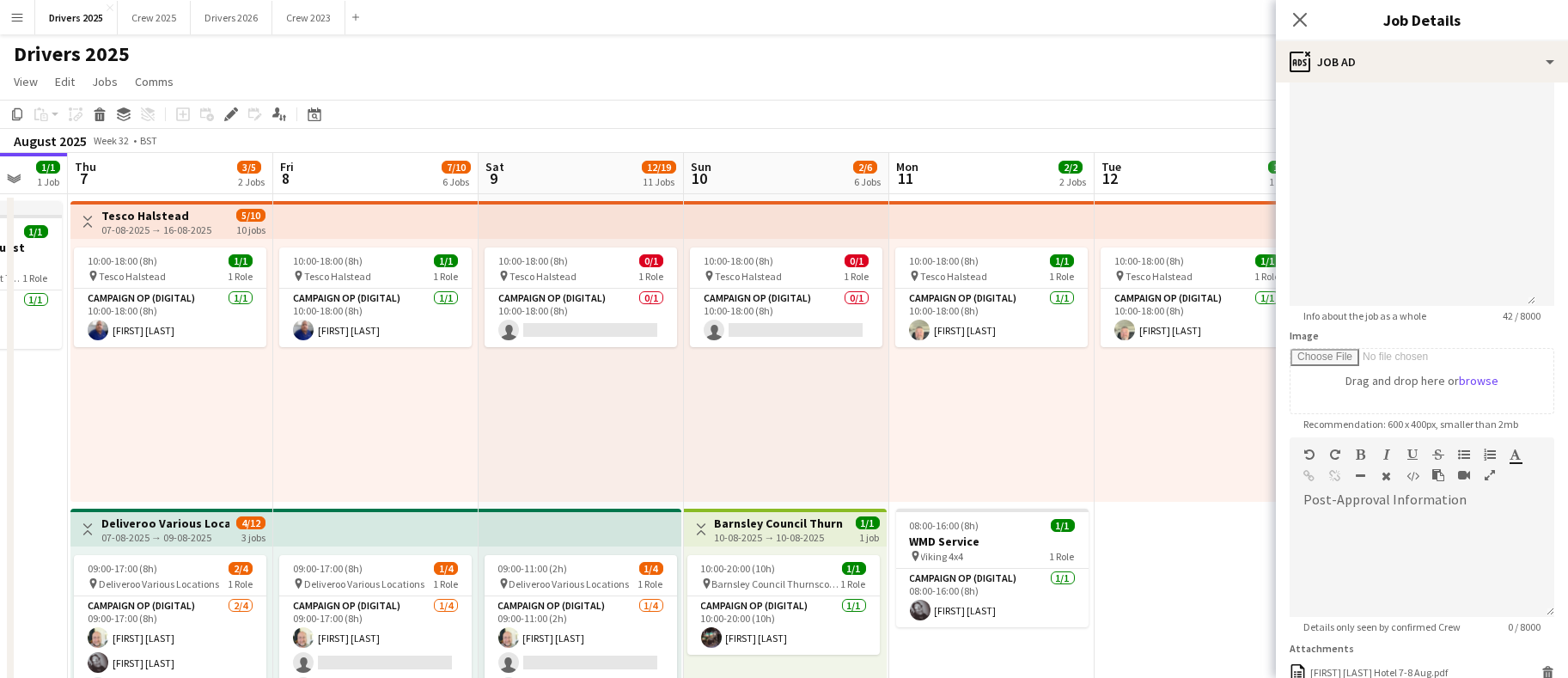 click on "[TIME]-[TIME] ([TIME])    0/1
pin
Tesco Halstead   1 Role   Campaign Op (Digital)   0/1   [TIME]-[TIME] ([TIME])
single-neutral-actions
[TIME]-[TIME] ([TIME])    1/4
pin
Deliveroo Various Locations    1 Role   Campaign Op (Digital)   1/4   [TIME]-[TIME] ([TIME])
[FIRST] [LAST]
single-neutral-actions
single-neutral-actions
single-neutral-actions
[TIME]-[TIME] ([TIME])    1/1
pin
First Rail First Rail Guildford, Woking and Winchester   1 Role   Campaign Op (Edge)   1/1   [TIME]-[TIME] ([TIME])
[FIRST] [LAST]
Toggle View
Sunderland City Council [DATE] → [DATE]   0/2   2 jobs      [TIME]-[TIME] ([TIME])    0/1
pin
Sunderland City Council   1 Role   Campaign Op (Edge)   0/1   [TIME]-[TIME] ([TIME])
single-neutral-actions" at bounding box center [581, 2327] 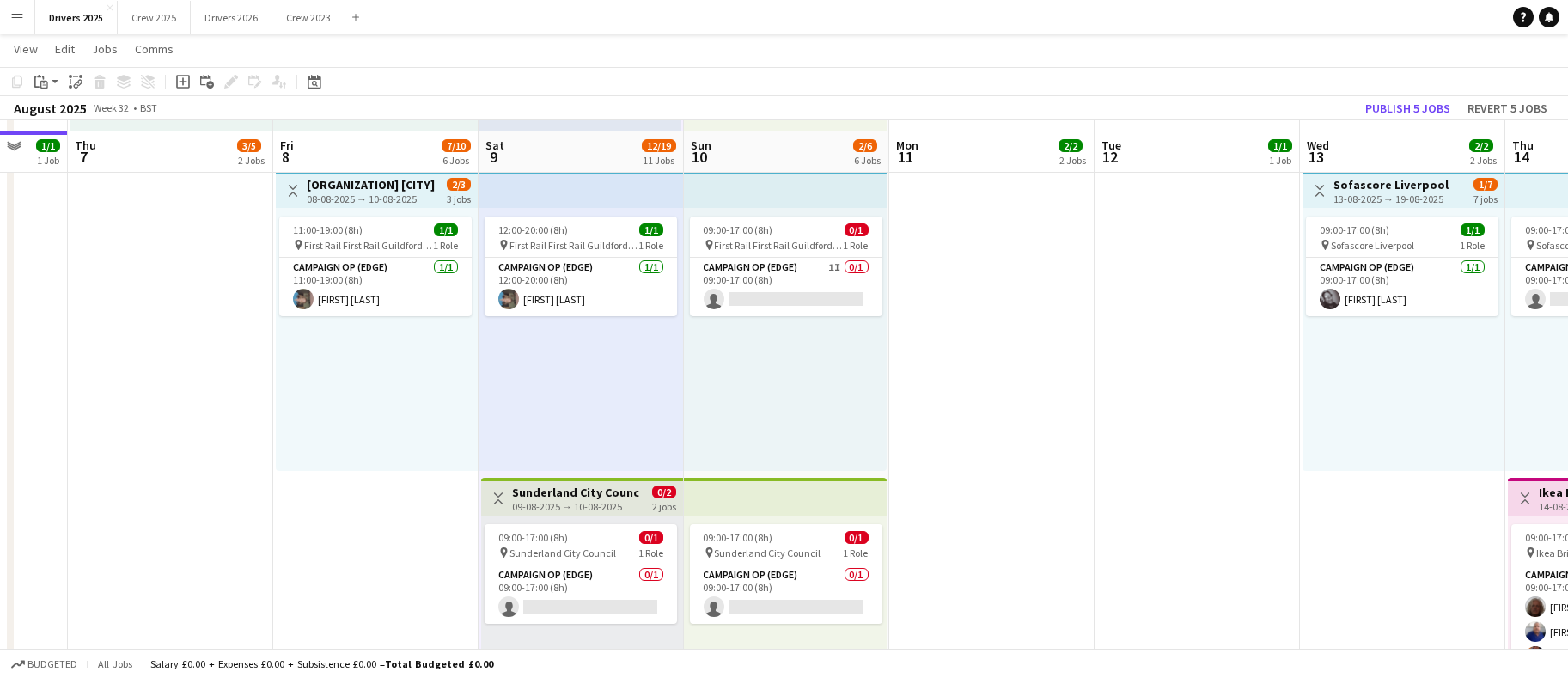 scroll, scrollTop: 902, scrollLeft: 0, axis: vertical 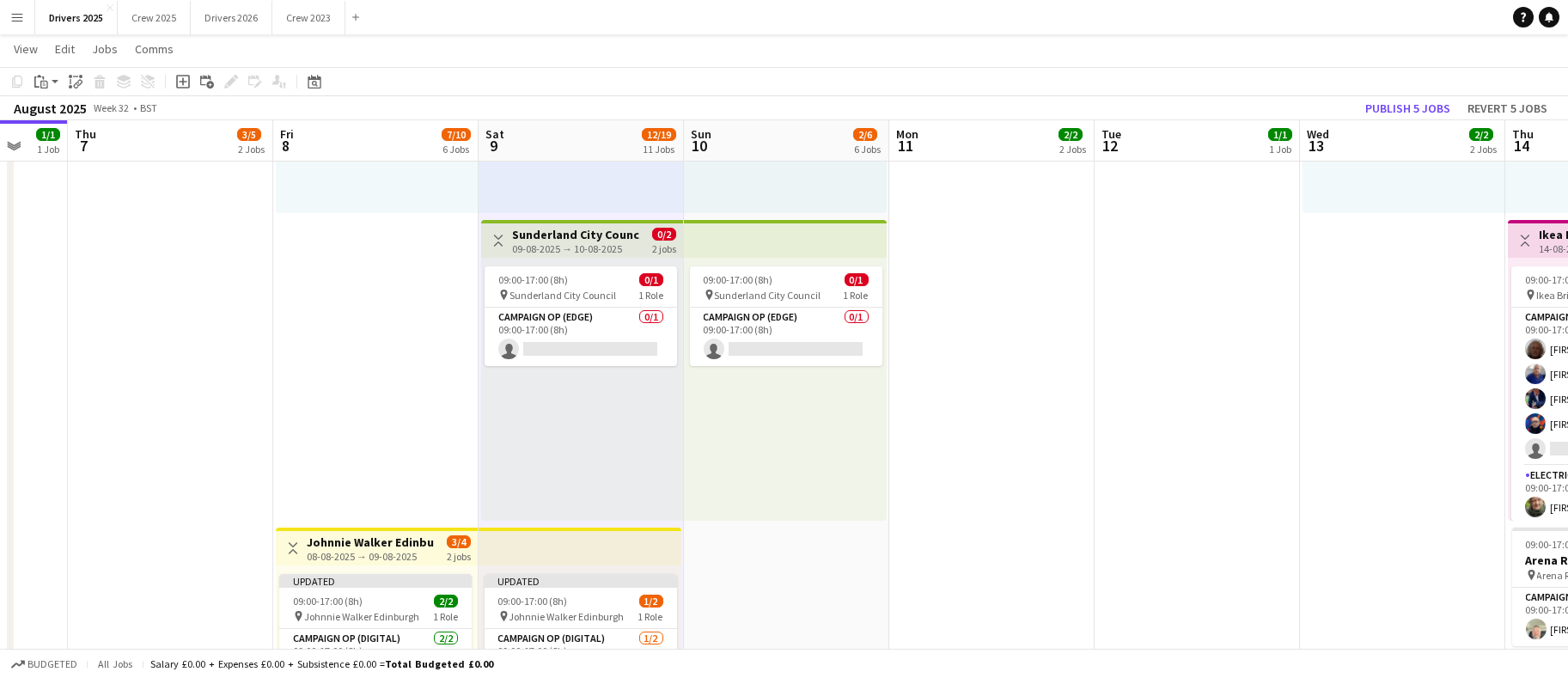 click on "Sunderland City Council" at bounding box center (576, 235) 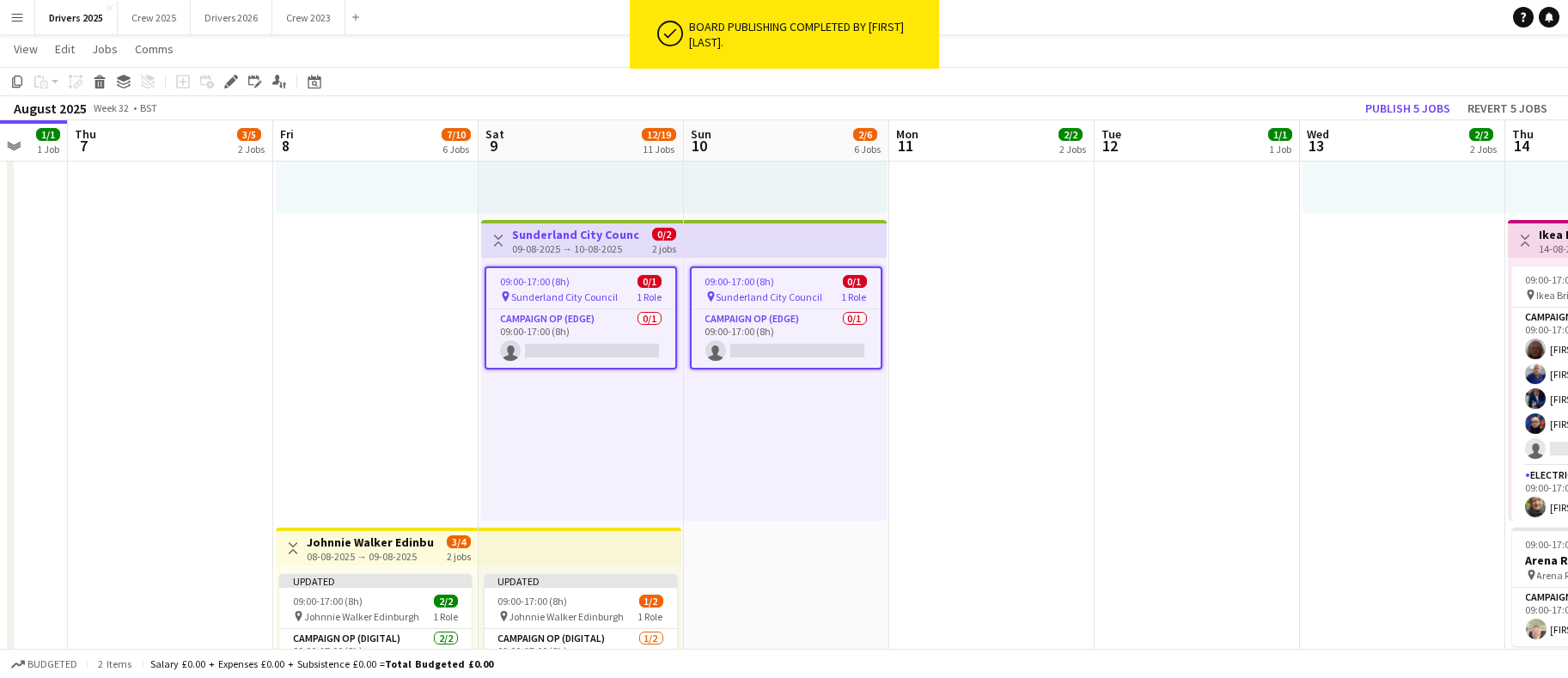 drag, startPoint x: 229, startPoint y: 89, endPoint x: 262, endPoint y: 95, distance: 33.54102 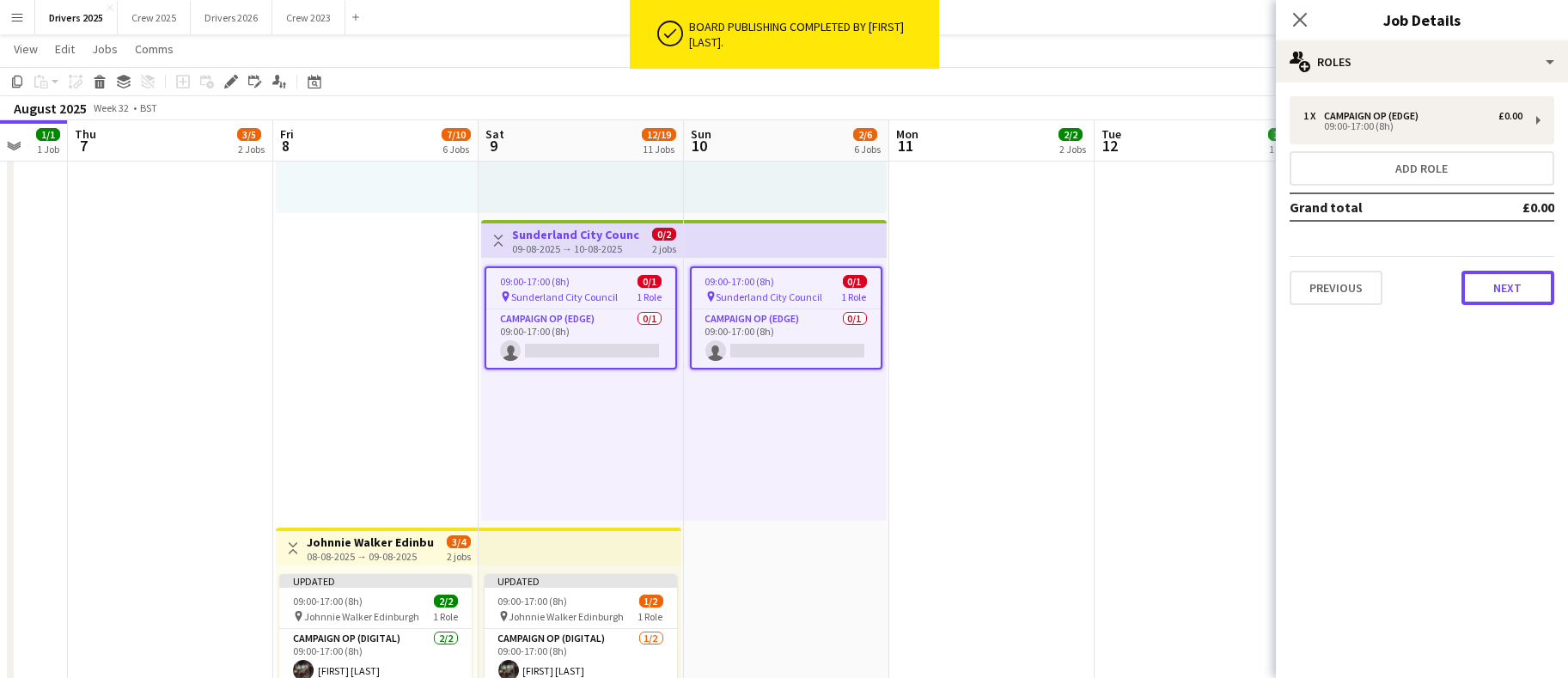click on "Next" at bounding box center [1508, 288] 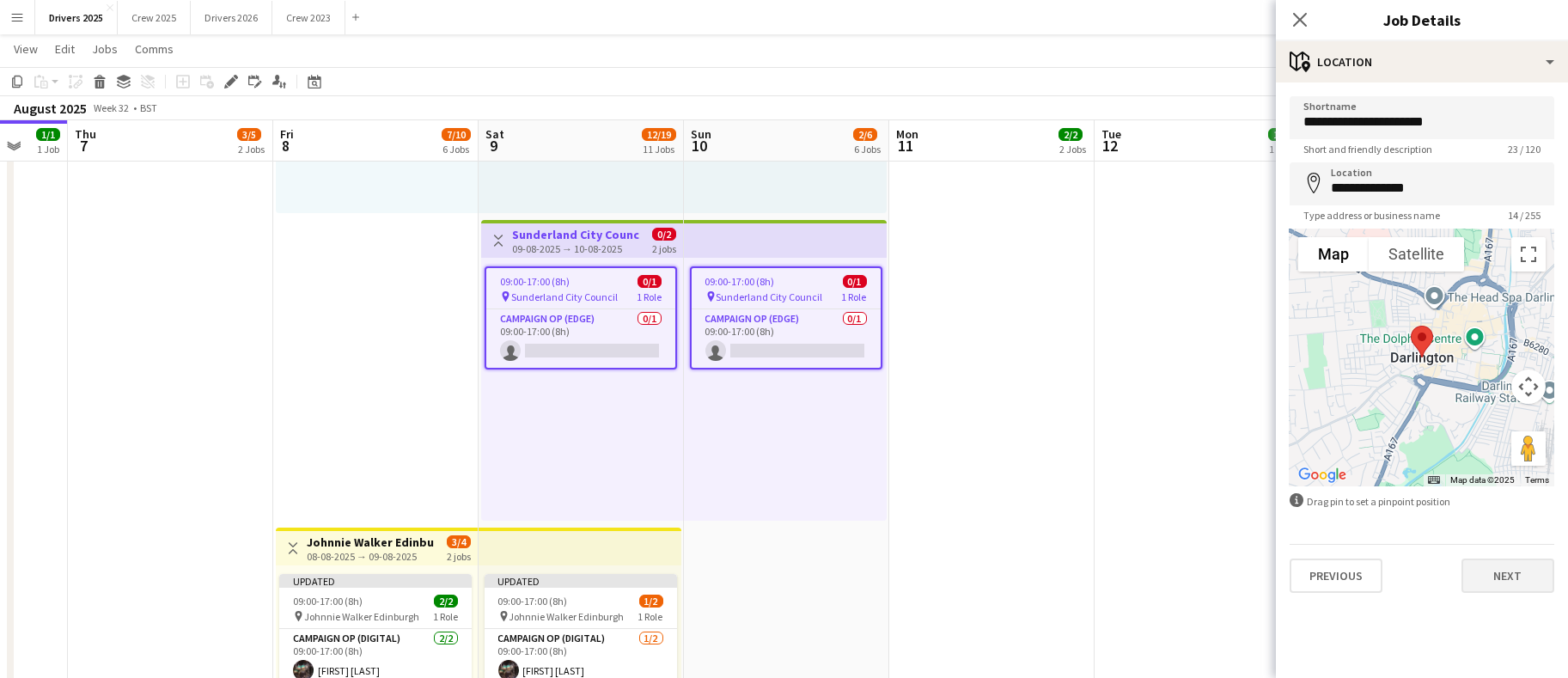 click on "**********" at bounding box center (1422, 345) 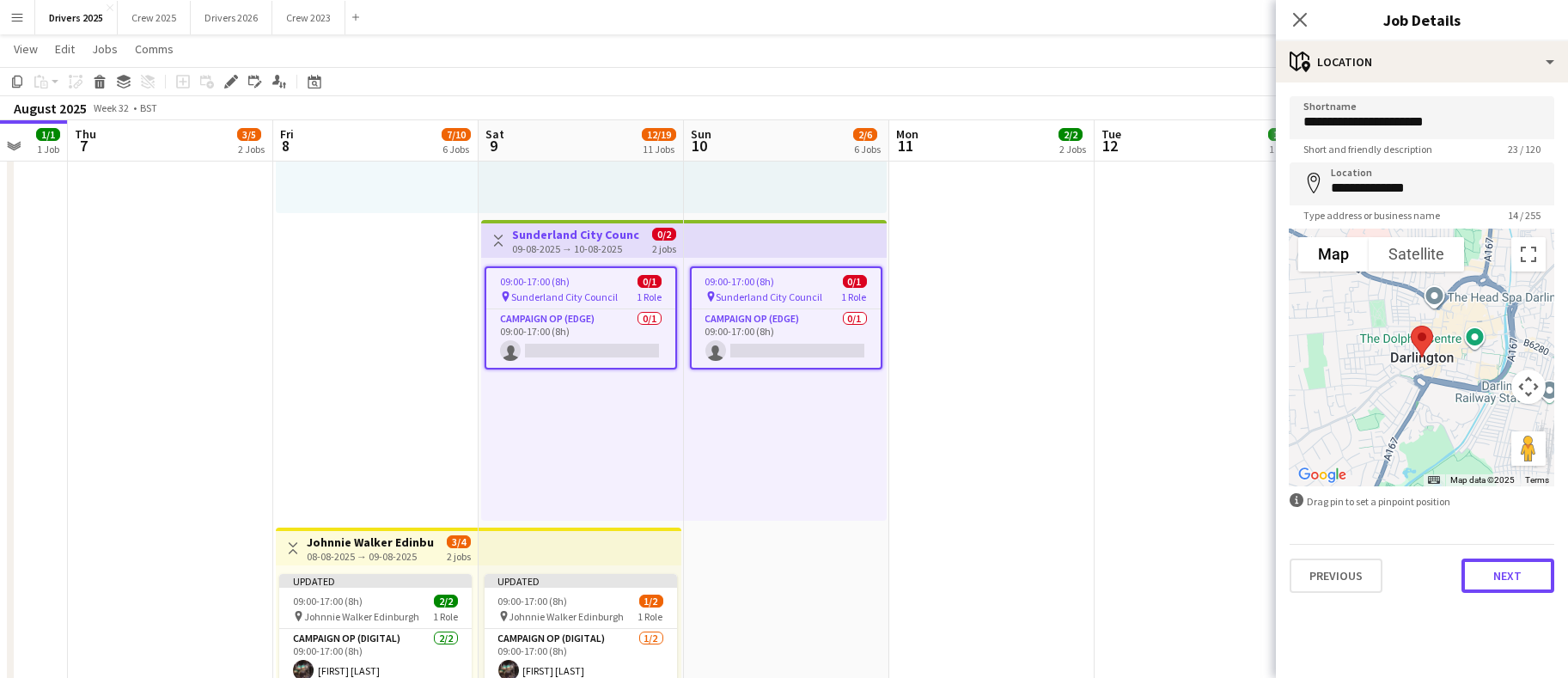 click on "Next" at bounding box center [1508, 576] 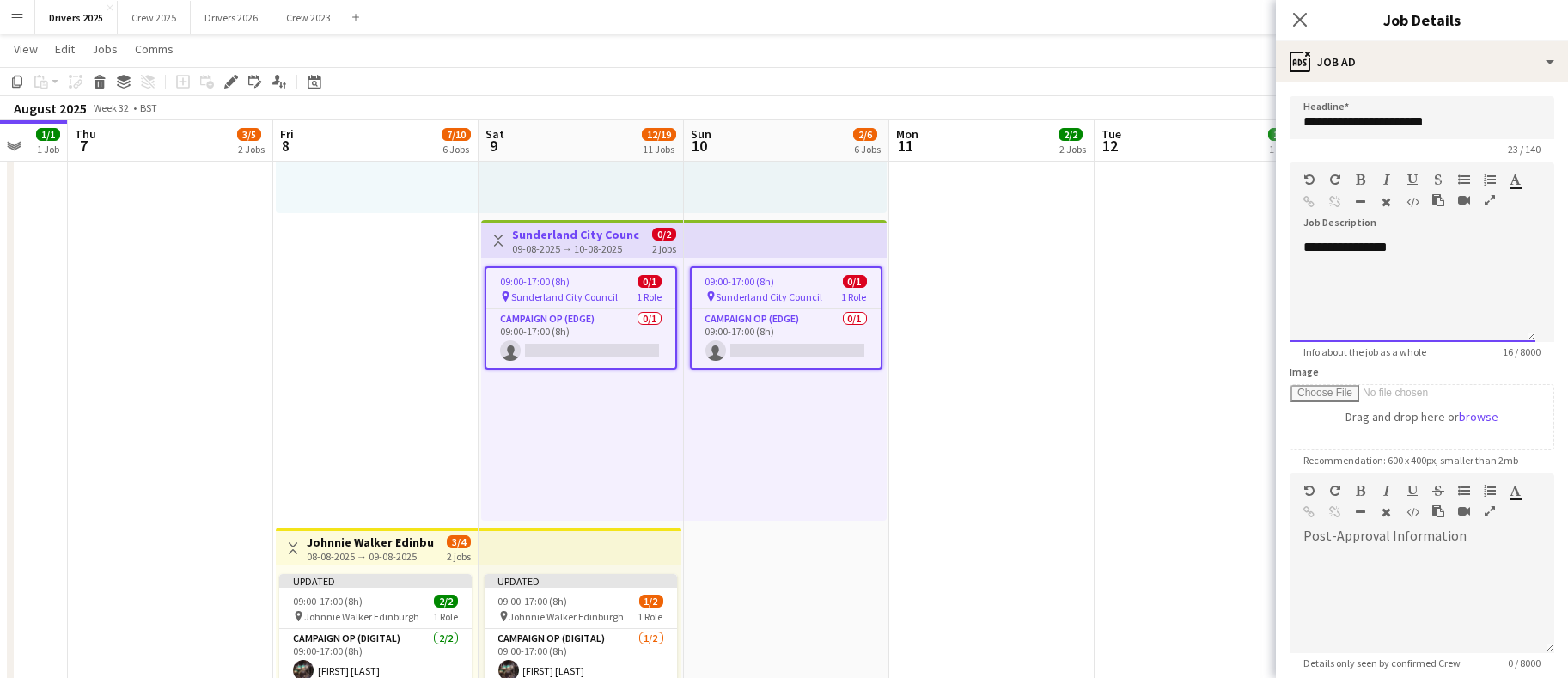 click on "**********" at bounding box center [1412, 290] 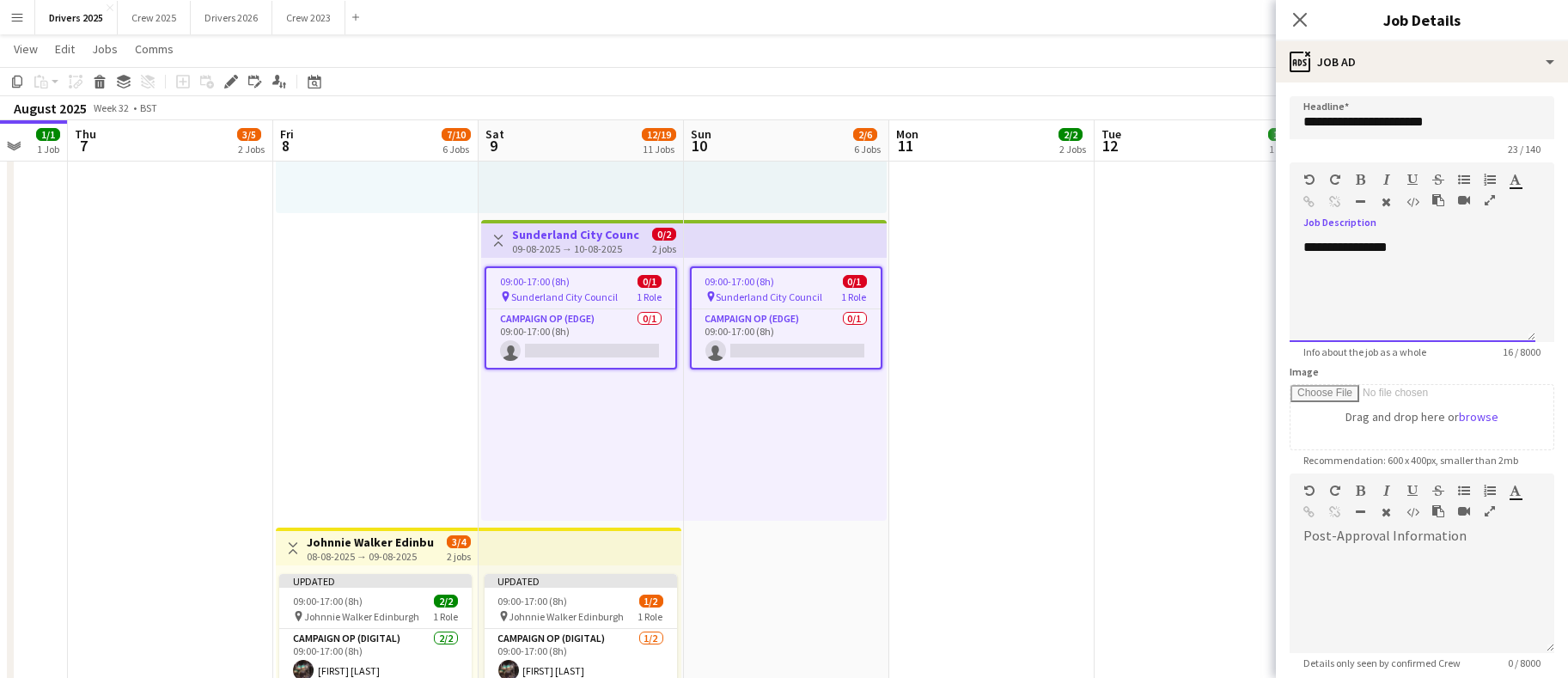 type 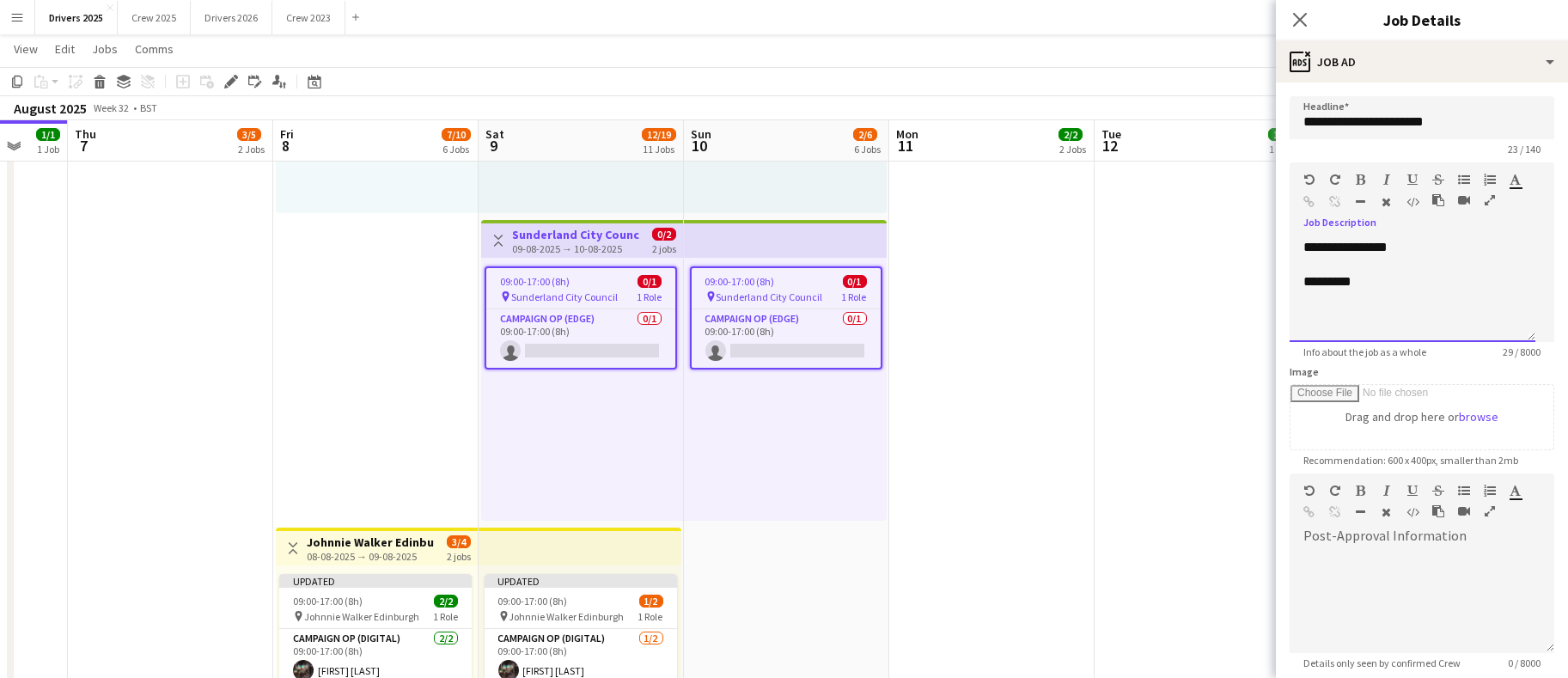 click on "*********" at bounding box center (1412, 282) 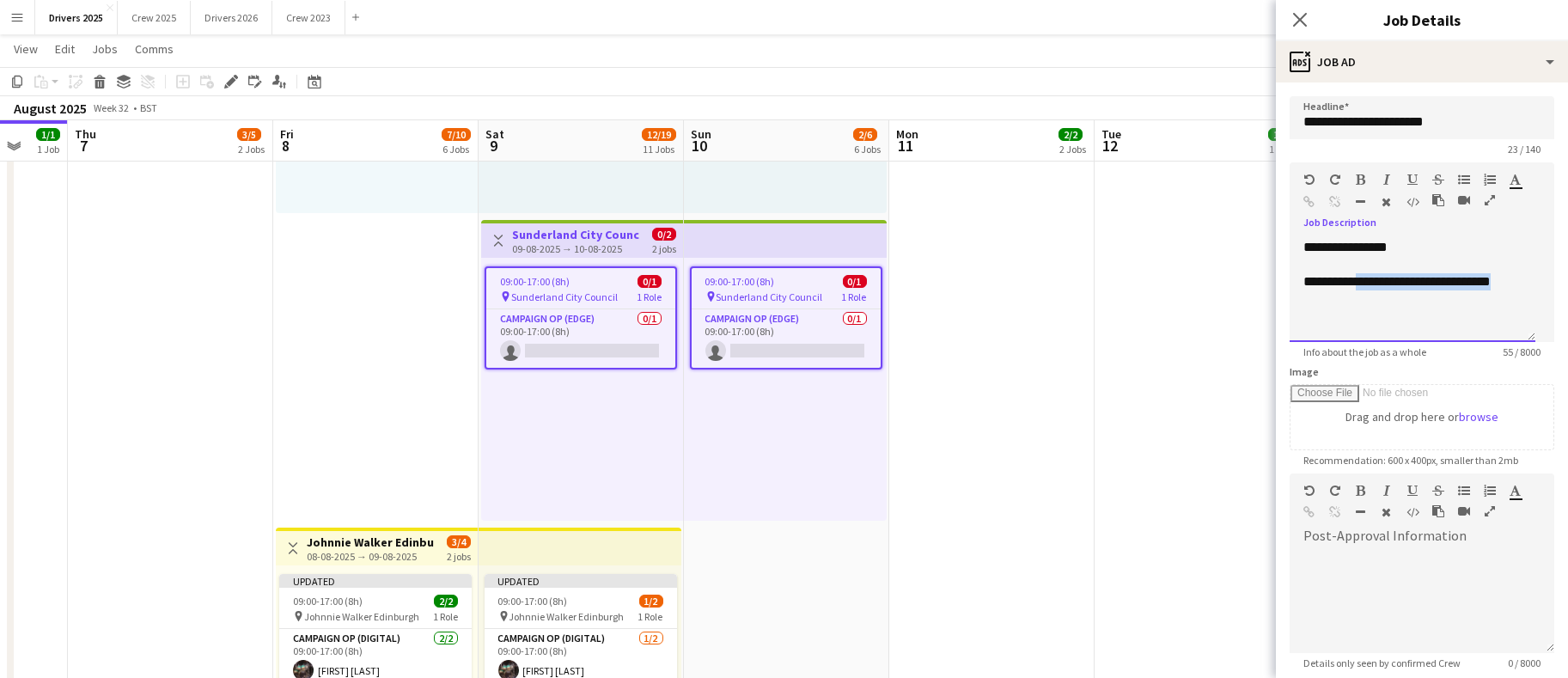 drag, startPoint x: 1514, startPoint y: 277, endPoint x: 1358, endPoint y: 286, distance: 156.2594 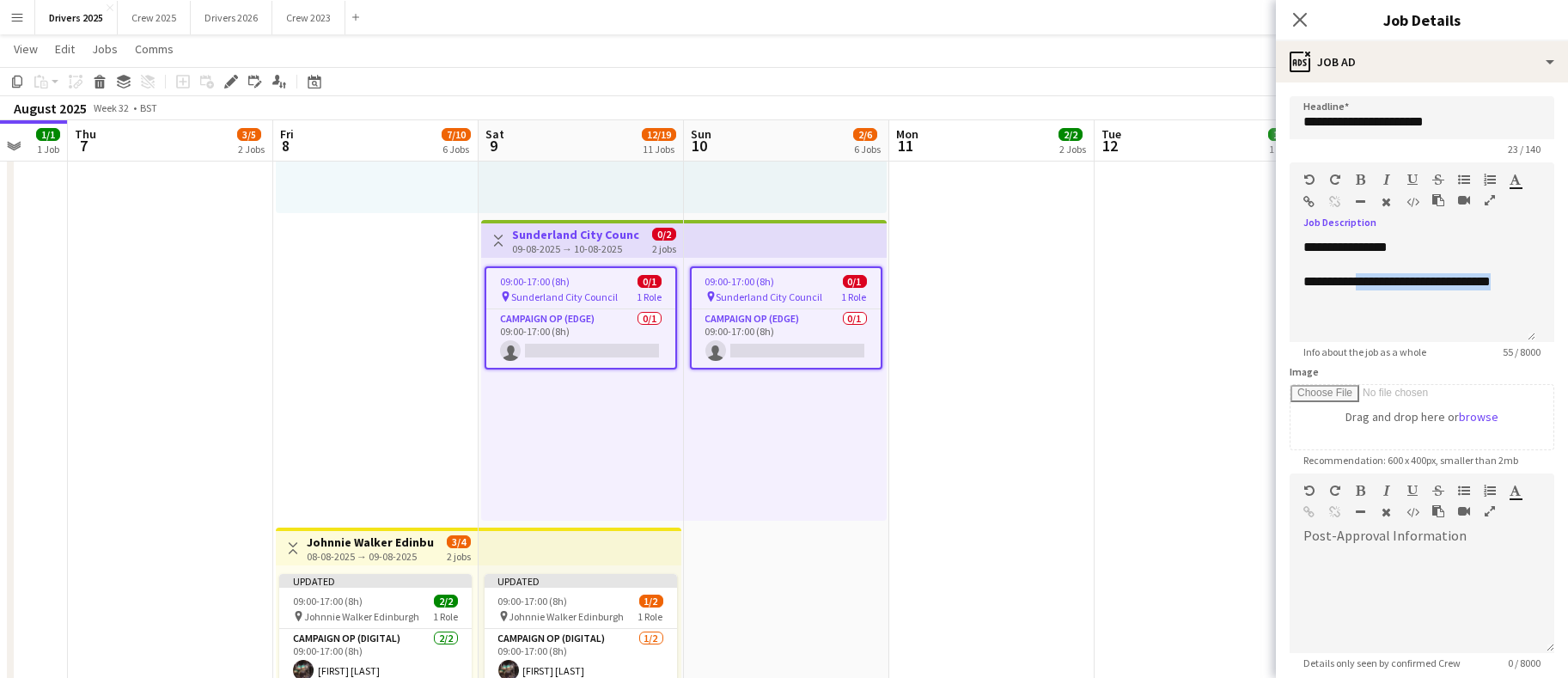 click at bounding box center [1309, 202] 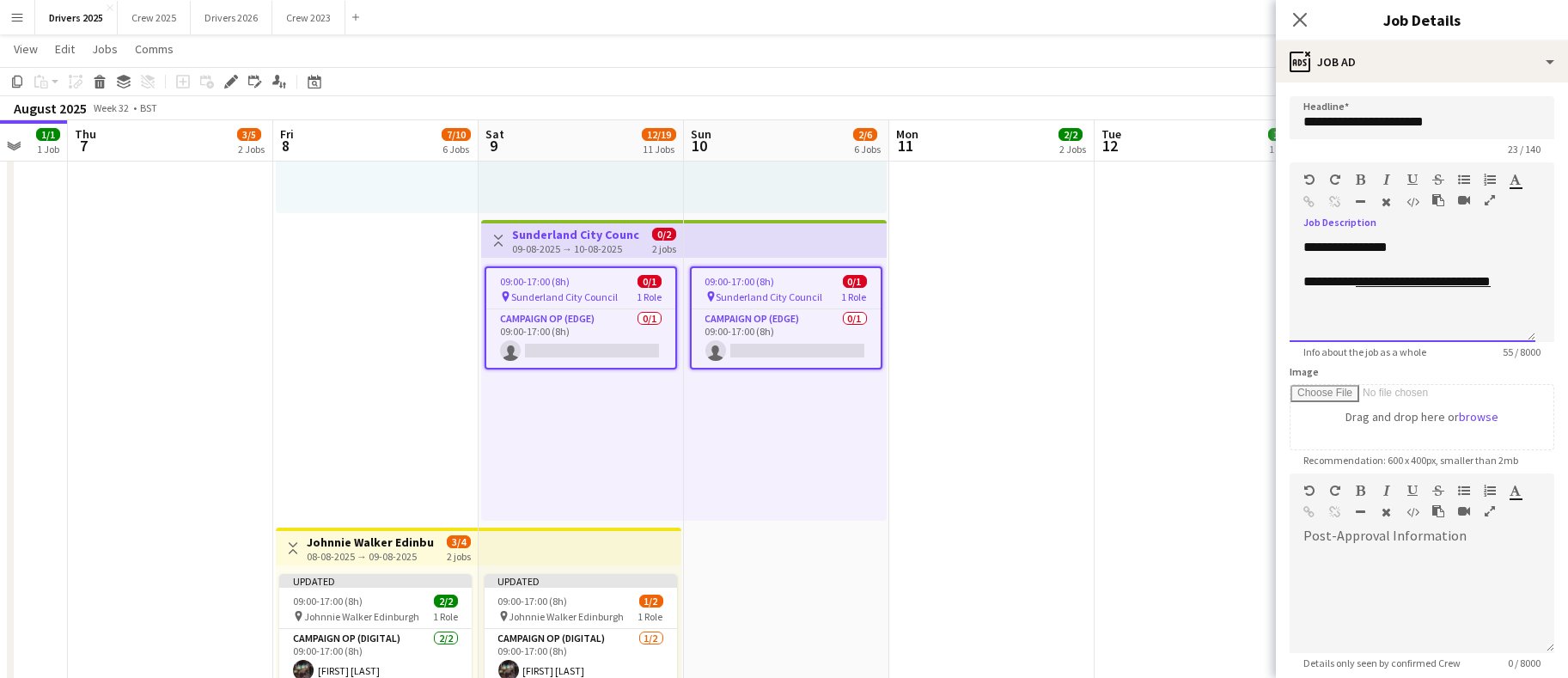 click on "**********" at bounding box center (1412, 290) 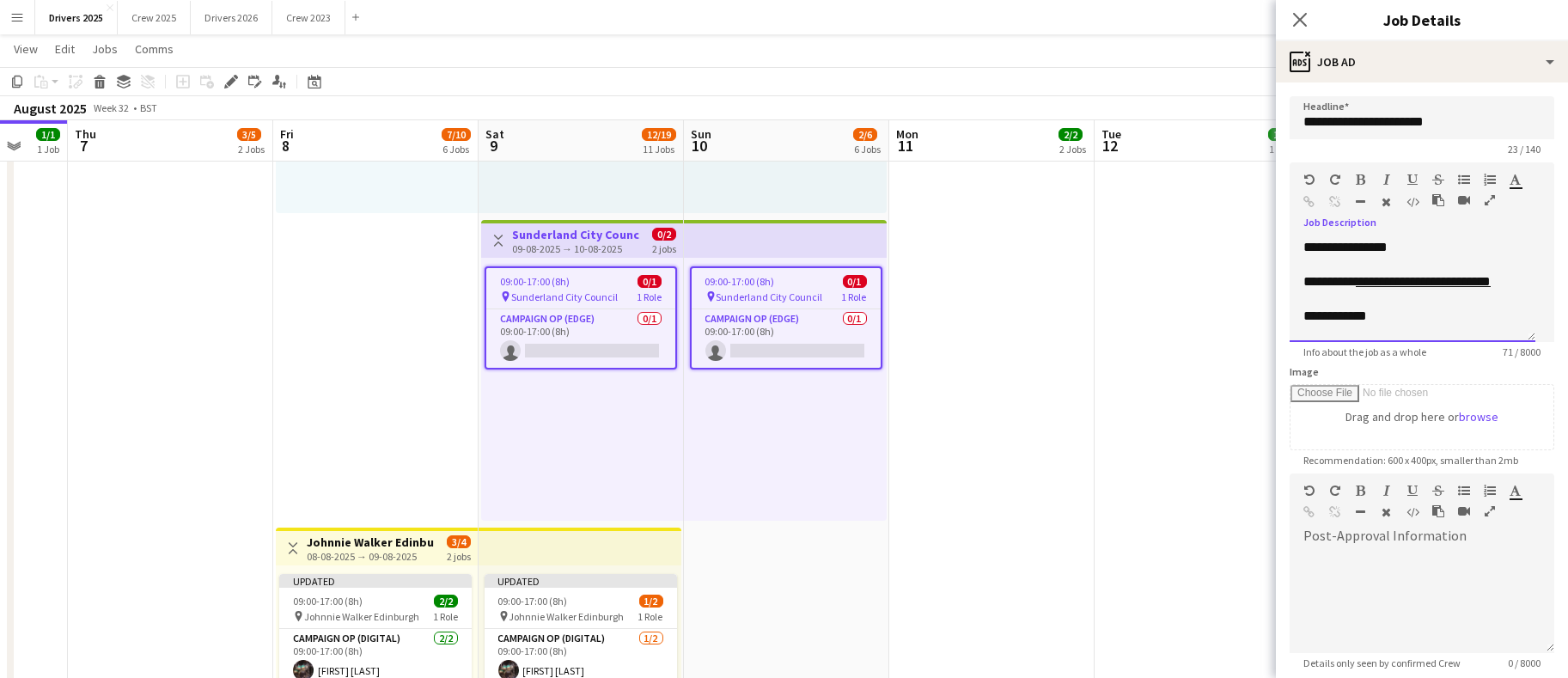 click on "**********" at bounding box center [1412, 316] 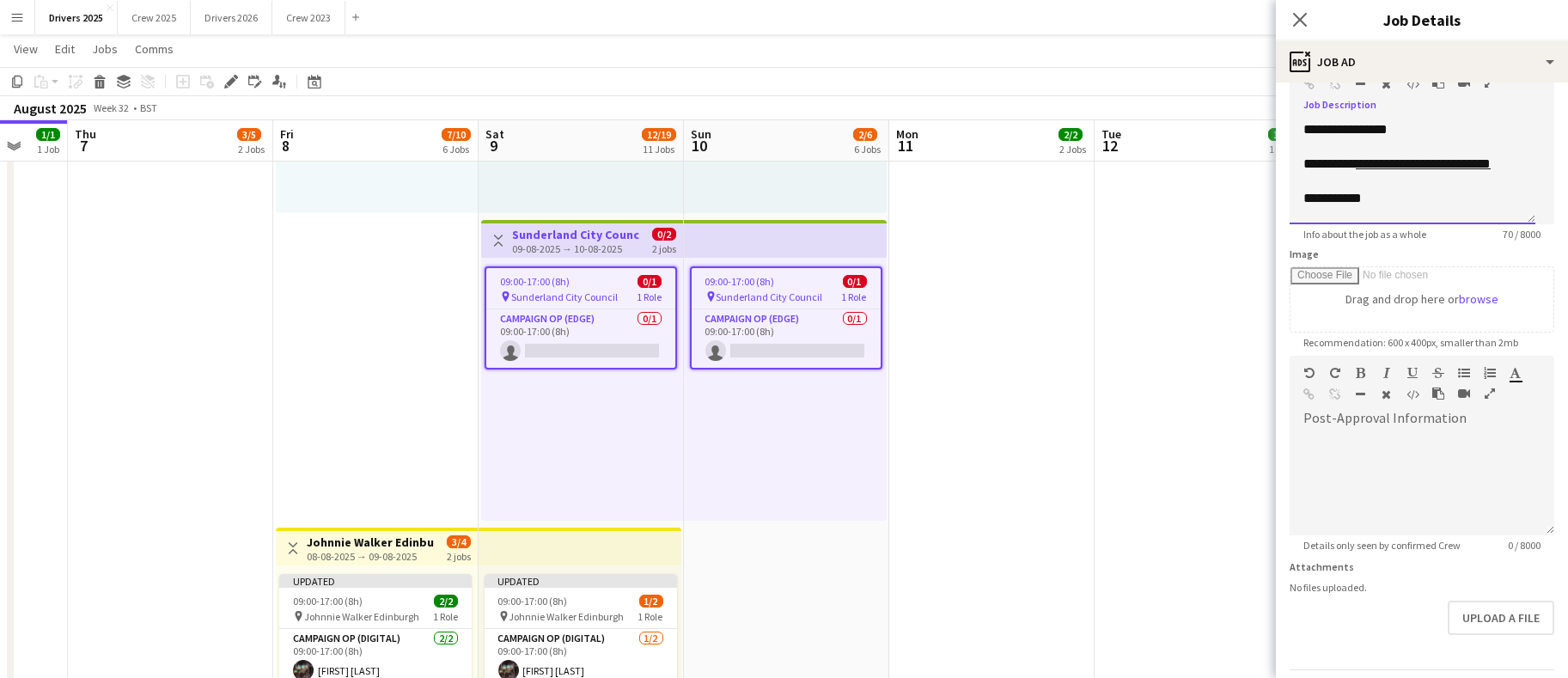scroll, scrollTop: 196, scrollLeft: 0, axis: vertical 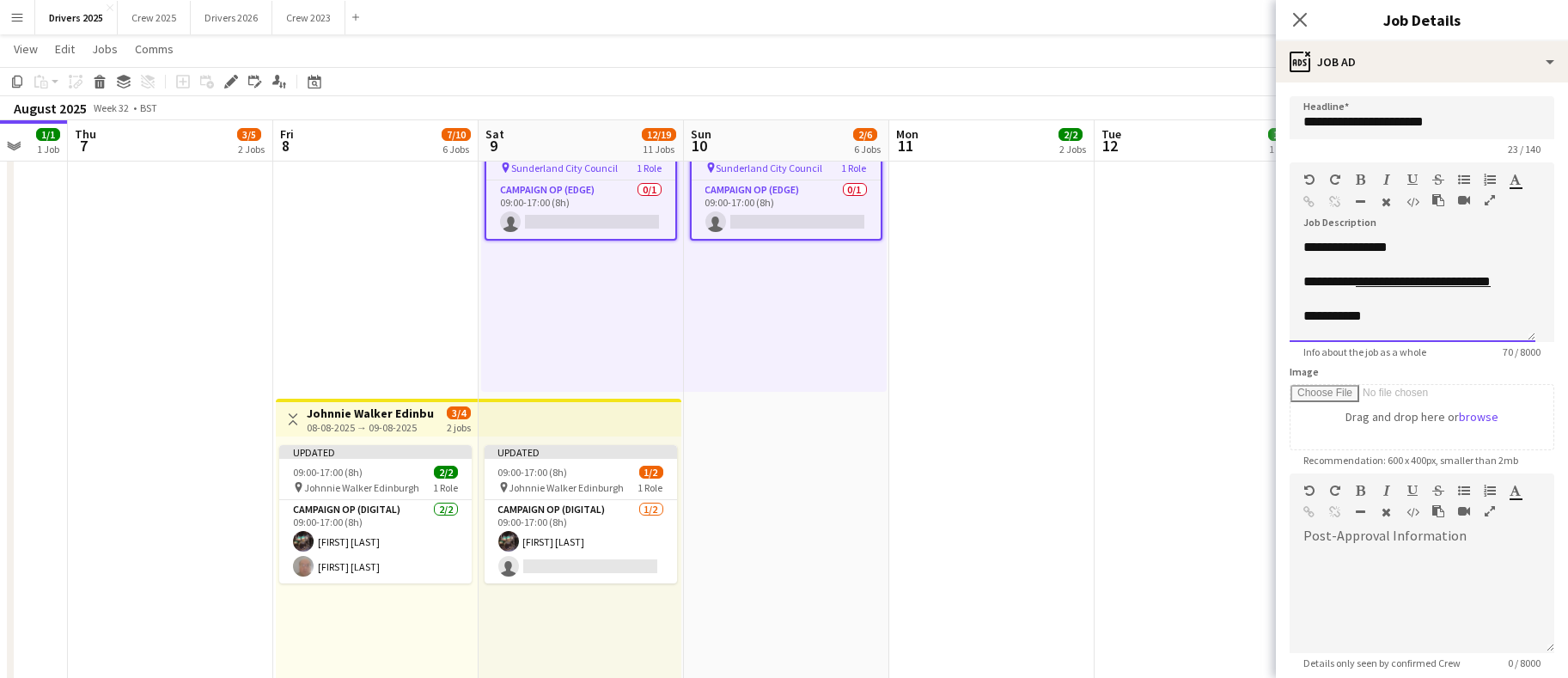 click on "**********" at bounding box center [1412, 316] 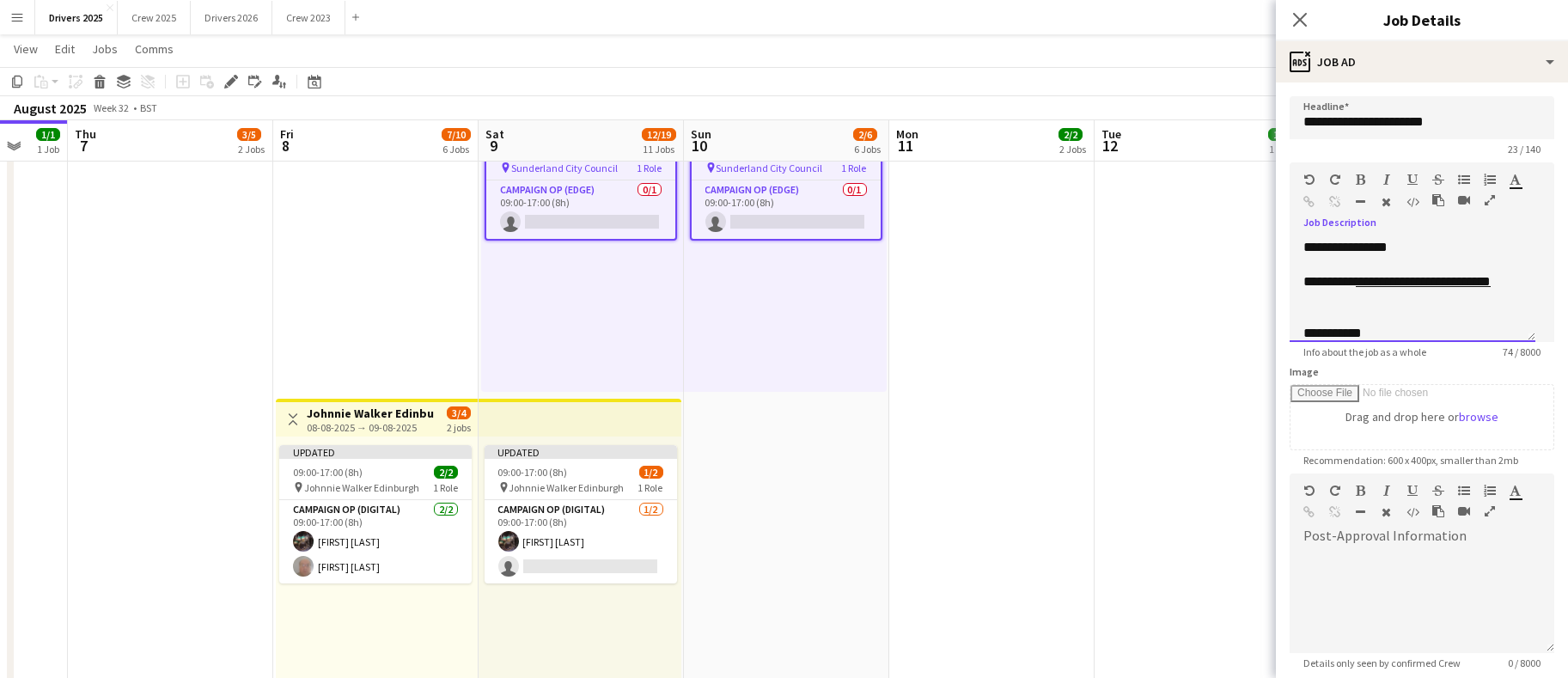 scroll, scrollTop: 36, scrollLeft: 0, axis: vertical 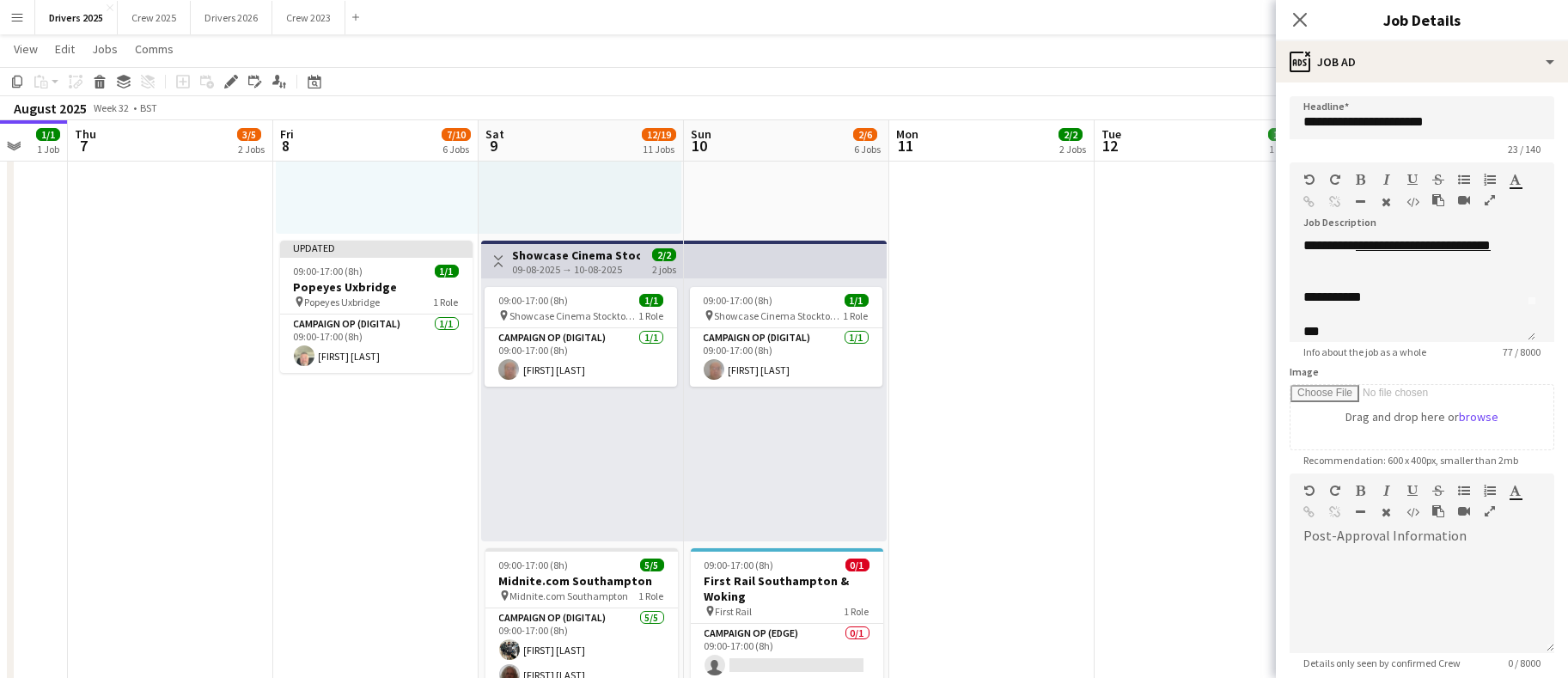 click on "09-08-2025 → 10-08-2025" at bounding box center (576, 269) 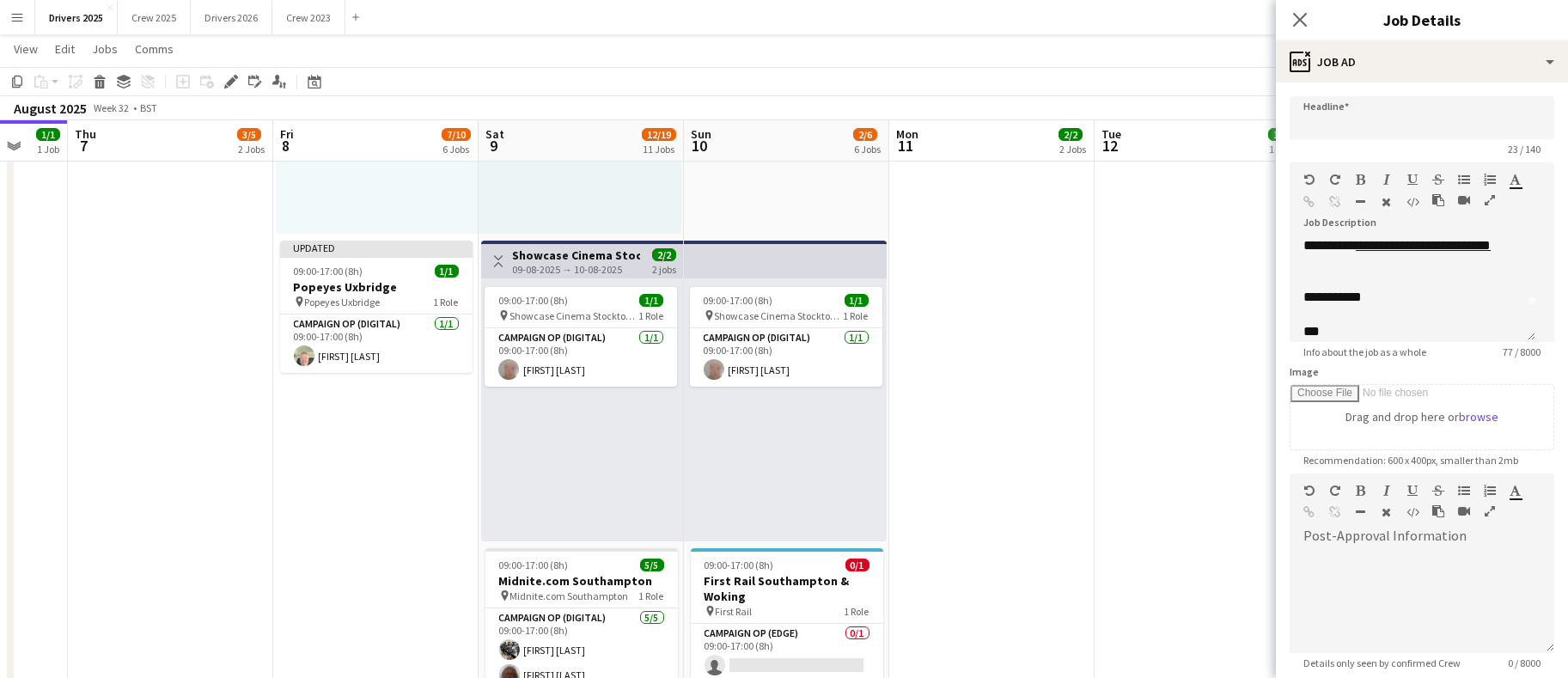type on "**********" 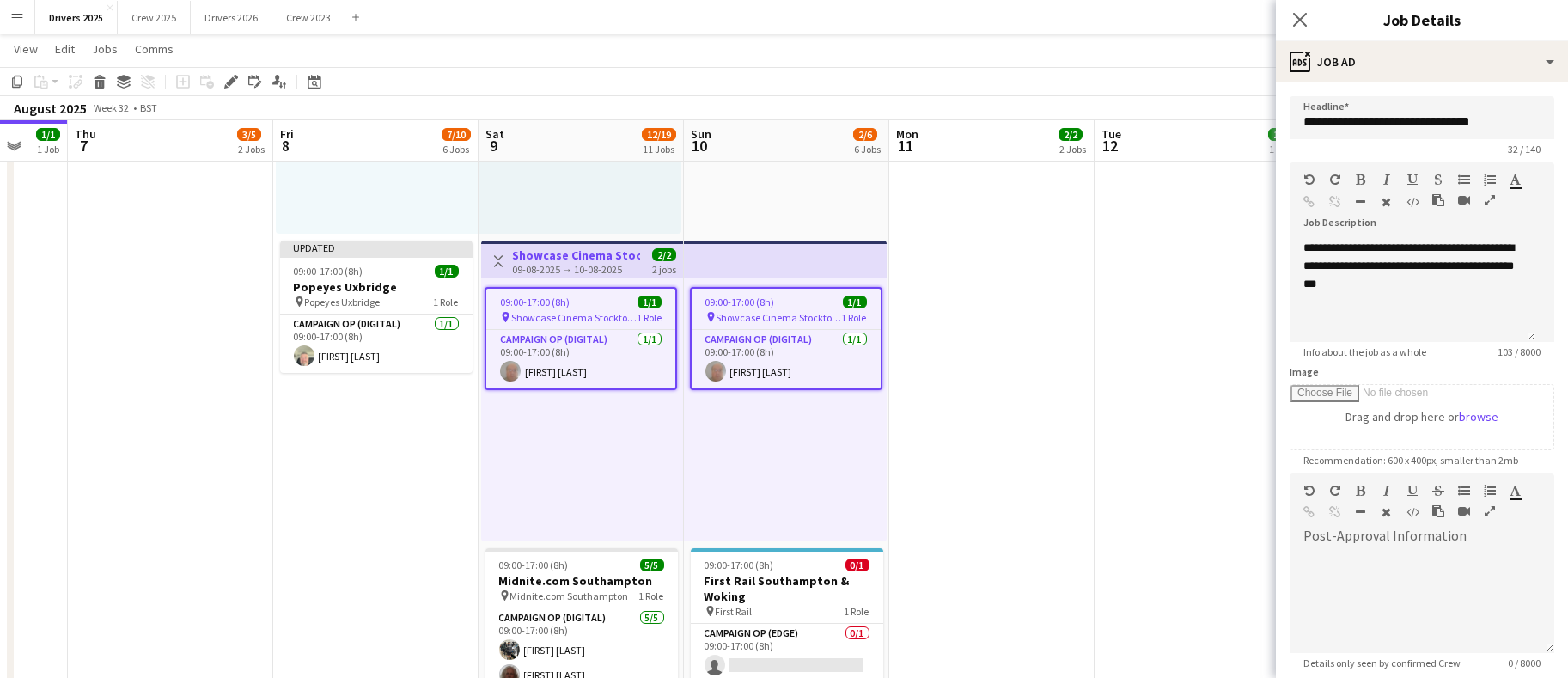 scroll, scrollTop: 0, scrollLeft: 0, axis: both 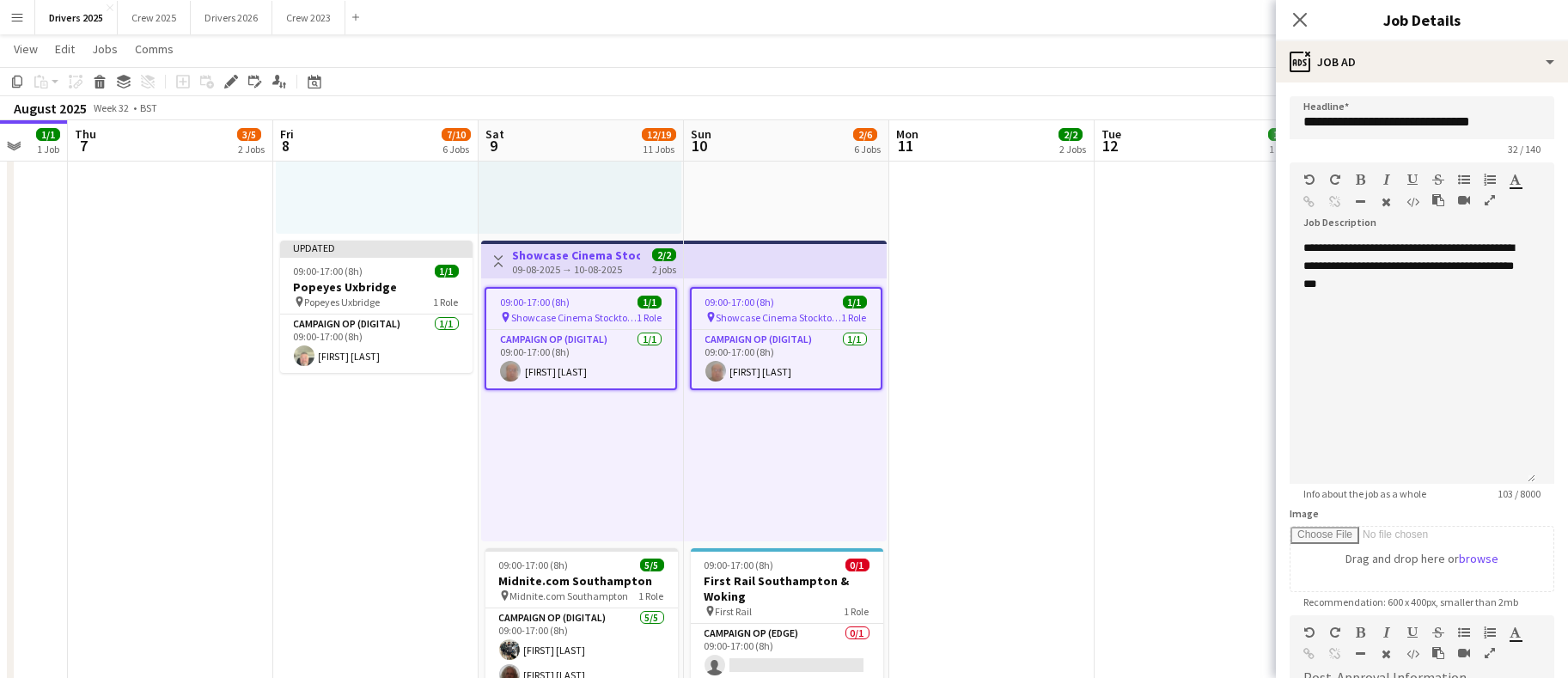 drag, startPoint x: 1525, startPoint y: 338, endPoint x: 1519, endPoint y: 480, distance: 142.1267 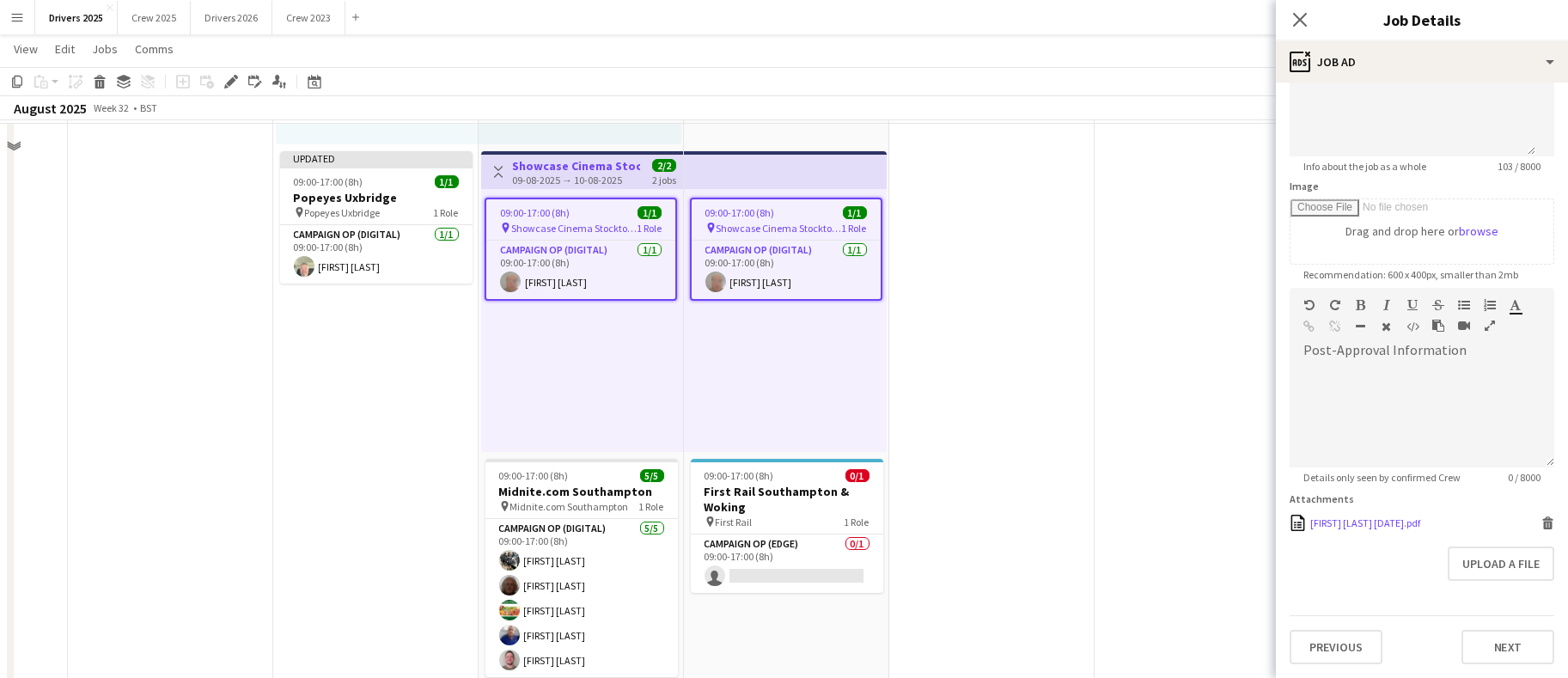 scroll, scrollTop: 1933, scrollLeft: 0, axis: vertical 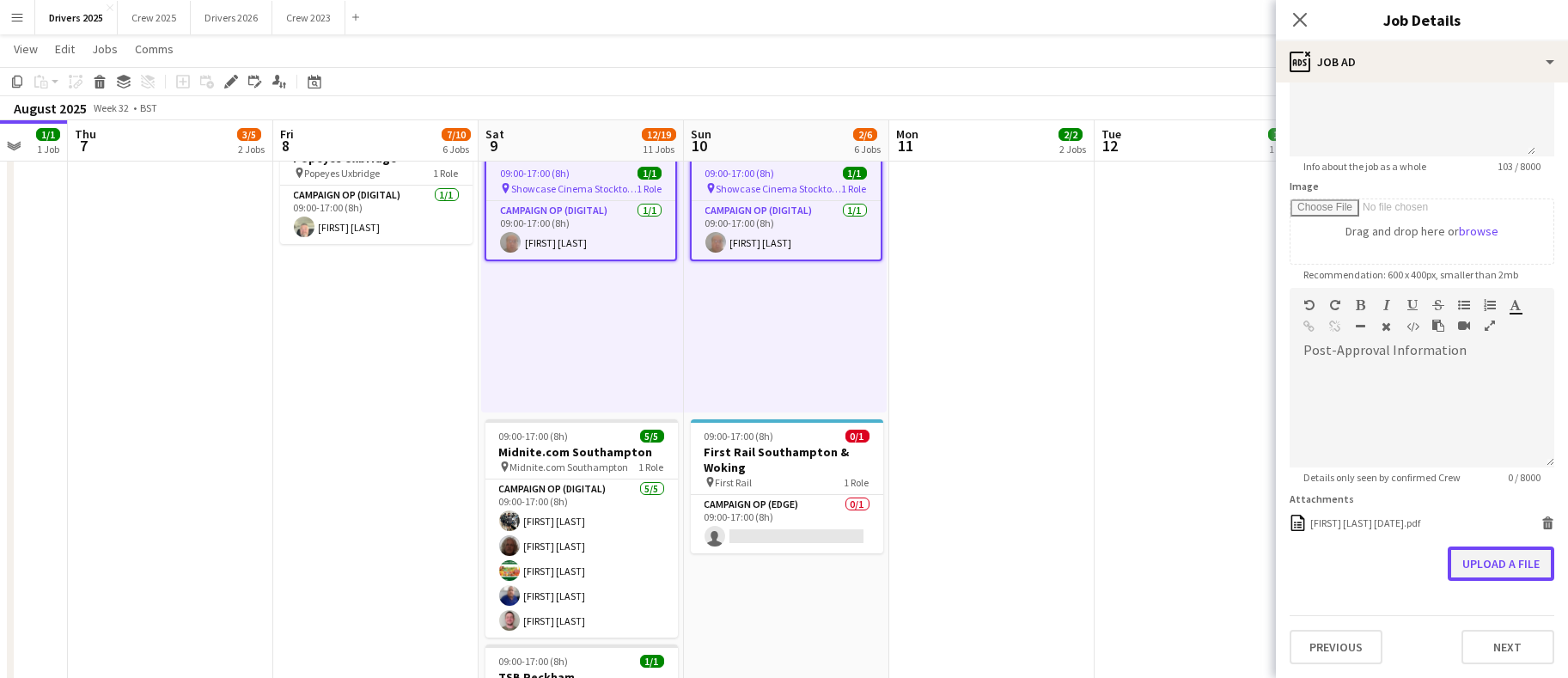 click on "Upload a file" at bounding box center [1501, 564] 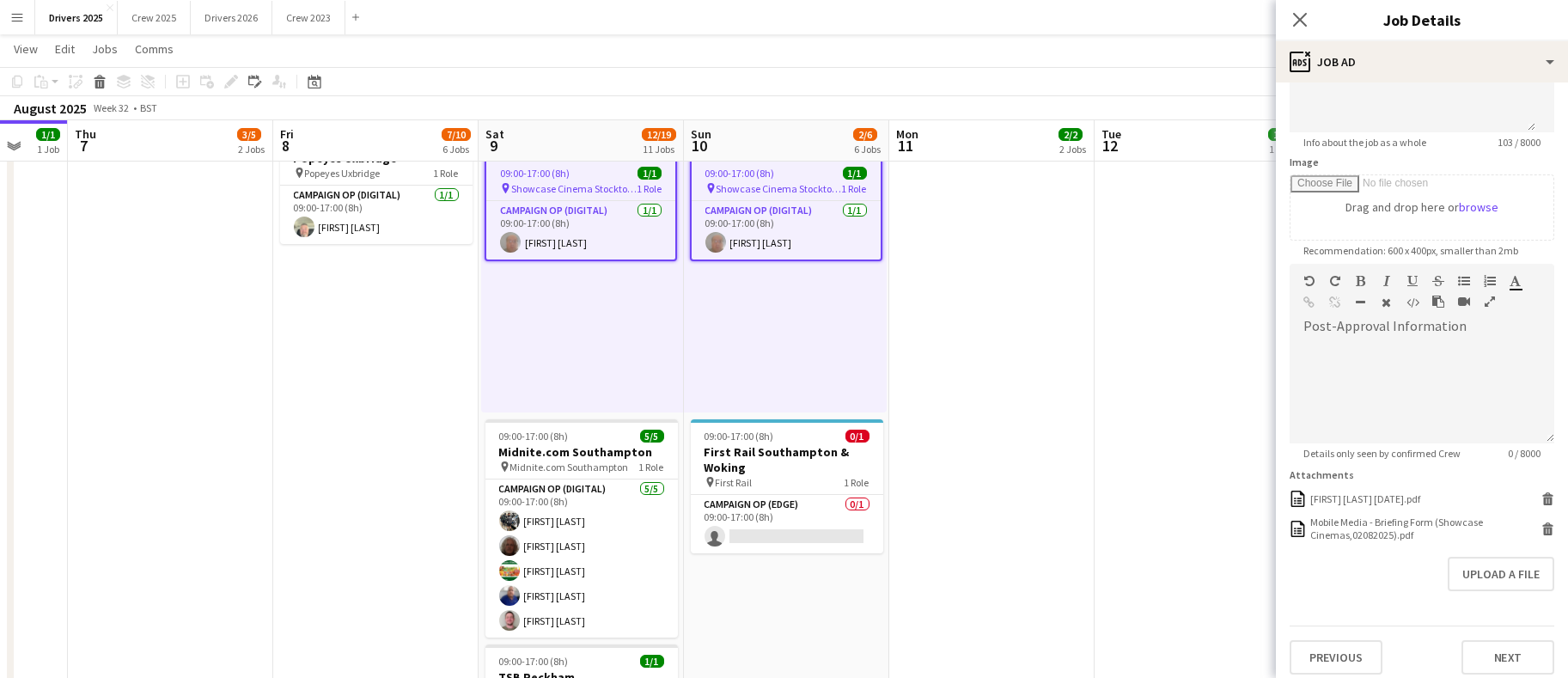 scroll, scrollTop: 387, scrollLeft: 0, axis: vertical 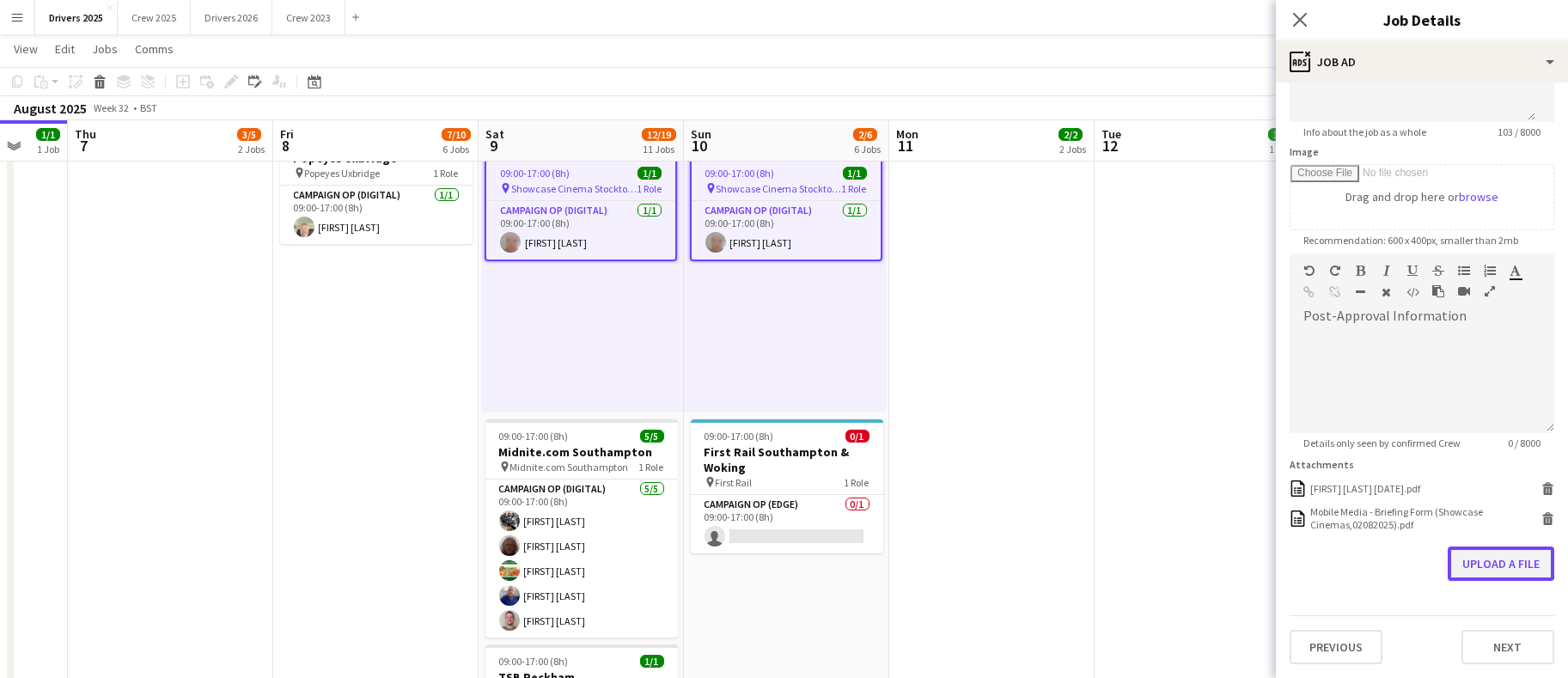 click on "Upload a file" at bounding box center [1501, 564] 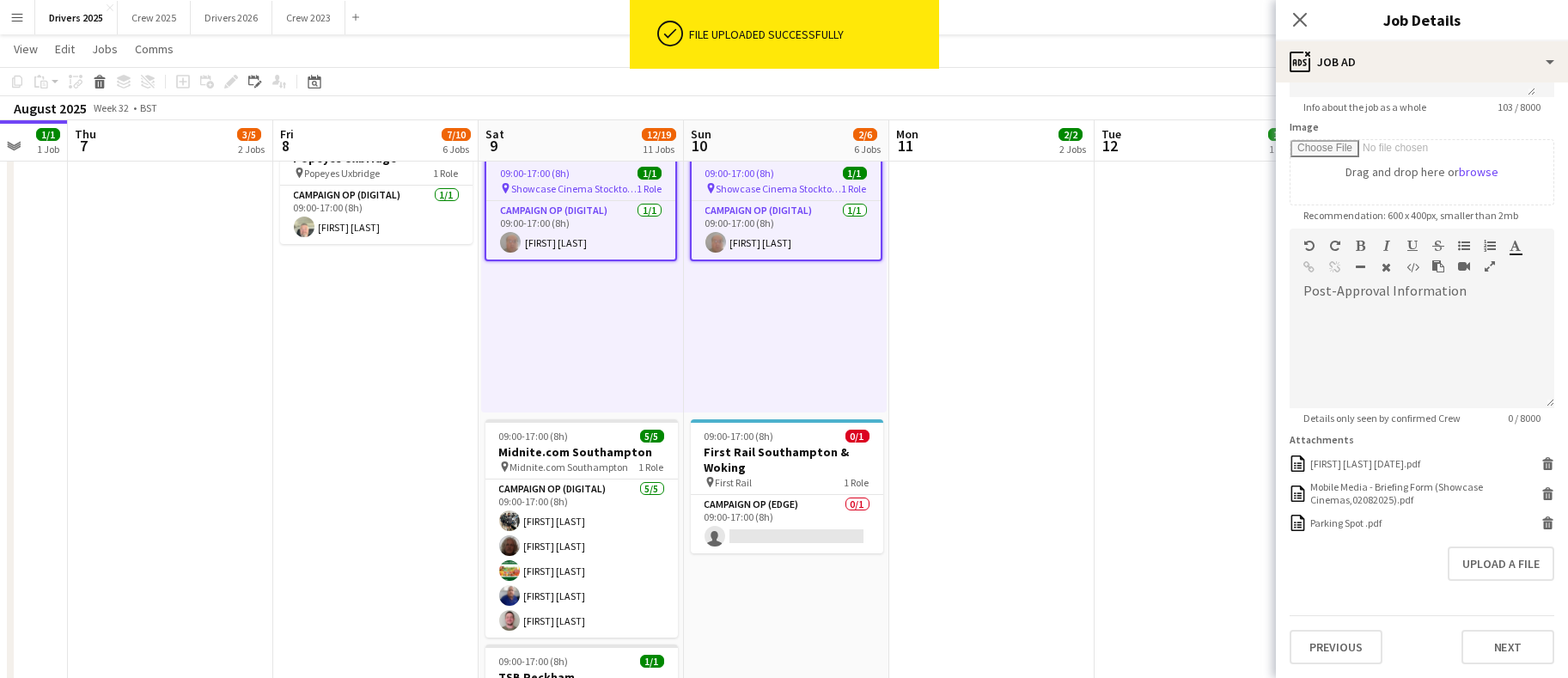 scroll, scrollTop: 0, scrollLeft: 0, axis: both 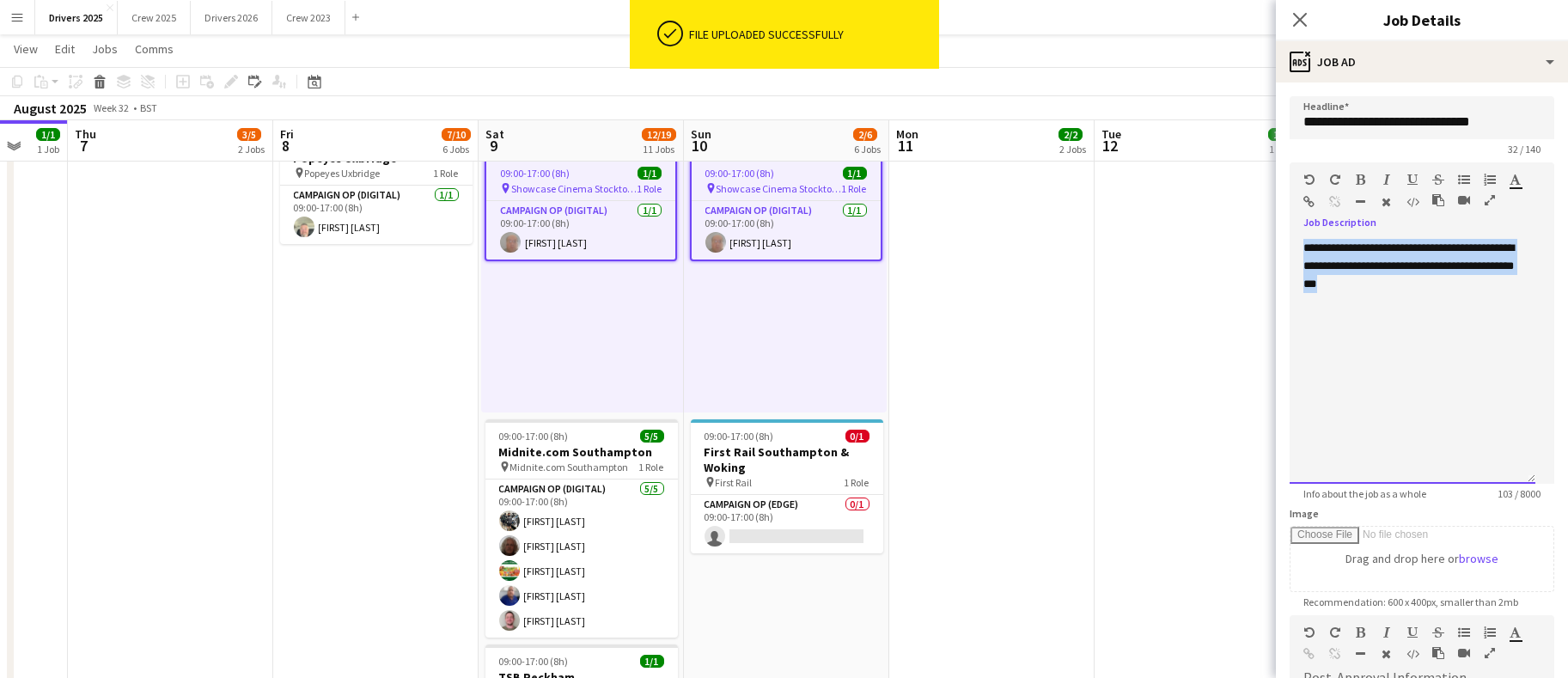 drag, startPoint x: 1485, startPoint y: 287, endPoint x: 1265, endPoint y: 217, distance: 230.86793 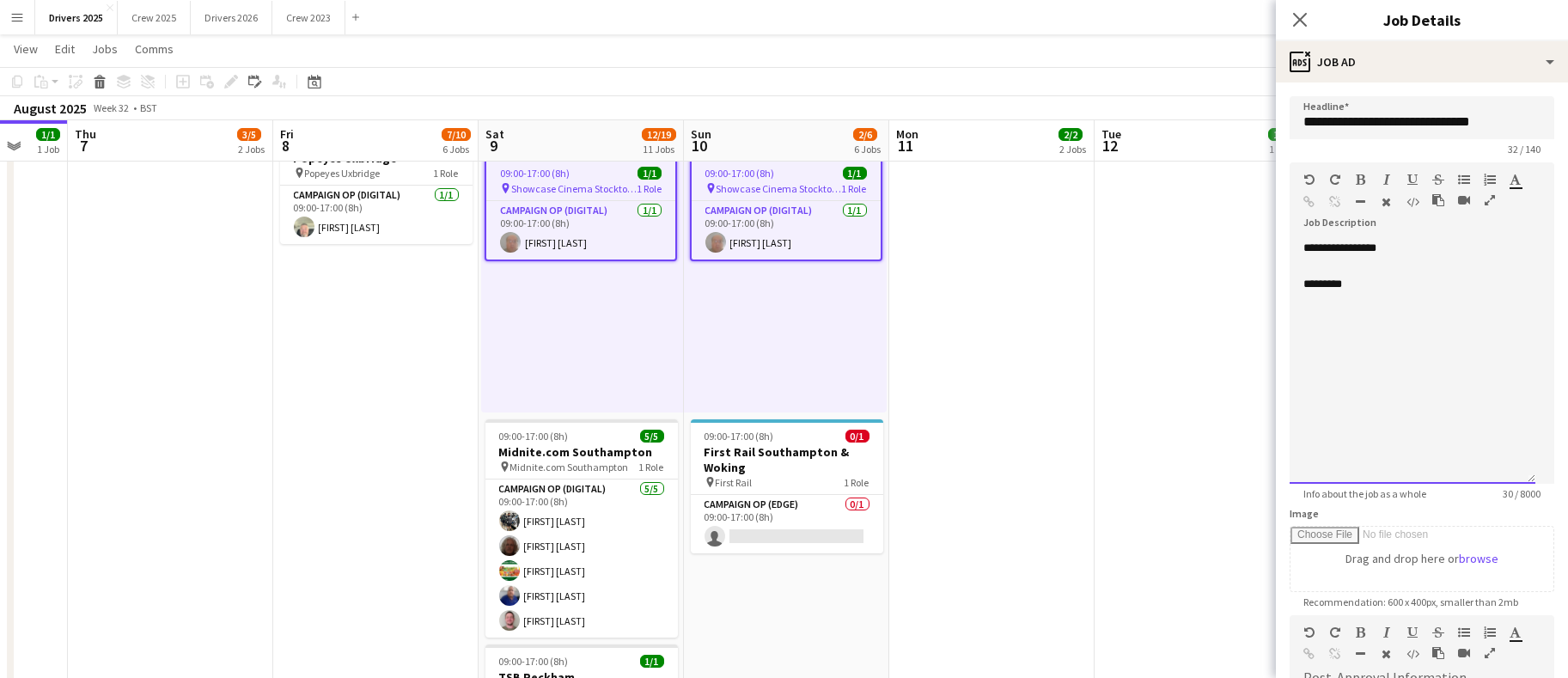 click on "*********" at bounding box center (1412, 284) 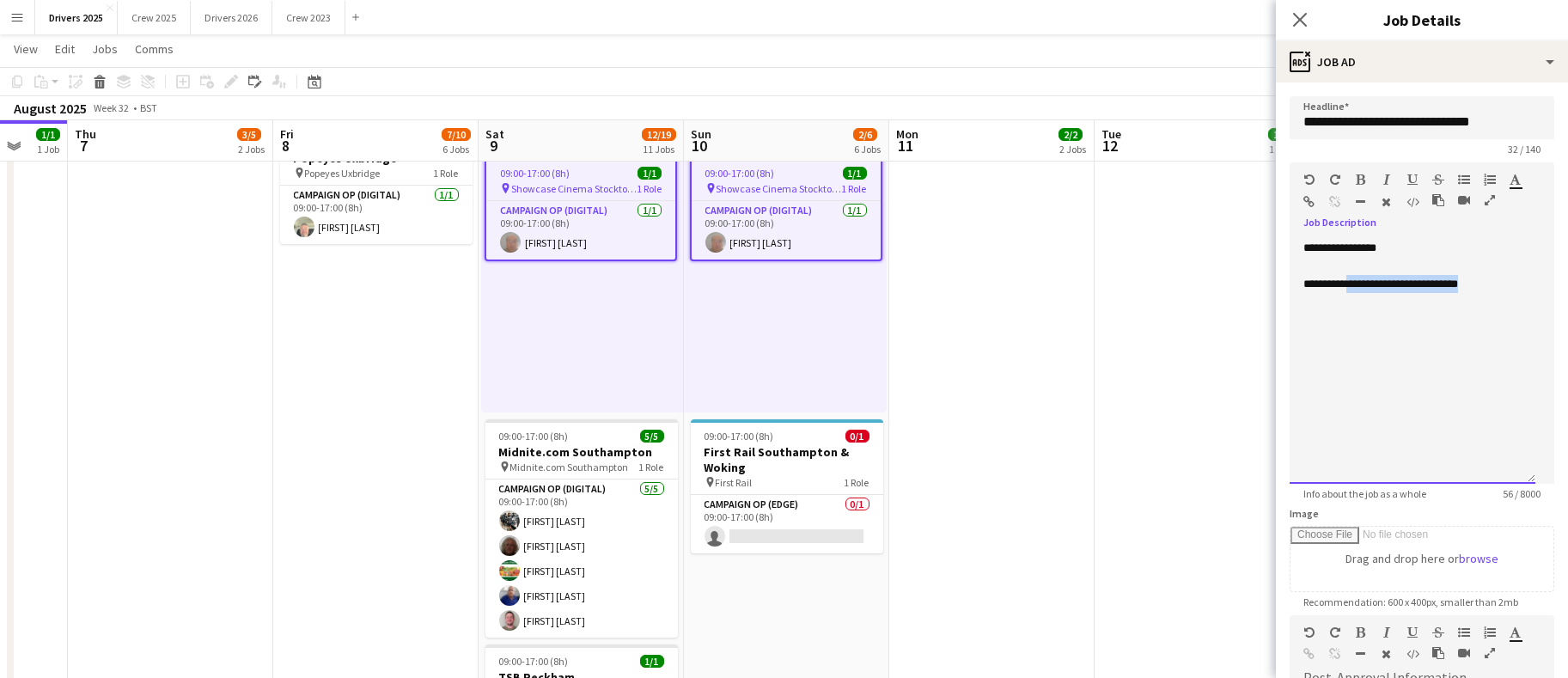 drag, startPoint x: 1520, startPoint y: 292, endPoint x: 1363, endPoint y: 284, distance: 157.20369 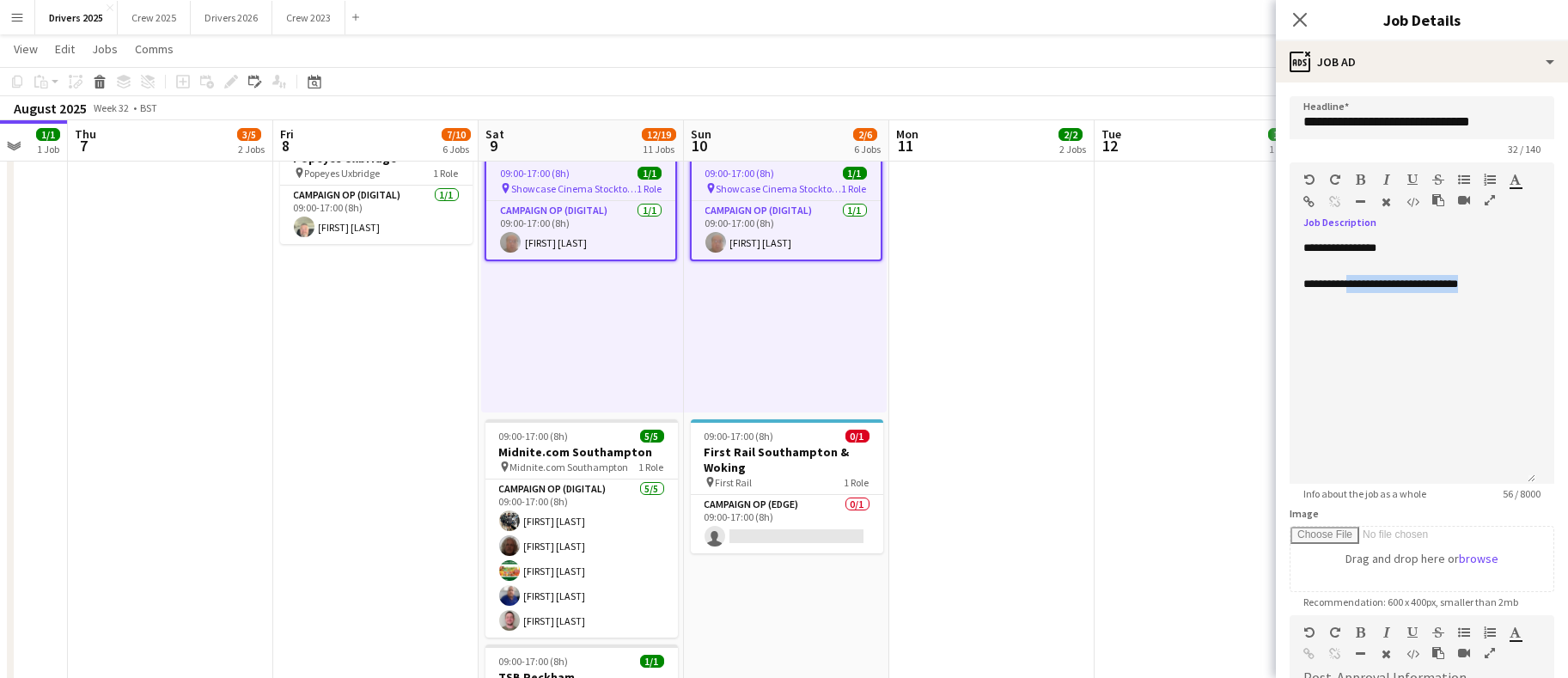 click at bounding box center [1309, 202] 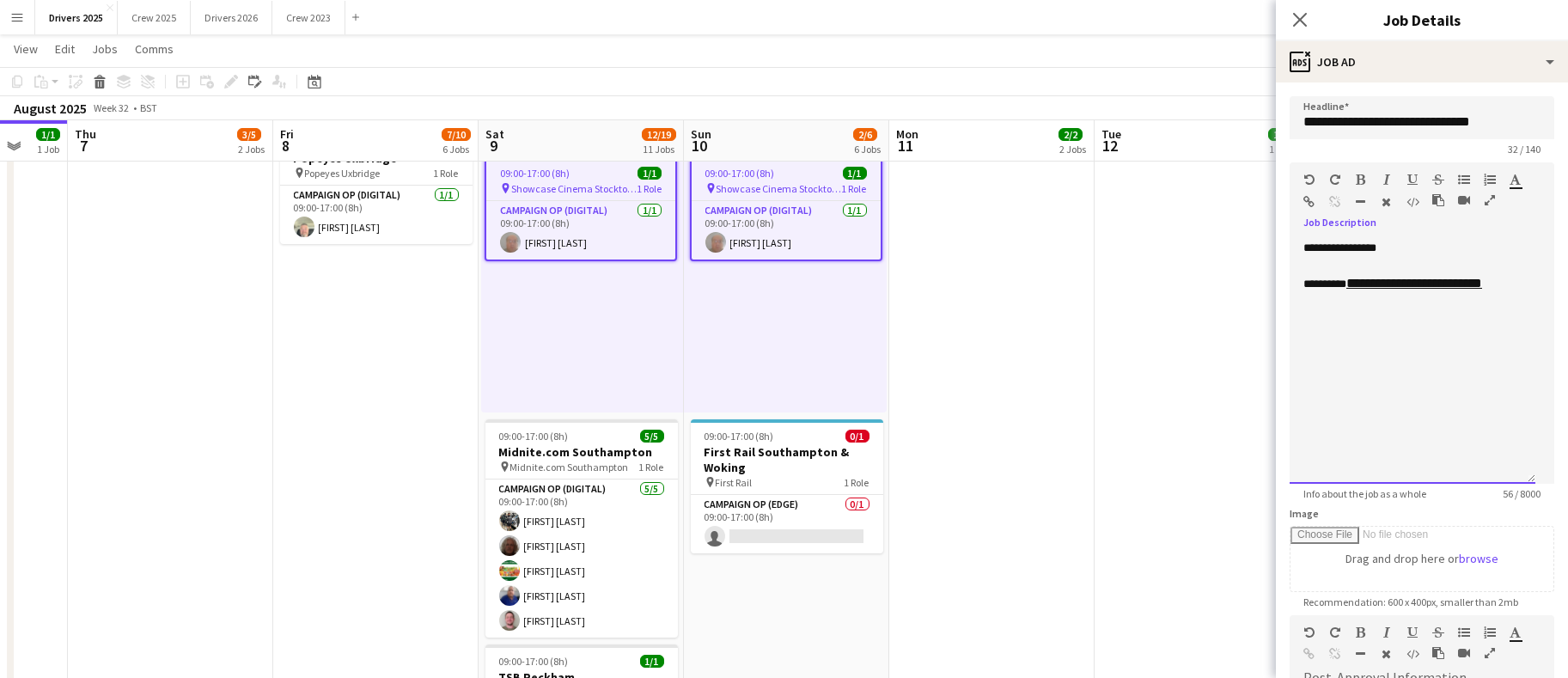 scroll, scrollTop: 411, scrollLeft: 0, axis: vertical 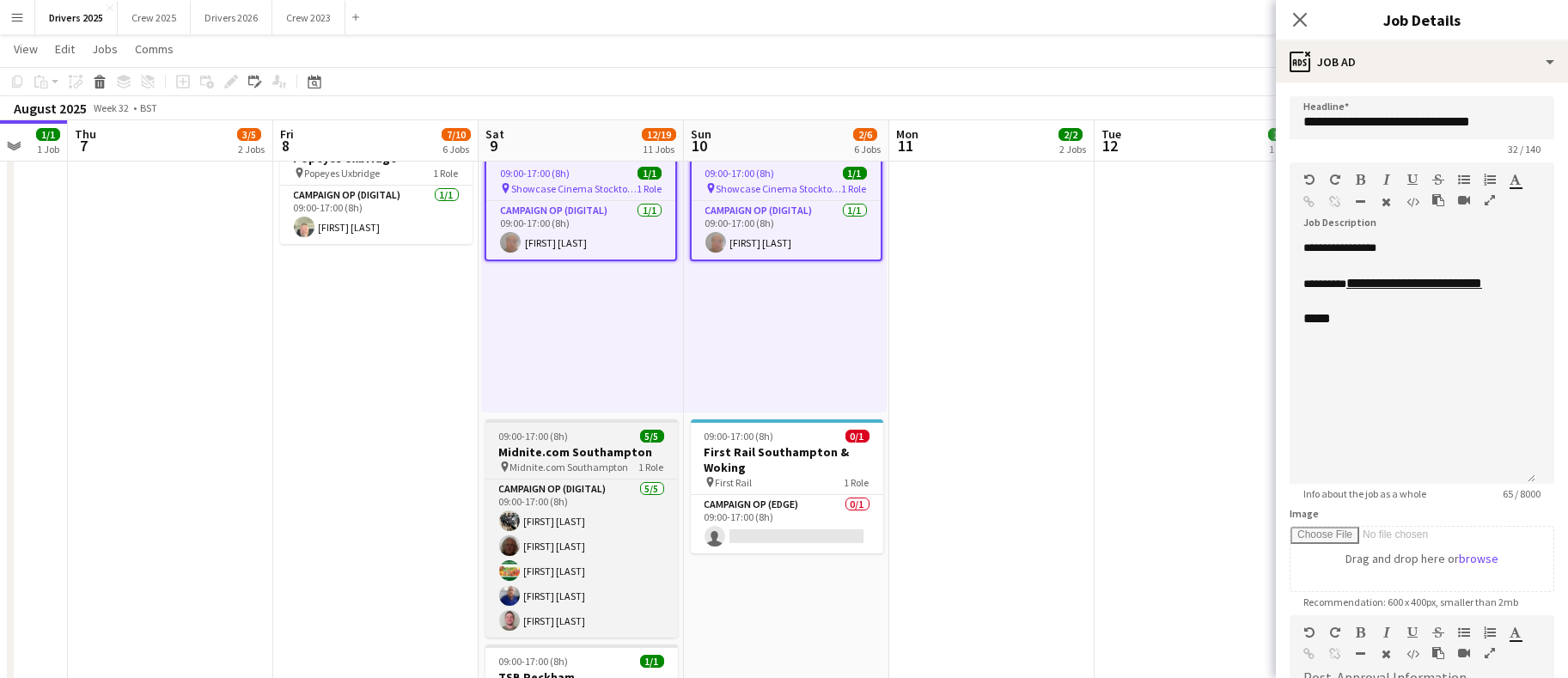 click on "Midnite.com Southampton" at bounding box center [582, 452] 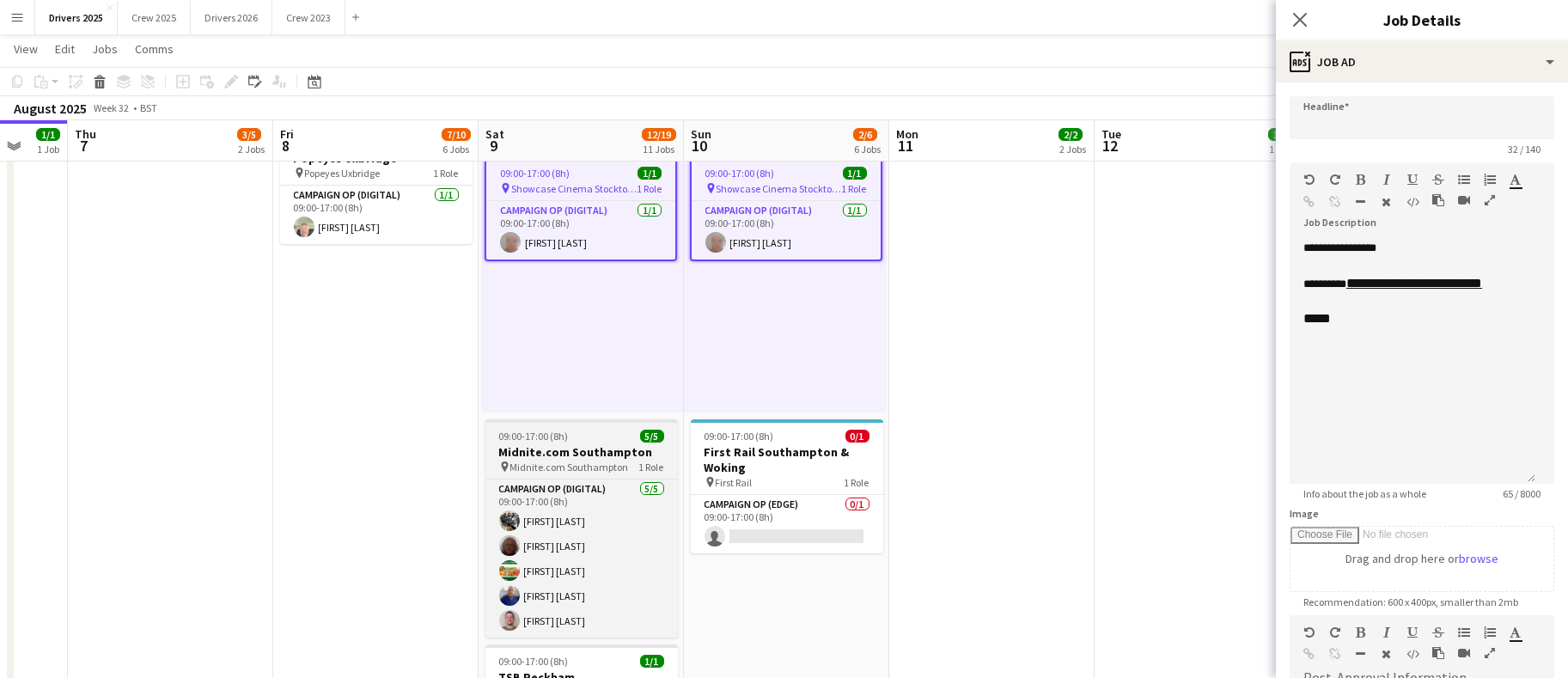 type on "**********" 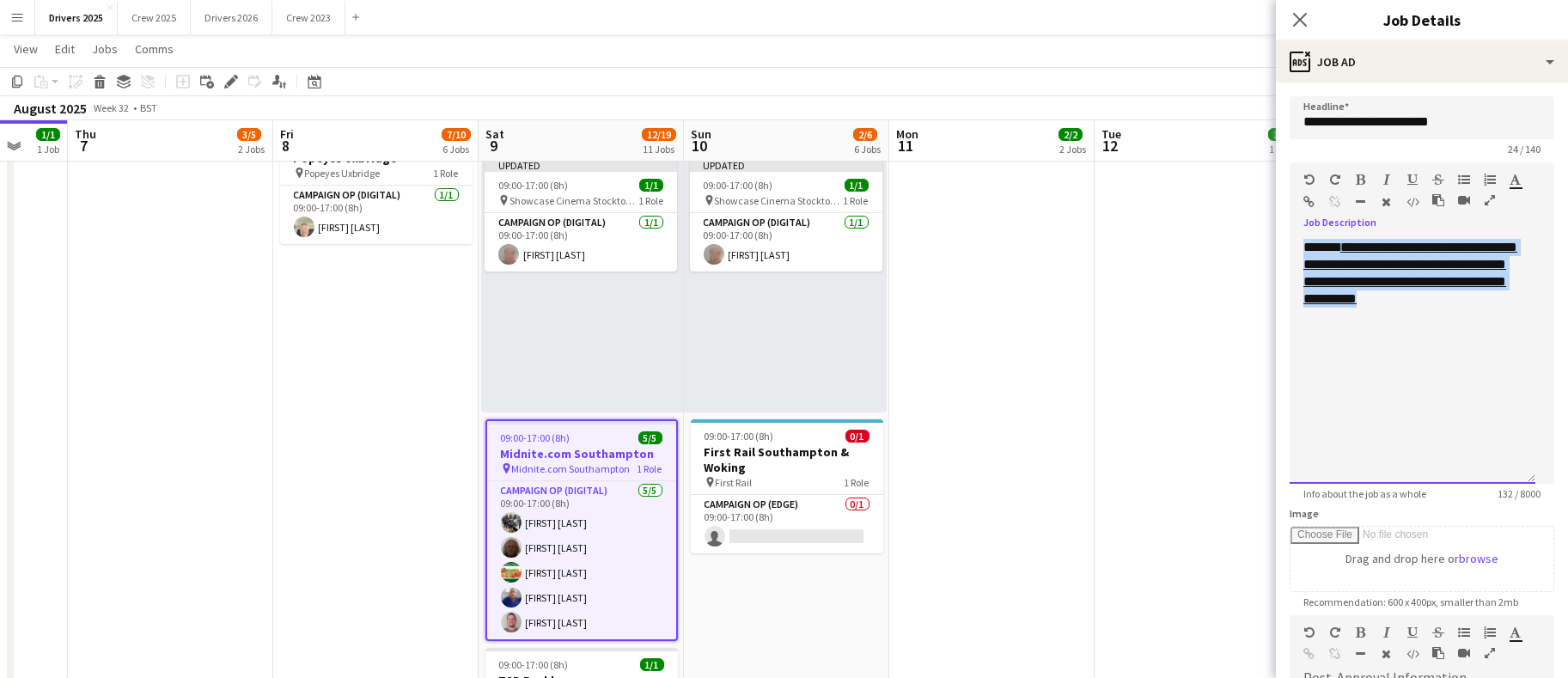 drag, startPoint x: 1489, startPoint y: 329, endPoint x: 1279, endPoint y: 230, distance: 232.16589 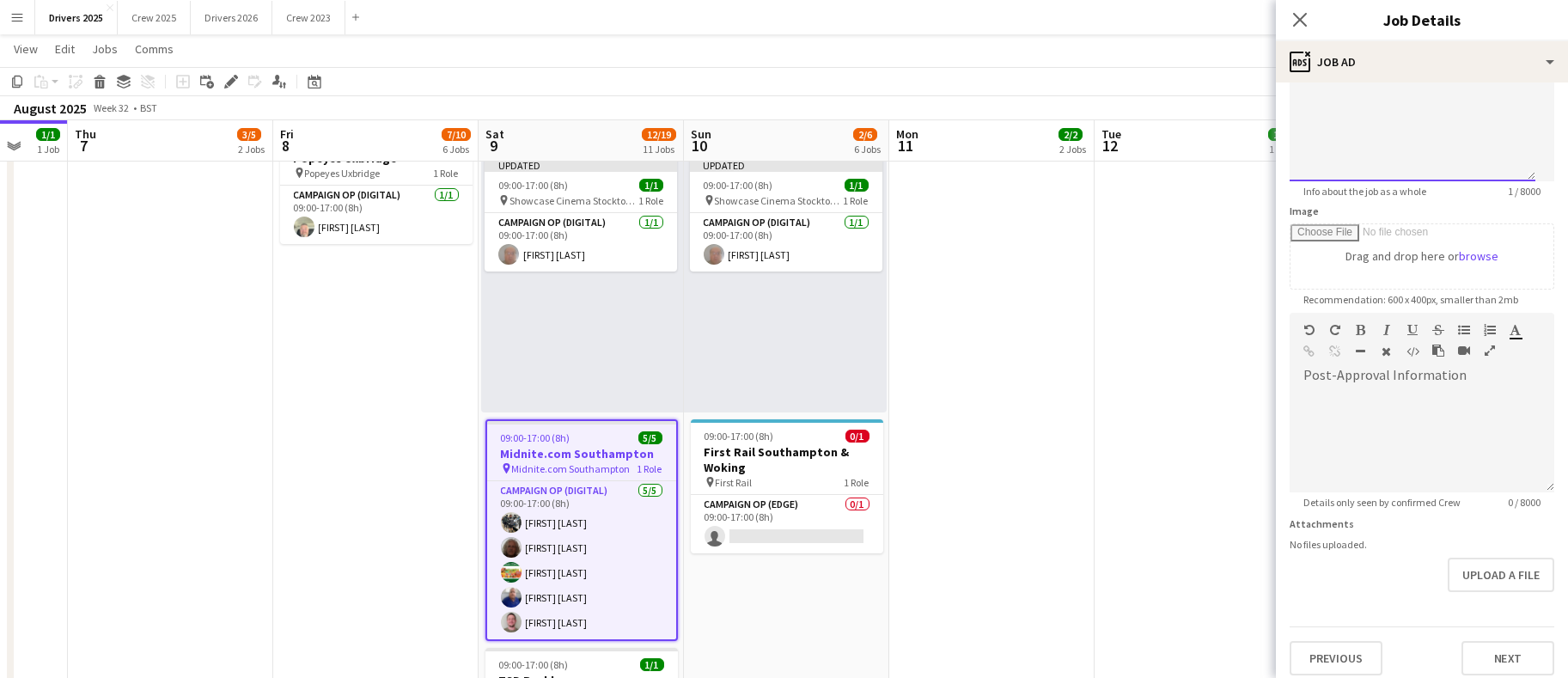 scroll, scrollTop: 338, scrollLeft: 0, axis: vertical 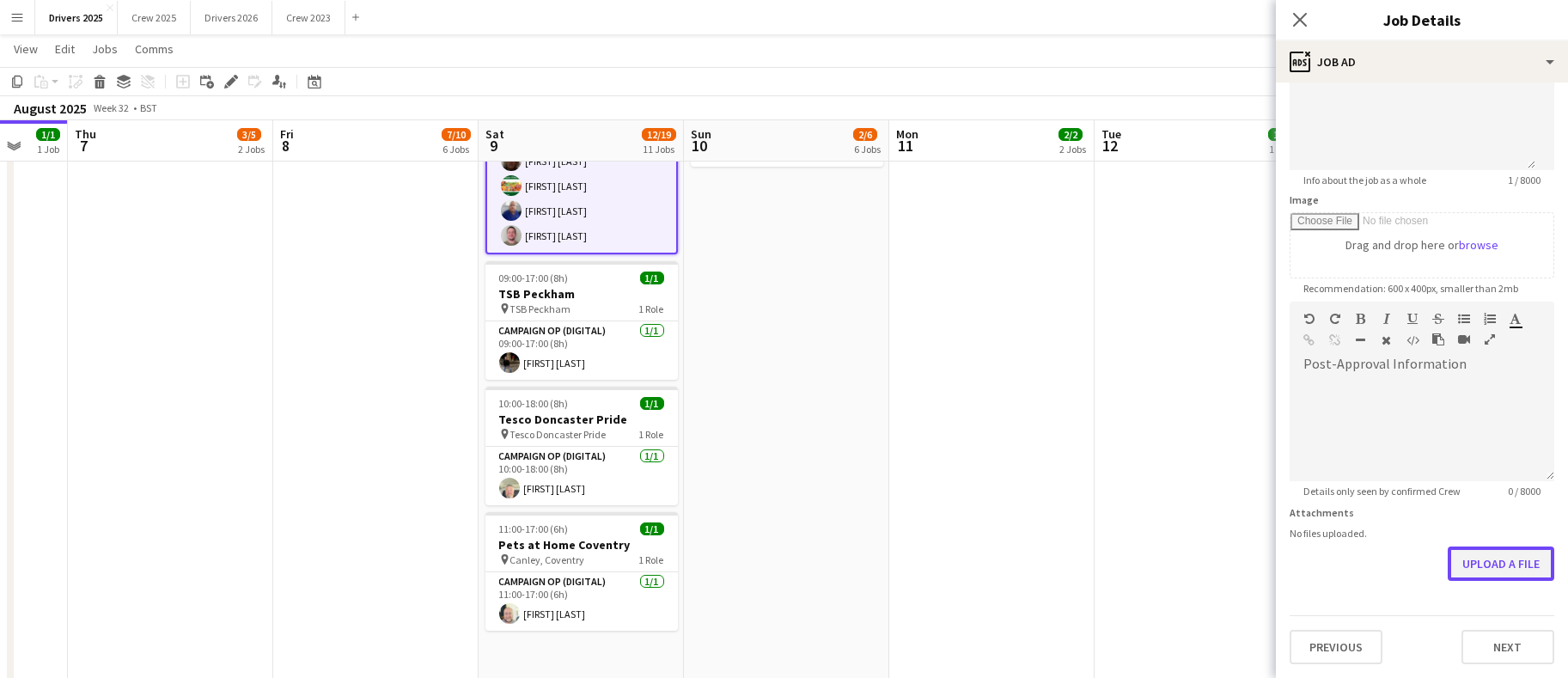 click on "Upload a file" at bounding box center [1501, 564] 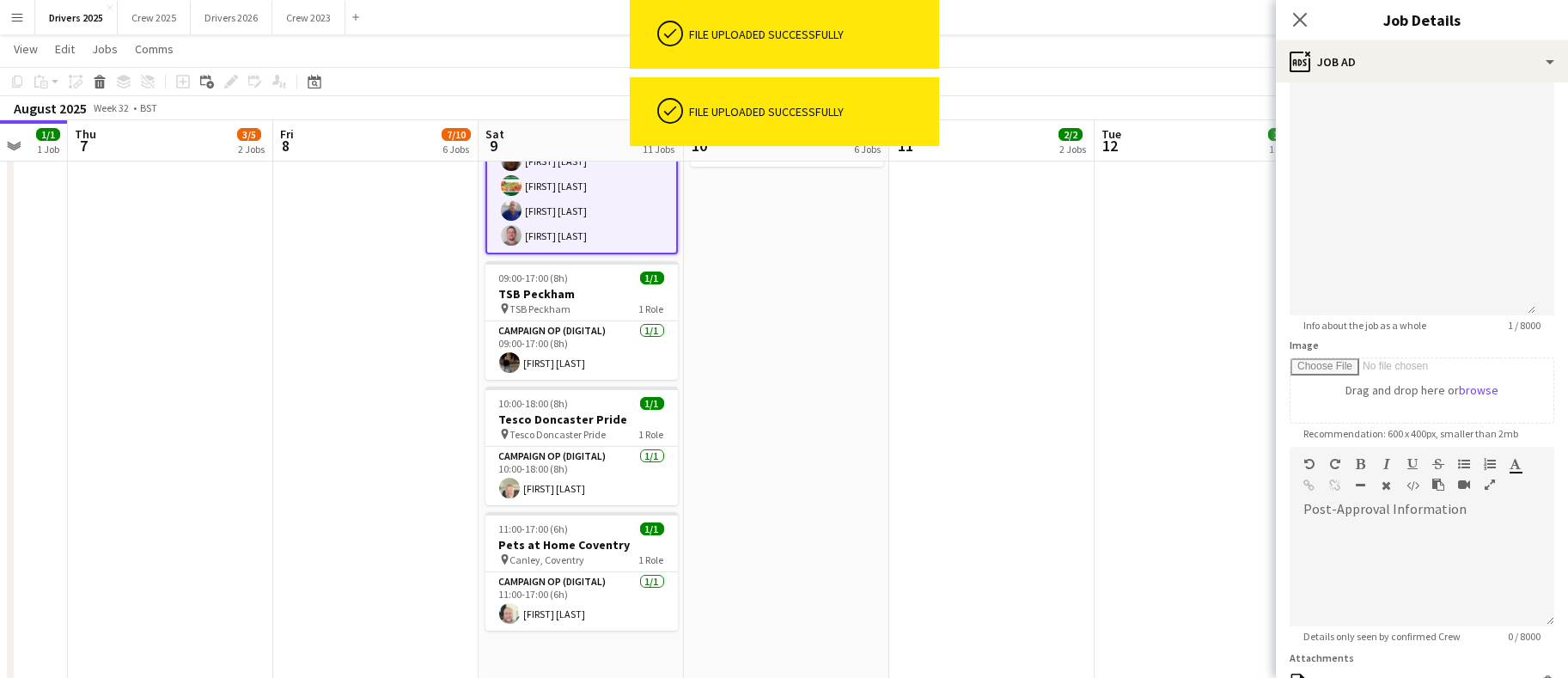 scroll, scrollTop: 0, scrollLeft: 0, axis: both 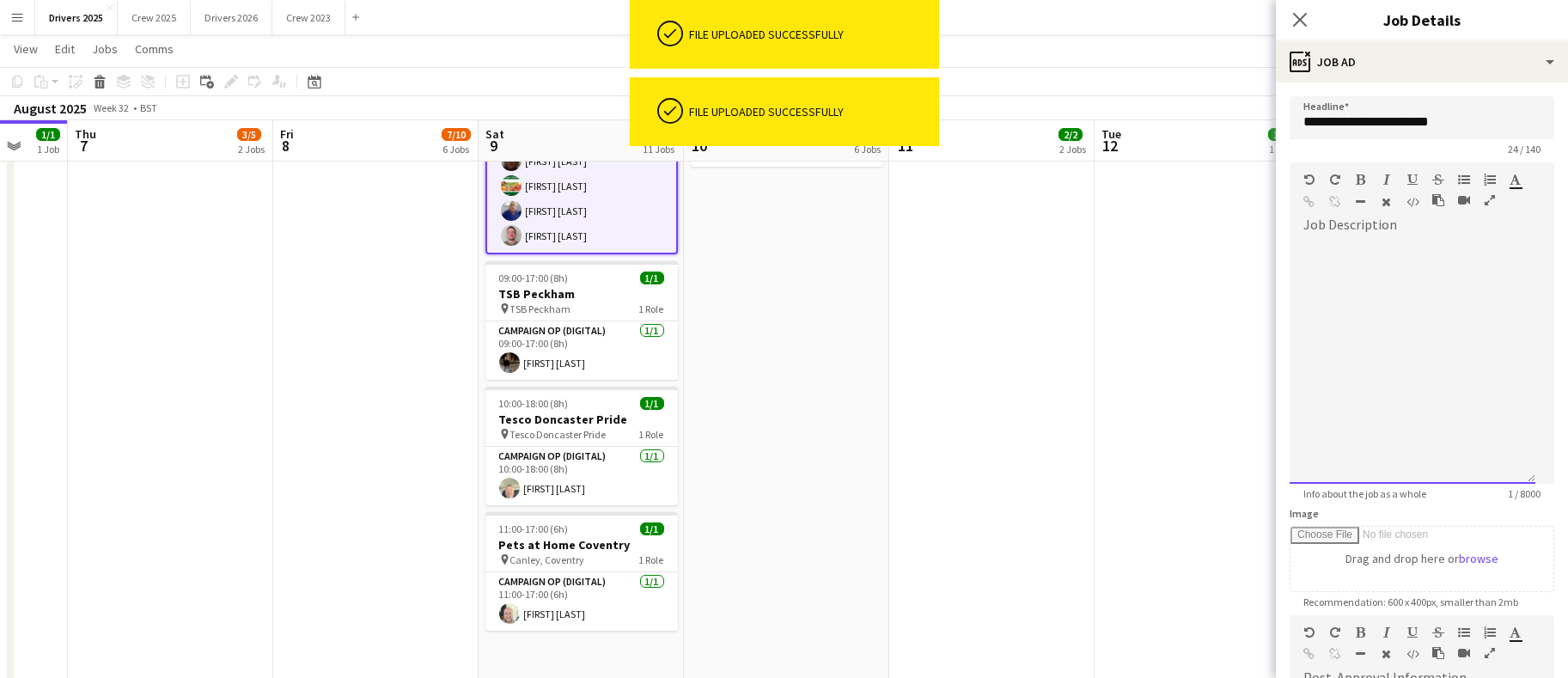 click at bounding box center (1412, 361) 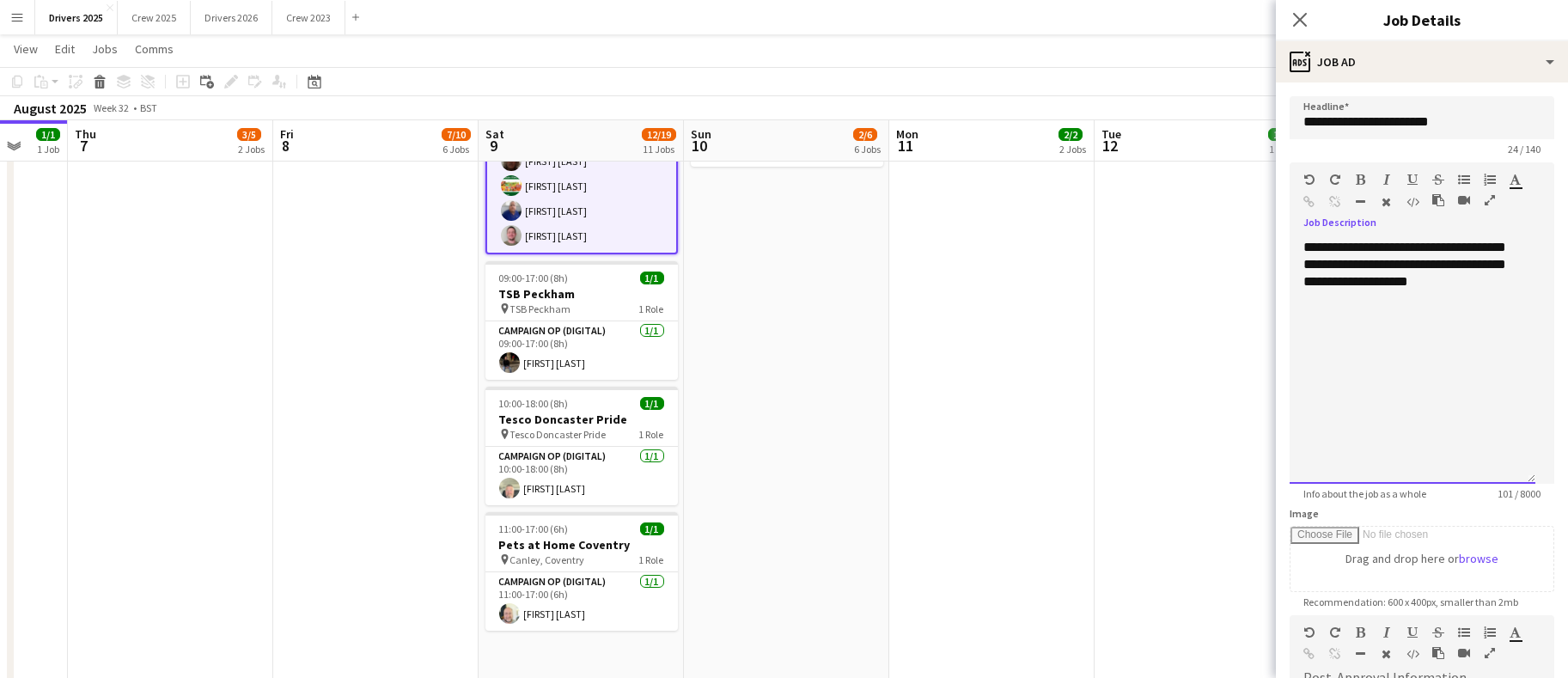 click on "**********" at bounding box center (1412, 361) 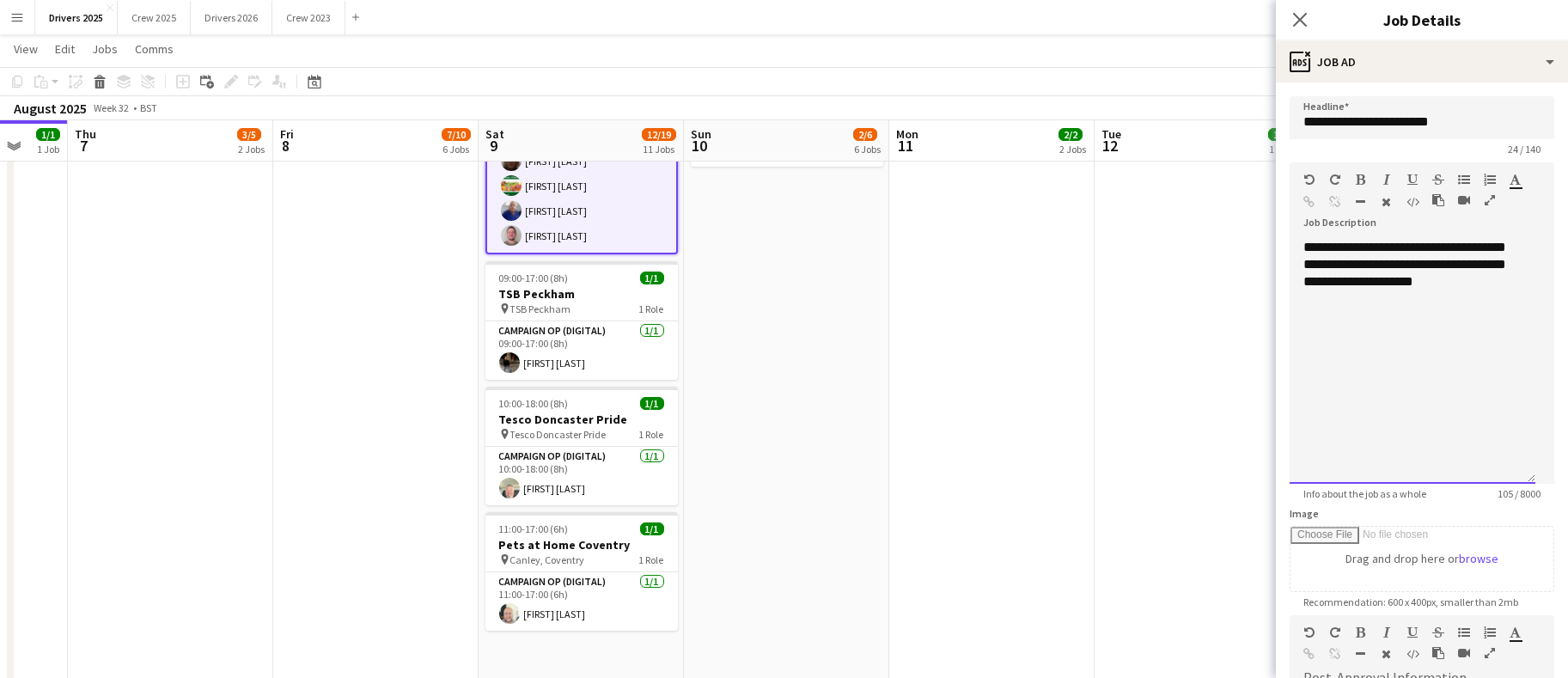 click on "**********" at bounding box center [1412, 361] 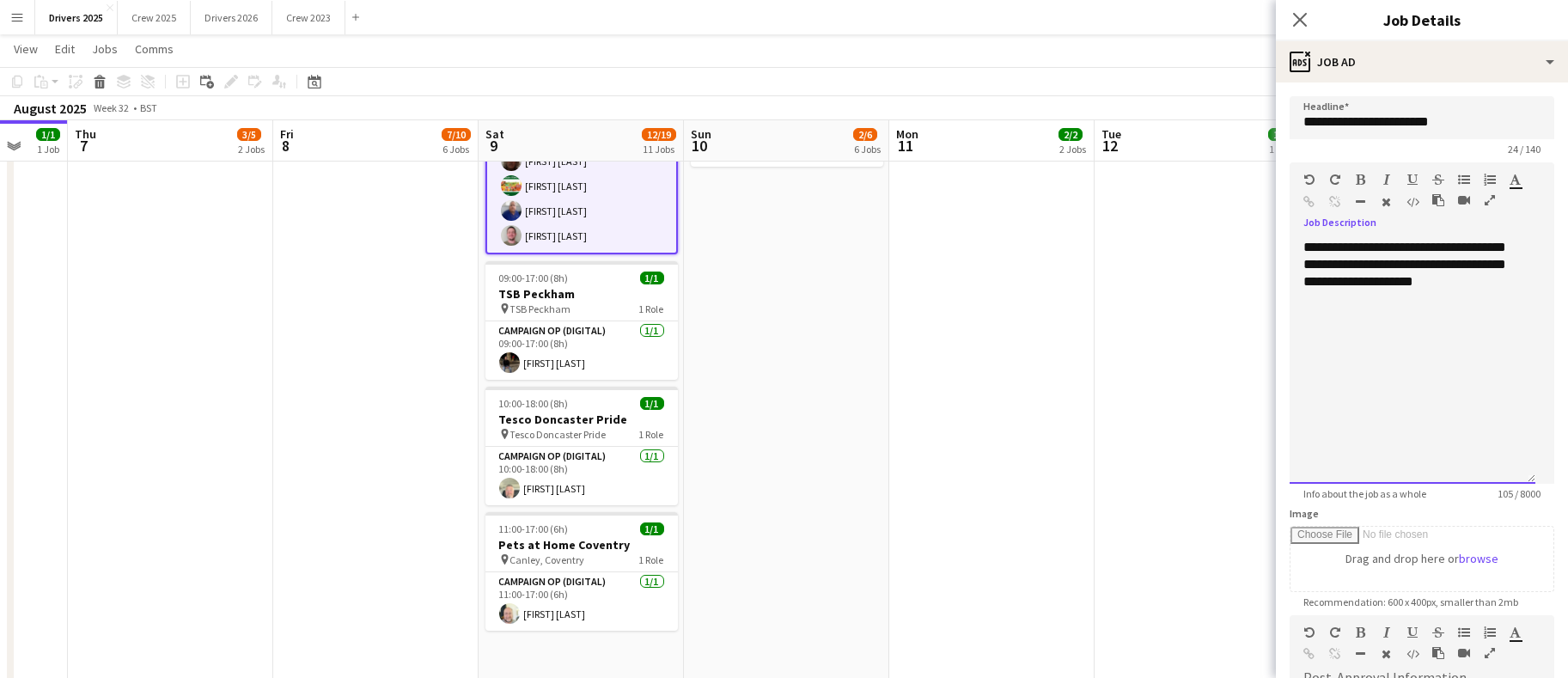 scroll, scrollTop: 272, scrollLeft: 0, axis: vertical 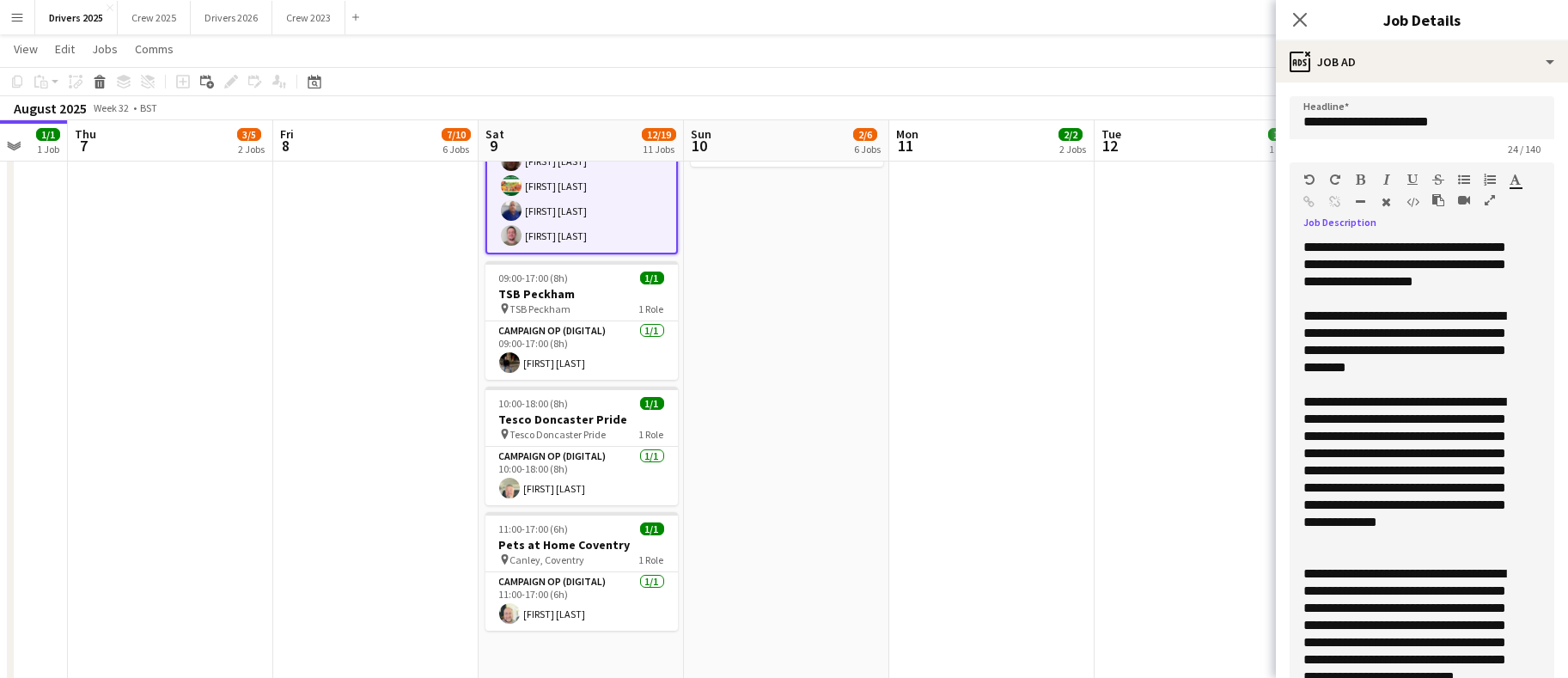 drag, startPoint x: 1522, startPoint y: 477, endPoint x: 1556, endPoint y: 900, distance: 424.3642 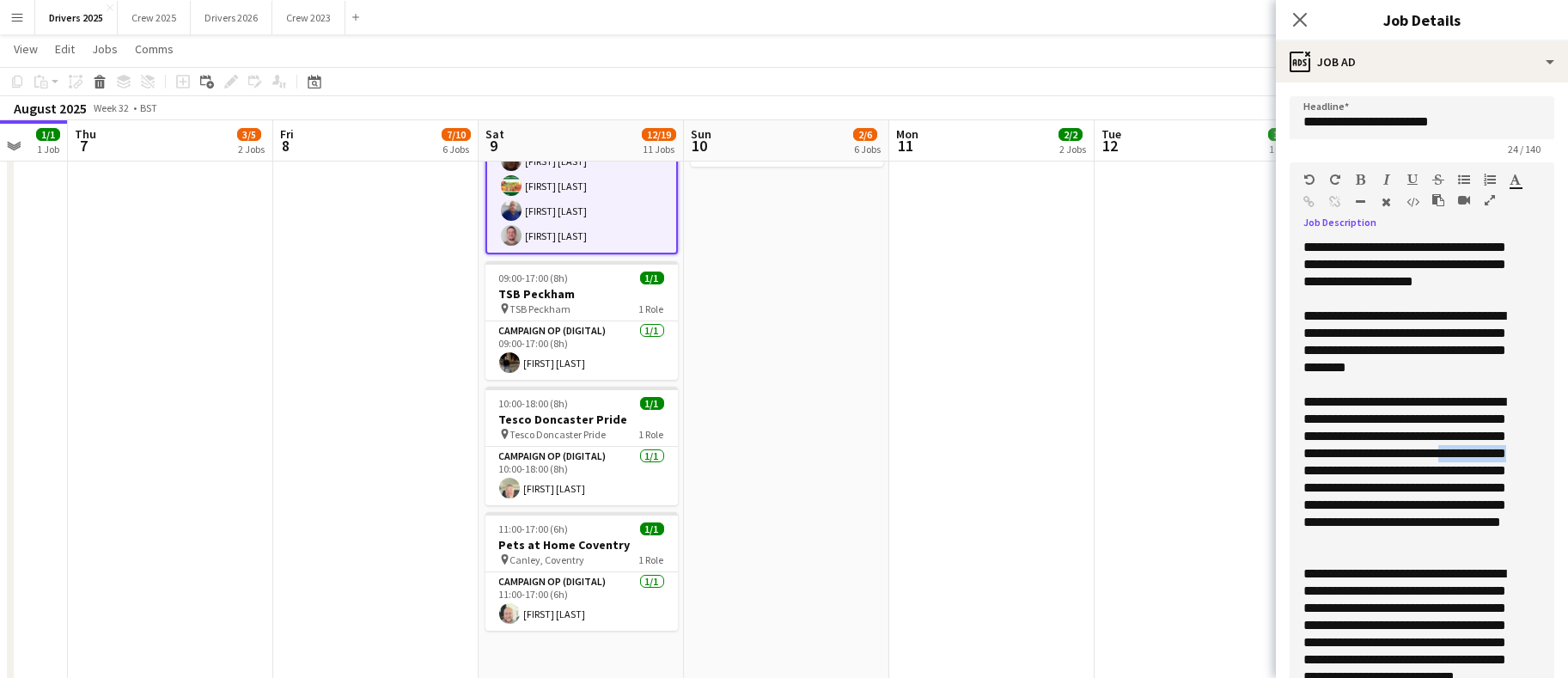 drag, startPoint x: 1389, startPoint y: 477, endPoint x: 1304, endPoint y: 471, distance: 85.2115 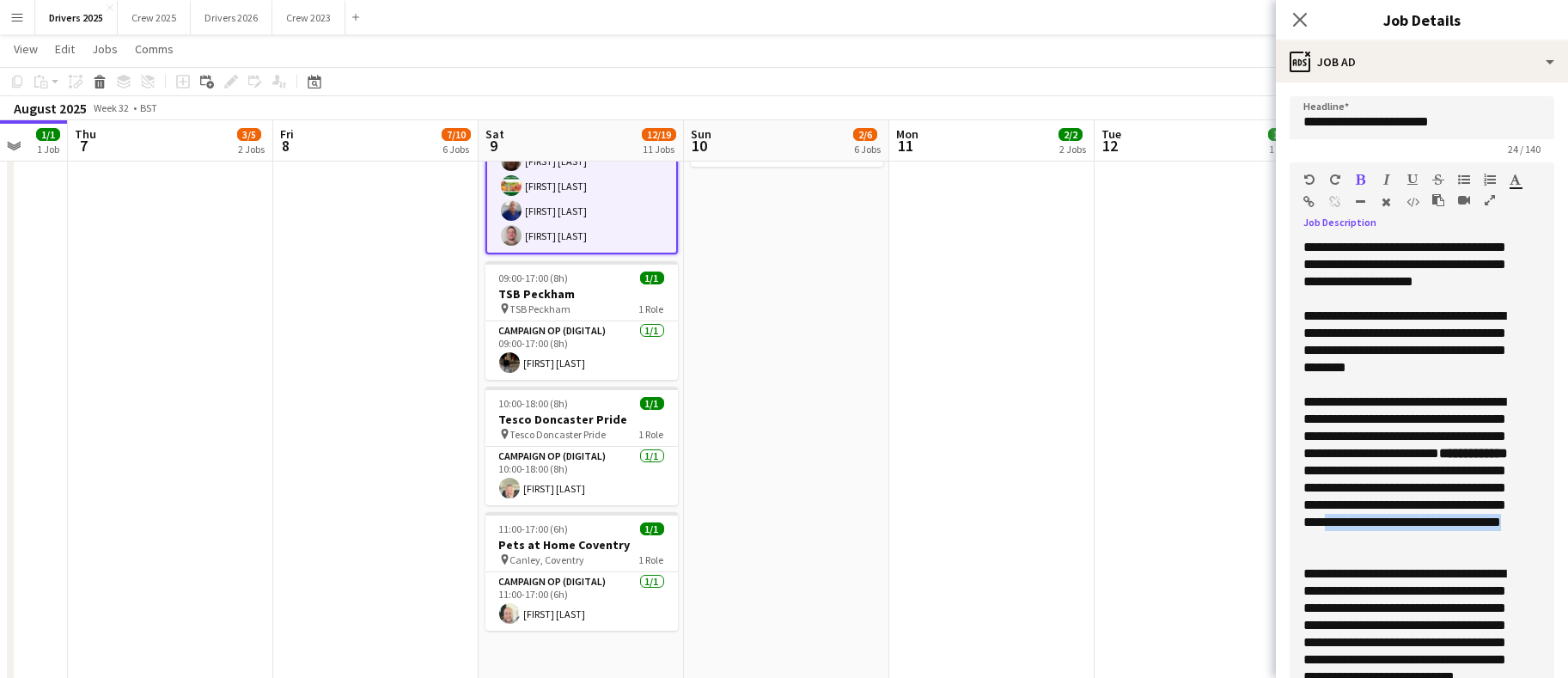 drag, startPoint x: 1465, startPoint y: 541, endPoint x: 1464, endPoint y: 518, distance: 23.021729 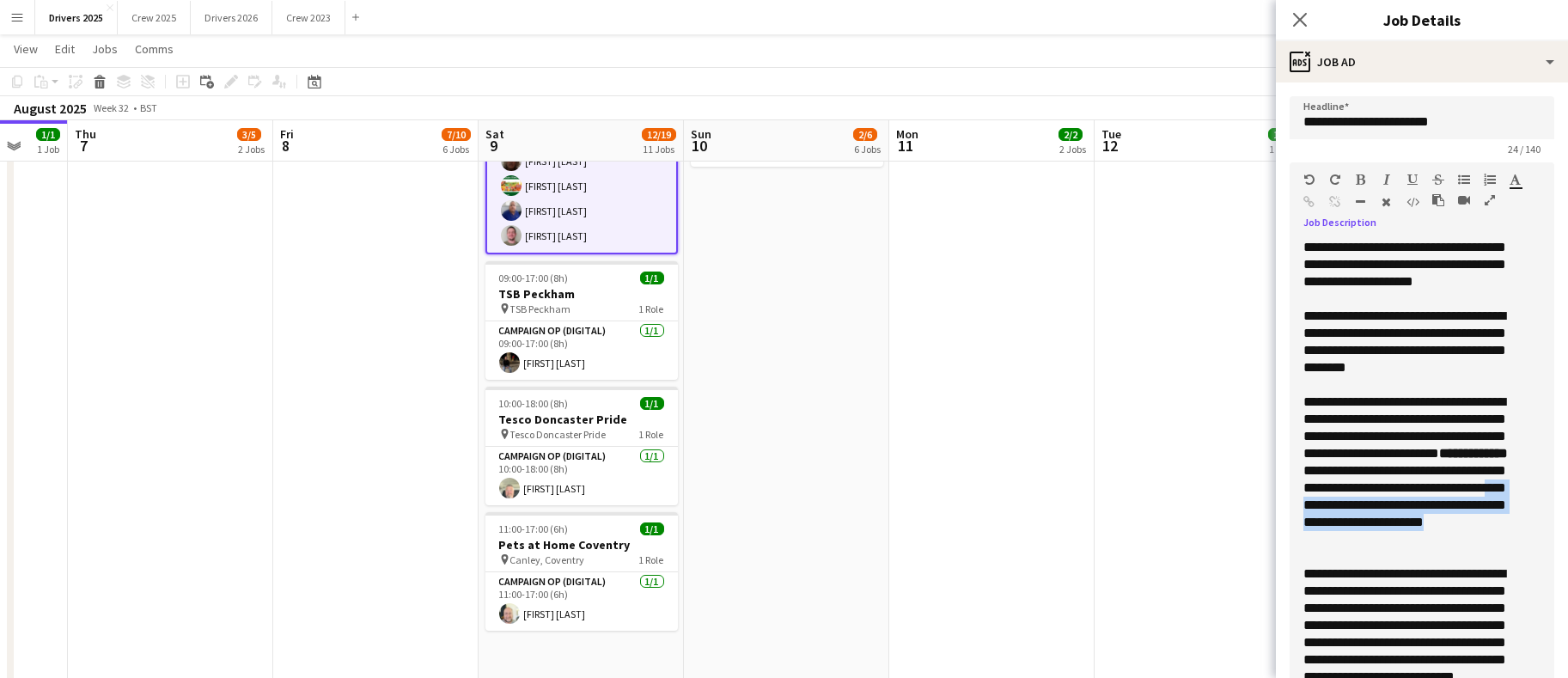 drag, startPoint x: 1429, startPoint y: 539, endPoint x: 1395, endPoint y: 503, distance: 49.51767 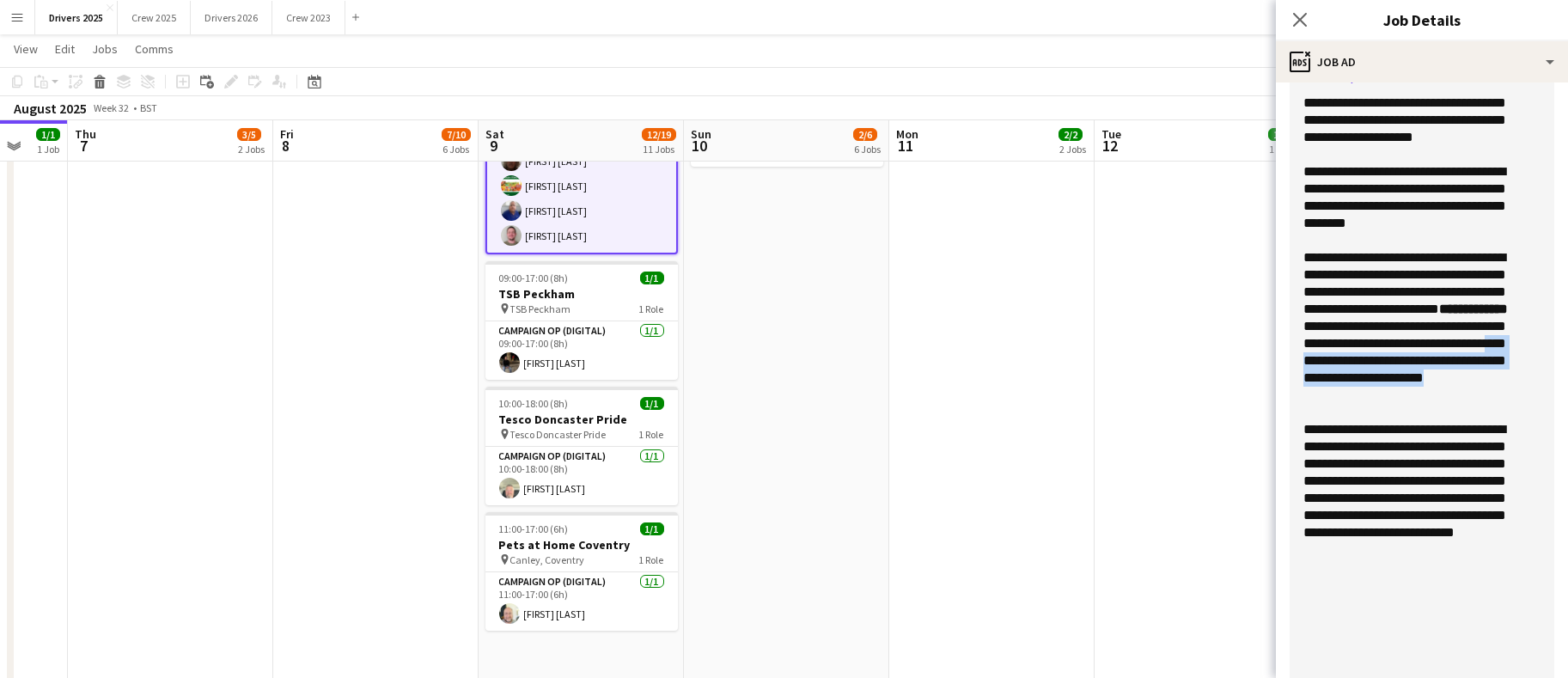 scroll, scrollTop: 258, scrollLeft: 0, axis: vertical 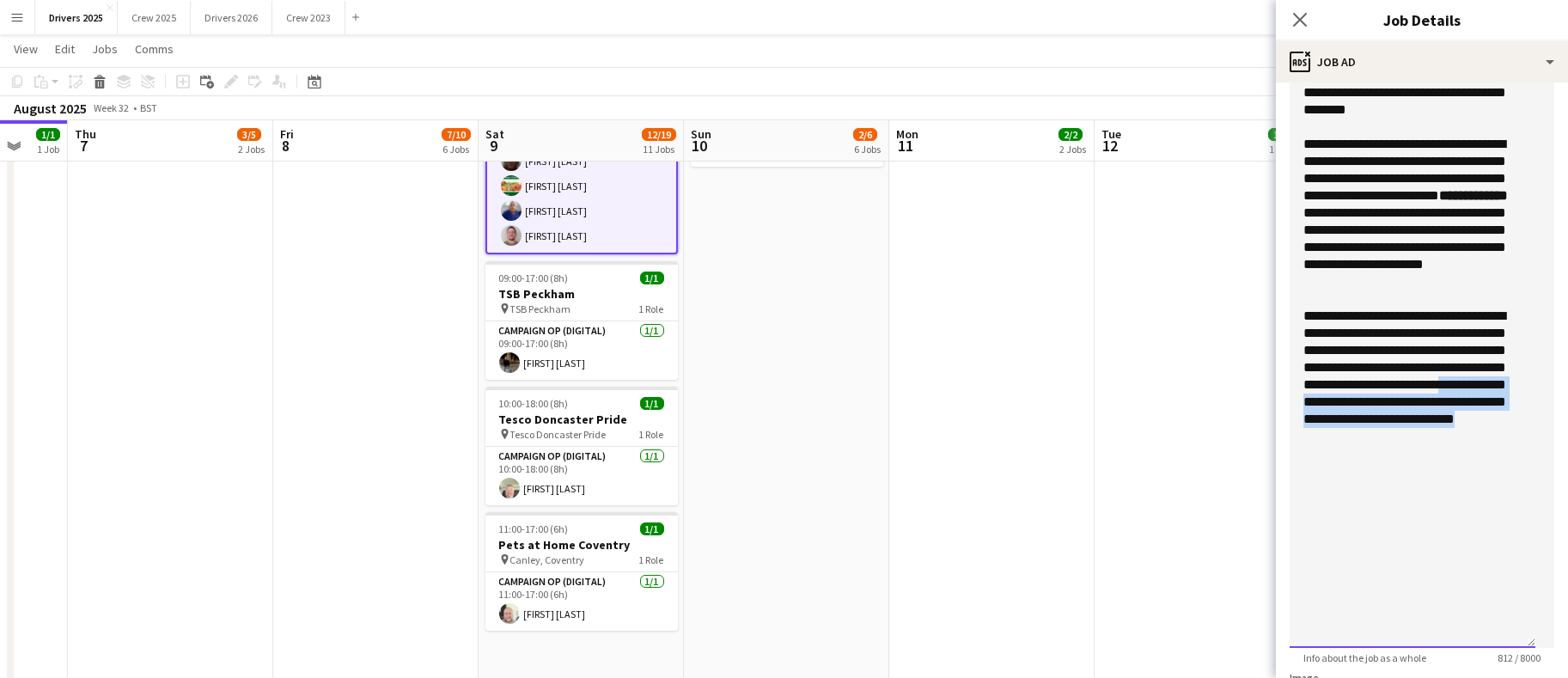 drag, startPoint x: 1467, startPoint y: 437, endPoint x: 1394, endPoint y: 401, distance: 81.3941 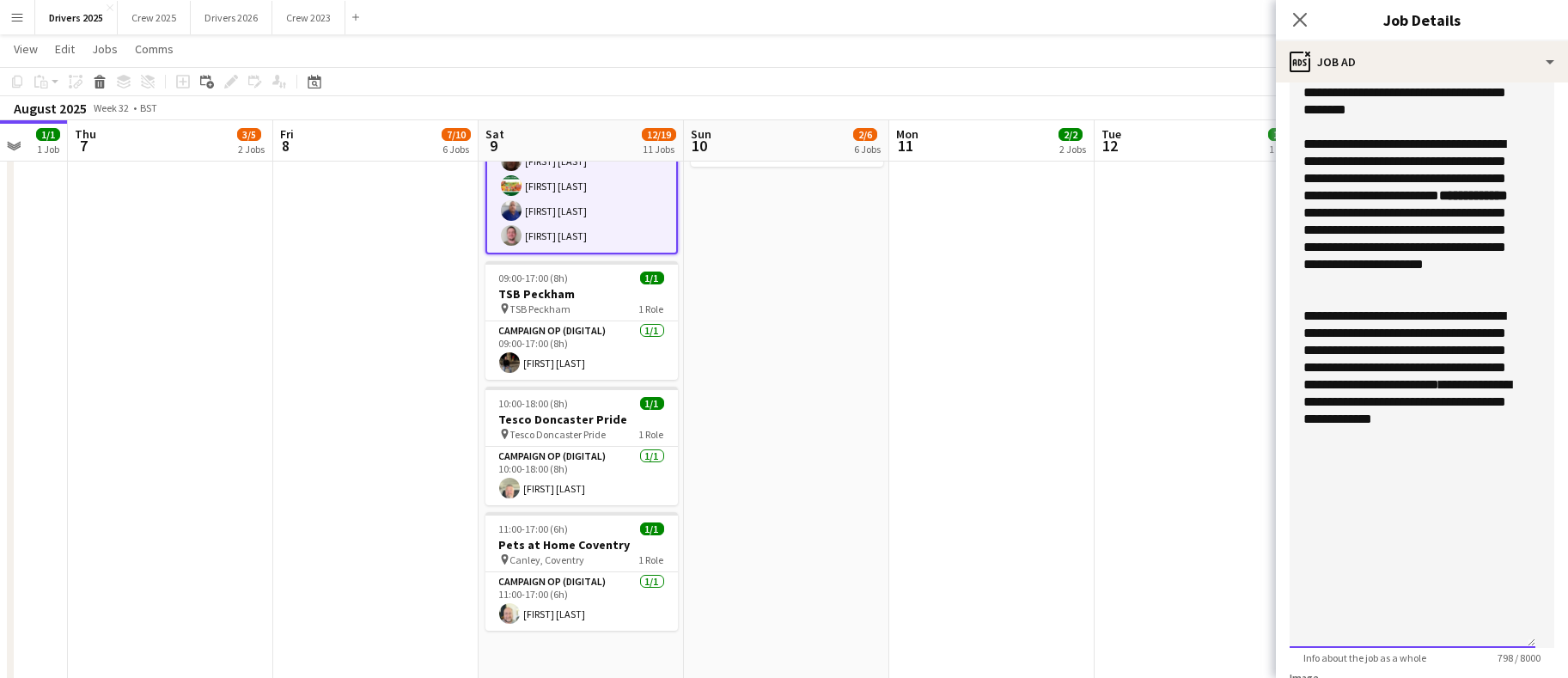 click on "**********" at bounding box center [1412, 376] 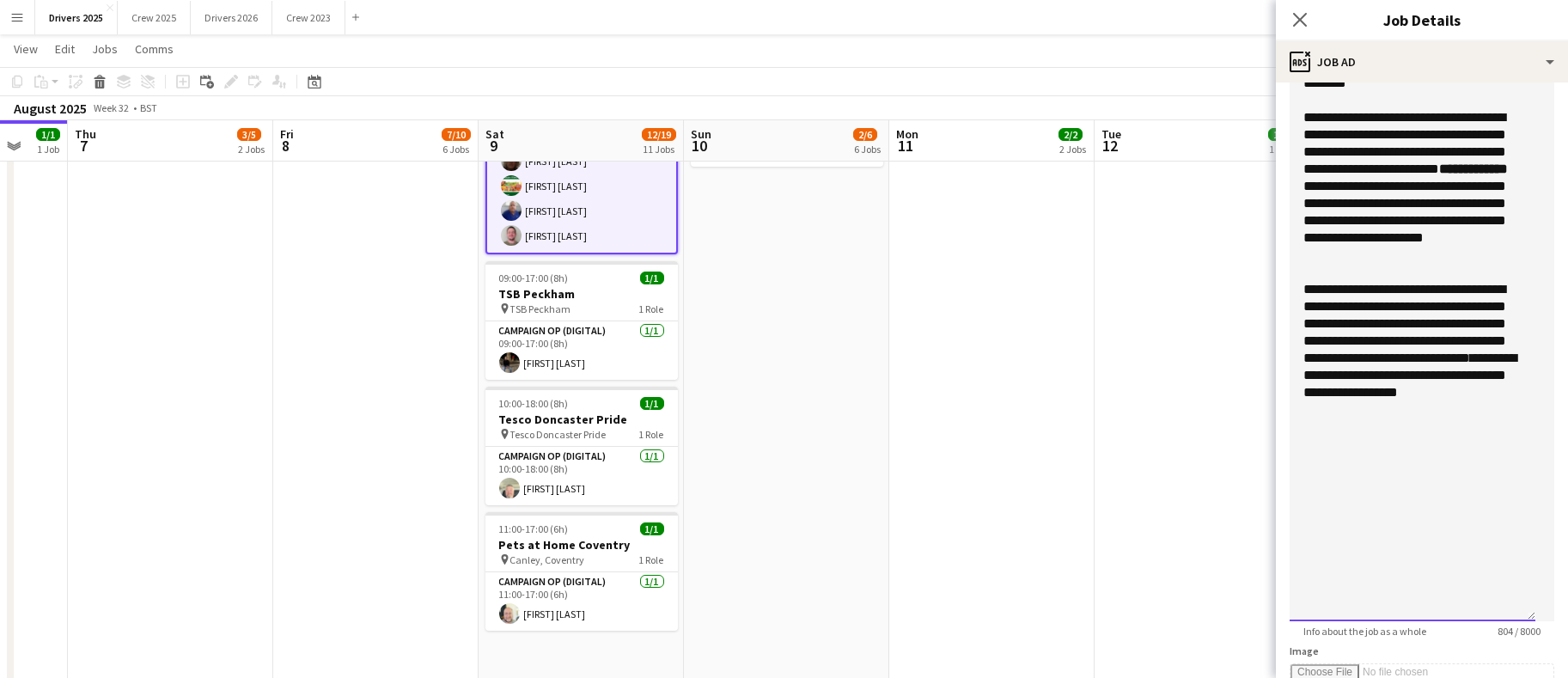 scroll, scrollTop: 387, scrollLeft: 0, axis: vertical 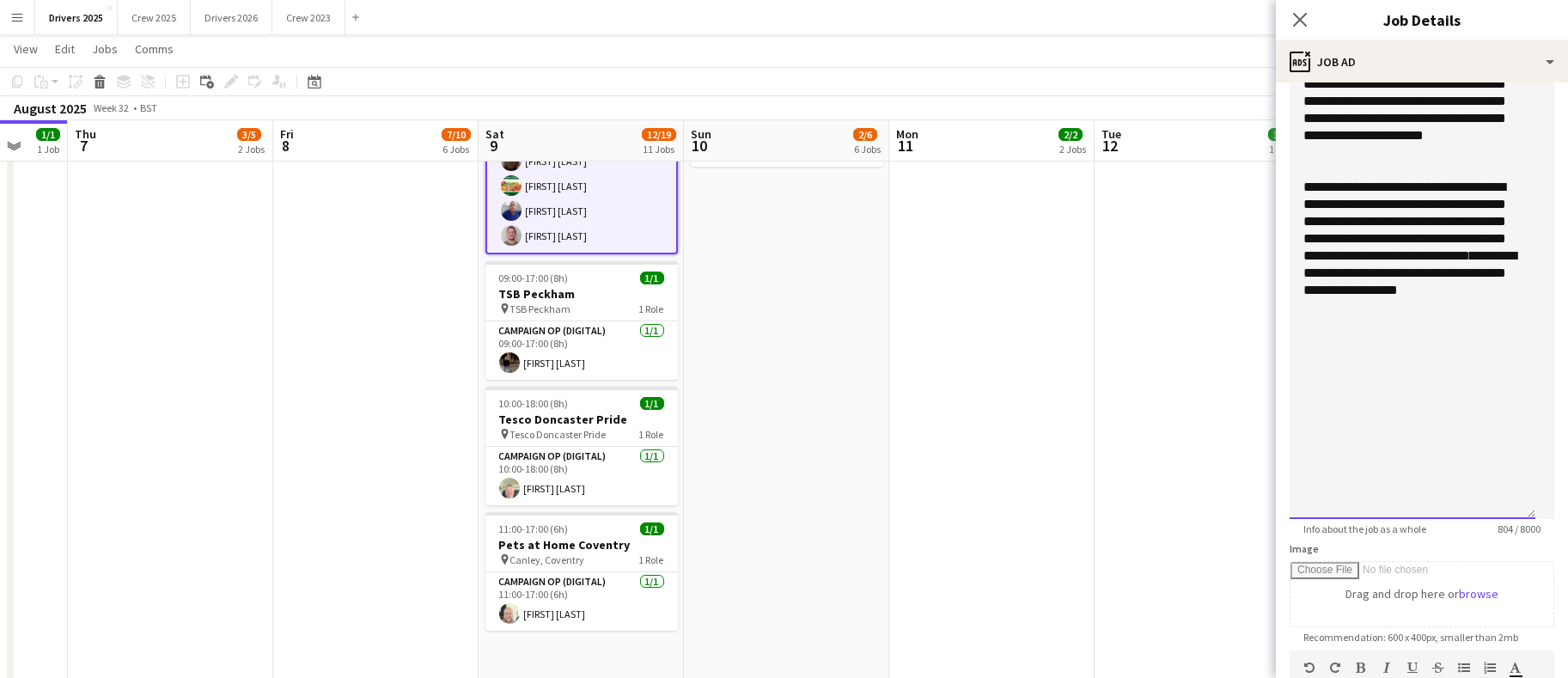 click on "**********" at bounding box center (1412, 186) 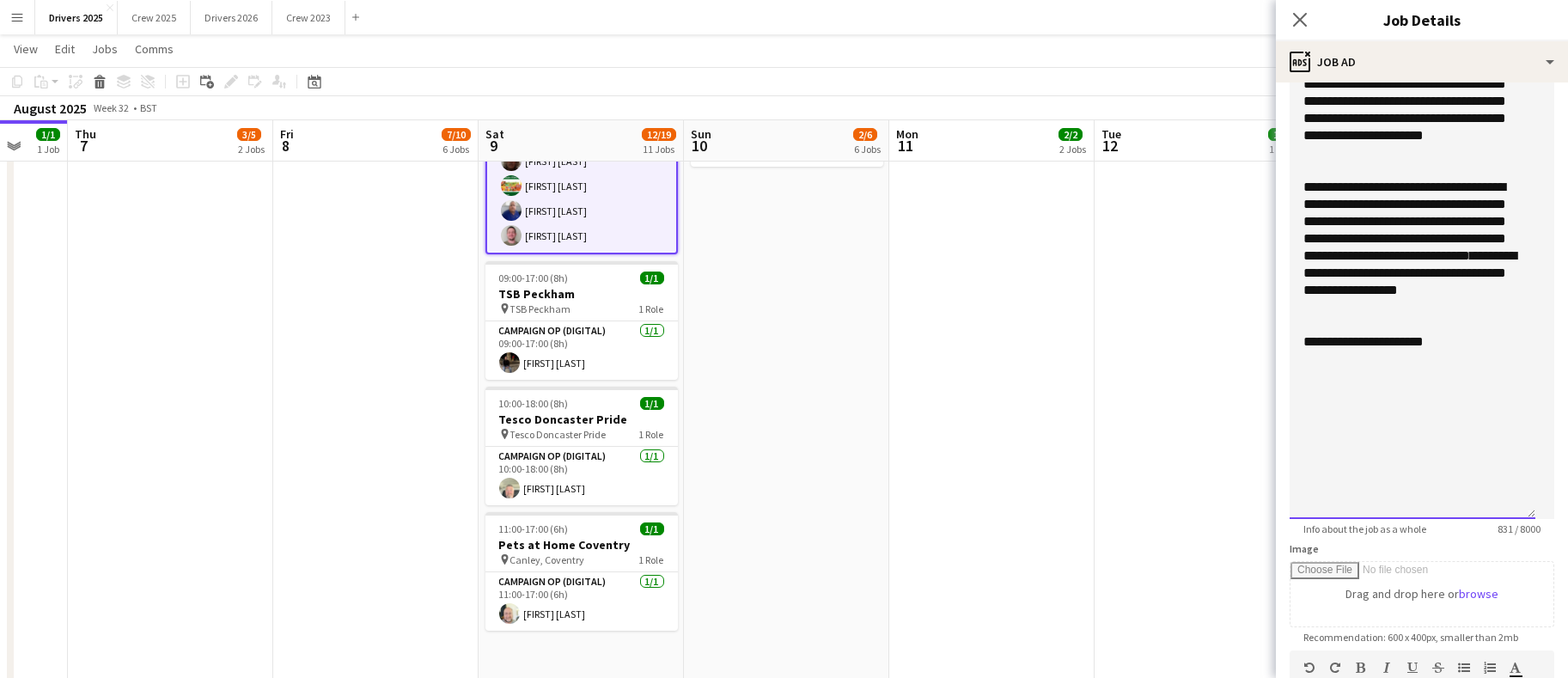 click on "**********" at bounding box center (1412, 186) 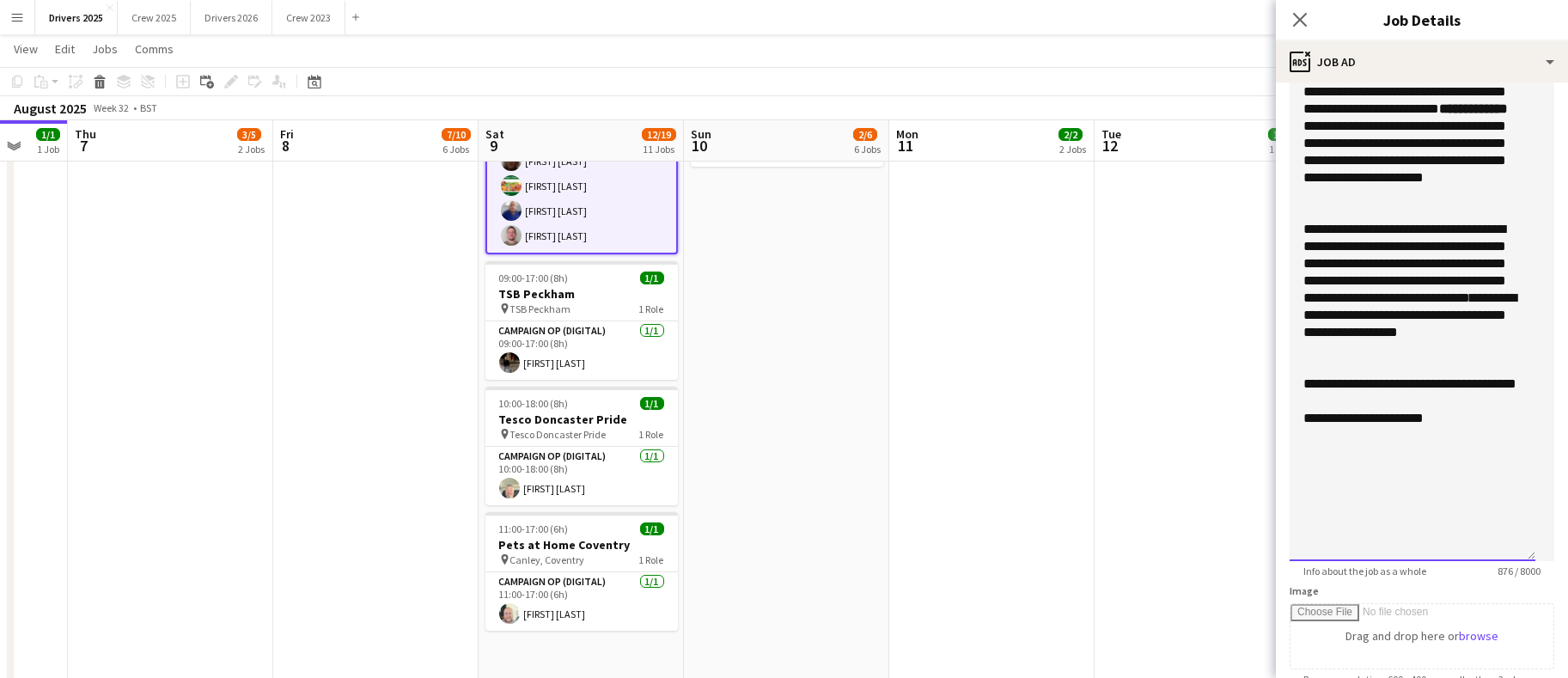 scroll, scrollTop: 516, scrollLeft: 0, axis: vertical 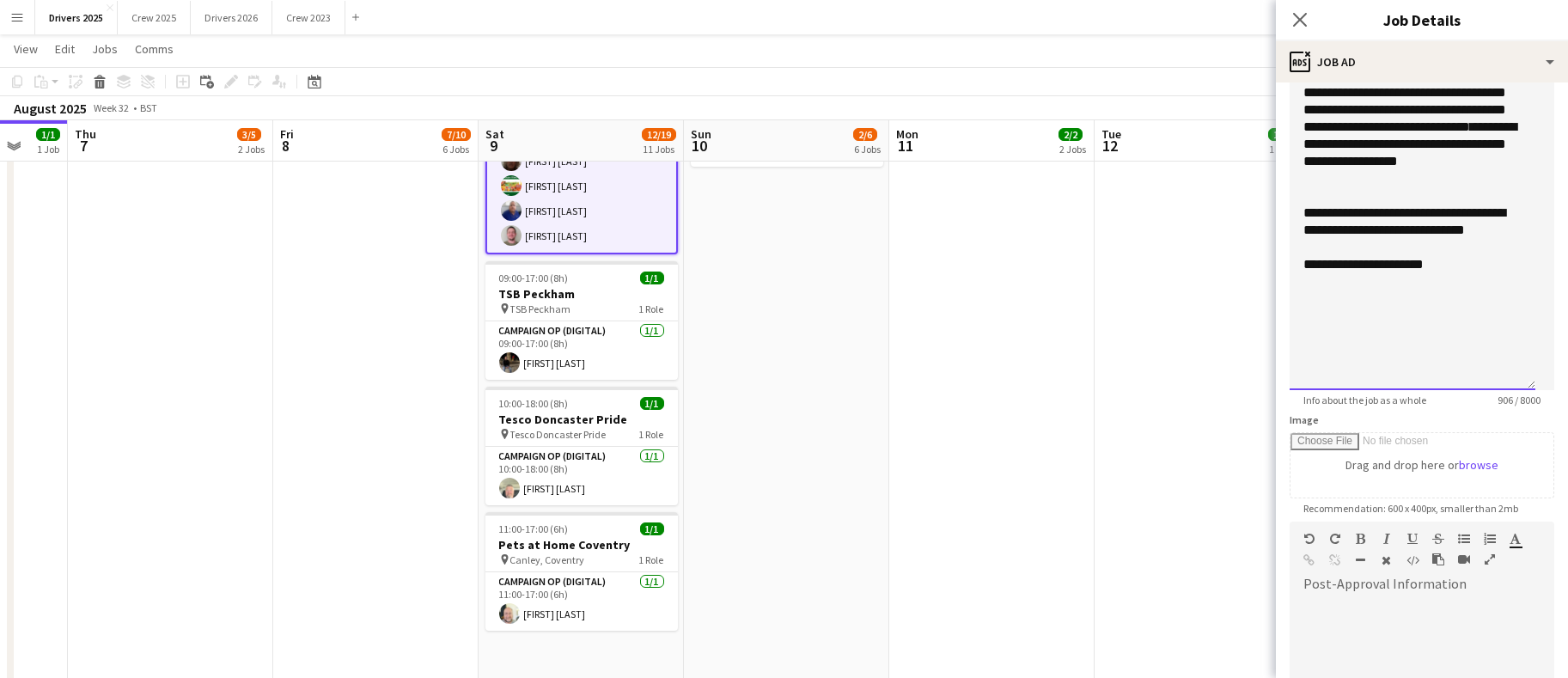 click on "**********" at bounding box center [1412, 222] 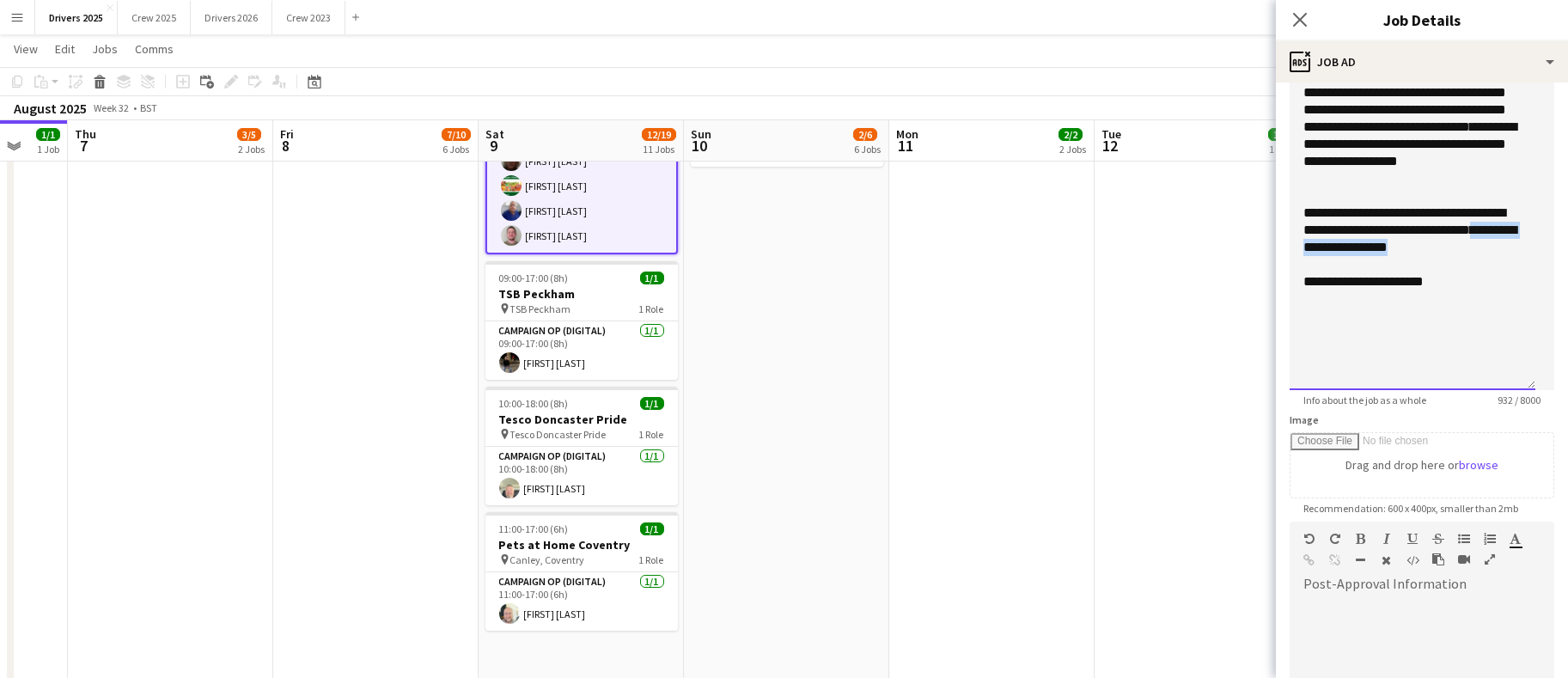 drag, startPoint x: 1486, startPoint y: 252, endPoint x: 1309, endPoint y: 247, distance: 177.07061 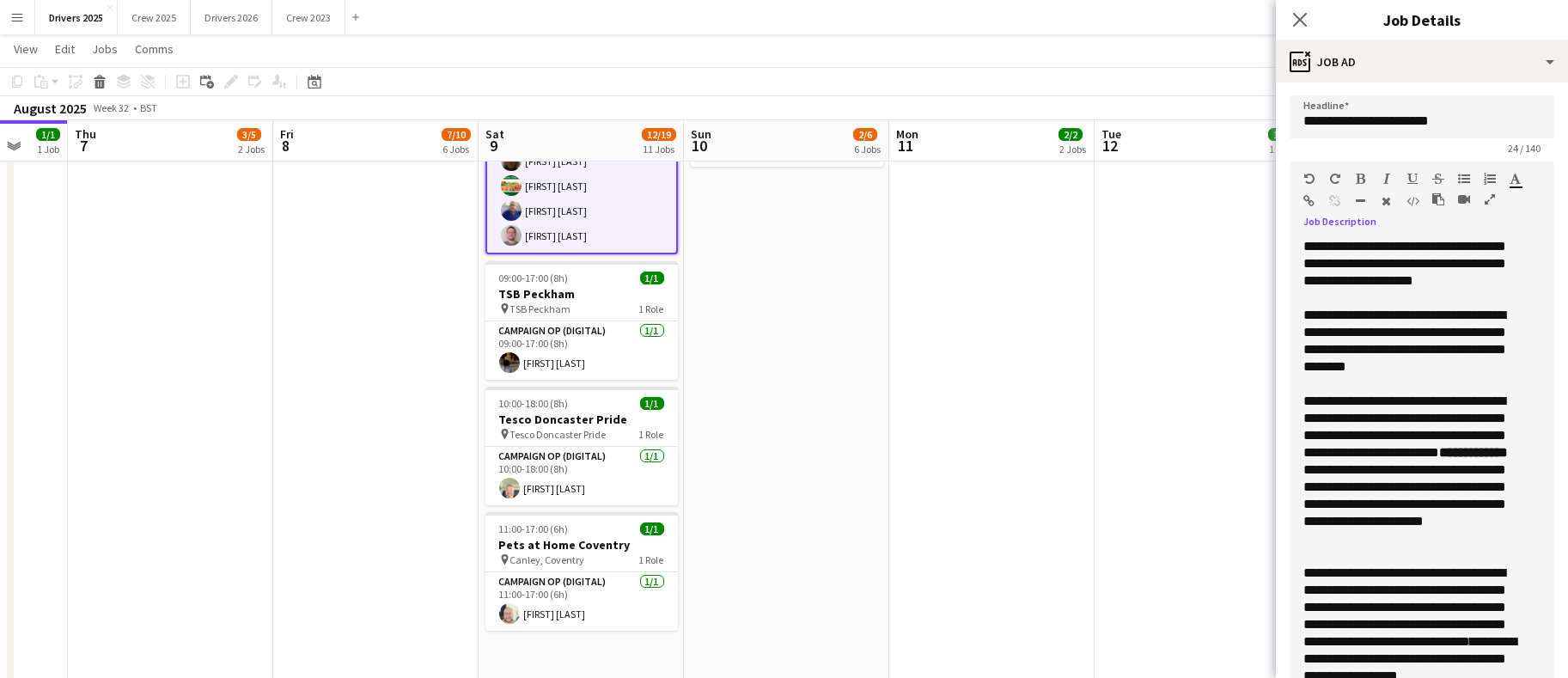 scroll, scrollTop: 0, scrollLeft: 0, axis: both 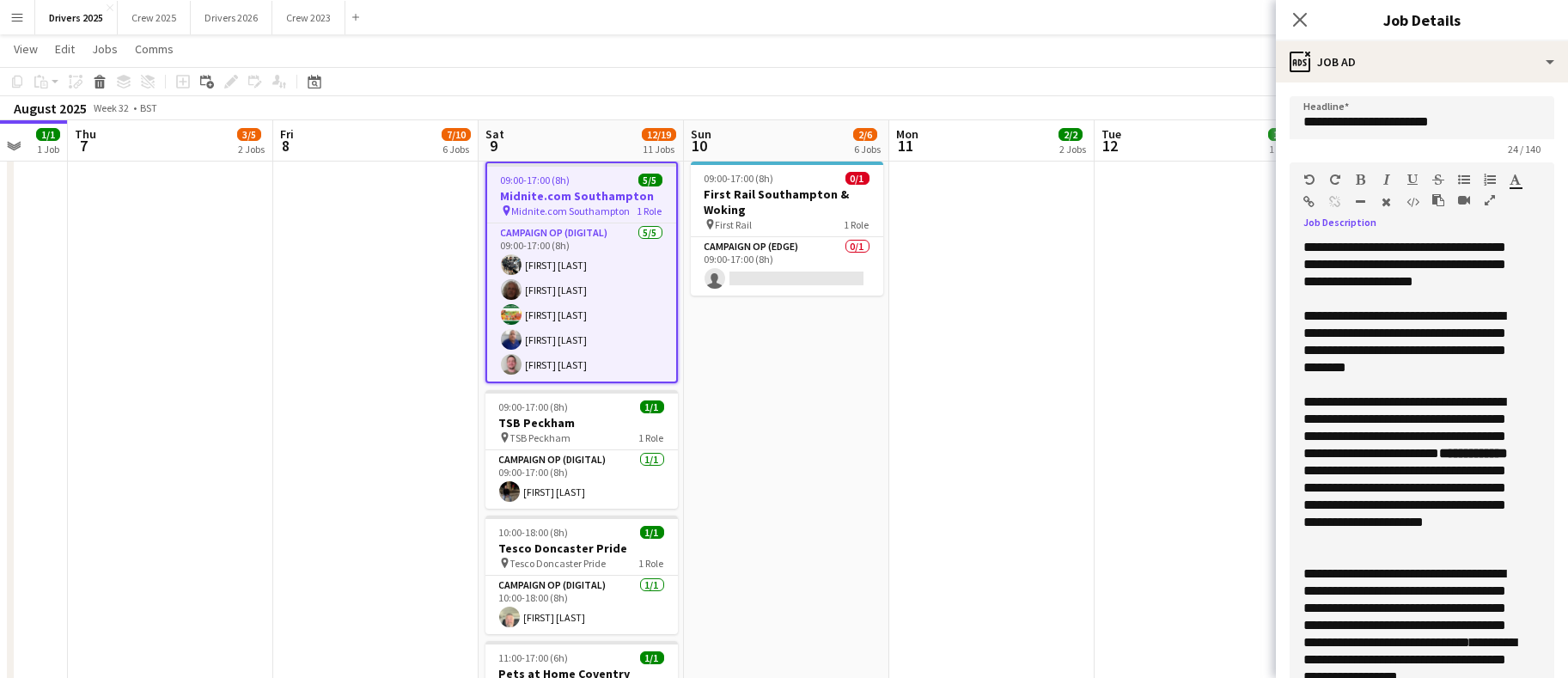 click at bounding box center [1309, 202] 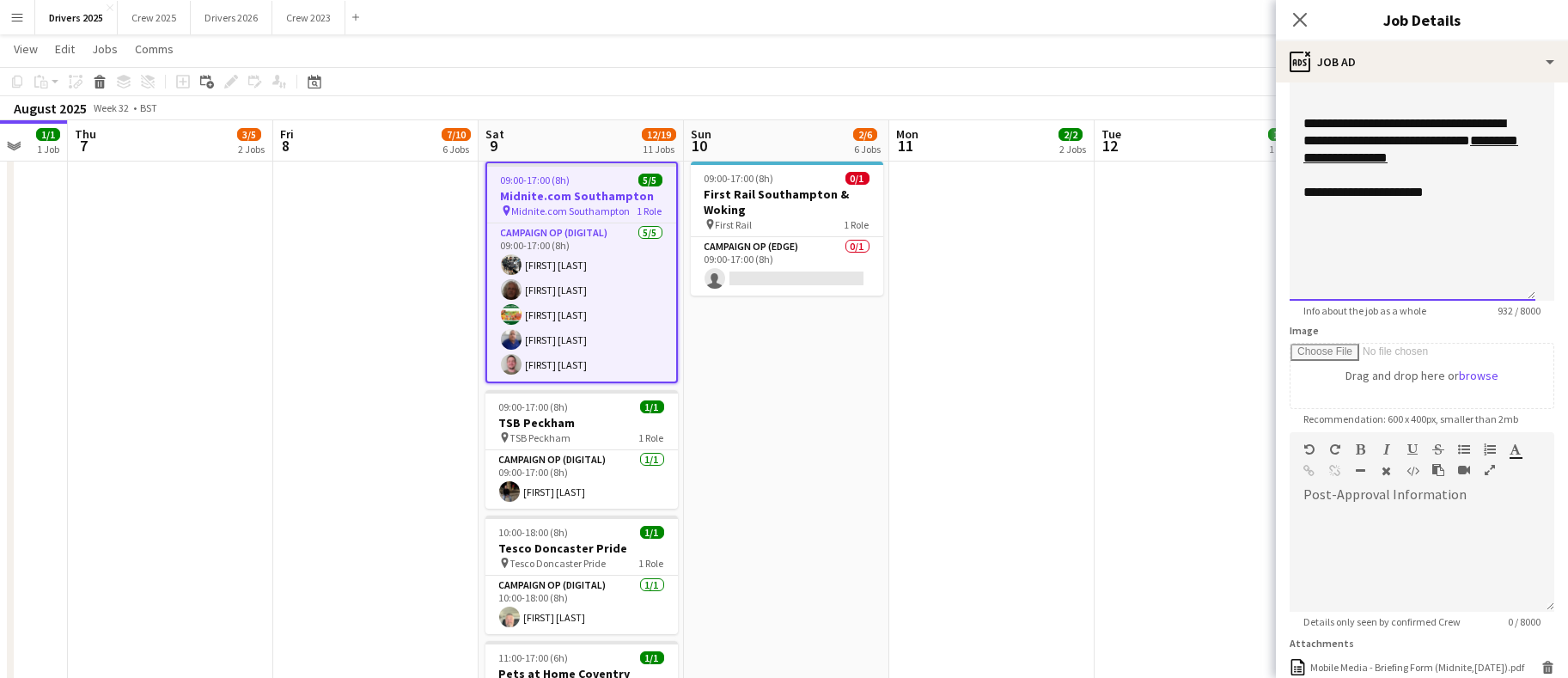 scroll, scrollTop: 644, scrollLeft: 0, axis: vertical 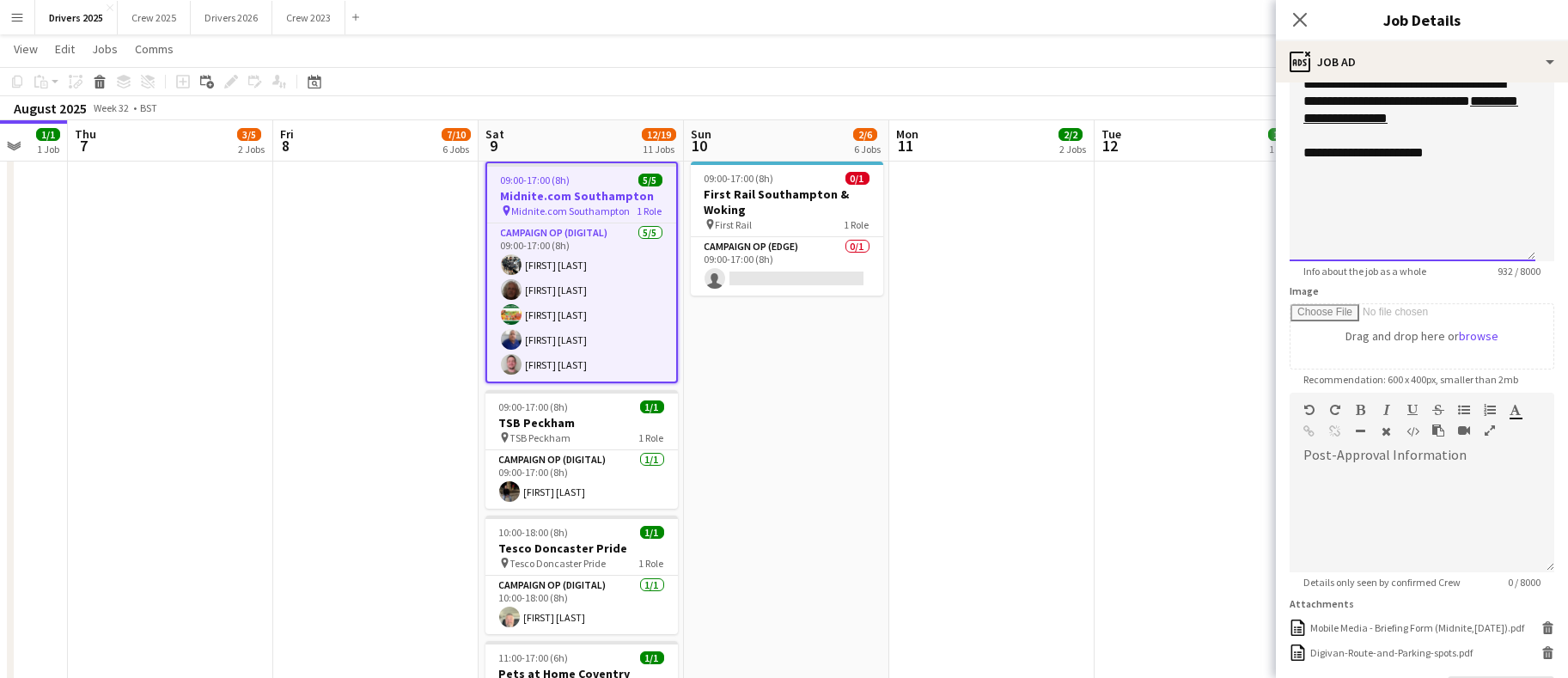 click on "**********" at bounding box center (1412, 153) 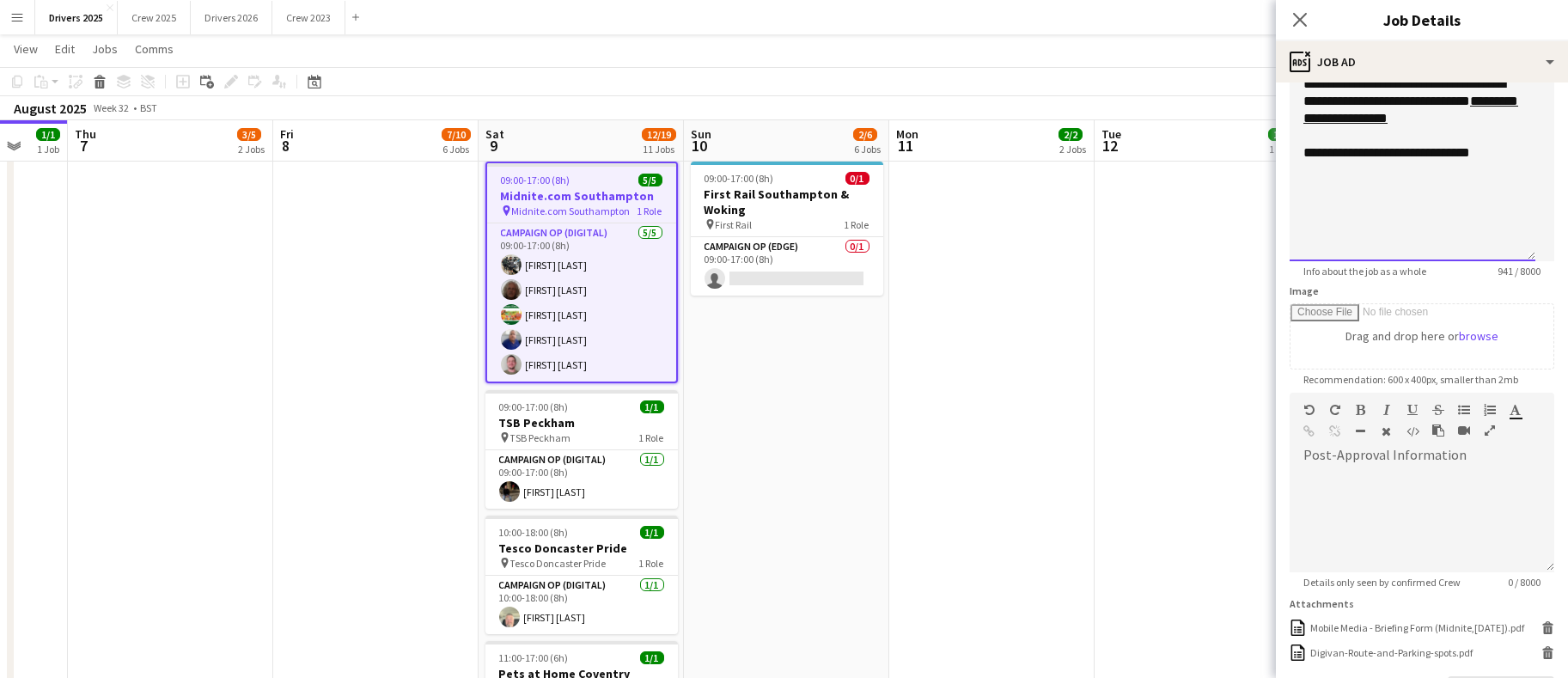 scroll, scrollTop: 258, scrollLeft: 0, axis: vertical 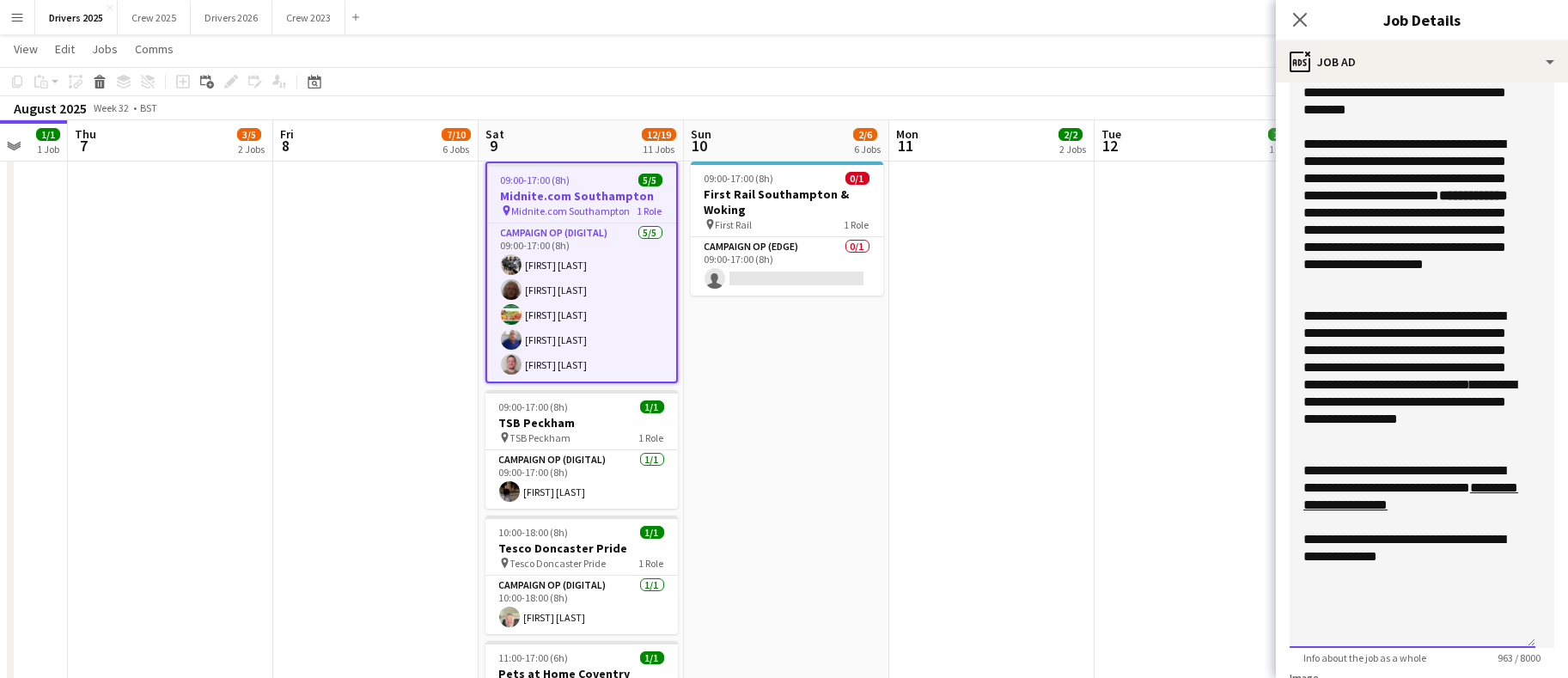 click on "**********" at bounding box center [1412, 548] 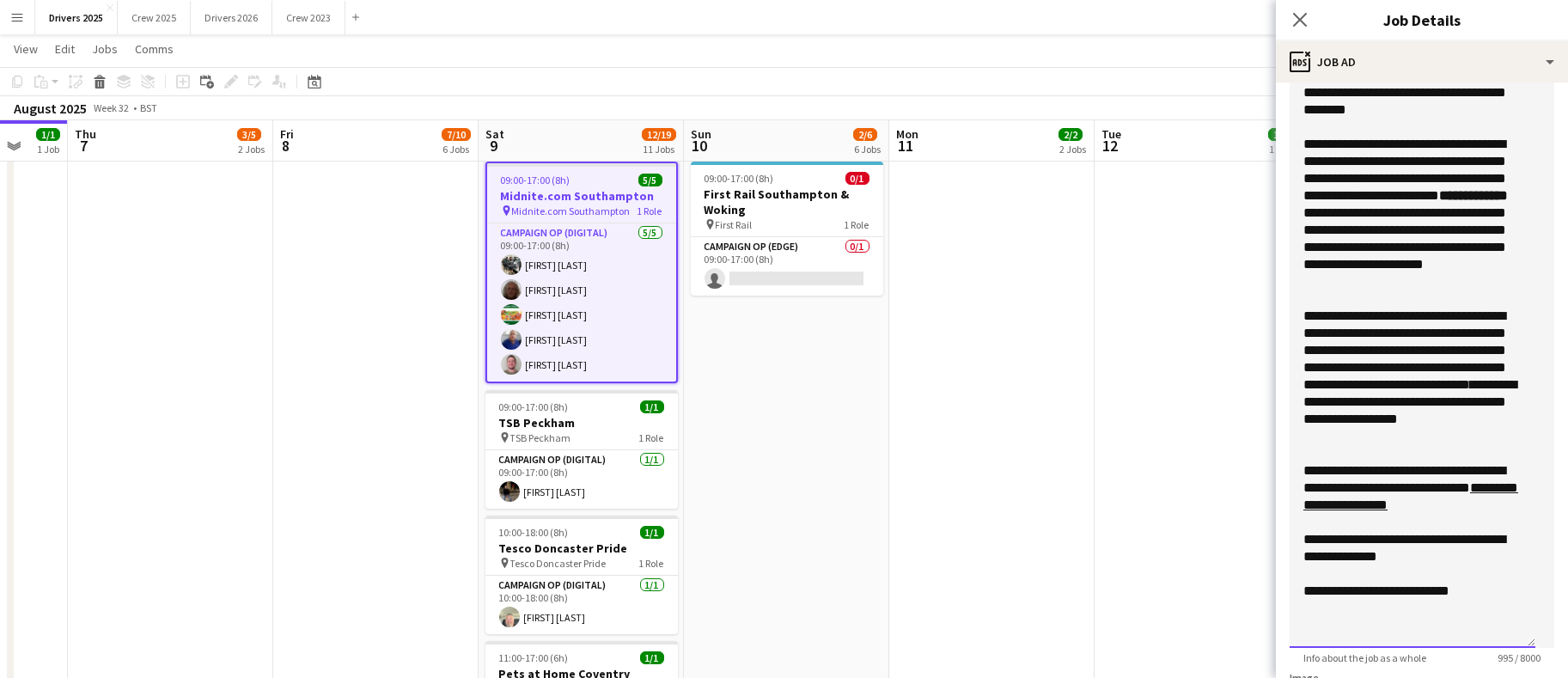 click on "**********" at bounding box center [1412, 548] 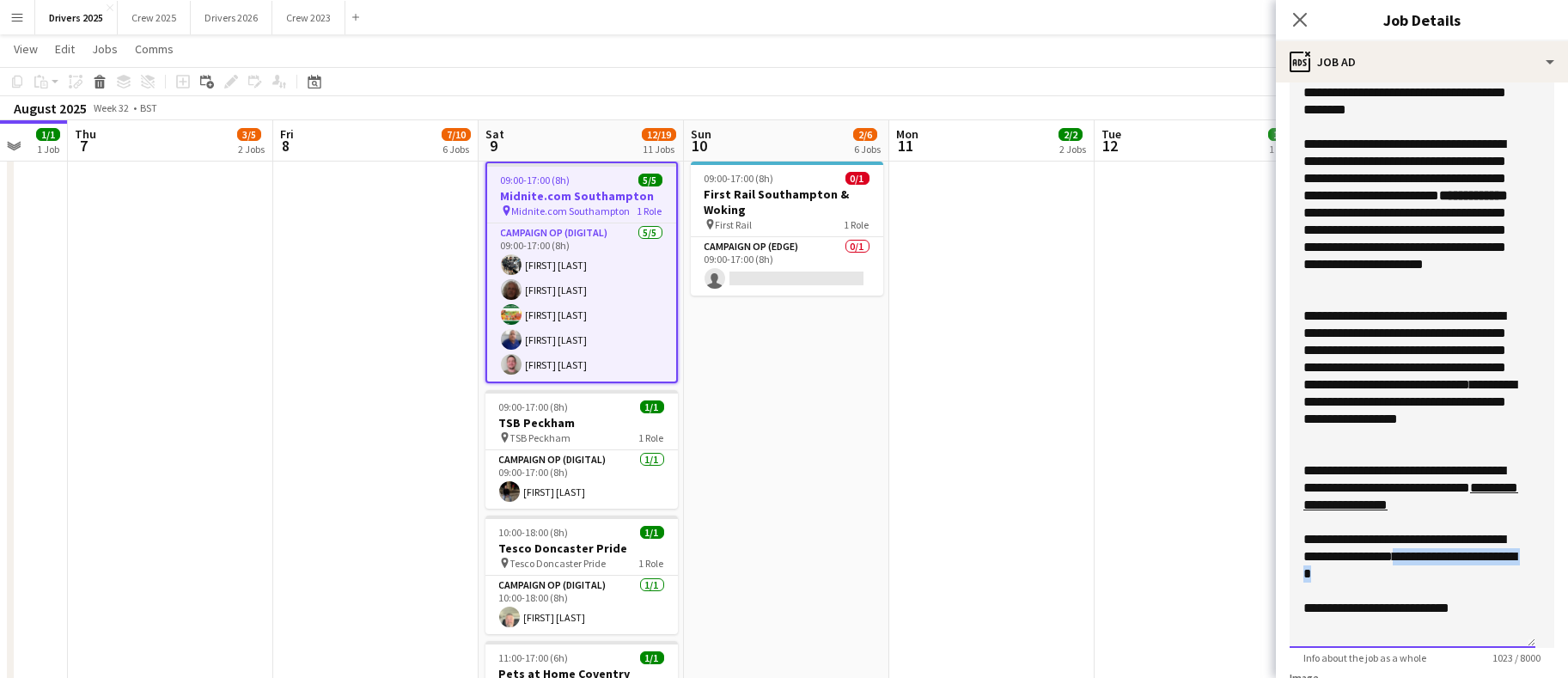 drag, startPoint x: 1476, startPoint y: 569, endPoint x: 1308, endPoint y: 576, distance: 168.1458 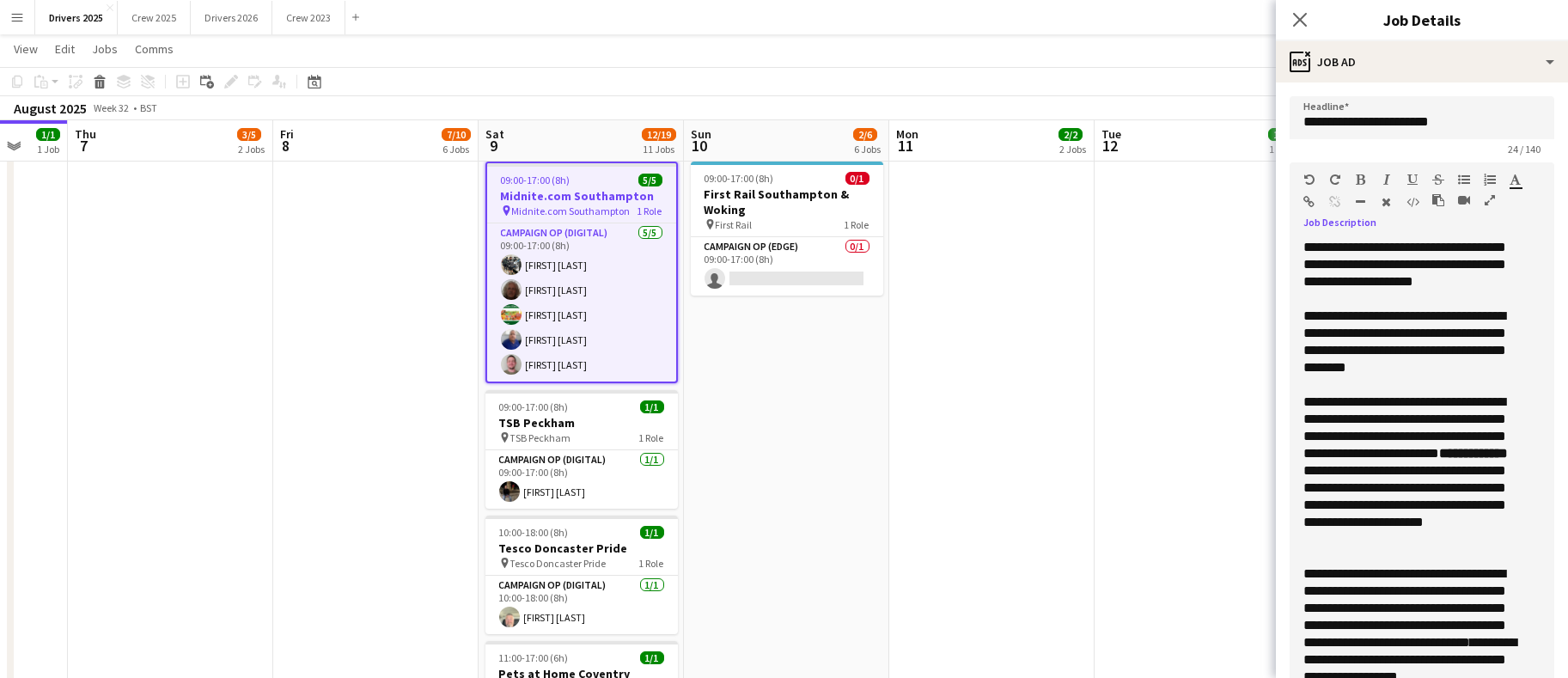 click at bounding box center (1309, 202) 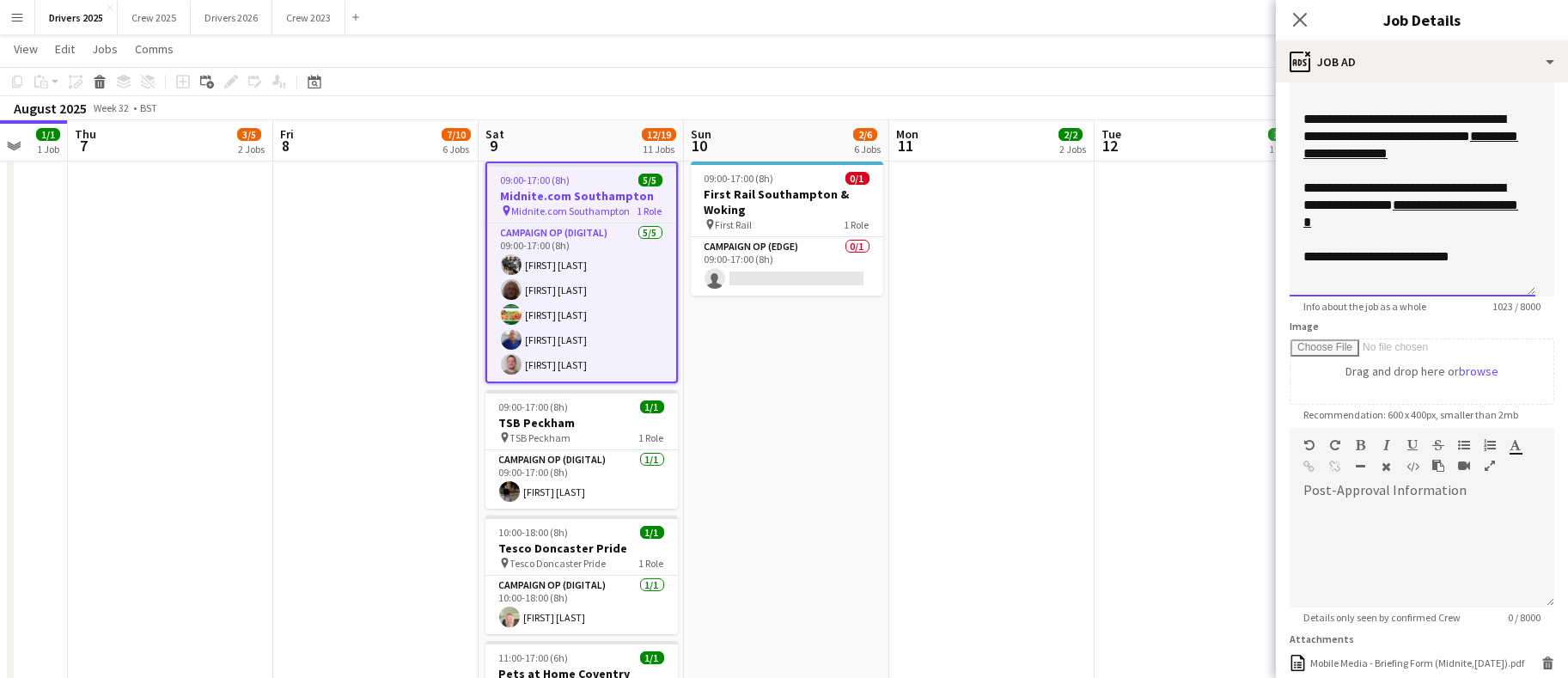 scroll, scrollTop: 421, scrollLeft: 0, axis: vertical 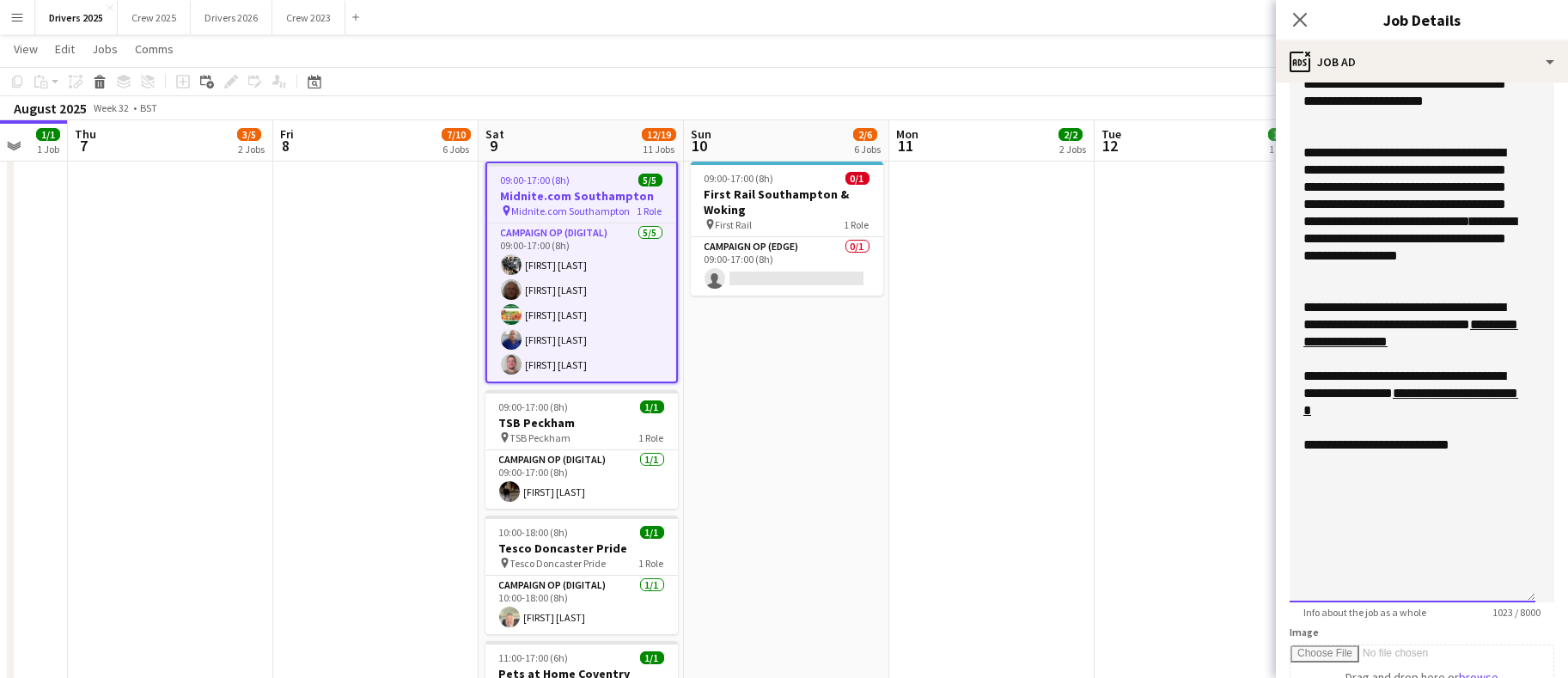 drag, startPoint x: 1527, startPoint y: 478, endPoint x: 1521, endPoint y: 595, distance: 117.15375 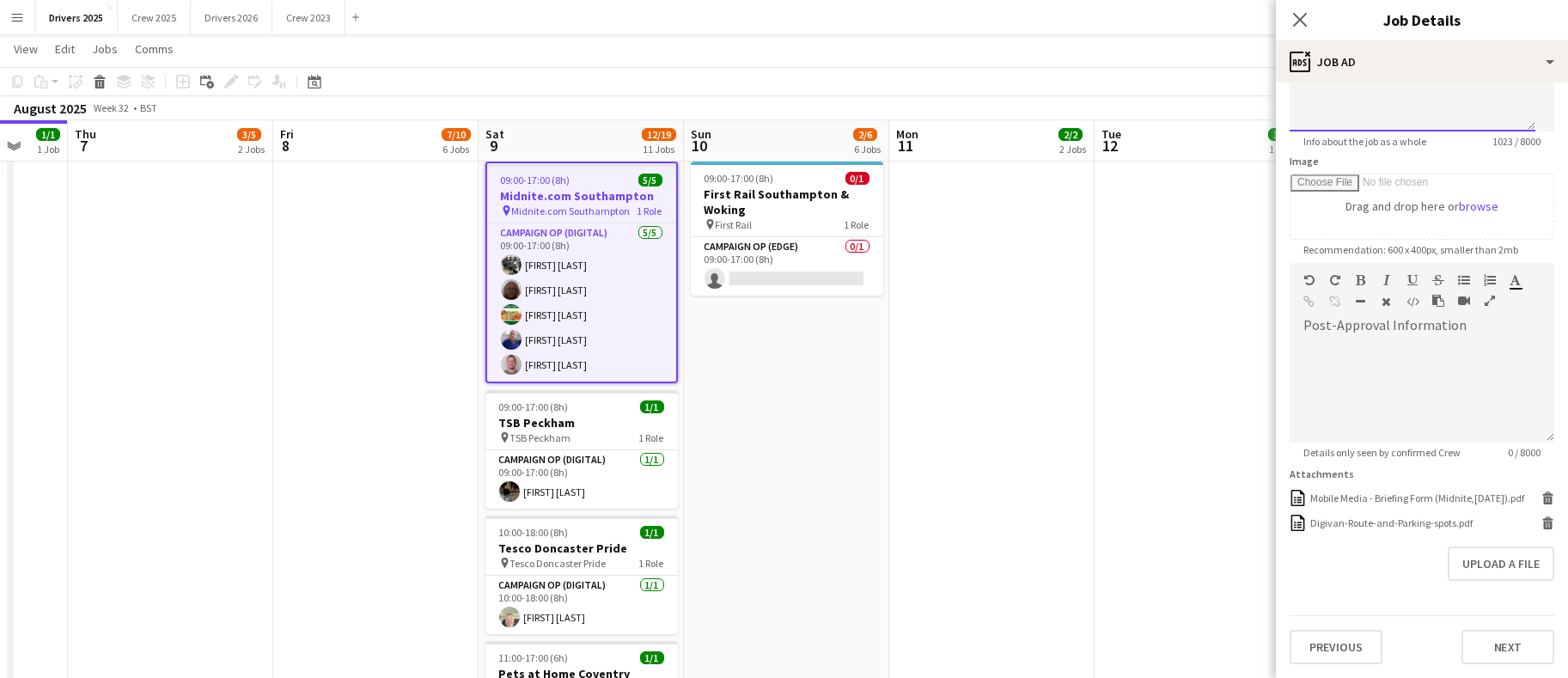 scroll, scrollTop: 668, scrollLeft: 0, axis: vertical 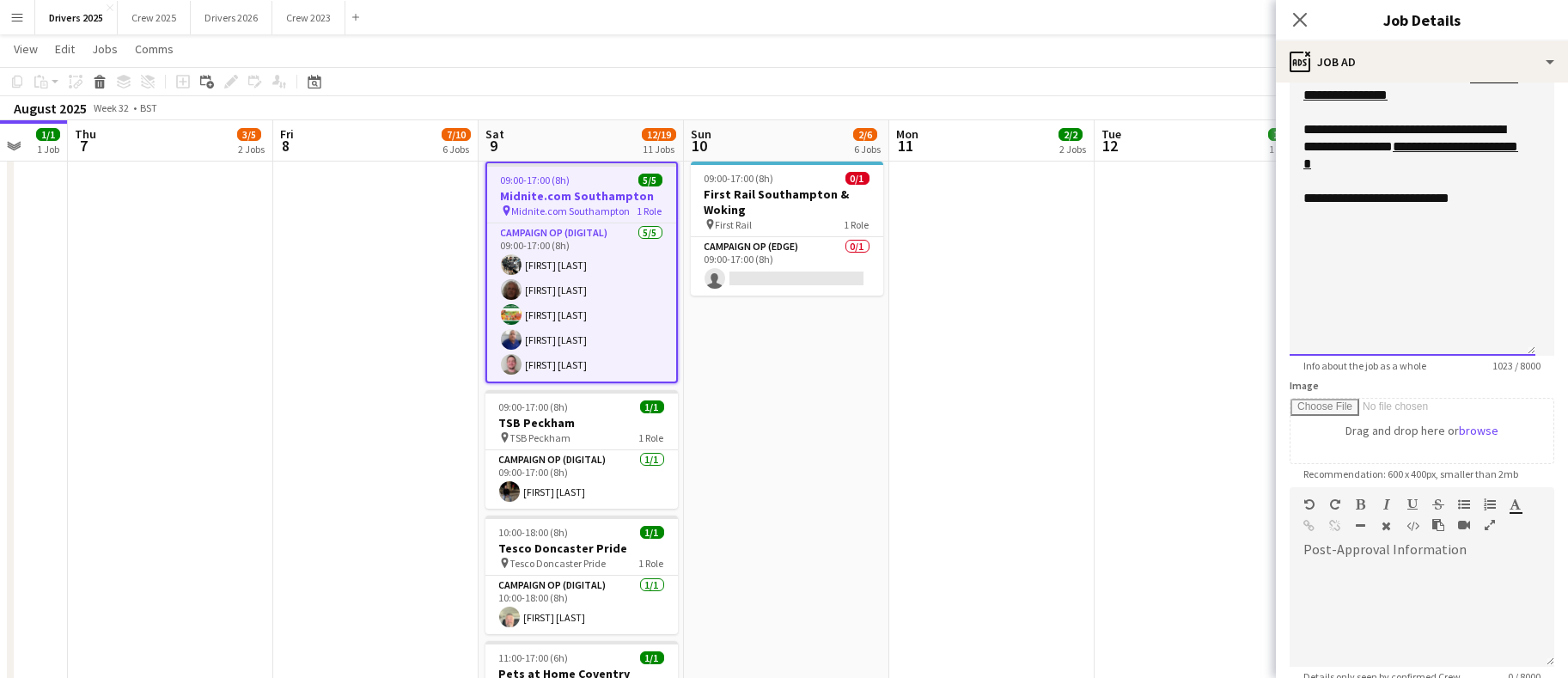 click on "**********" at bounding box center [1412, 199] 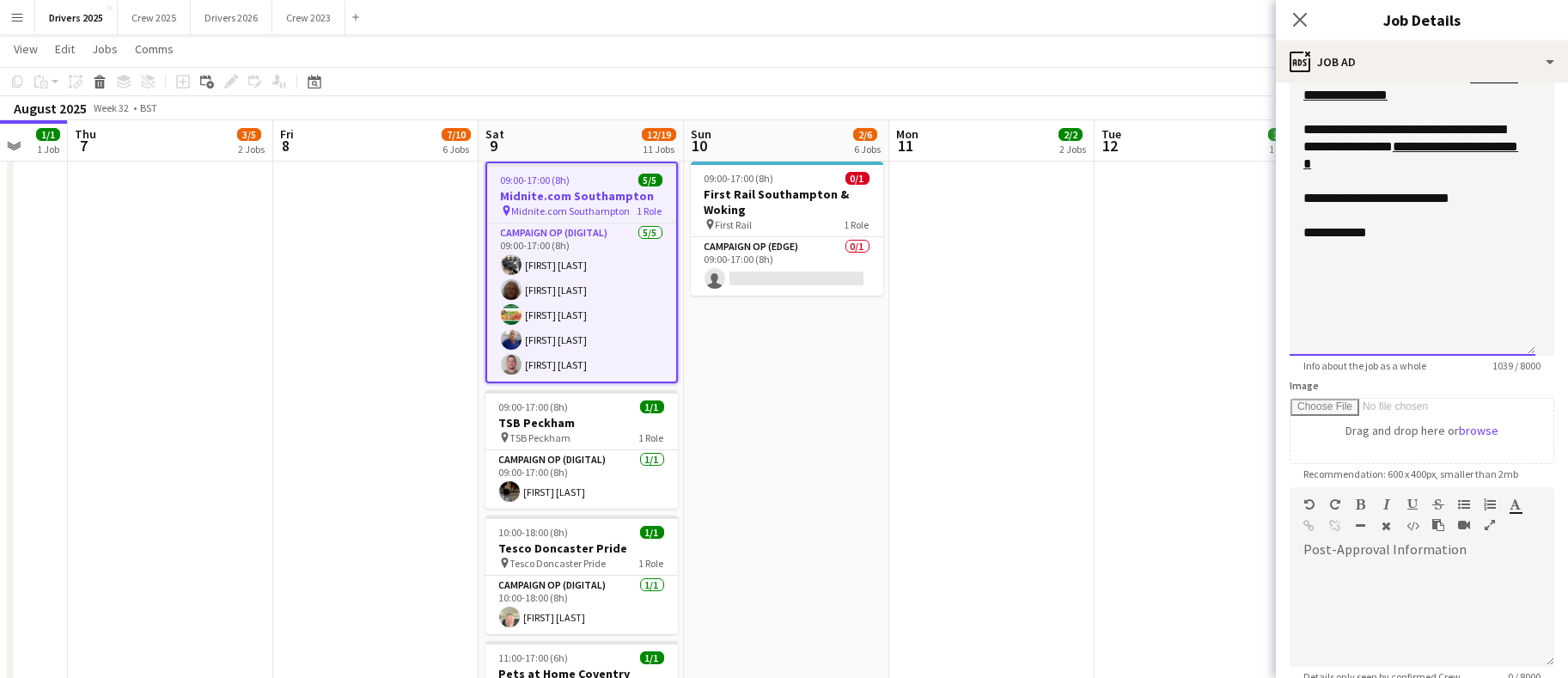 click on "**********" at bounding box center (1412, -37) 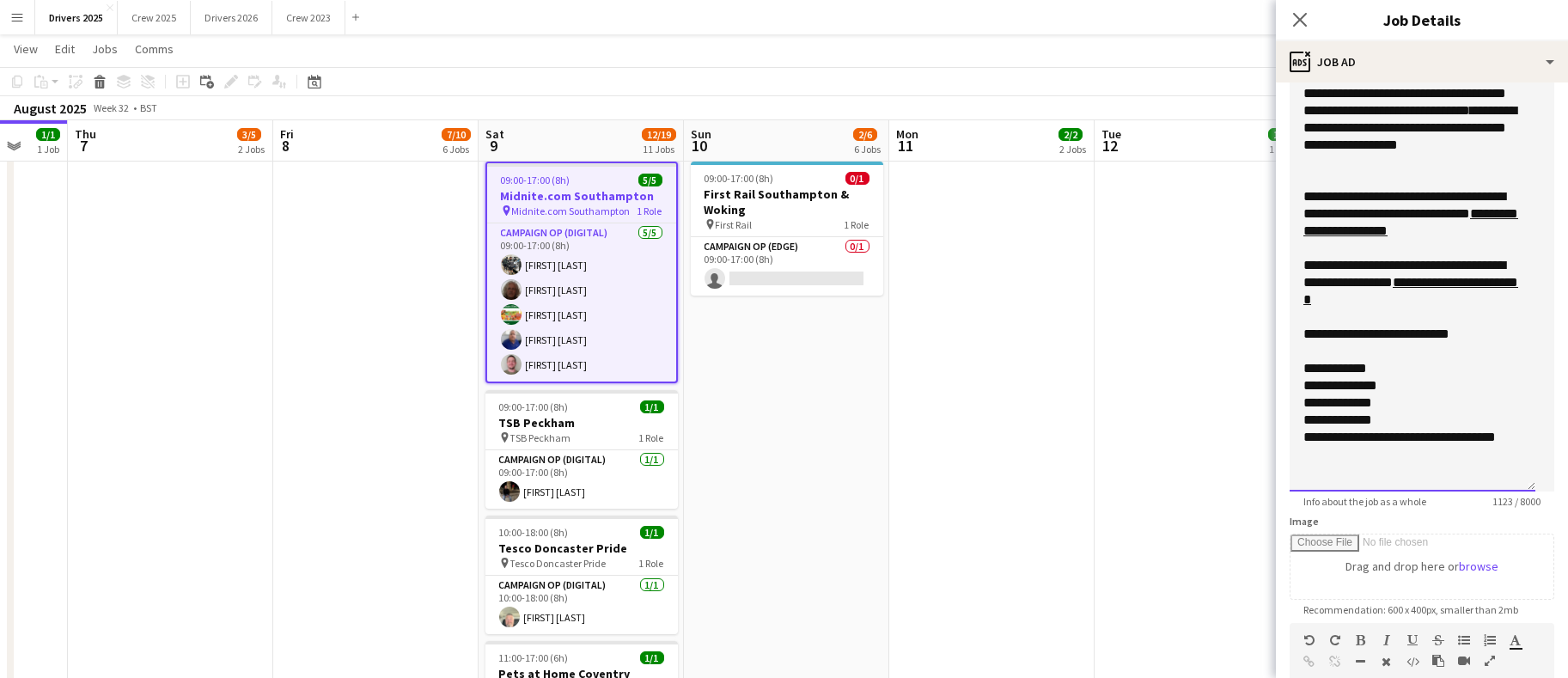 scroll, scrollTop: 539, scrollLeft: 0, axis: vertical 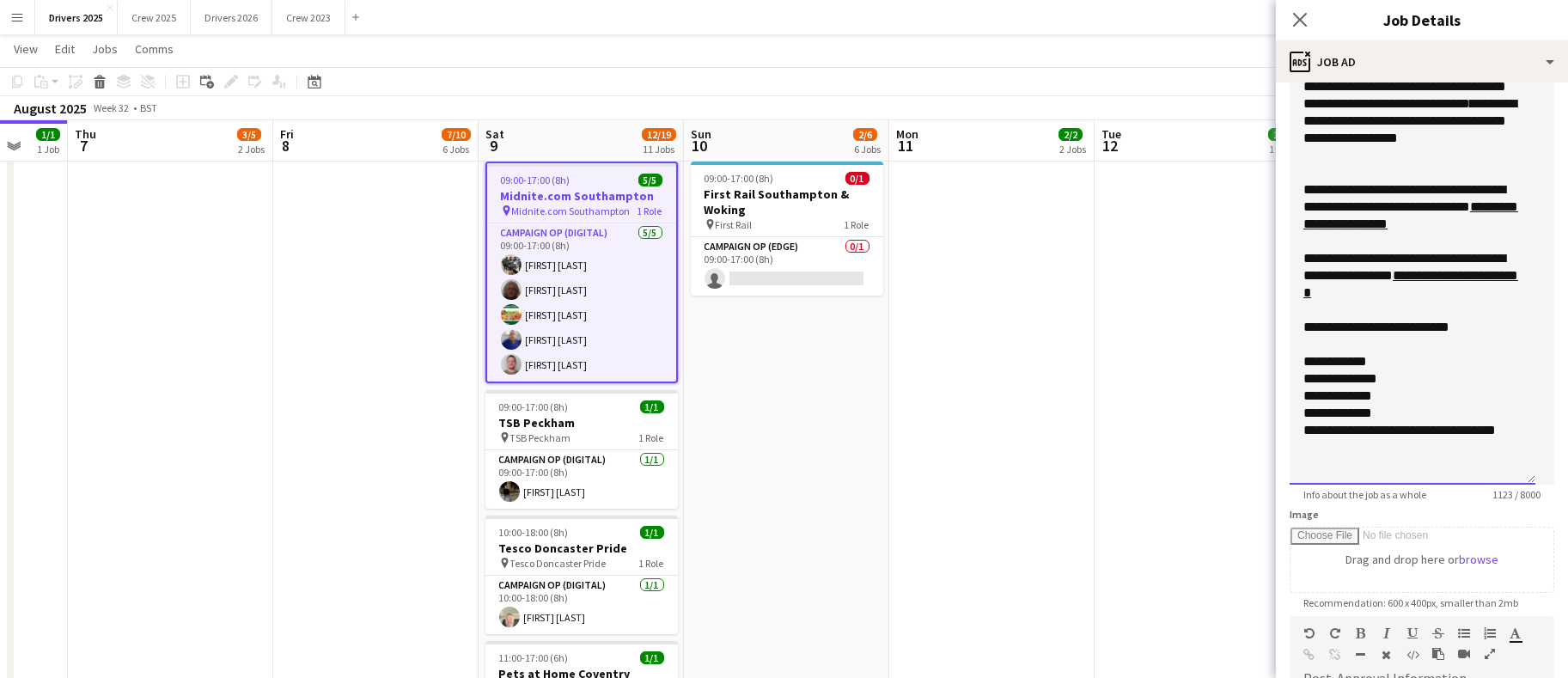click on "**********" at bounding box center (1412, 92) 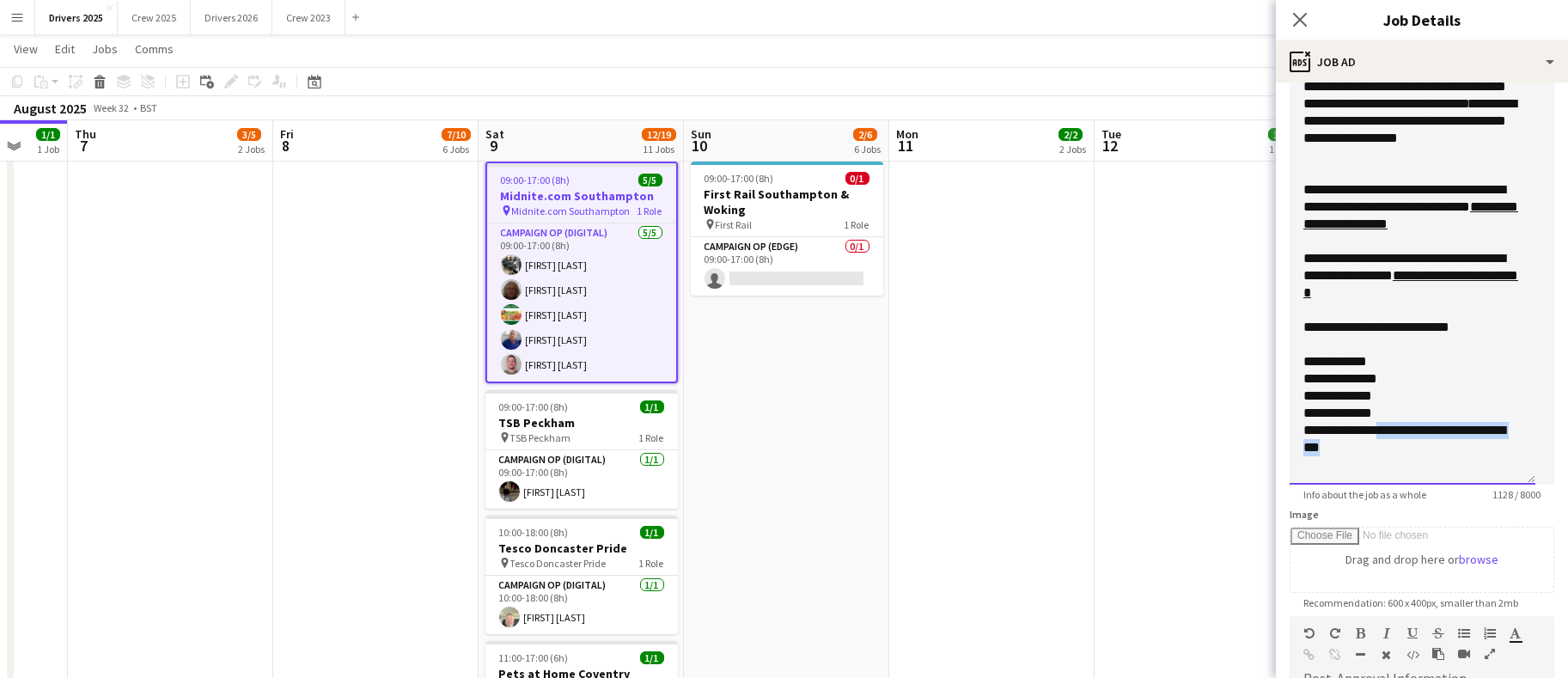 drag, startPoint x: 1386, startPoint y: 445, endPoint x: 1378, endPoint y: 429, distance: 17.888544 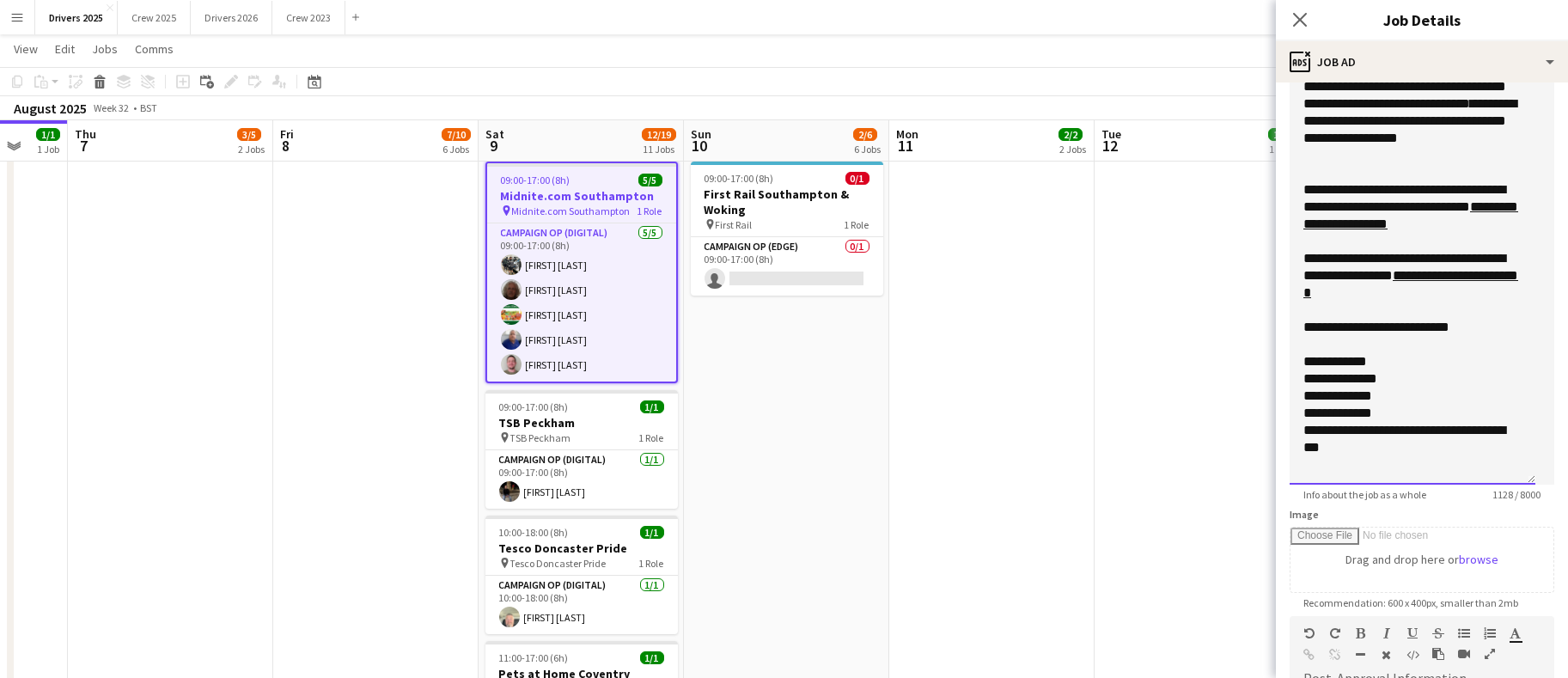 click on "**********" at bounding box center [1412, 413] 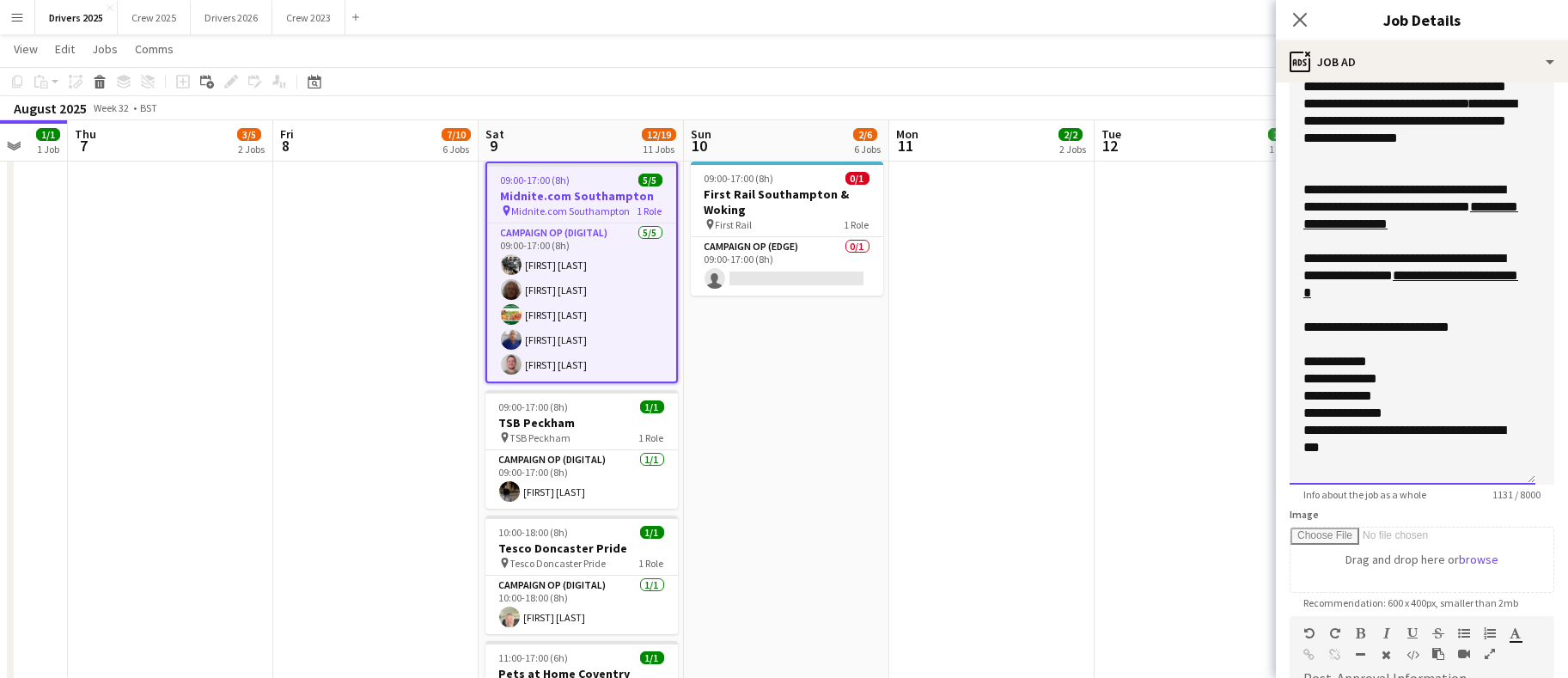scroll, scrollTop: 41, scrollLeft: 0, axis: vertical 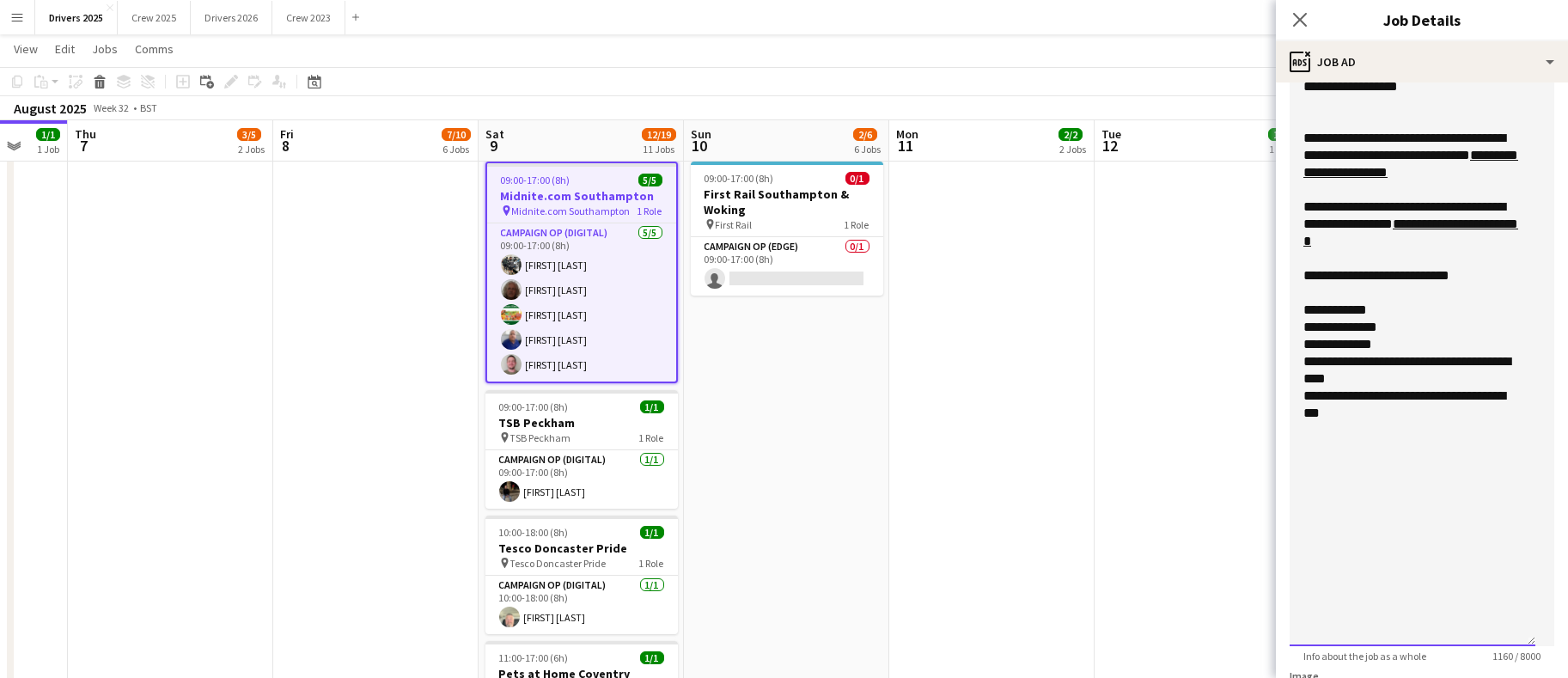 drag, startPoint x: 1528, startPoint y: 424, endPoint x: 1546, endPoint y: 639, distance: 215.75217 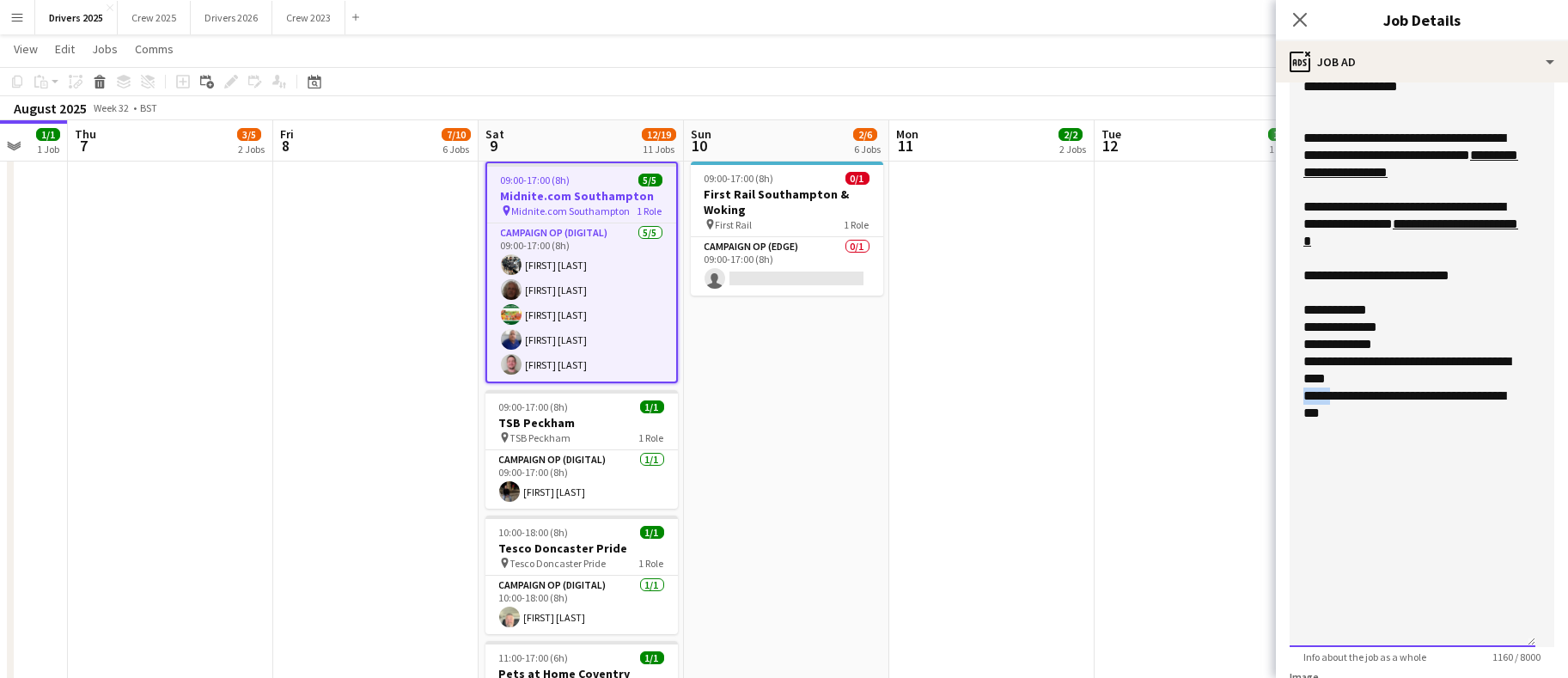 drag, startPoint x: 1336, startPoint y: 391, endPoint x: 1303, endPoint y: 391, distance: 33 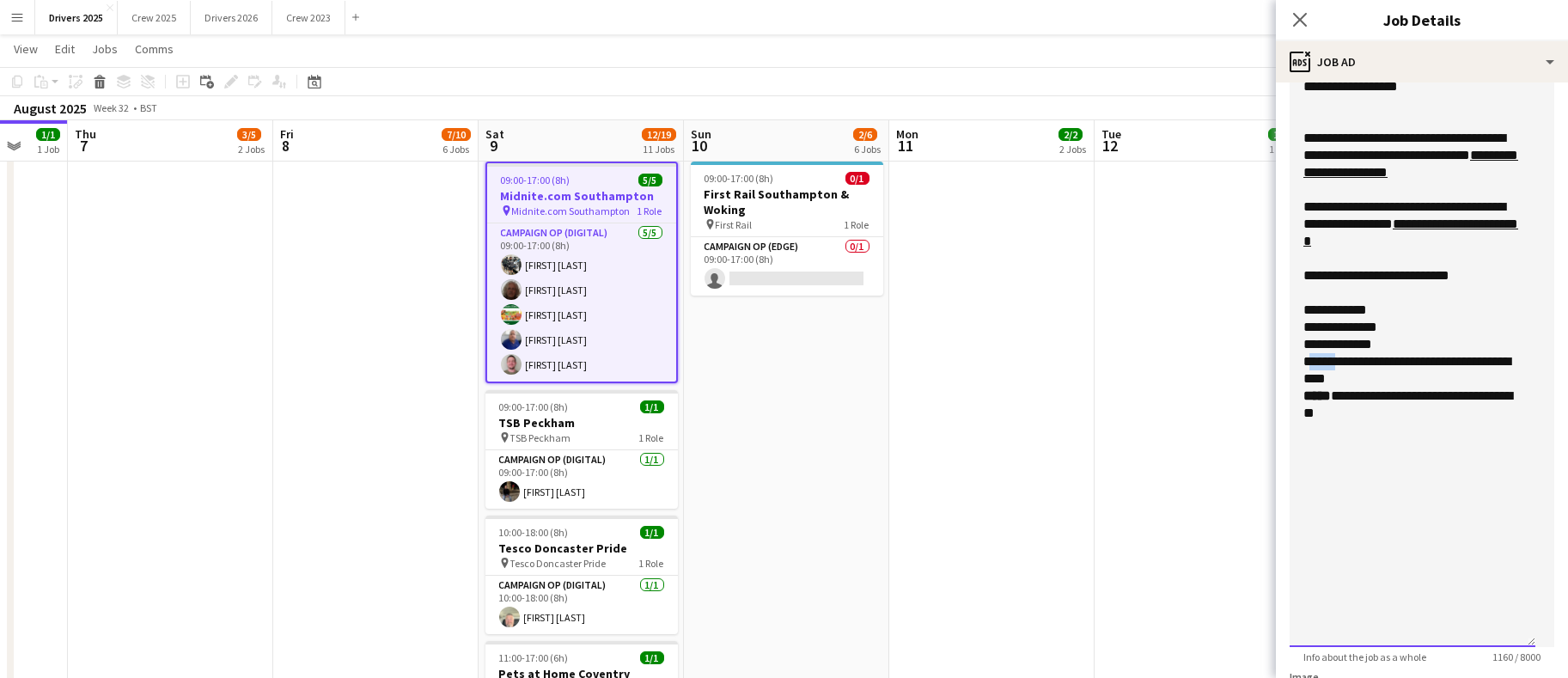 drag, startPoint x: 1341, startPoint y: 363, endPoint x: 1321, endPoint y: 360, distance: 20.22375 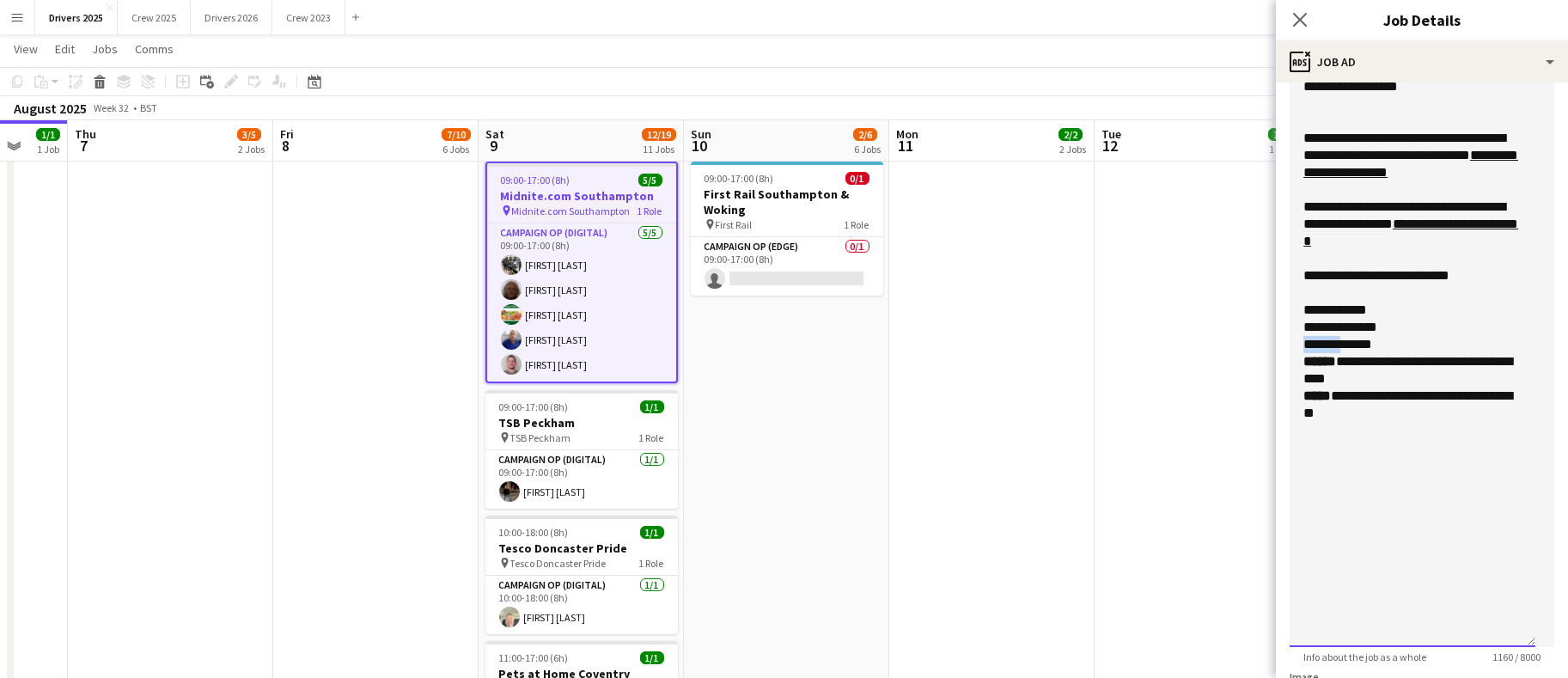 drag, startPoint x: 1343, startPoint y: 345, endPoint x: 1294, endPoint y: 343, distance: 49.0408 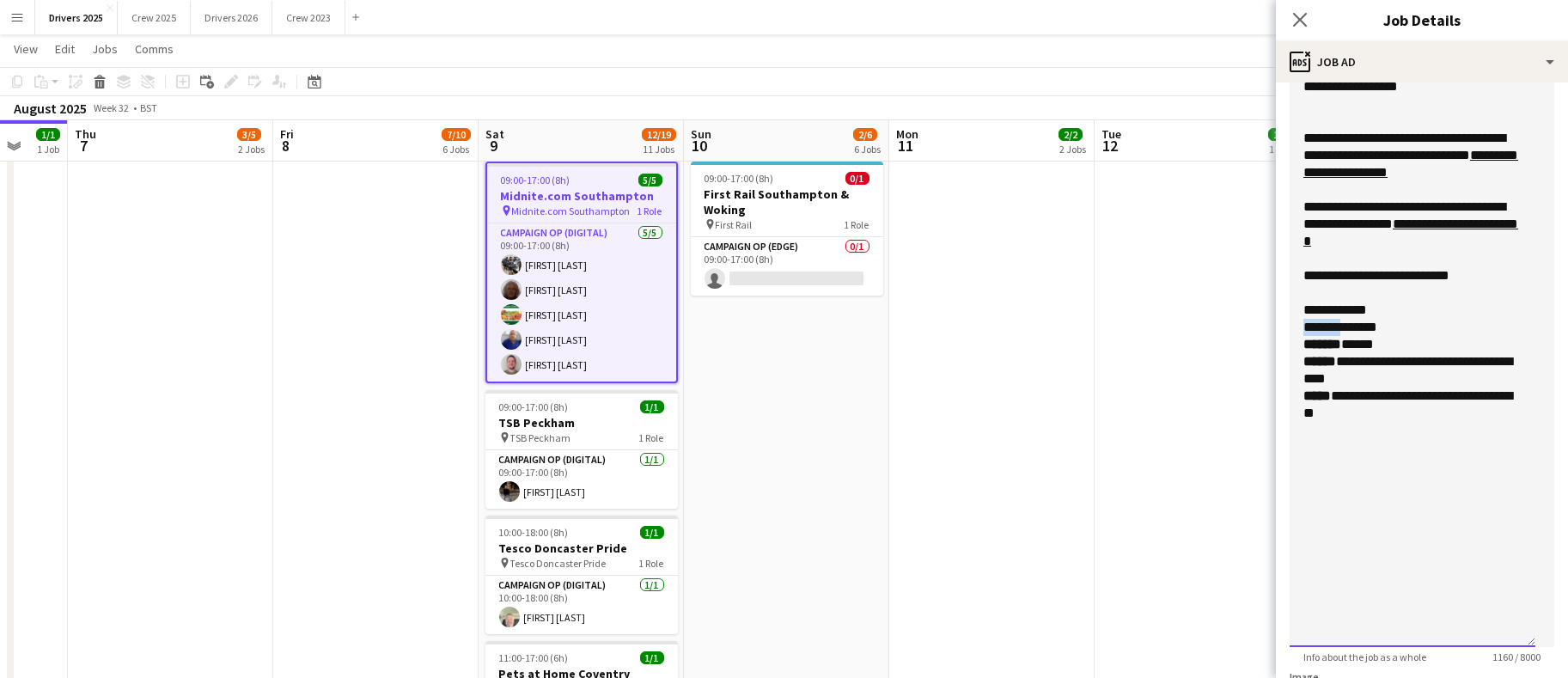 drag, startPoint x: 1339, startPoint y: 320, endPoint x: 1304, endPoint y: 320, distance: 35 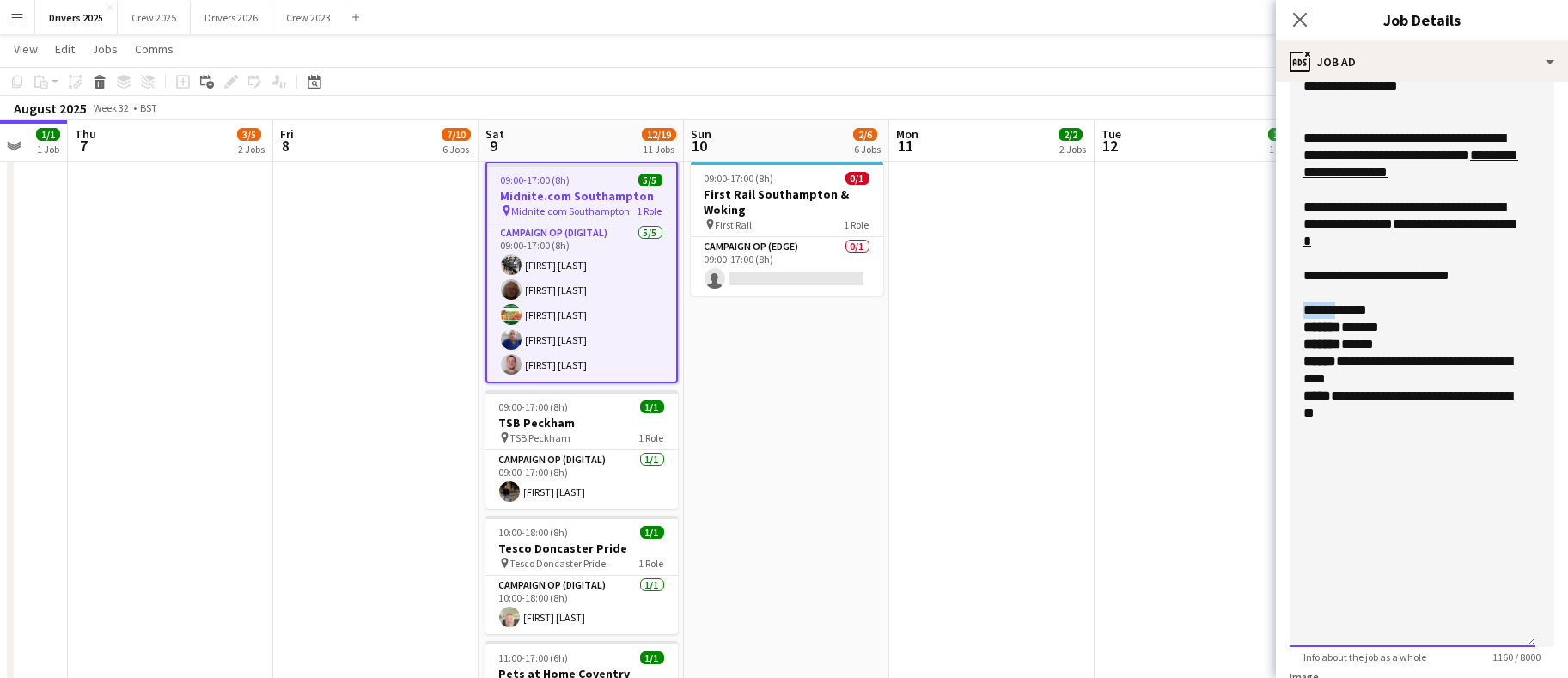 drag, startPoint x: 1338, startPoint y: 306, endPoint x: 1298, endPoint y: 306, distance: 40 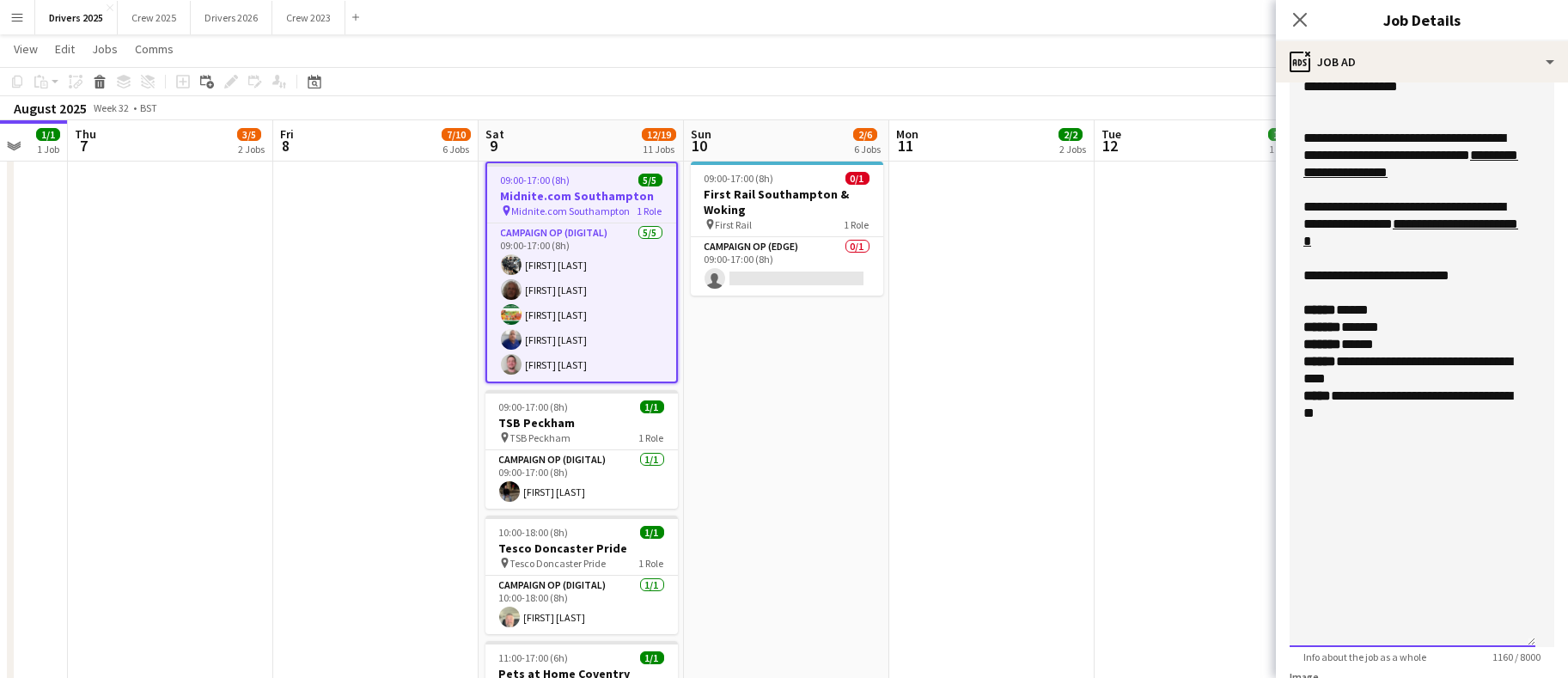 click on "**********" at bounding box center [1412, 148] 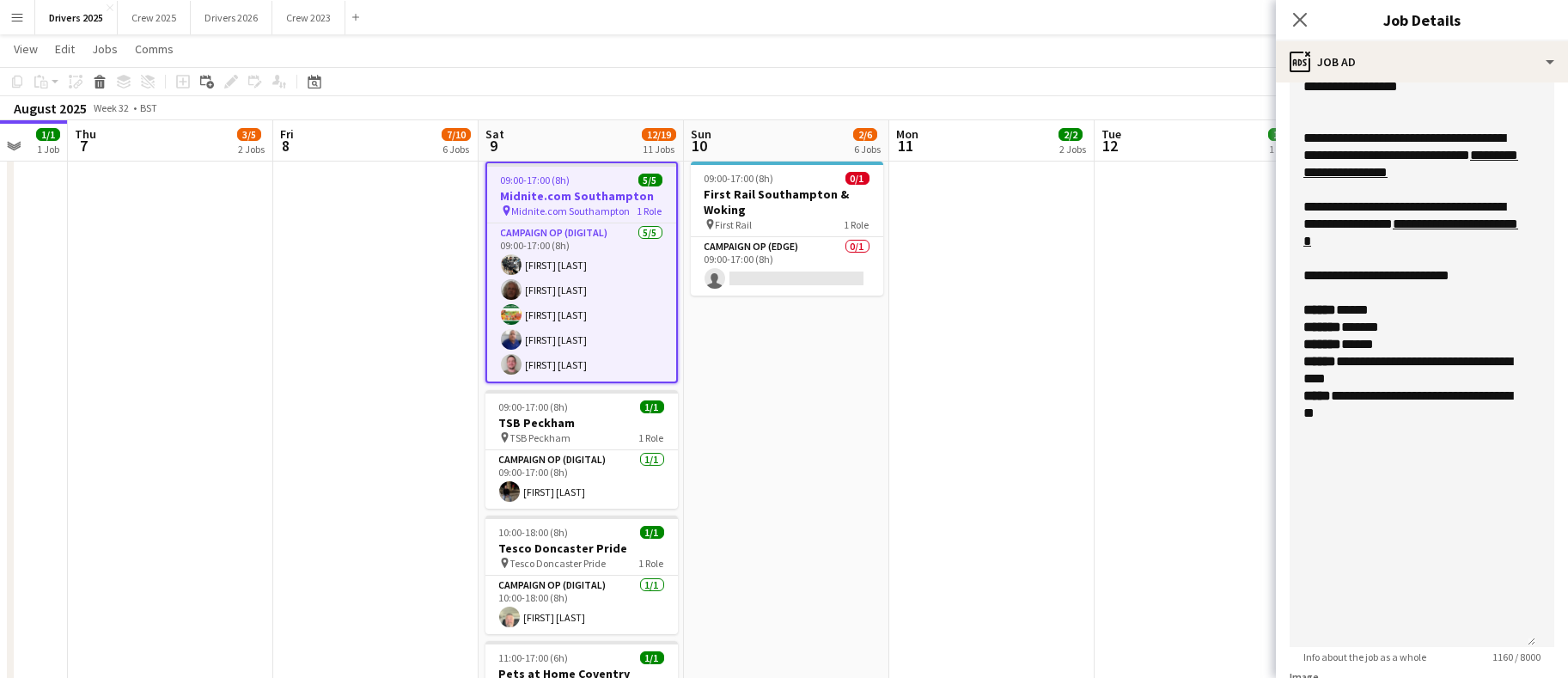 click on "10:00-18:00 (8h)    1/1
pin
Tesco Halstead   1 Role   Campaign Op (Digital)   1/1   10:00-18:00 (8h)
Steve Henman     08:00-16:00 (8h)    1/1   WMD Service
pin
Viking 4x4   1 Role   Campaign Op (Digital)   1/1   08:00-16:00 (8h)
Mark Gowlett" at bounding box center (991, 134) 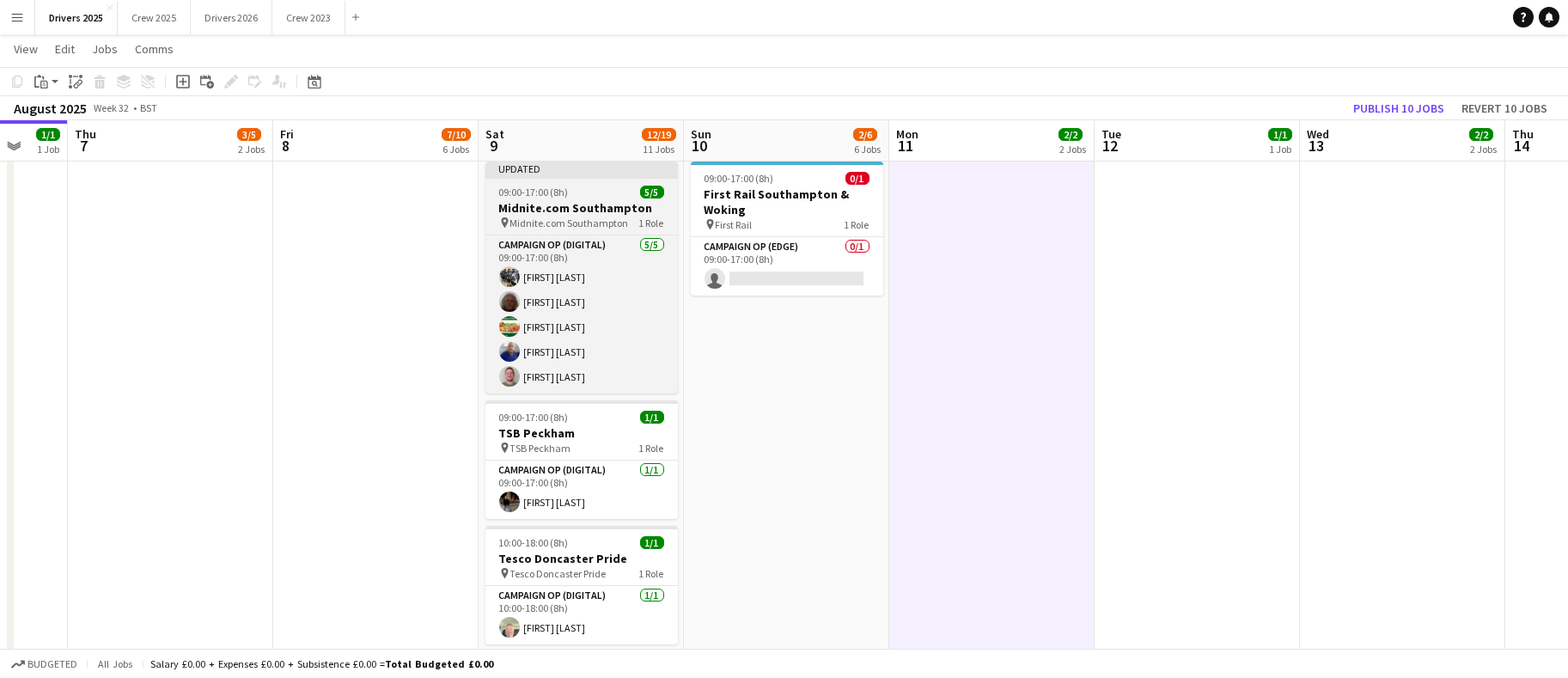 click on "Updated   09:00-17:00 (8h)    5/5   Midnite.com Southampton
pin
Midnite.com Southampton    1 Role   Campaign Op (Digital)   5/5   09:00-17:00 (8h)
[FIRST] [LAST] [FIRST] [LAST] [FIRST] [LAST] [FIRST] [LAST] [FIRST] [LAST]" at bounding box center [582, 278] 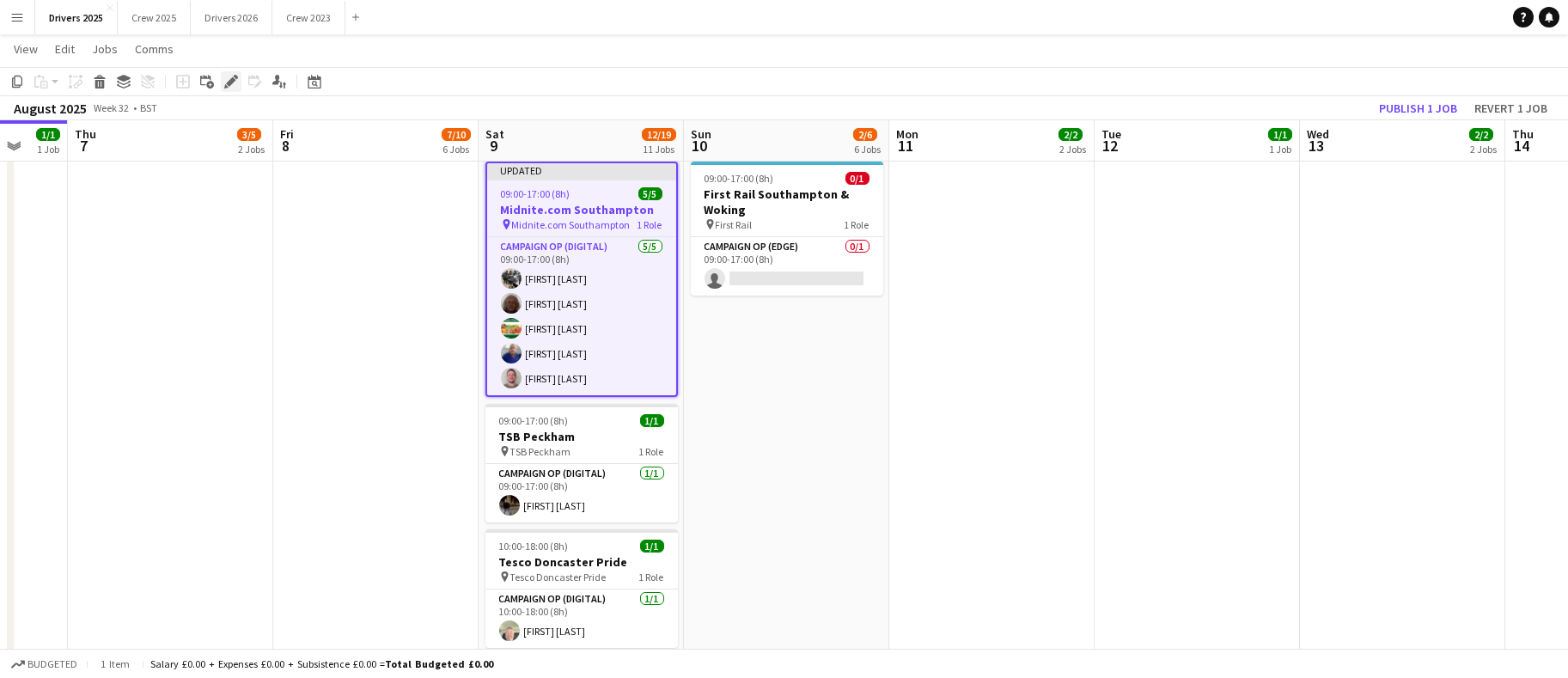 click on "Edit" 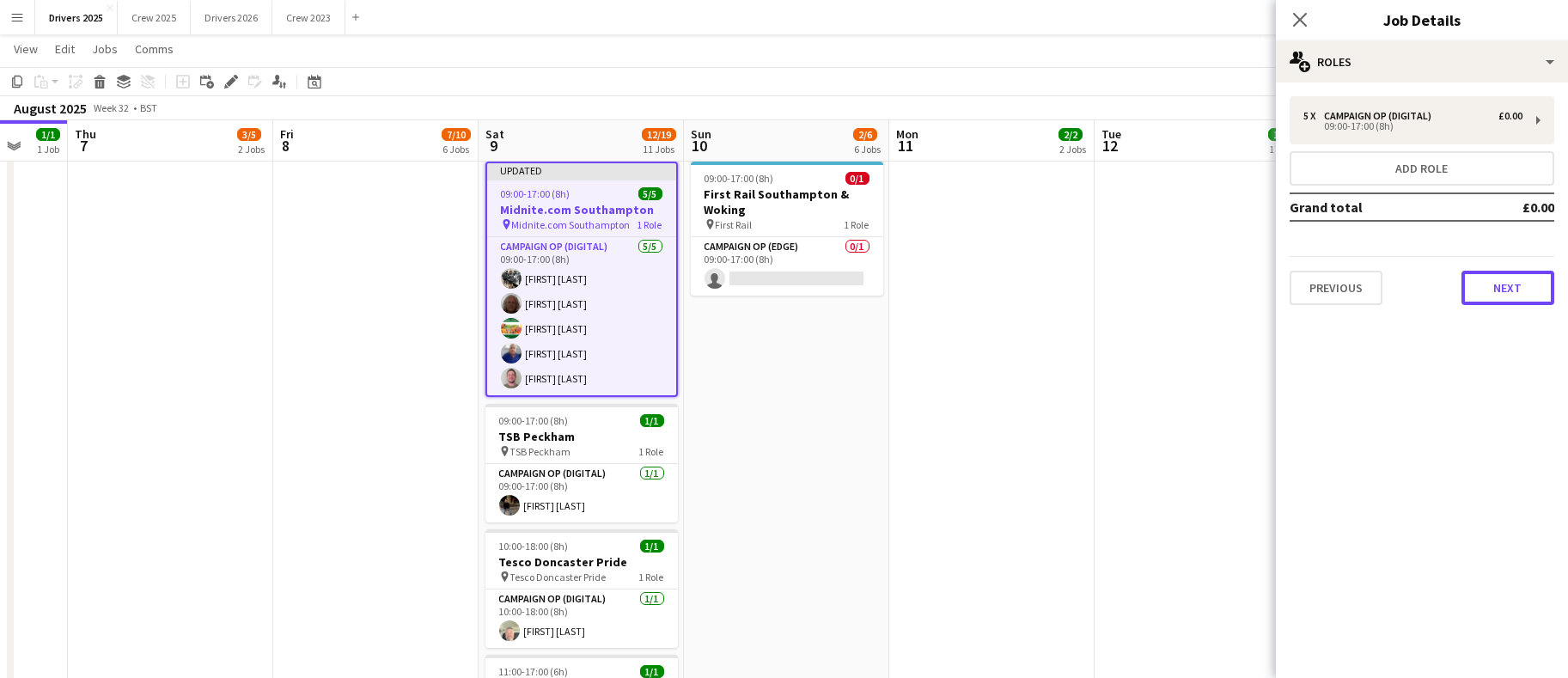 click on "Next" at bounding box center (1508, 288) 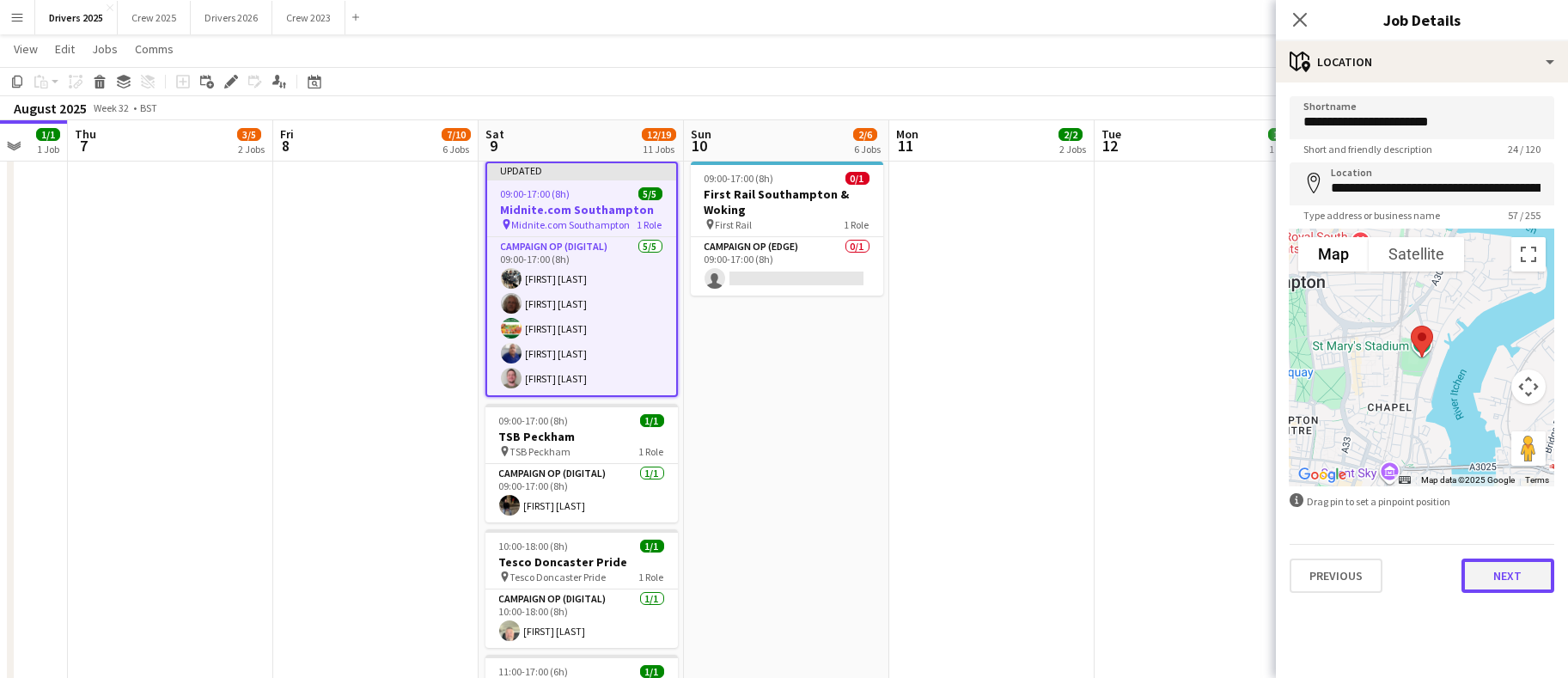 click on "Next" at bounding box center [1508, 576] 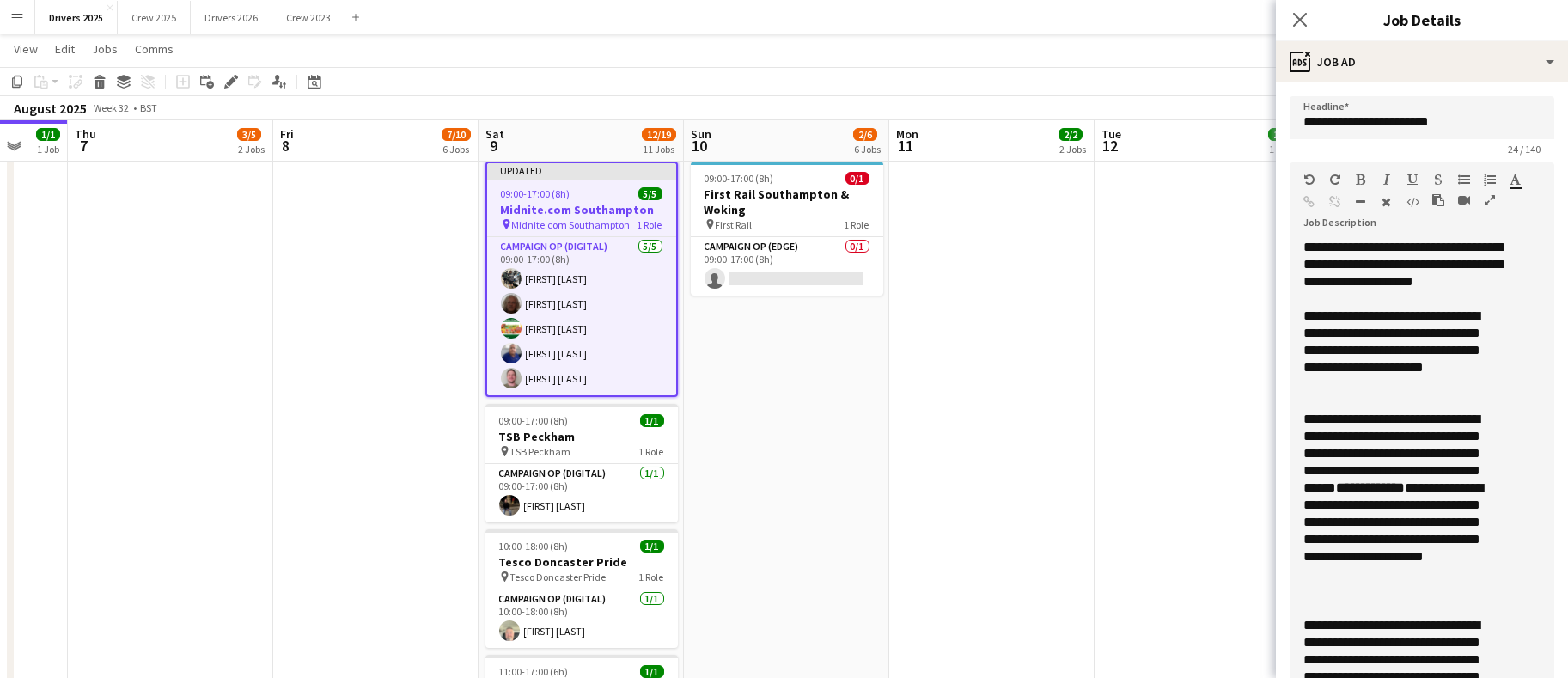 drag, startPoint x: 1527, startPoint y: 331, endPoint x: 1498, endPoint y: 473, distance: 144.93102 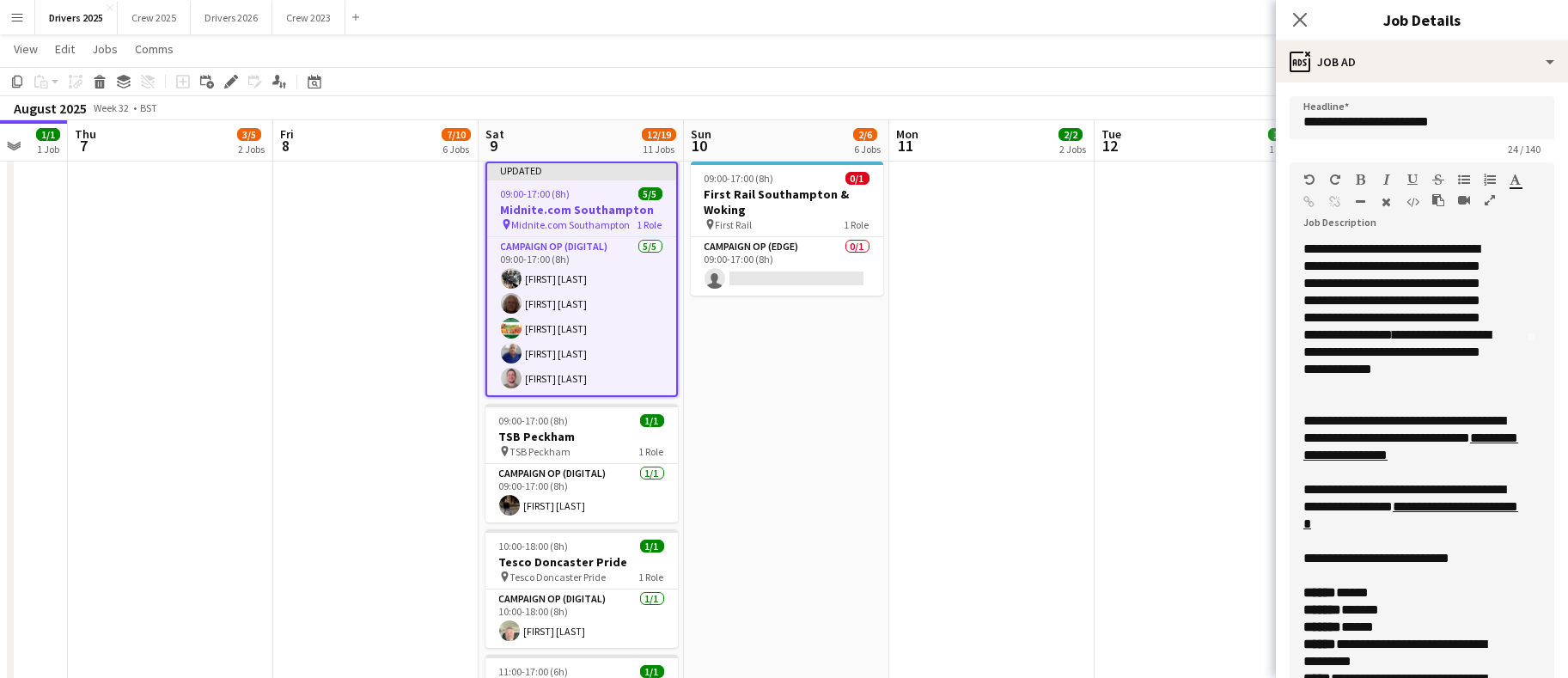 scroll, scrollTop: 393, scrollLeft: 0, axis: vertical 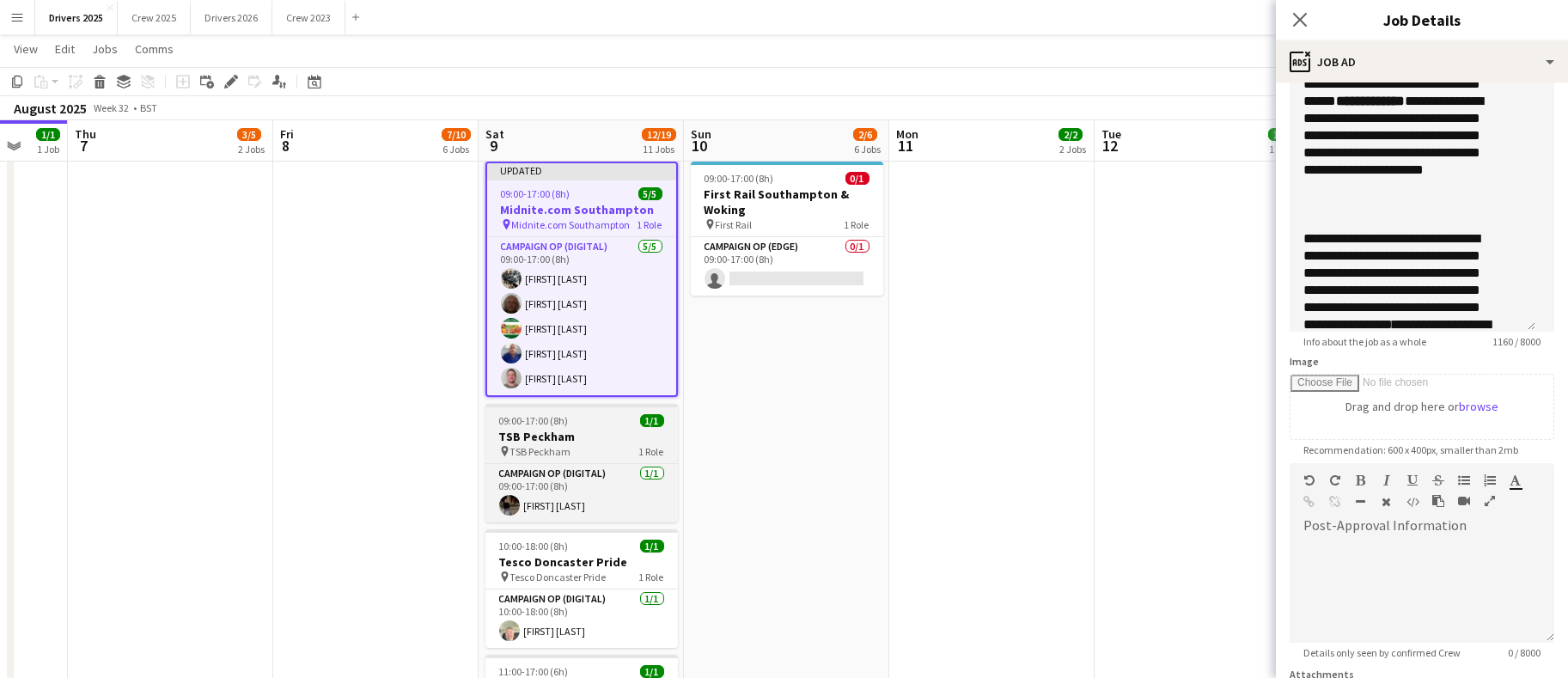 click on "09:00-17:00 (8h)" at bounding box center [534, 420] 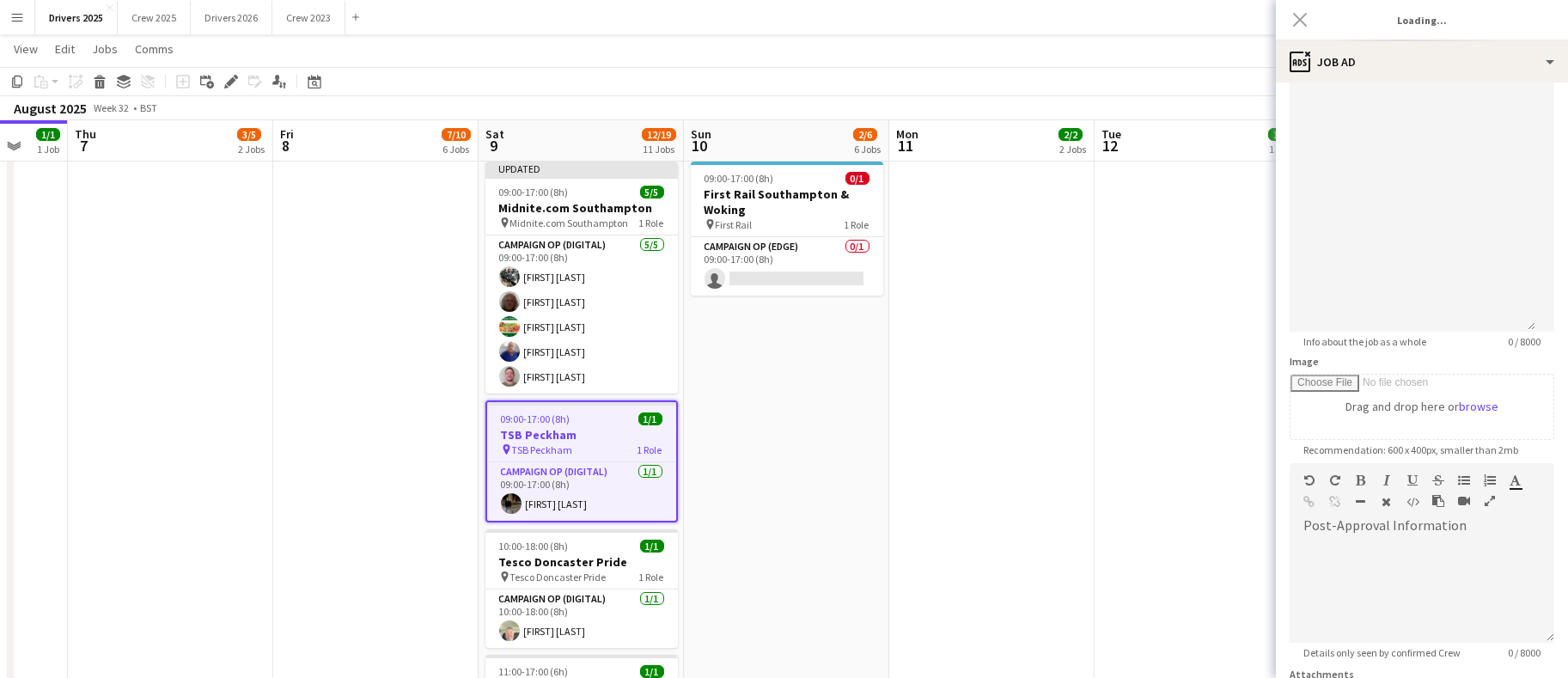 scroll, scrollTop: 0, scrollLeft: 754, axis: horizontal 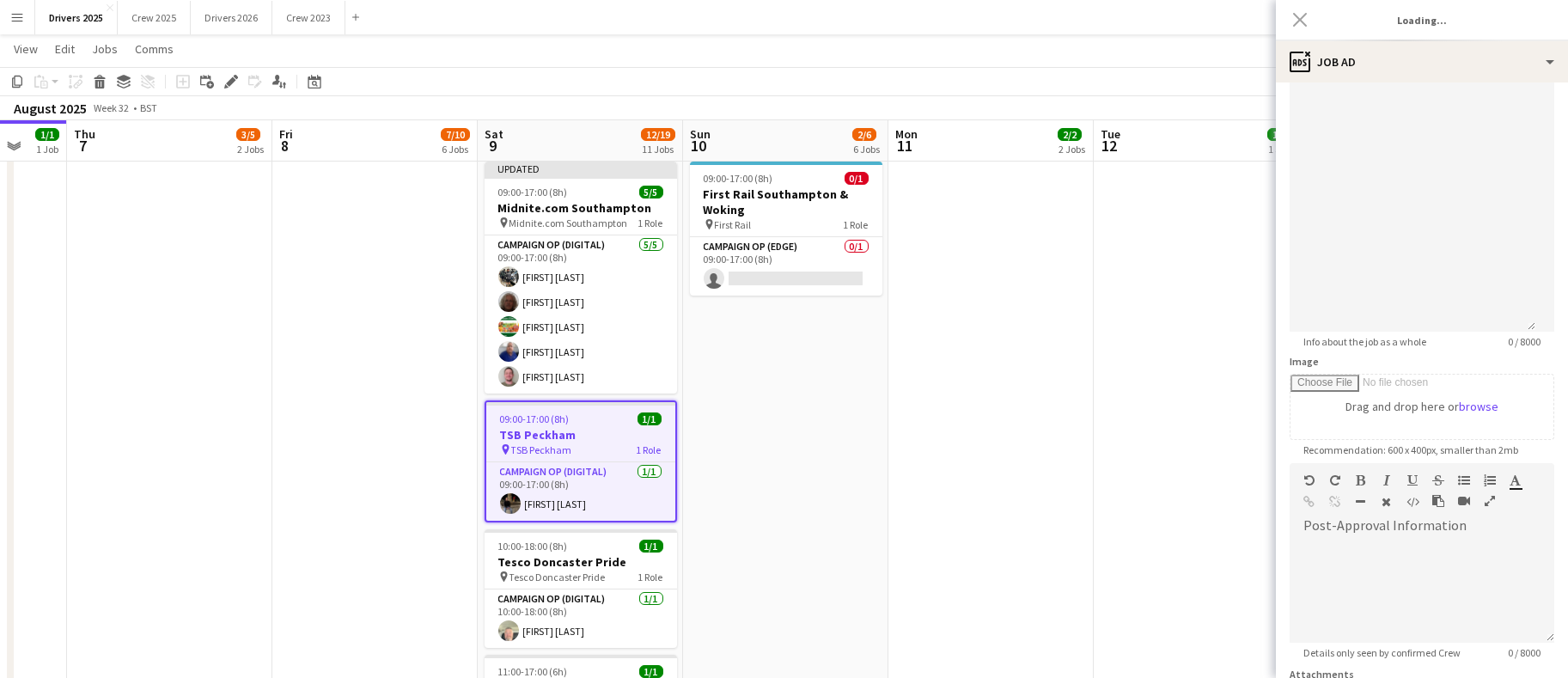 type on "**********" 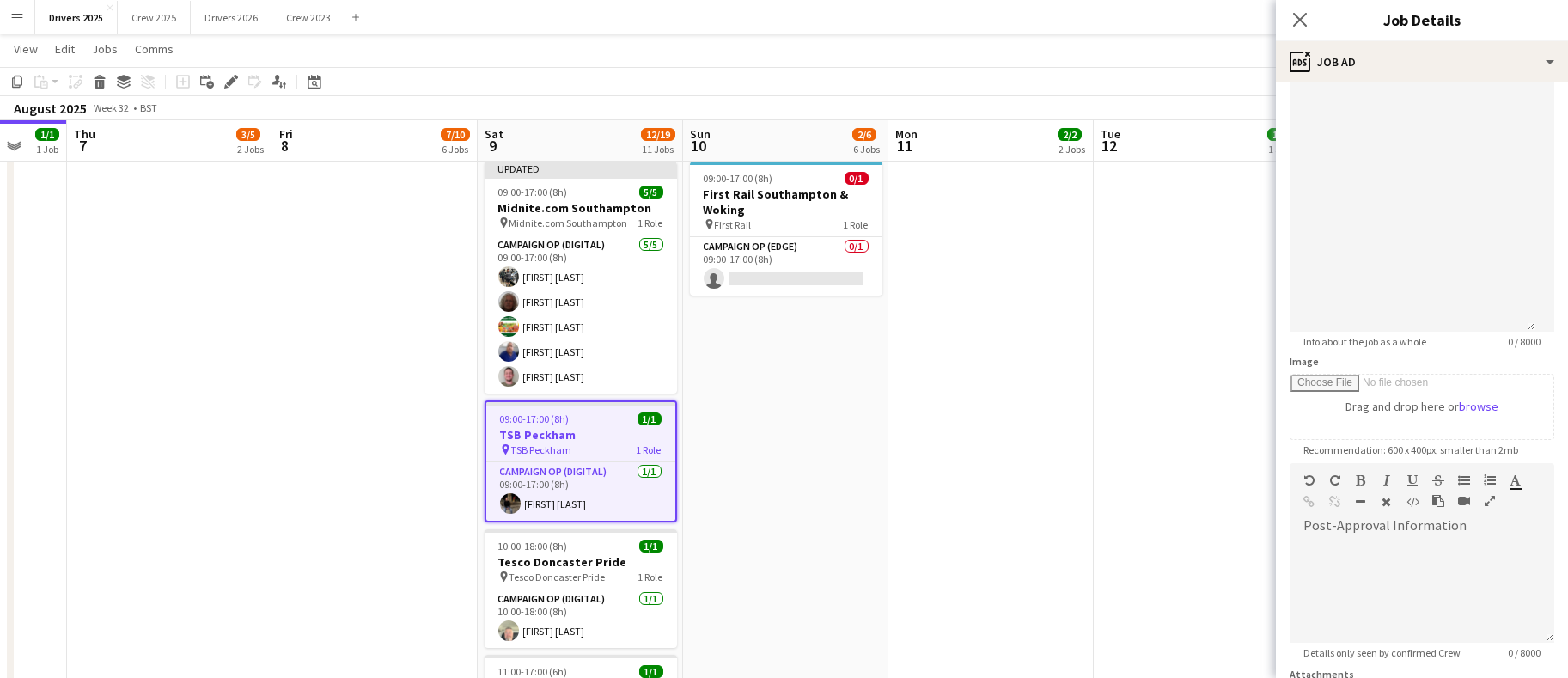 scroll, scrollTop: 0, scrollLeft: 0, axis: both 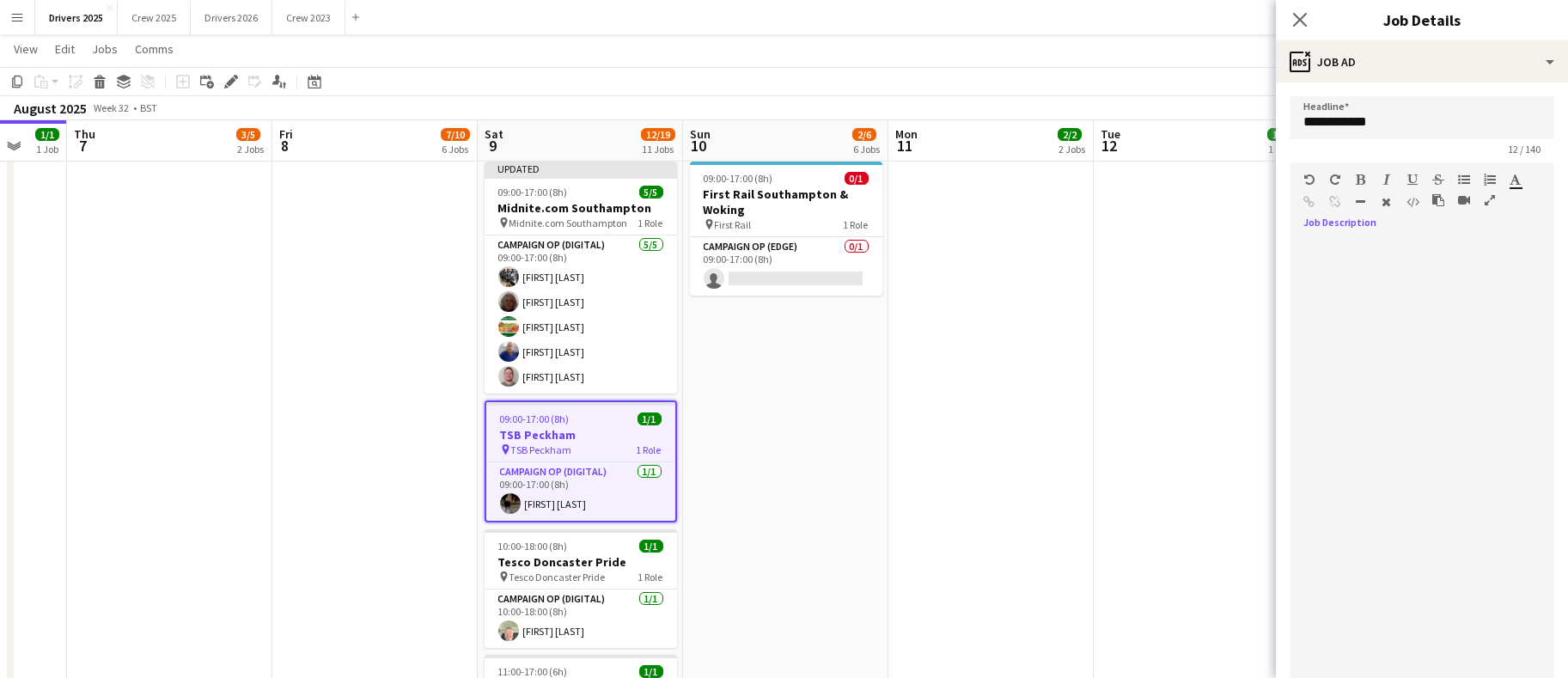click at bounding box center [1412, 479] 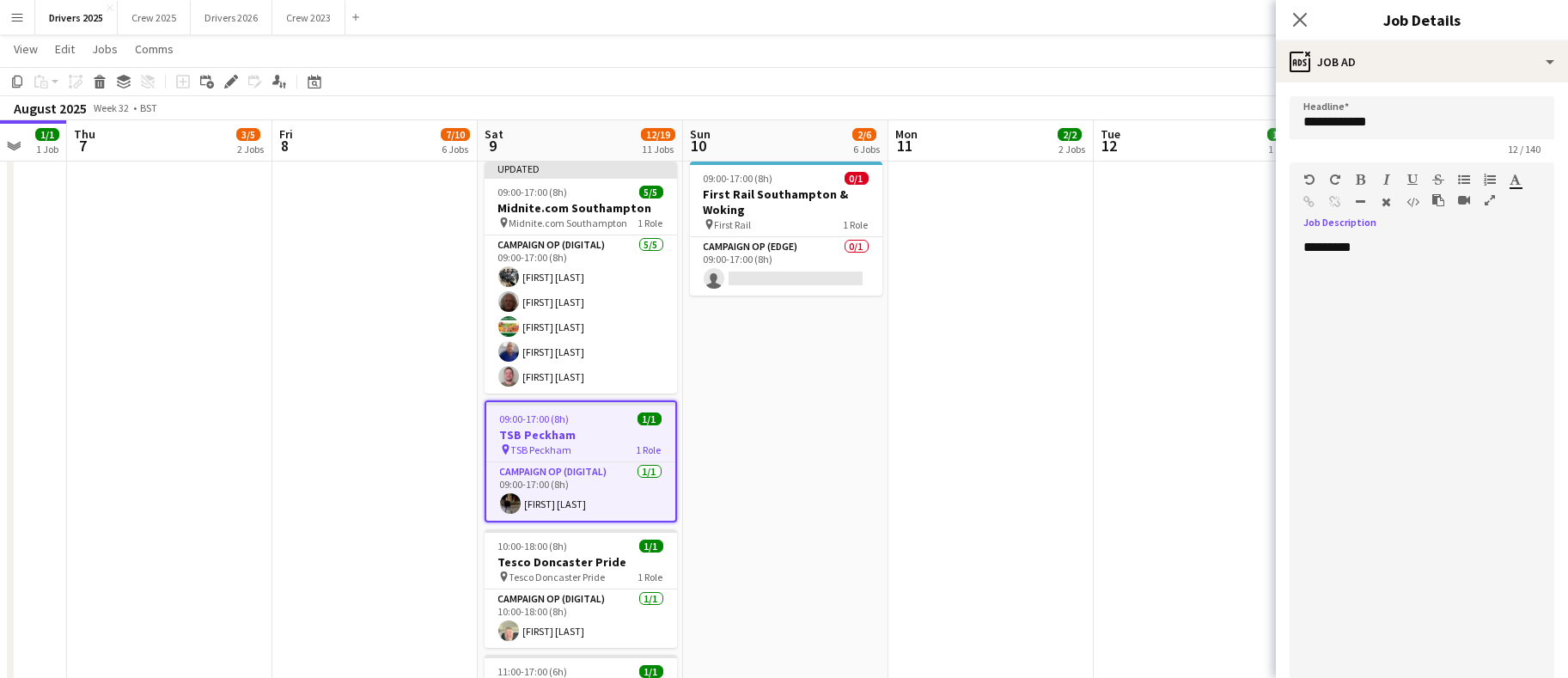 click on "[TIME]-[TIME] ([DURATION])    1/1
pin
Tesco Halstead   1 Role   Campaign Op (Digital)   1/1   [TIME]-[TIME] ([DURATION])
[FIRST] [LAST]" at bounding box center [1196, 134] 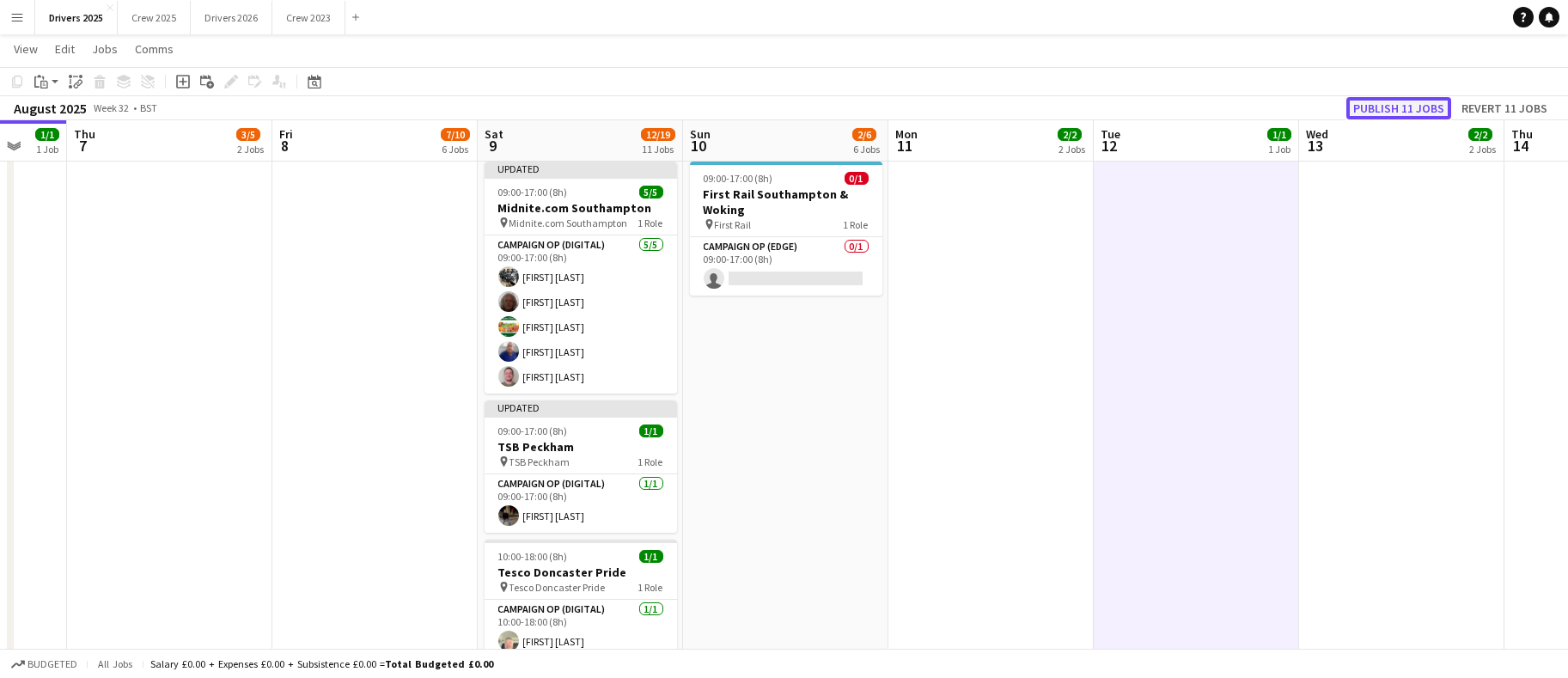 click on "Publish 11 jobs" 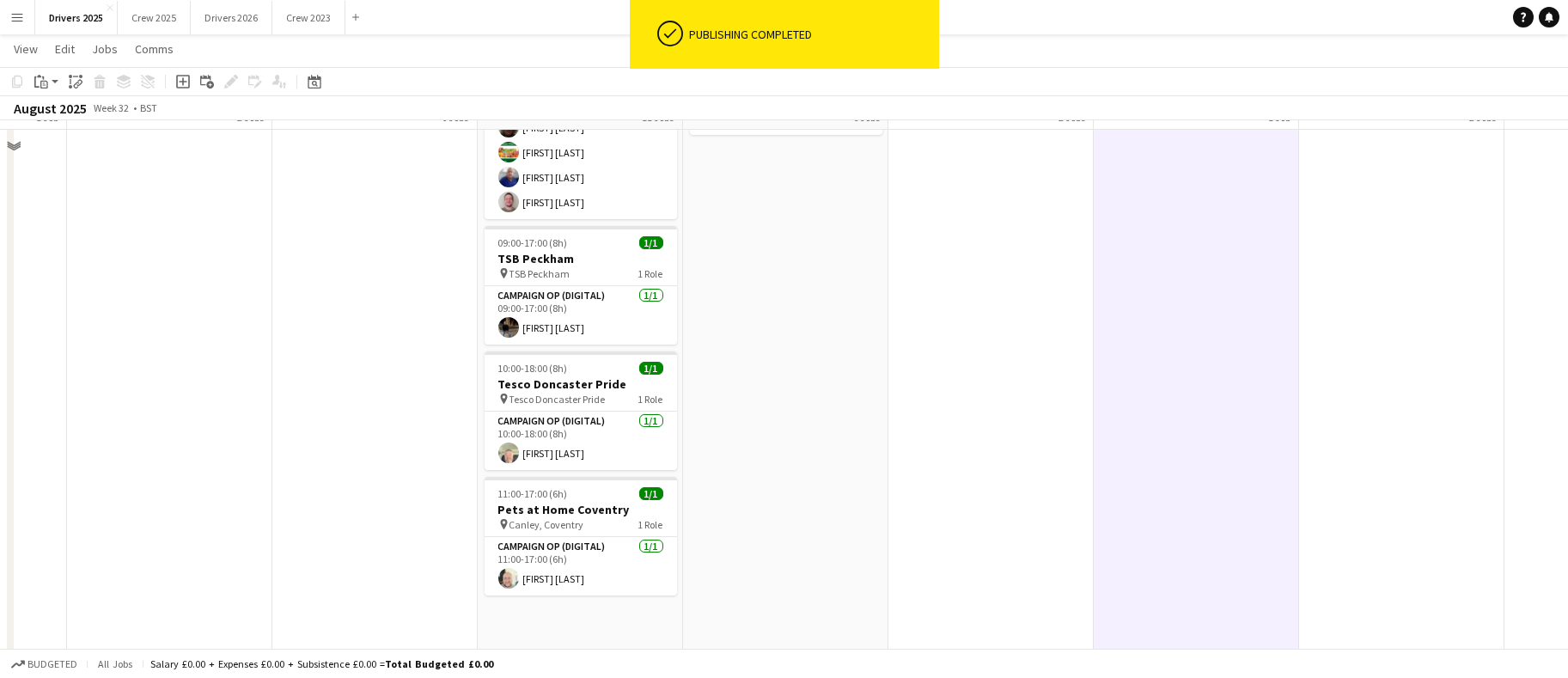 scroll, scrollTop: 2320, scrollLeft: 0, axis: vertical 